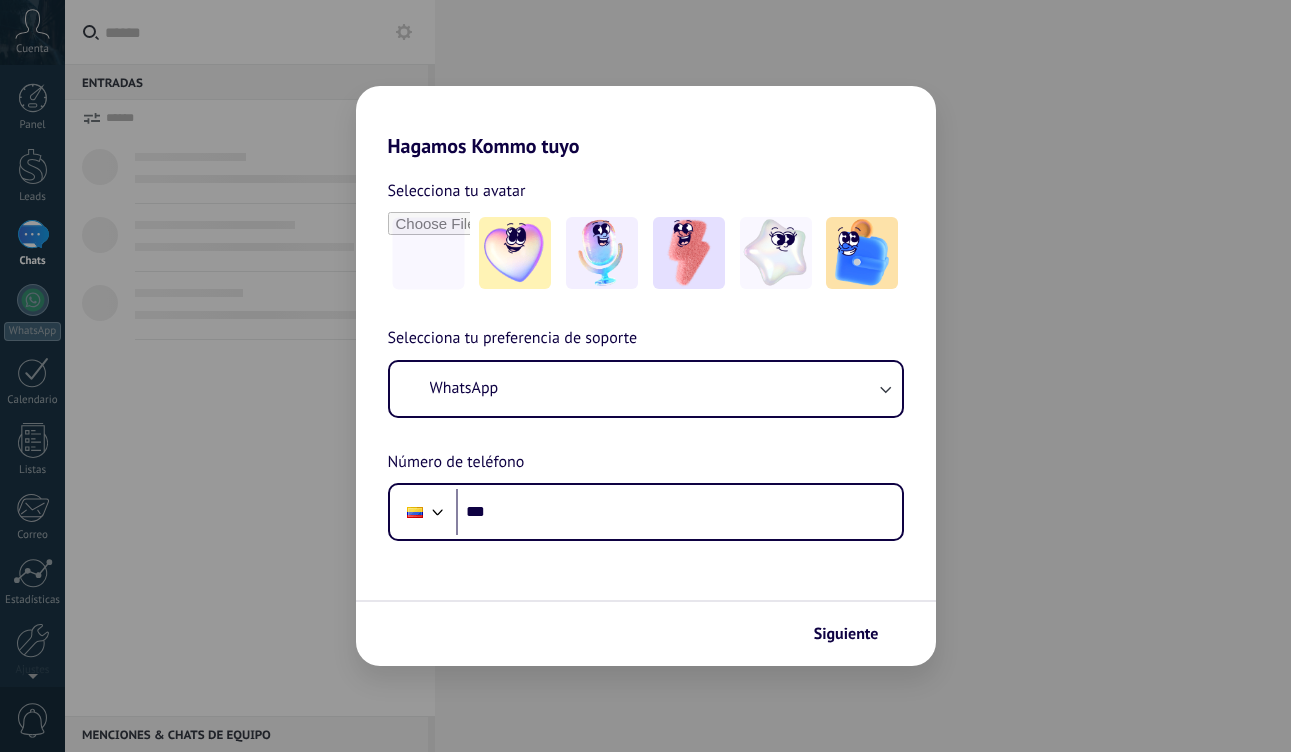 scroll, scrollTop: 0, scrollLeft: 0, axis: both 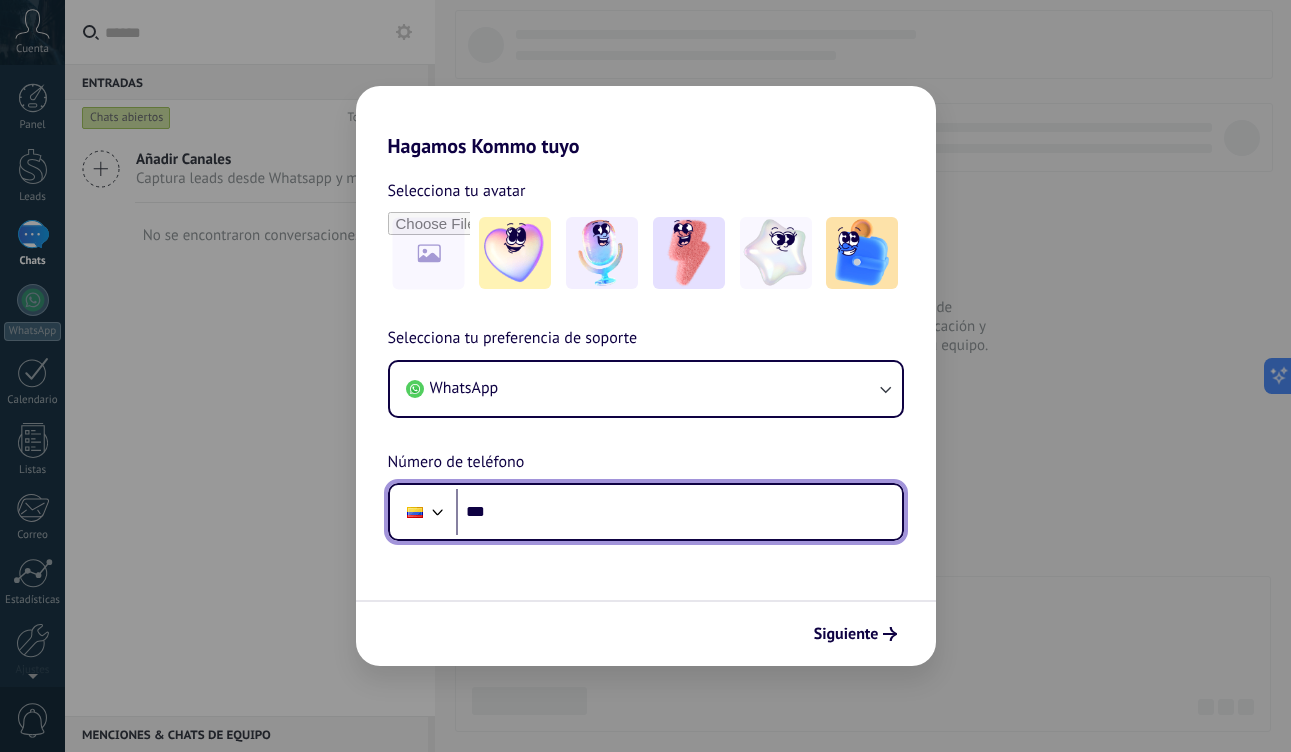 click on "***" at bounding box center (679, 512) 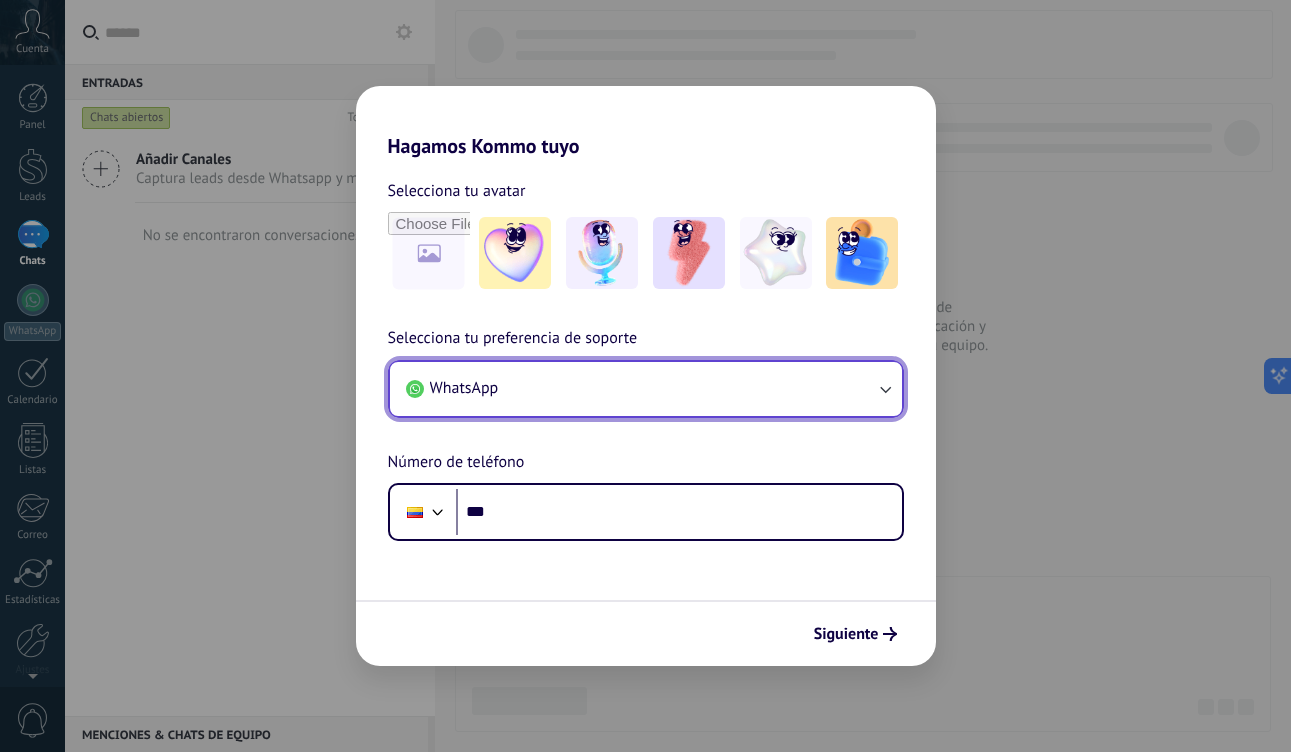 click 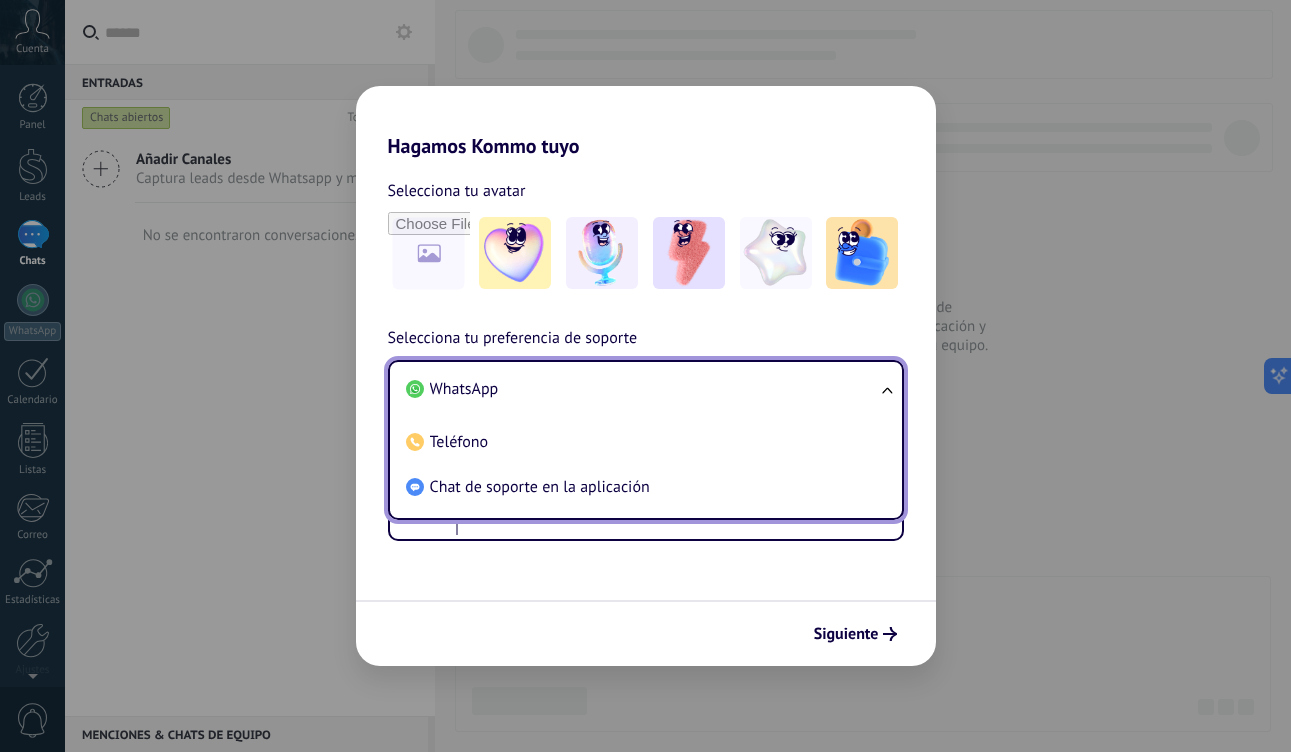 click on "Selecciona tu preferencia de soporte WhatsApp WhatsApp Teléfono Chat de soporte en la aplicación Número de teléfono Phone ***" at bounding box center [646, 433] 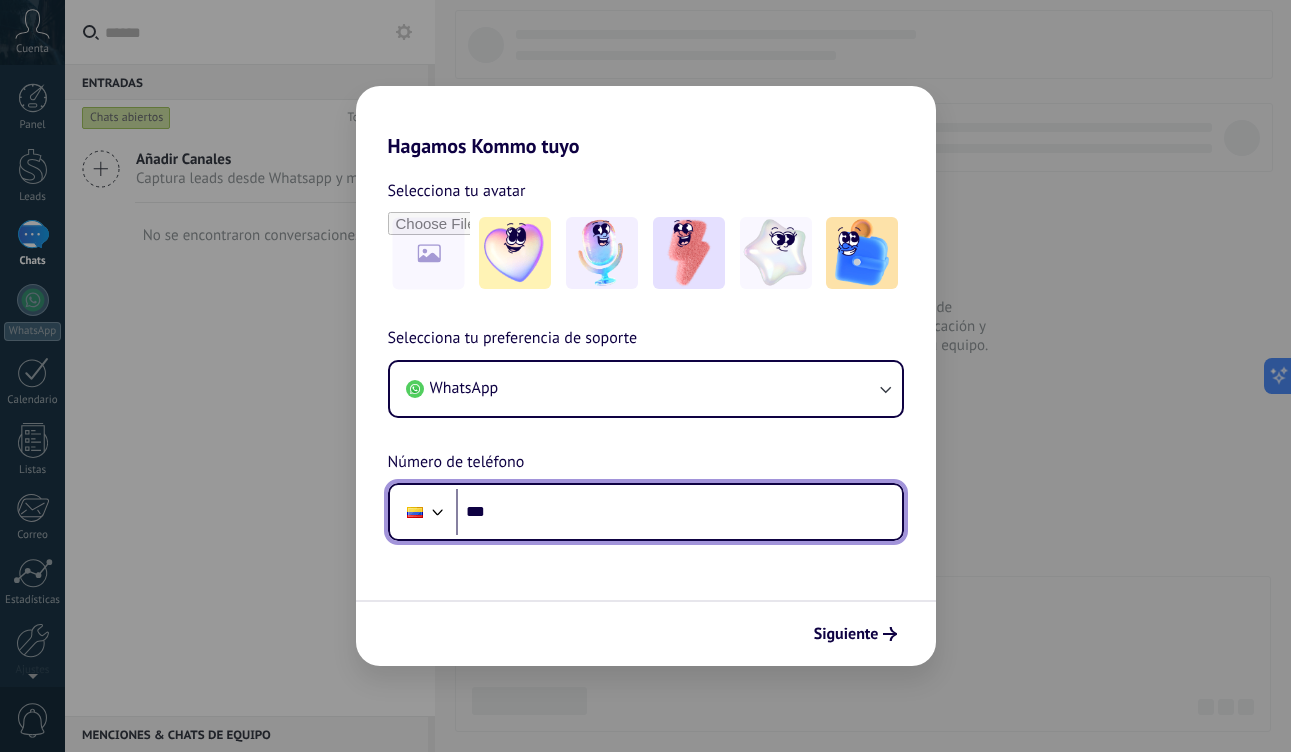 click on "***" at bounding box center (679, 512) 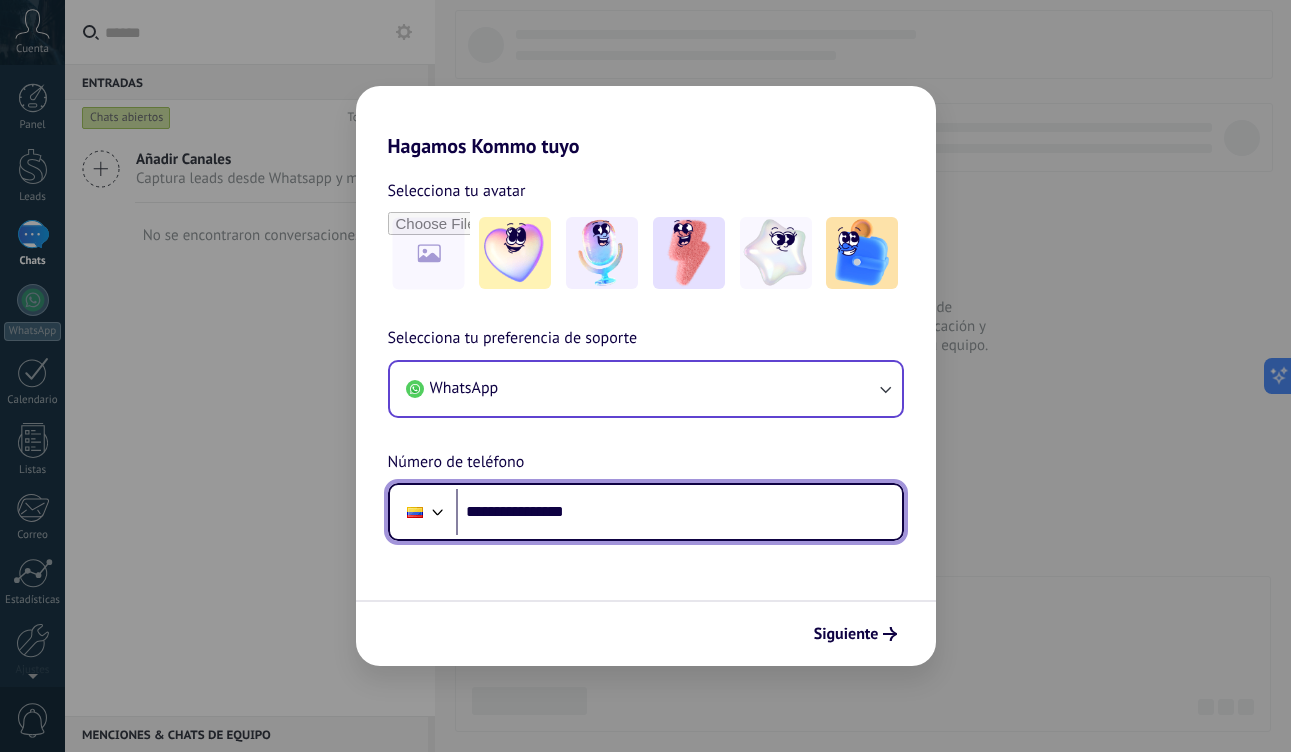 type on "**********" 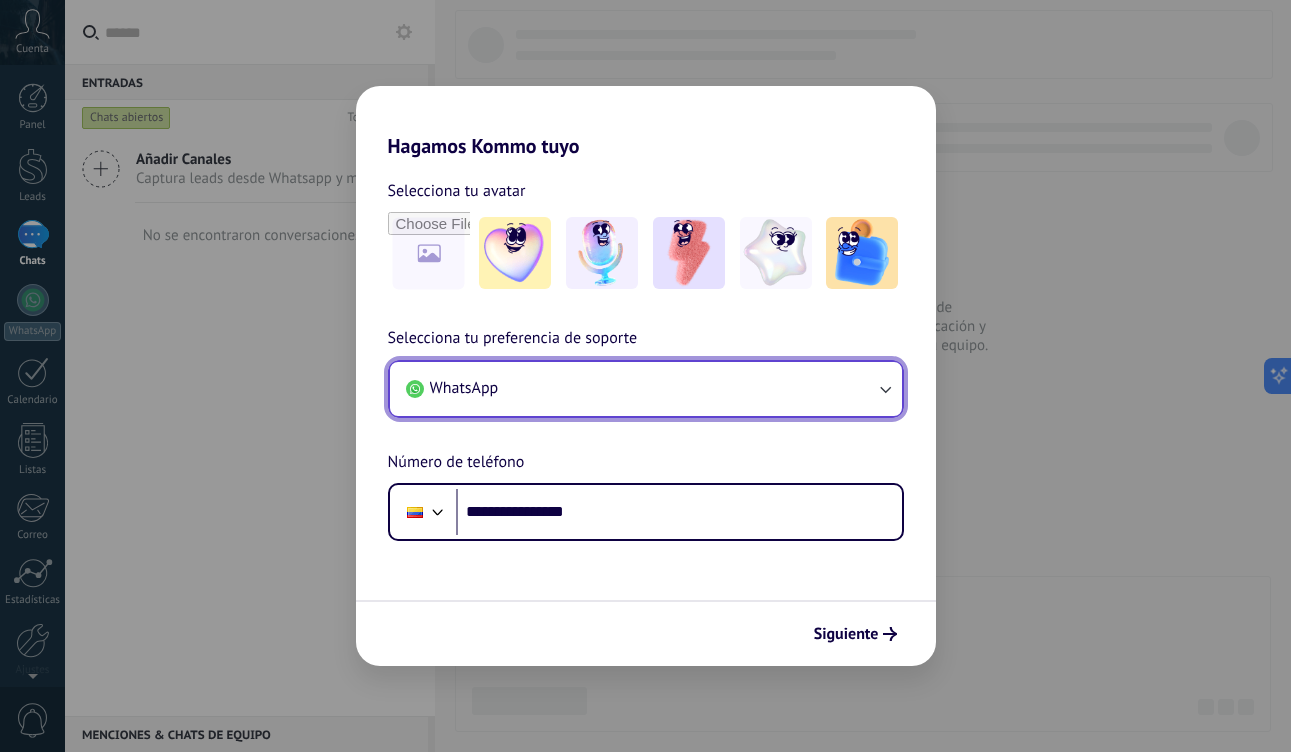 click on "WhatsApp" at bounding box center [646, 389] 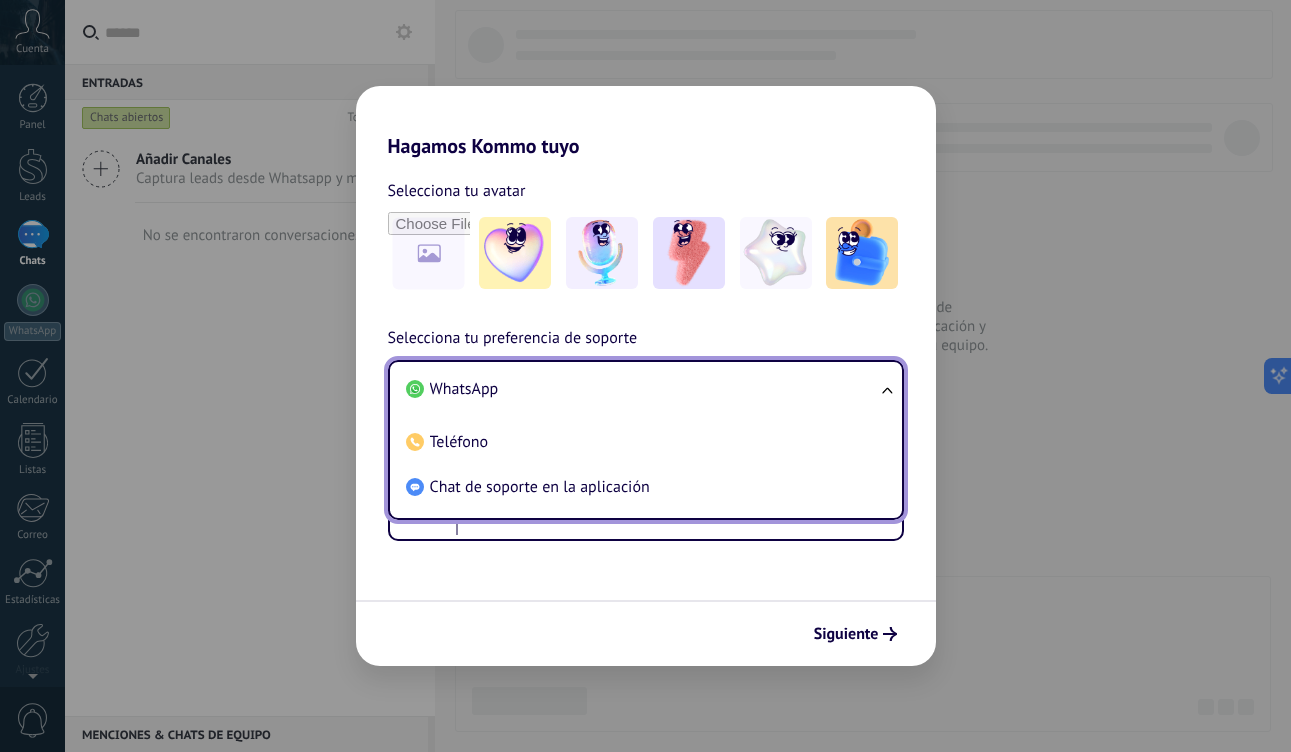 scroll, scrollTop: 0, scrollLeft: 0, axis: both 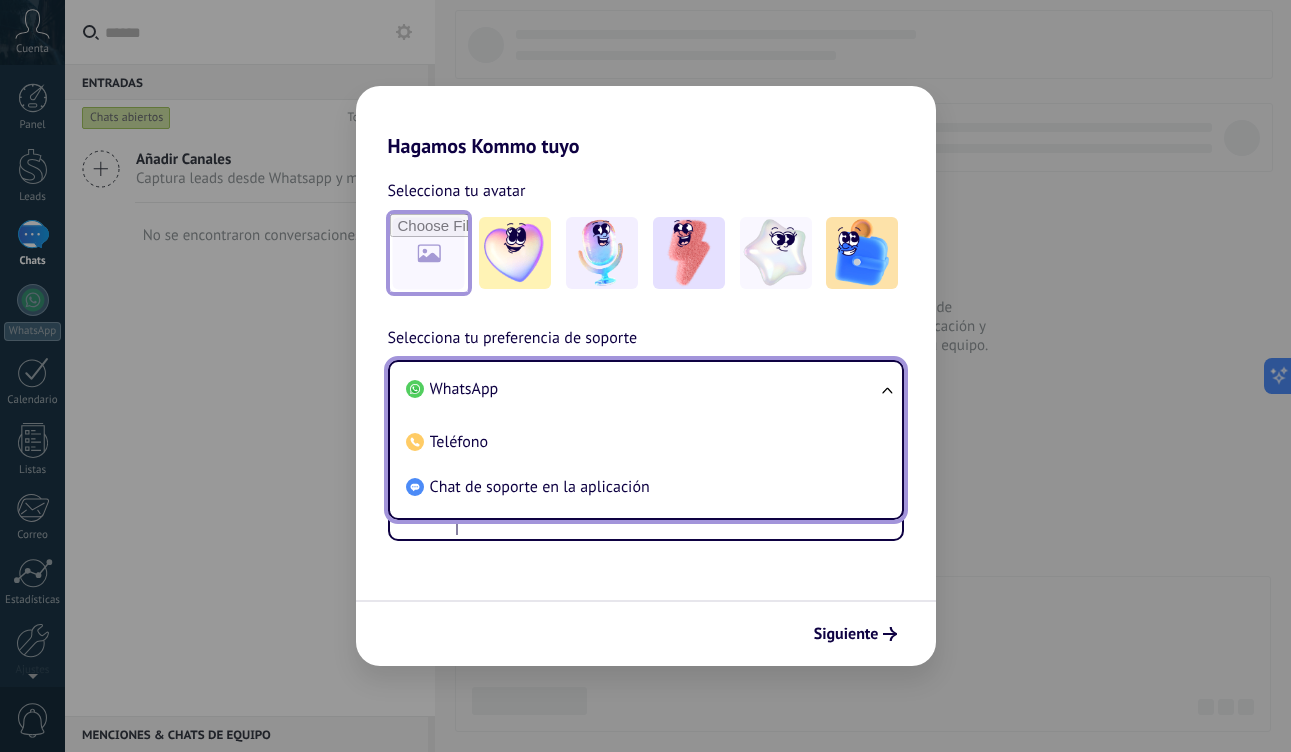 click at bounding box center (429, 253) 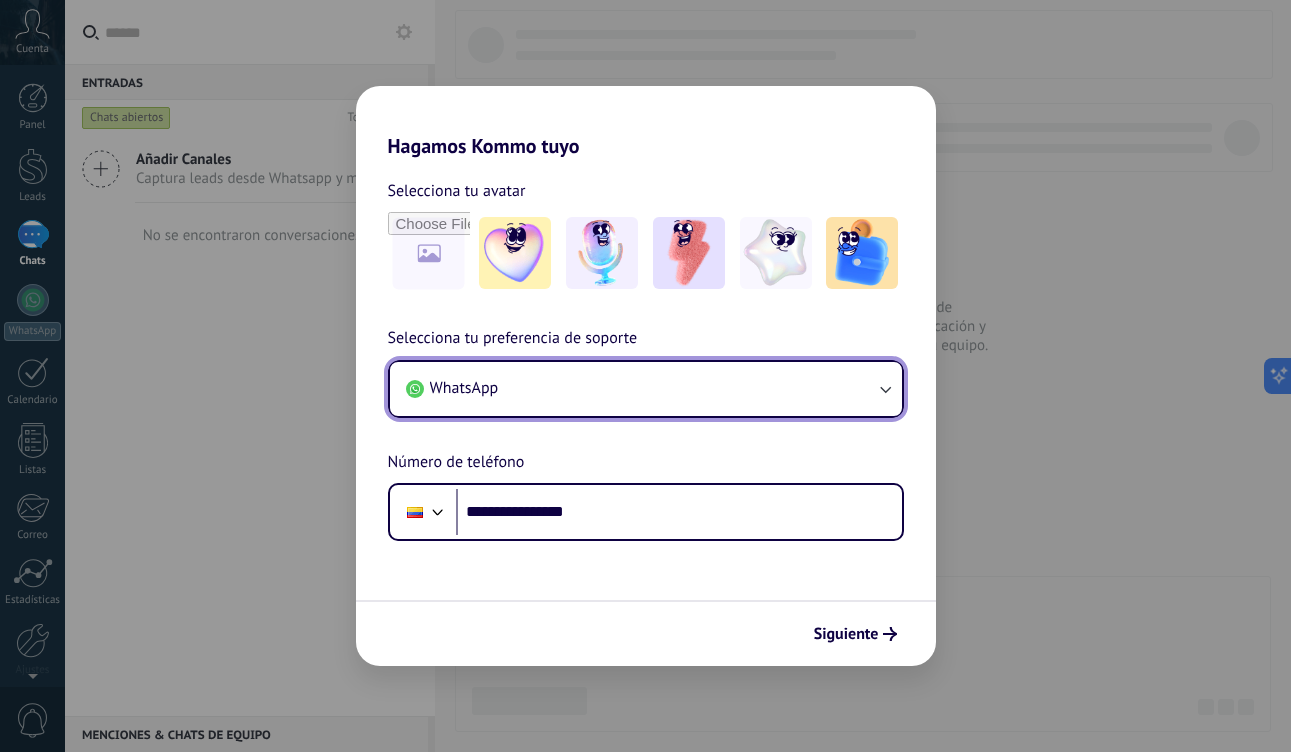 type on "**********" 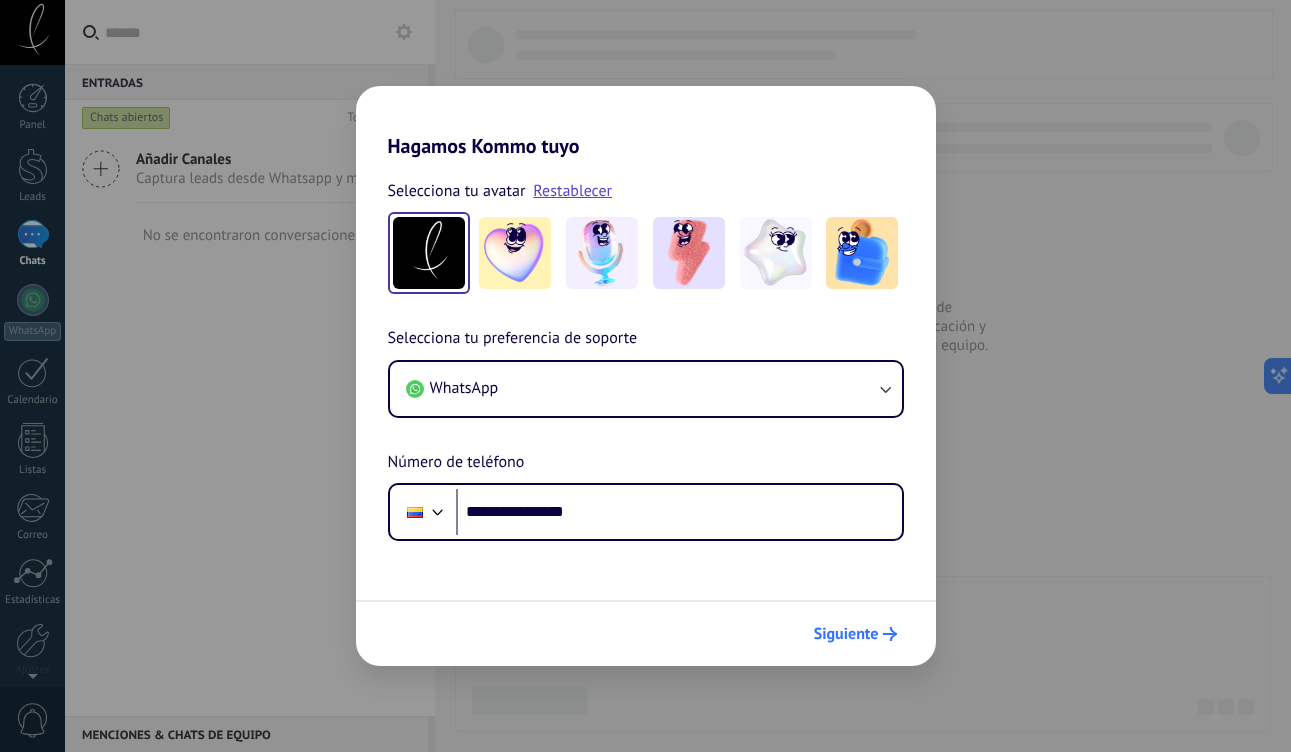 click on "Siguiente" at bounding box center [846, 634] 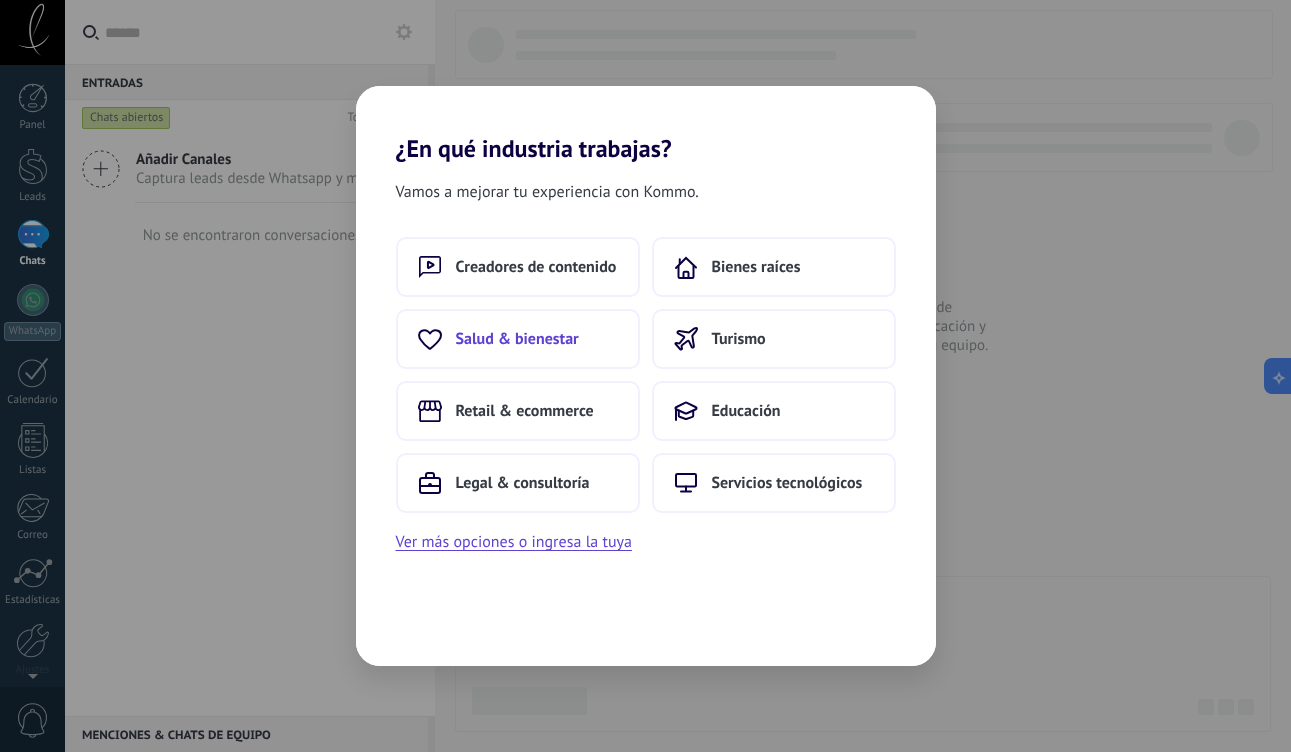 click on "Salud & bienestar" at bounding box center (518, 339) 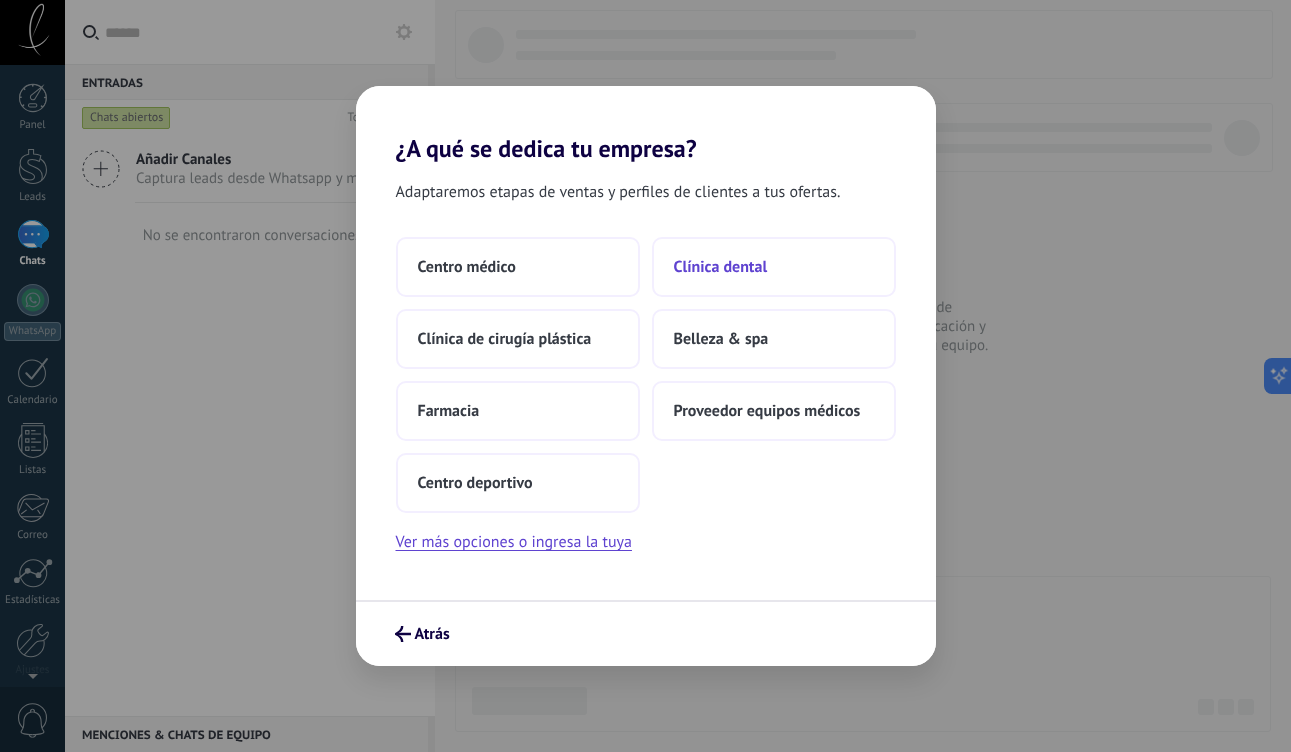 click on "Clínica dental" at bounding box center (721, 267) 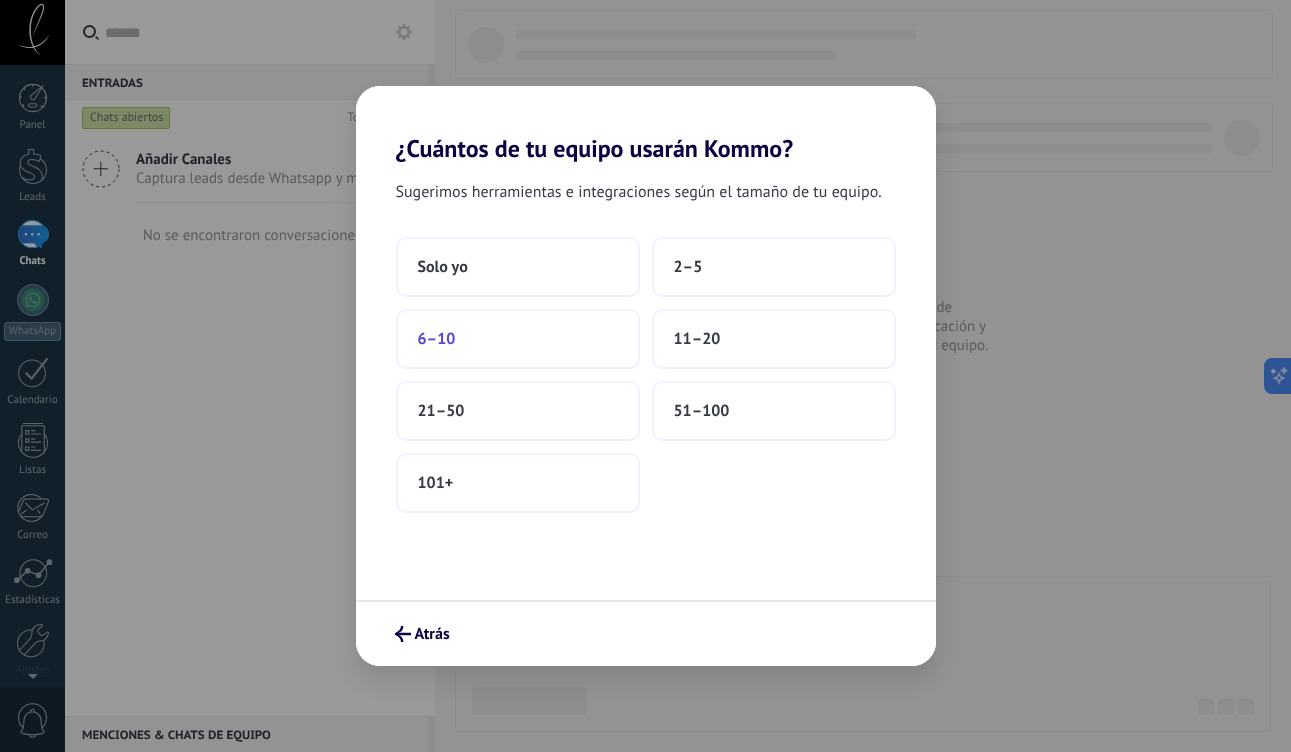 click on "6–10" at bounding box center (518, 339) 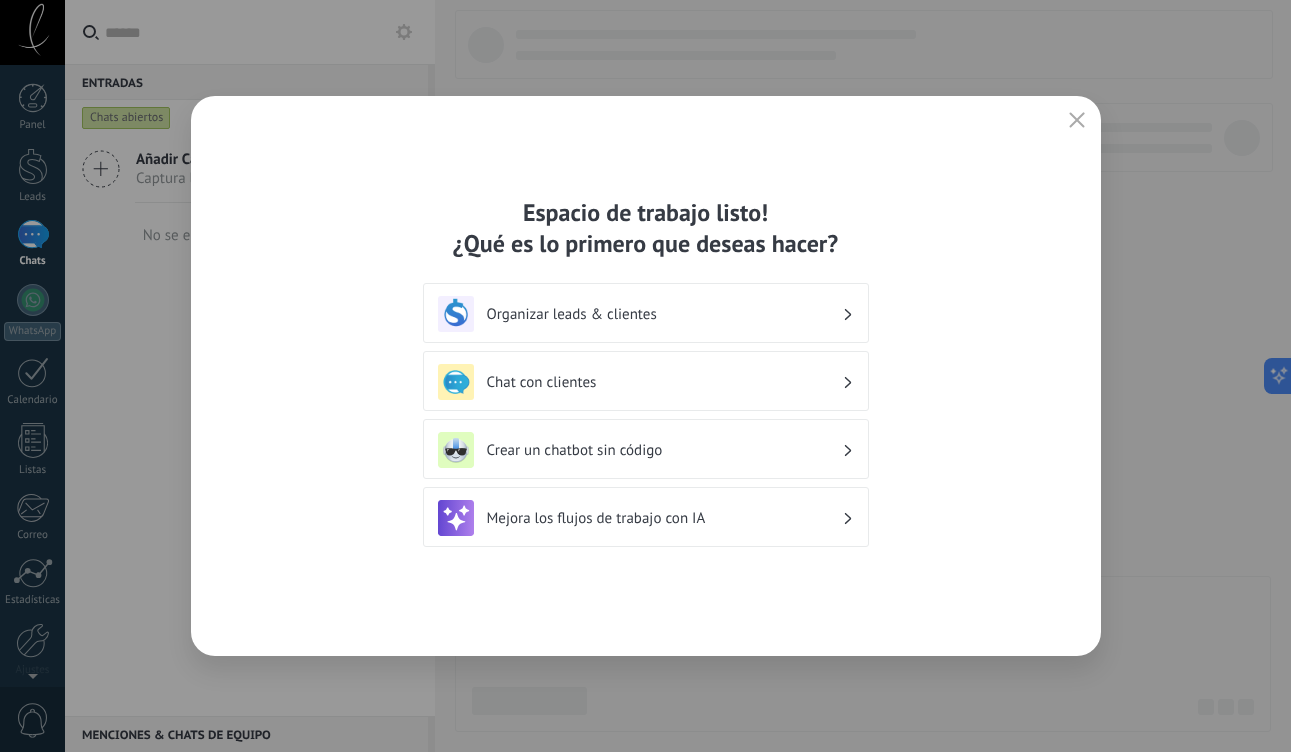 click 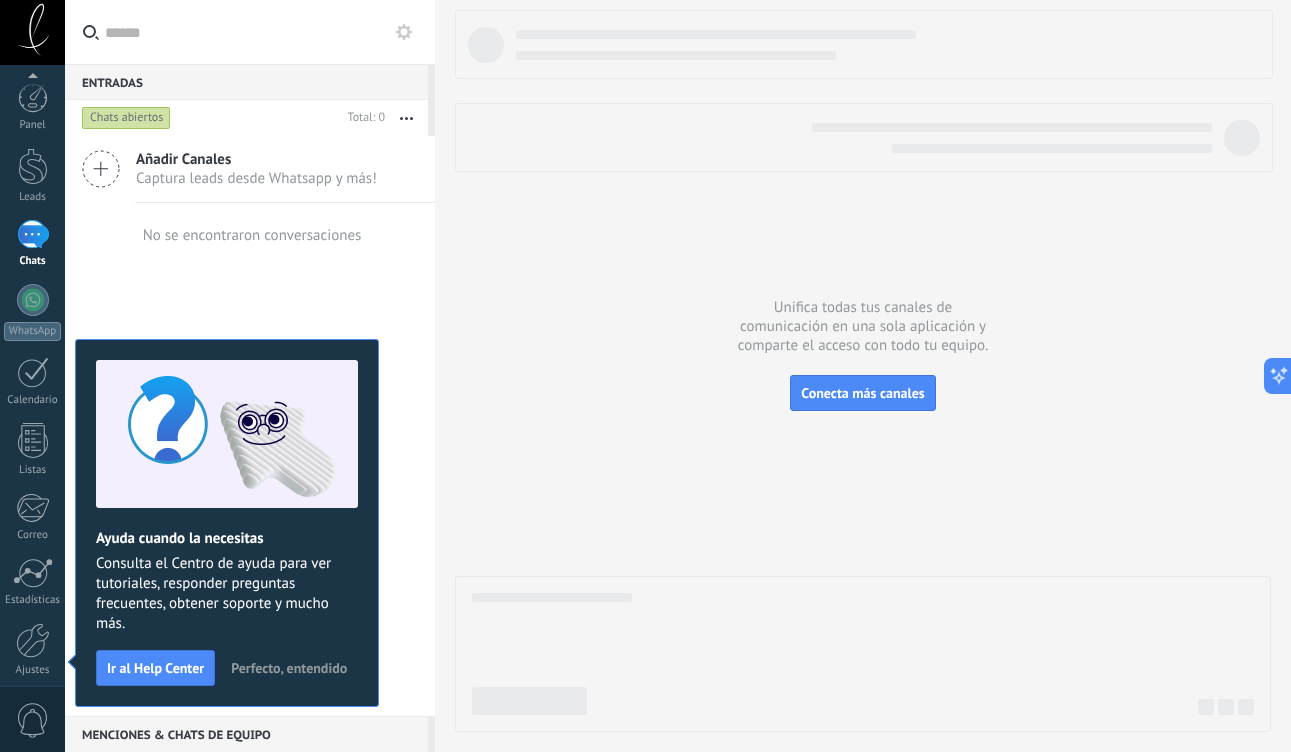 scroll, scrollTop: 80, scrollLeft: 0, axis: vertical 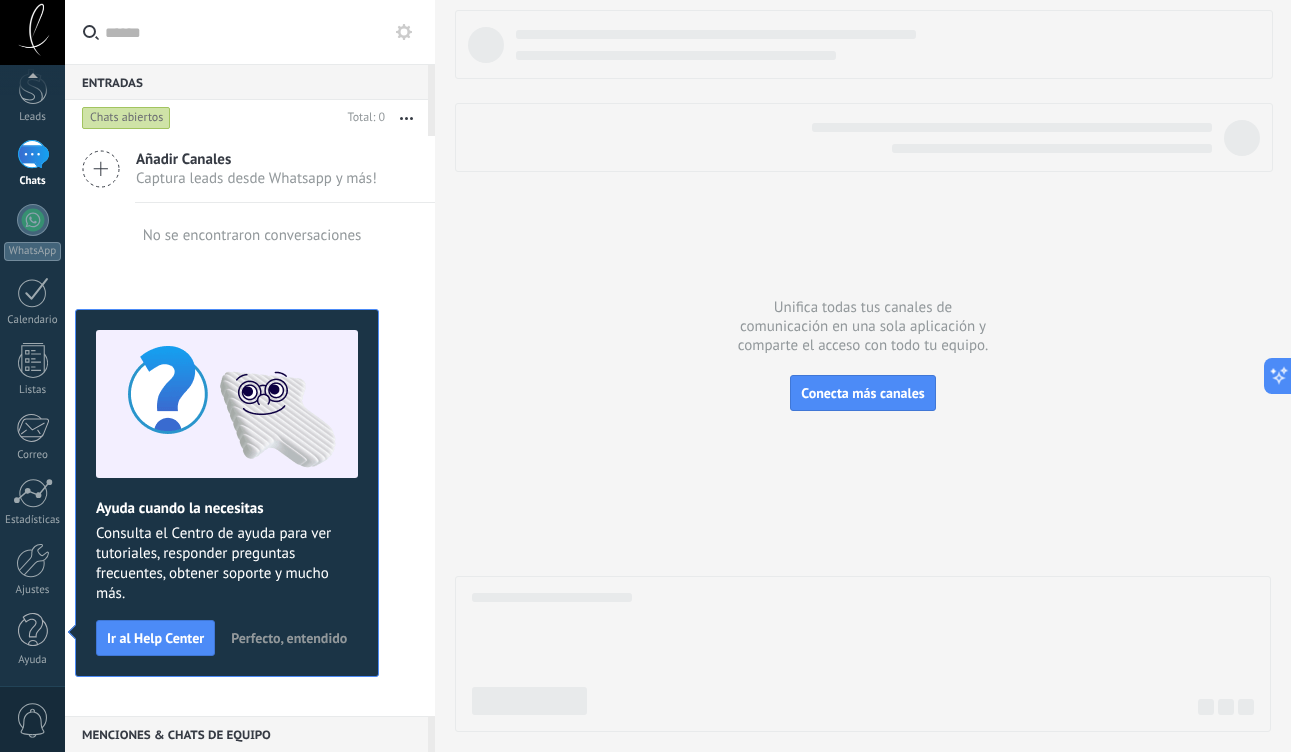 click on "Perfecto, entendido" at bounding box center [289, 638] 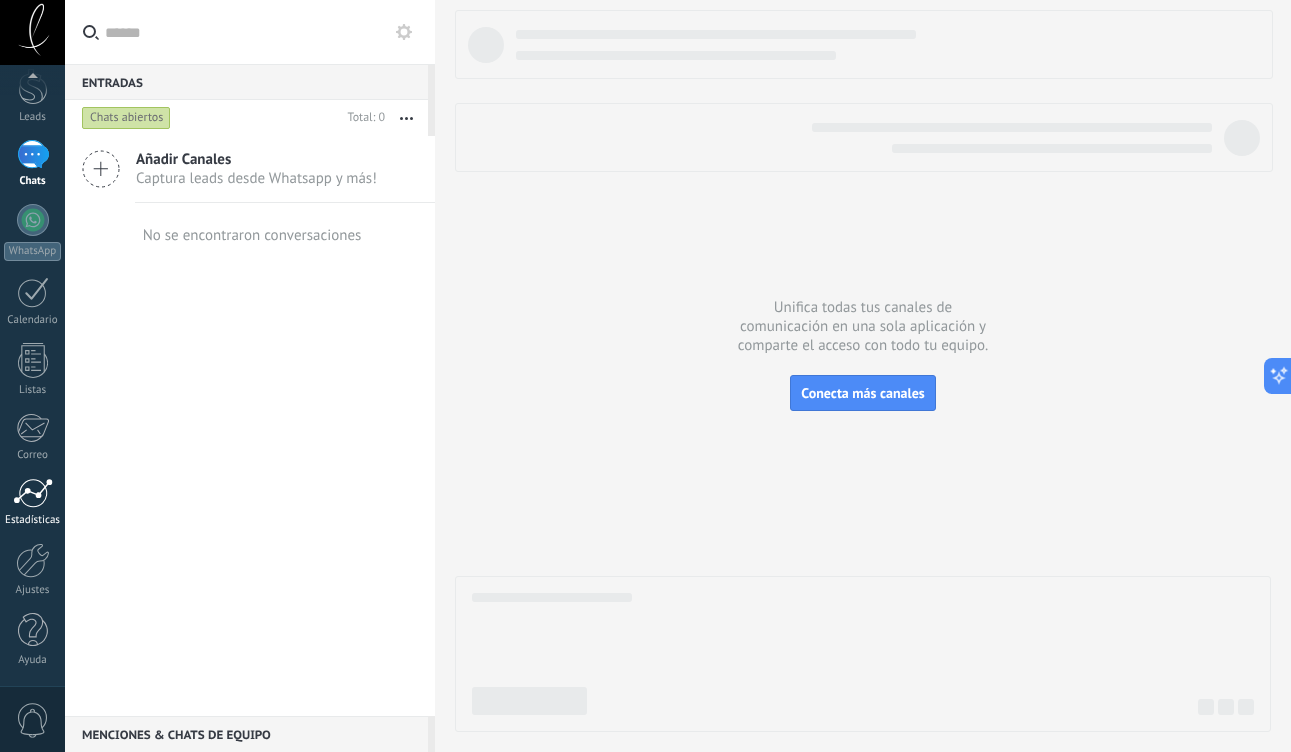 scroll, scrollTop: 0, scrollLeft: 0, axis: both 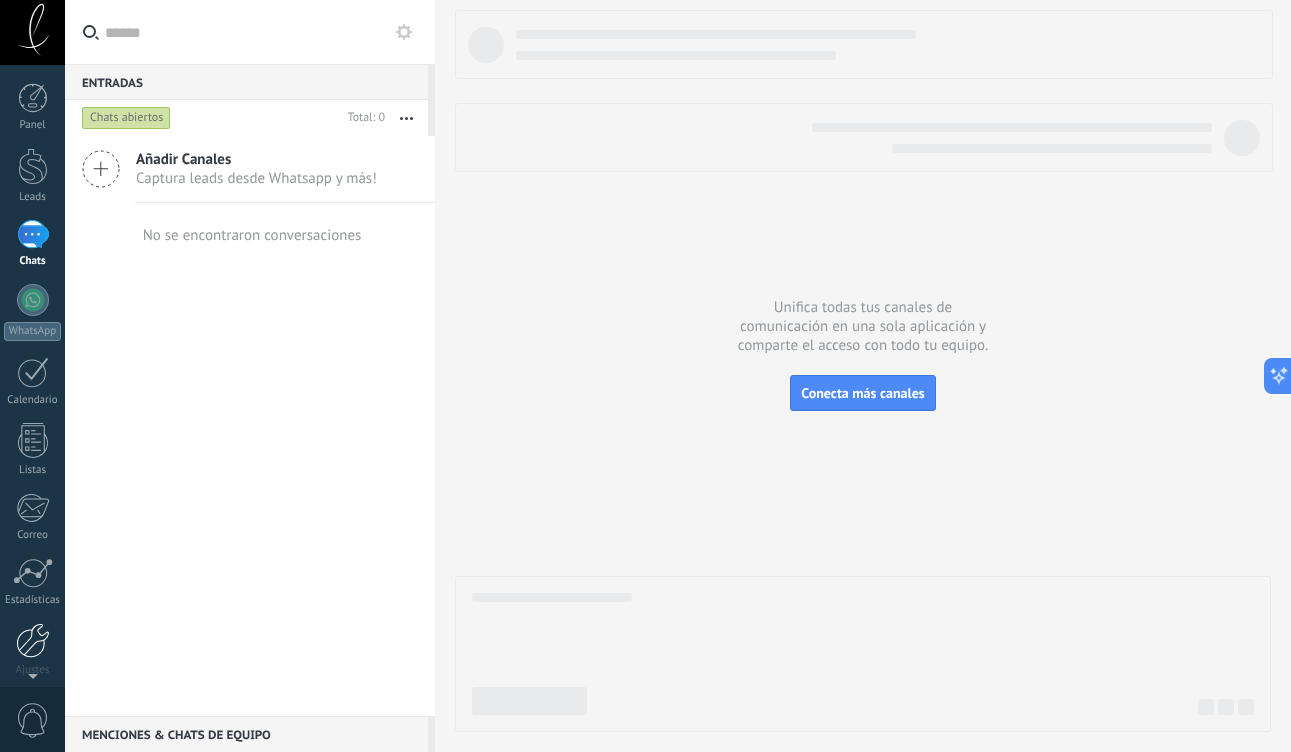 click at bounding box center (33, 640) 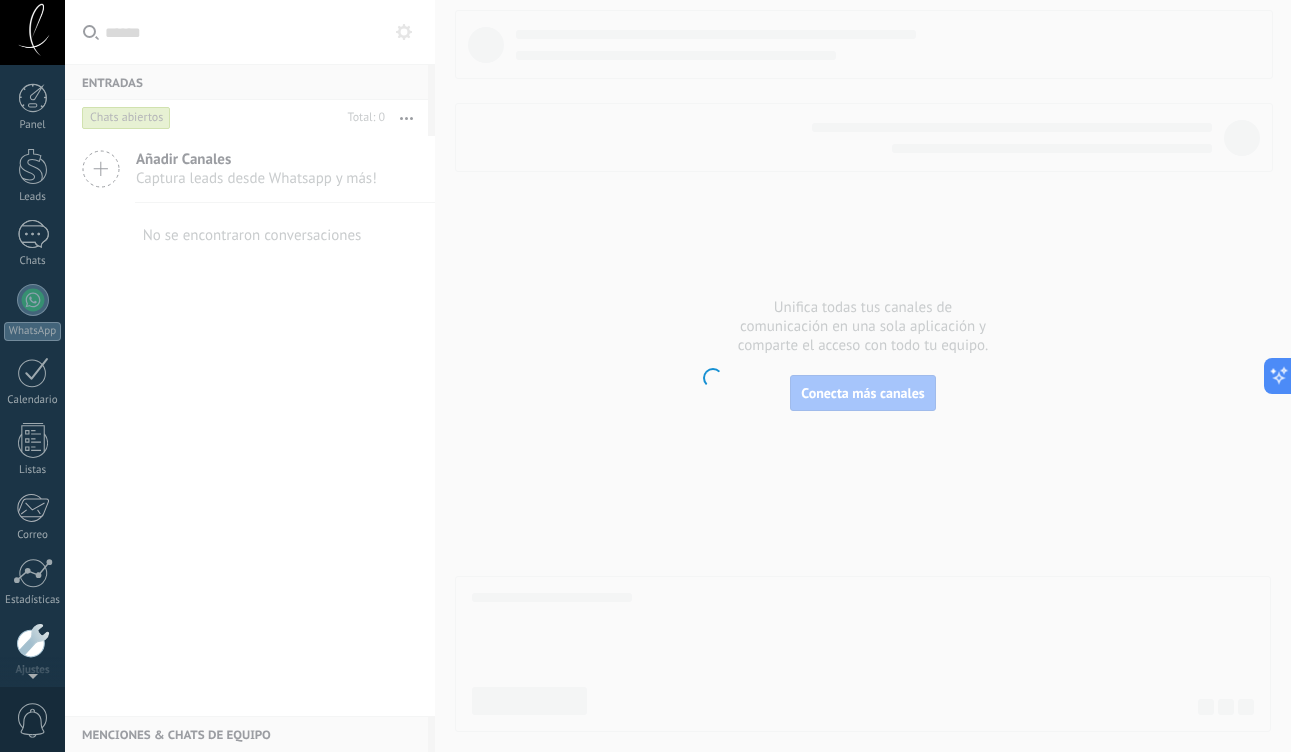 scroll, scrollTop: 80, scrollLeft: 0, axis: vertical 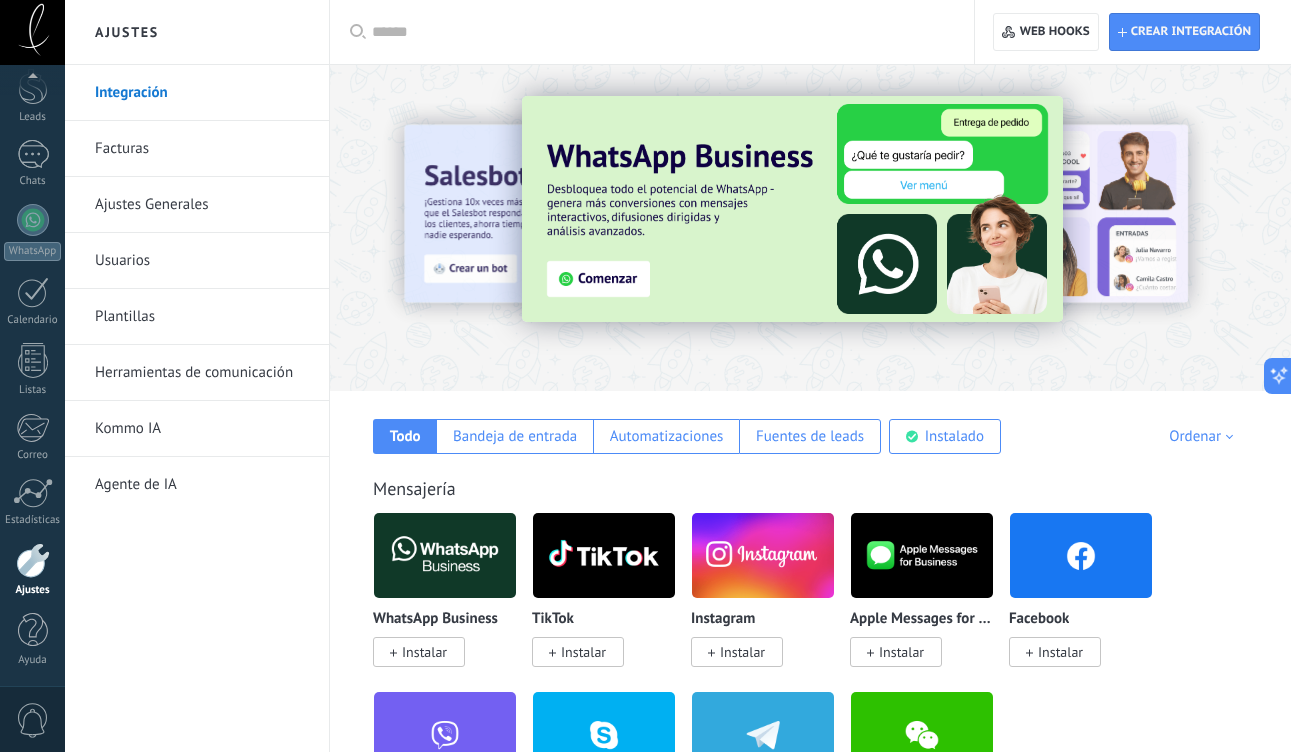 click at bounding box center [445, 555] 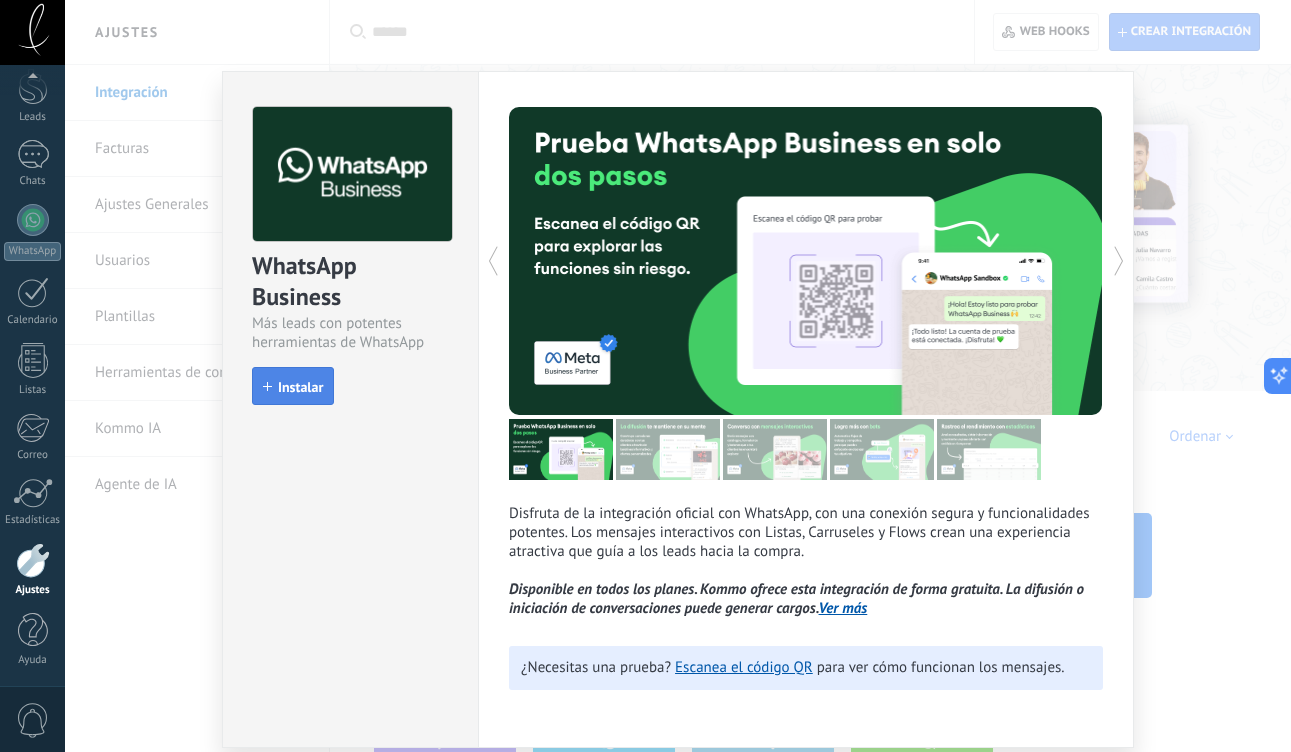 click on "Instalar" at bounding box center [293, 386] 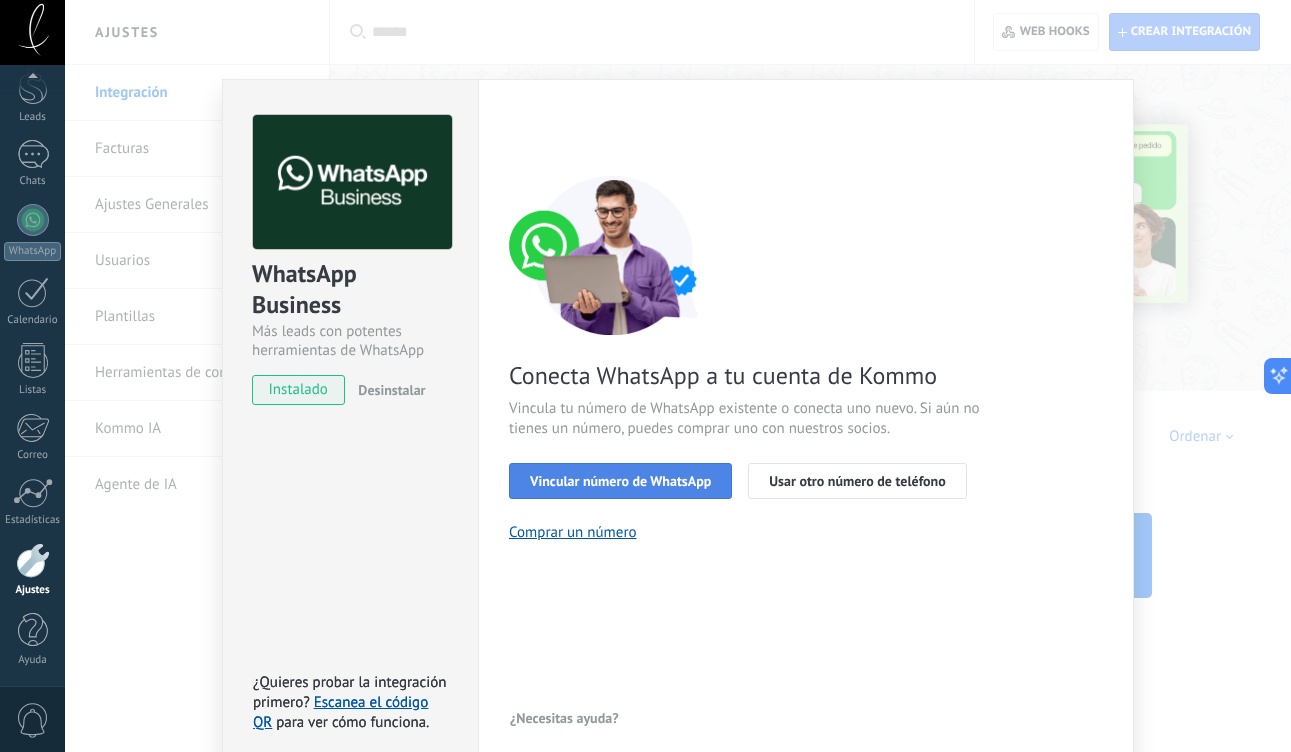 click on "Vincular número de WhatsApp" at bounding box center [620, 481] 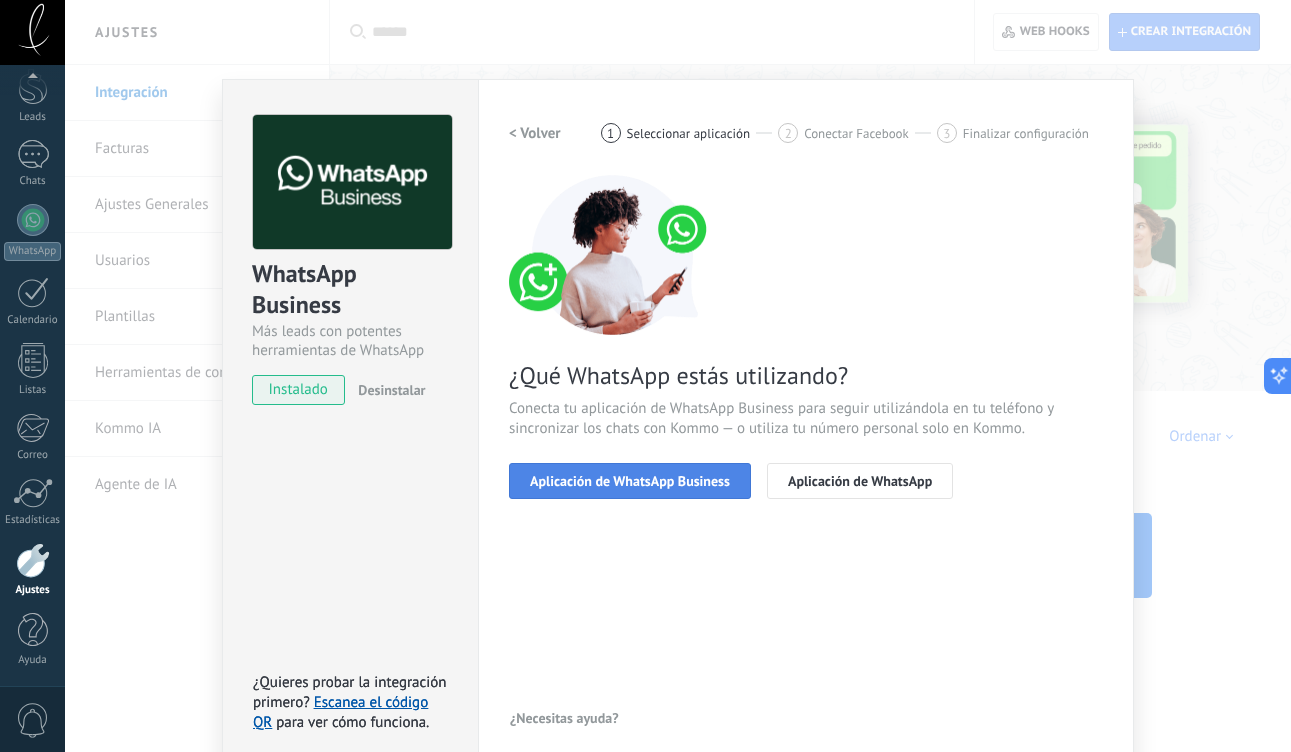click on "Aplicación de WhatsApp Business" at bounding box center [630, 481] 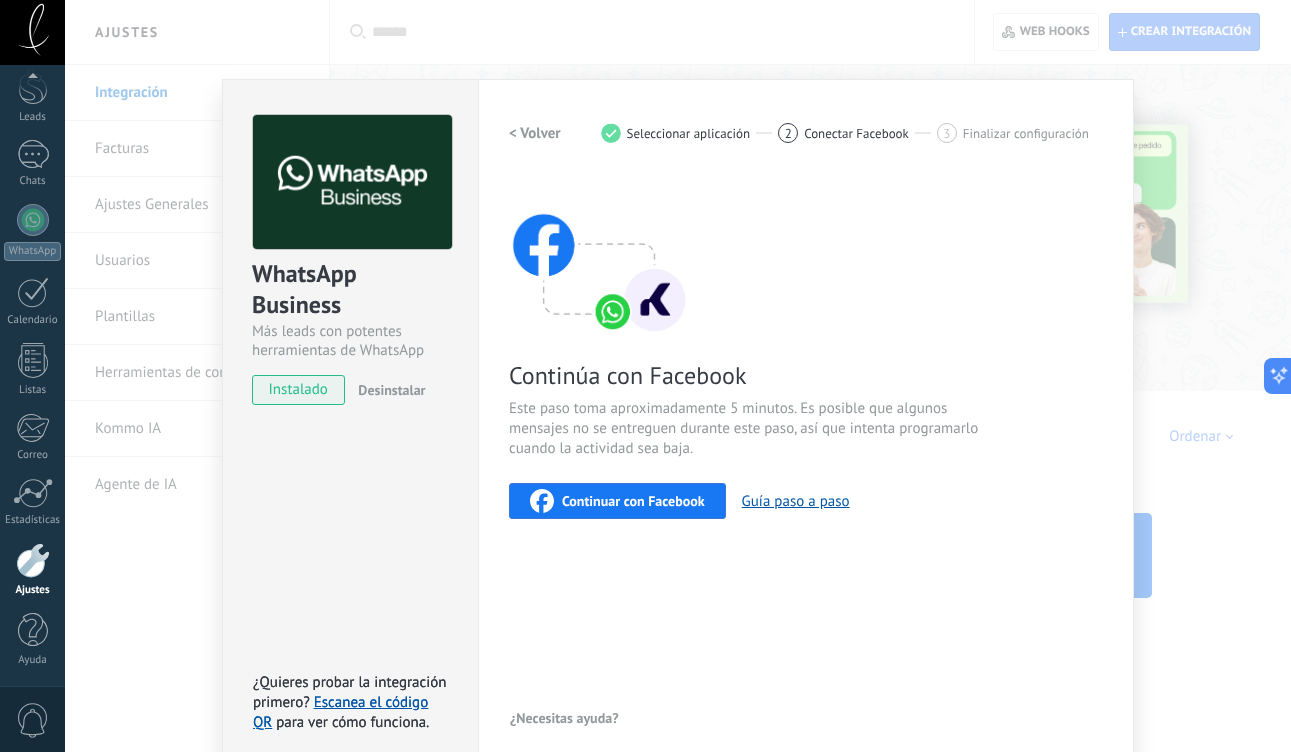 click on "Continuar con Facebook" at bounding box center (617, 501) 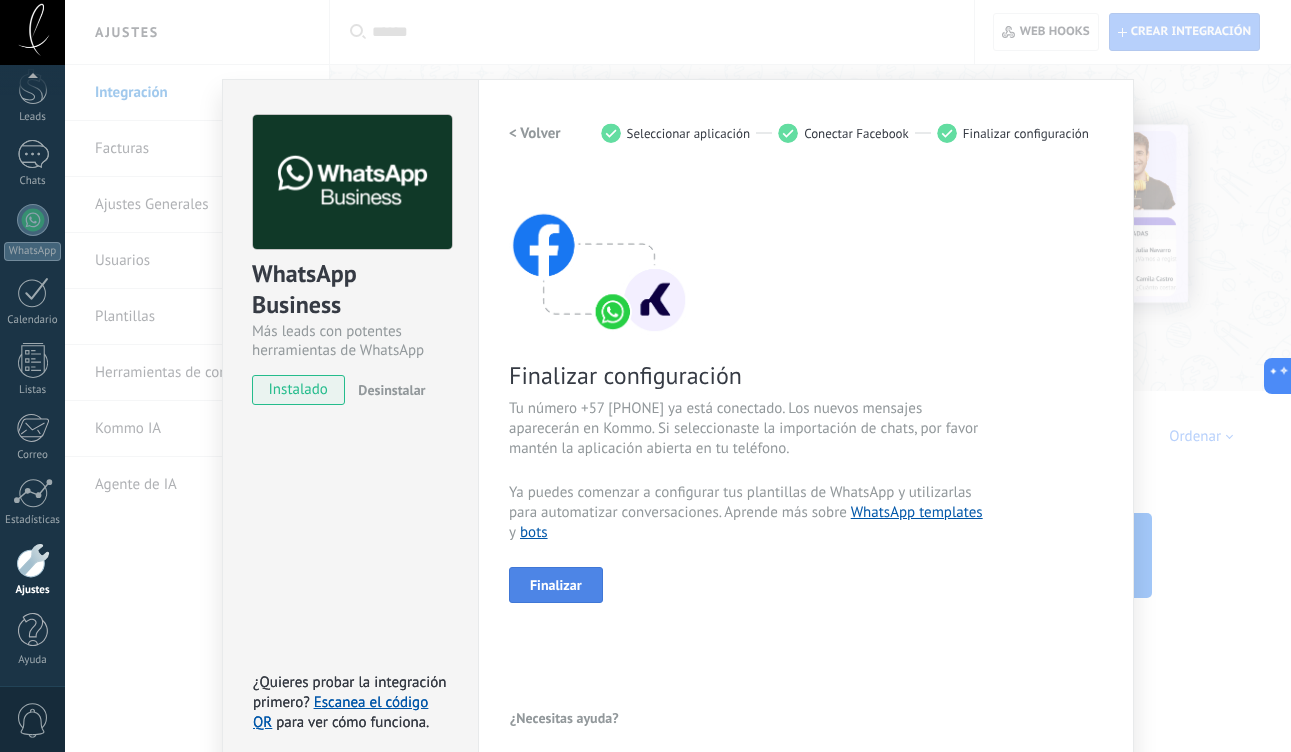 click on "Finalizar" at bounding box center (556, 585) 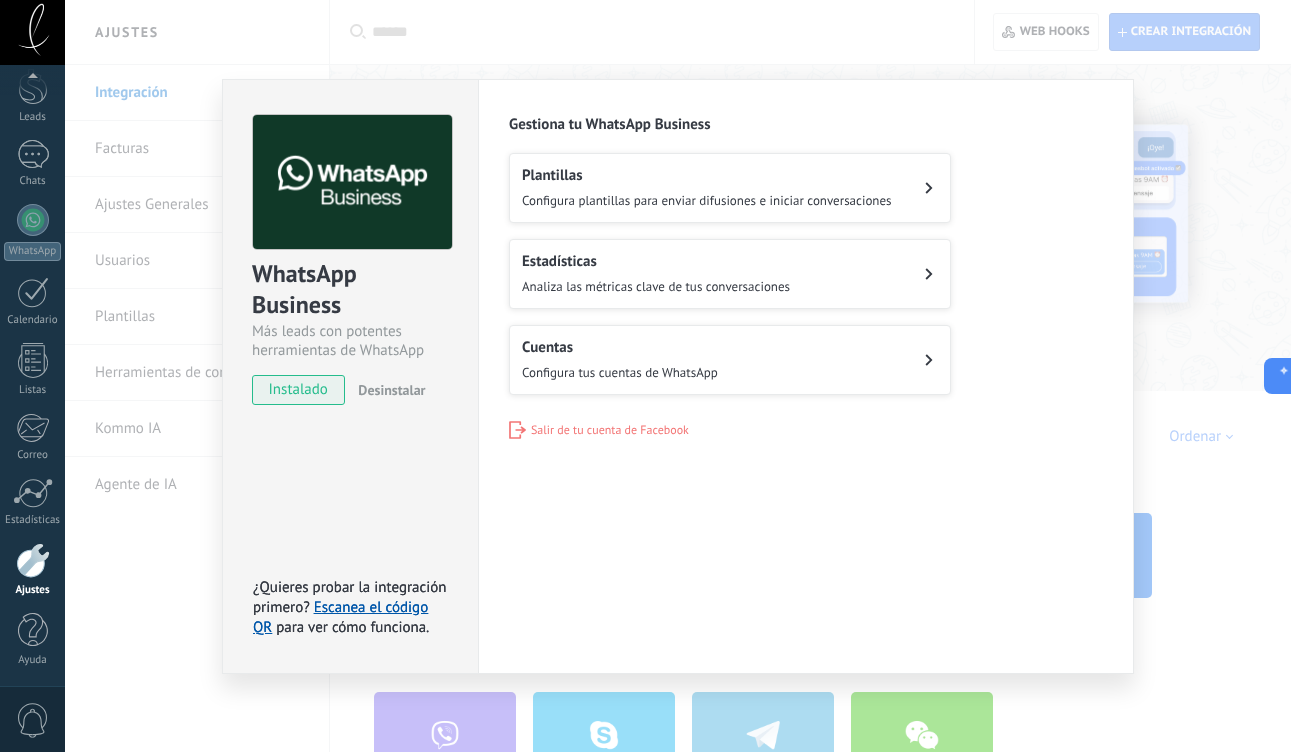 click on "WhatsApp Business Más leads con potentes herramientas de WhatsApp instalado Desinstalar ¿Quieres probar la integración primero?   Escanea el código QR   para ver cómo funciona. ¿Quieres probar la integración primero?   Escanea el código QR   para ver cómo funciona. Configuraciones Autorizaciones Esta pestaña registra a los usuarios que han concedido acceso a las integración a esta cuenta. Si deseas remover la posibilidad que un usuario pueda enviar solicitudes a la cuenta en nombre de esta integración, puedes revocar el acceso. Si el acceso a todos los usuarios es revocado, la integración dejará de funcionar. Esta aplicacion está instalada, pero nadie le ha dado acceso aun. WhatsApp Cloud API más _:  Guardar Gestiona tu WhatsApp Business Plantillas Configura plantillas para enviar difusiones e iniciar conversaciones Estadísticas Analiza las métricas clave de tus conversaciones Cuentas Configura tus cuentas de WhatsApp Salir de tu cuenta de Facebook" at bounding box center [678, 376] 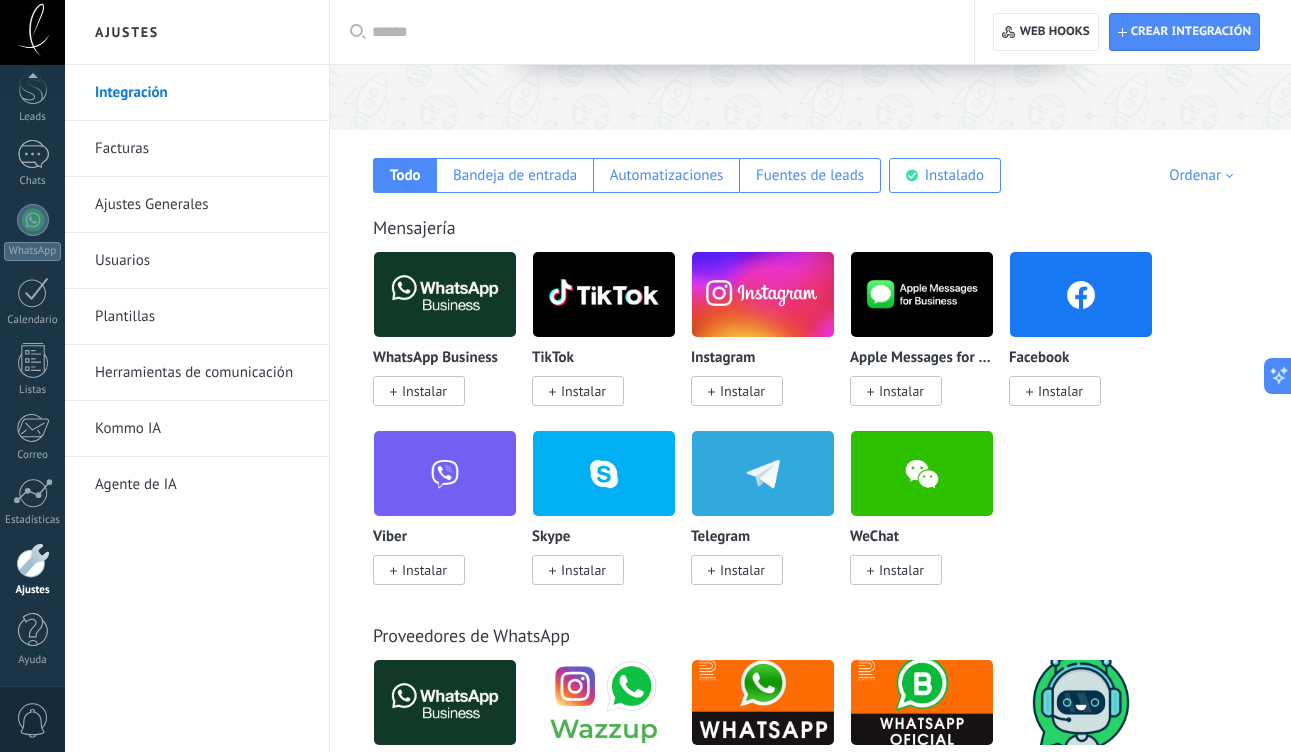 scroll, scrollTop: 260, scrollLeft: 0, axis: vertical 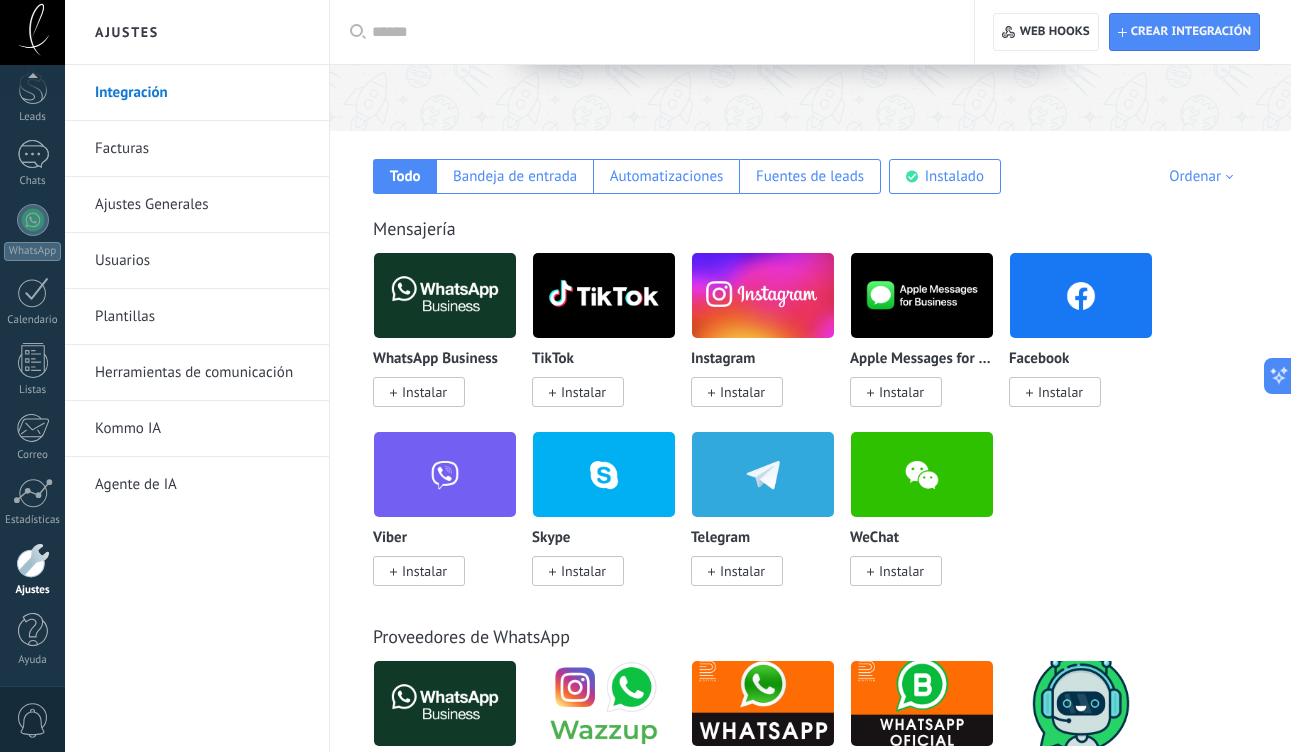 click at bounding box center [445, 295] 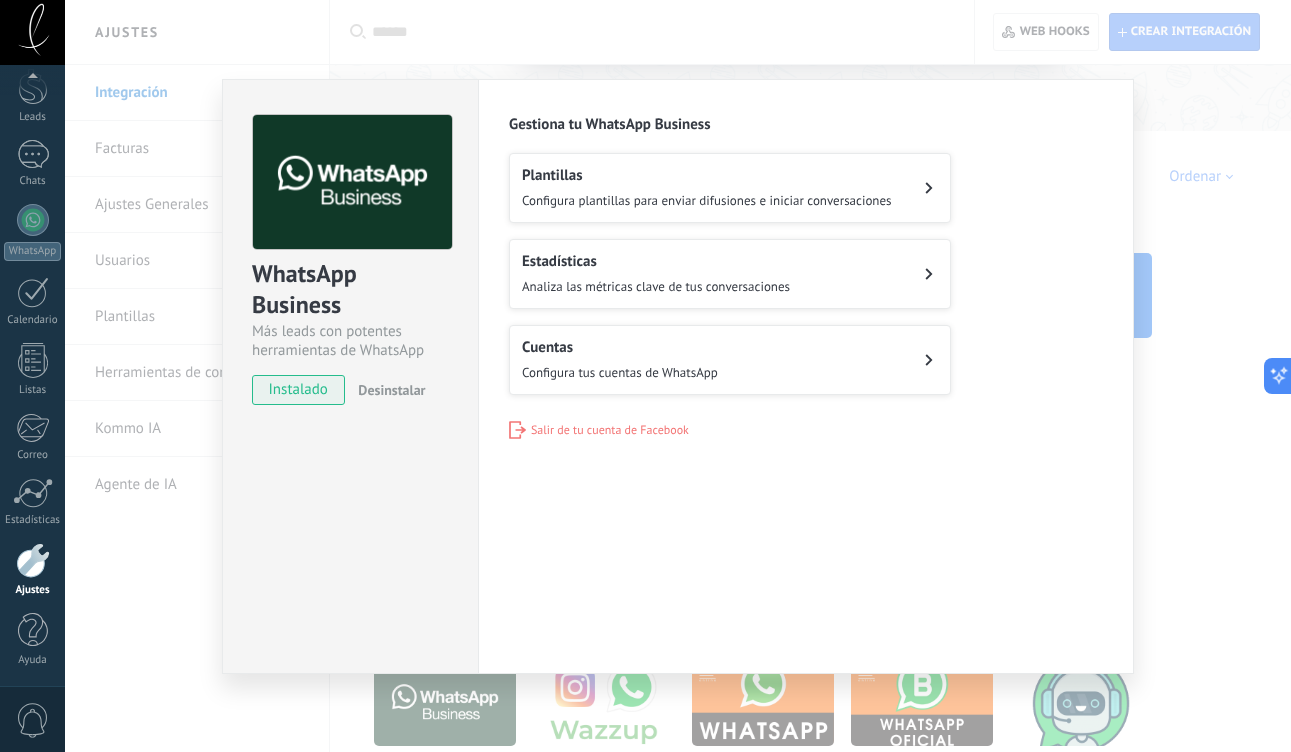 click on "Cuentas Configura tus cuentas de WhatsApp" at bounding box center [620, 360] 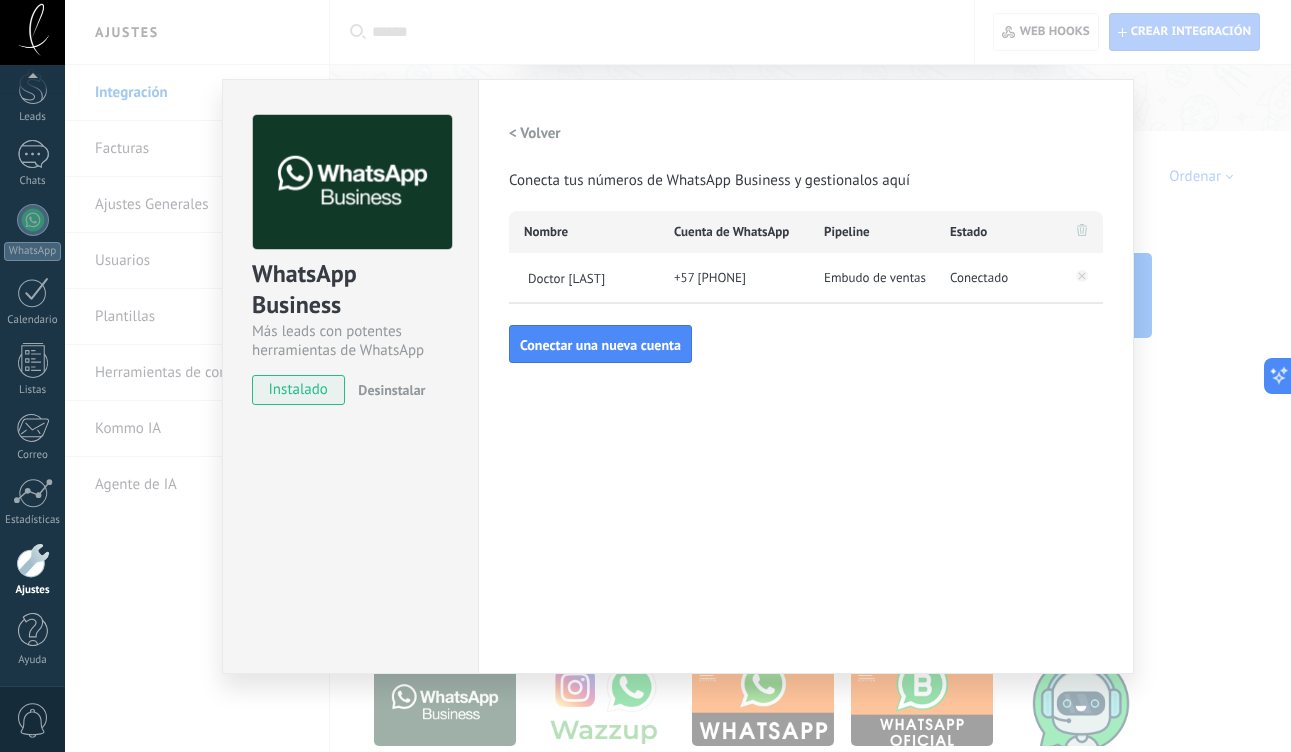 click on "WhatsApp Business Más leads con potentes herramientas de WhatsApp instalado Desinstalar Configuraciones Autorizaciones Esta pestaña registra a los usuarios que han concedido acceso a las integración a esta cuenta. Si deseas remover la posibilidad que un usuario pueda enviar solicitudes a la cuenta en nombre de esta integración, puedes revocar el acceso. Si el acceso a todos los usuarios es revocado, la integración dejará de funcionar. Esta aplicacion está instalada, pero nadie le ha dado acceso aun. WhatsApp Cloud API más _:  Guardar < Volver Conecta tus números de WhatsApp Business y gestionalos aquí Nombre Cuenta de WhatsApp Pipeline Estado Doctor Leo Fernández +57 321 2203150 Embudo de ventas Conectado Conectar una nueva cuenta" at bounding box center (678, 376) 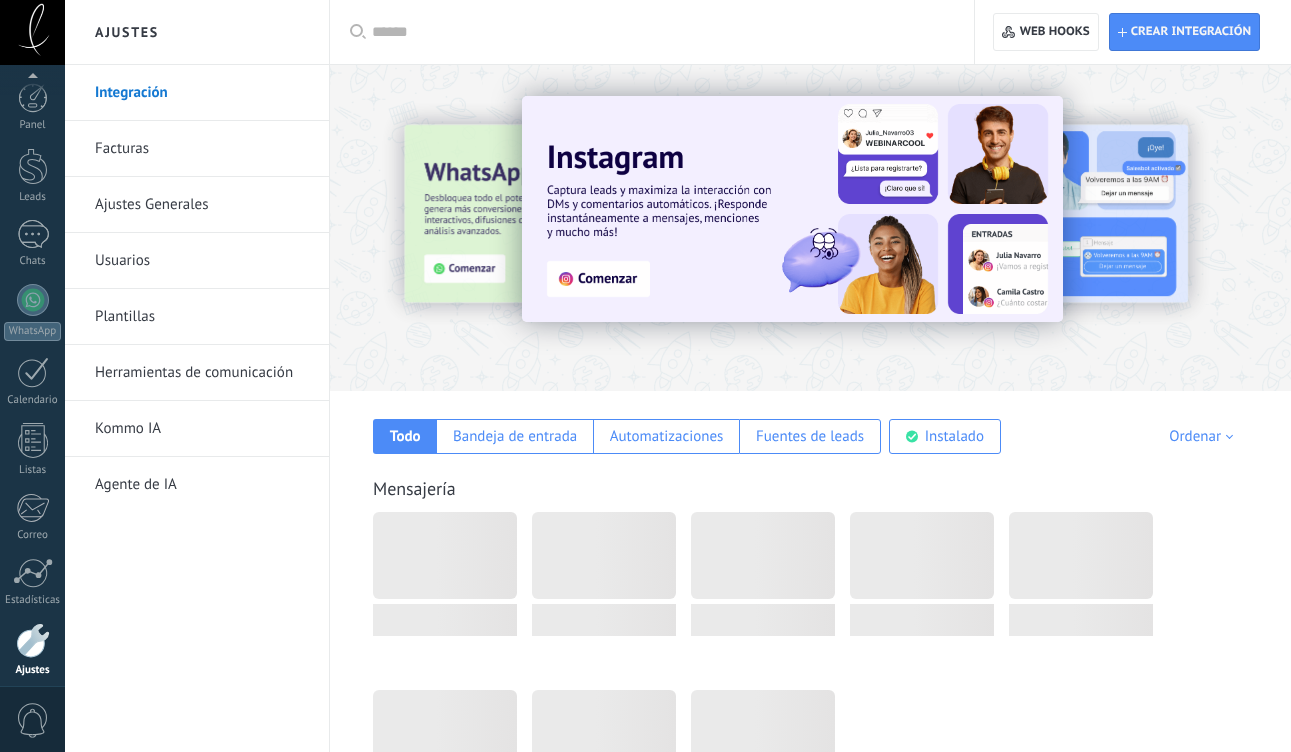 scroll, scrollTop: 260, scrollLeft: 0, axis: vertical 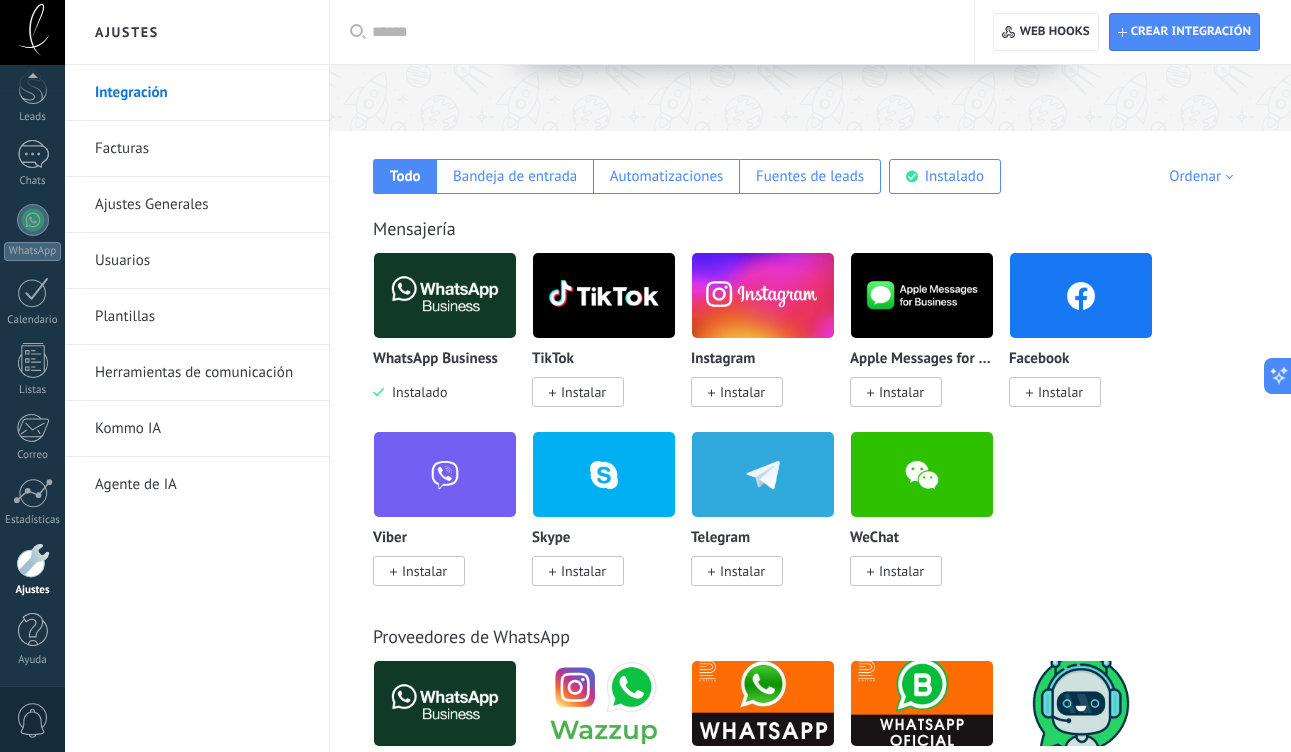 click at bounding box center [763, 295] 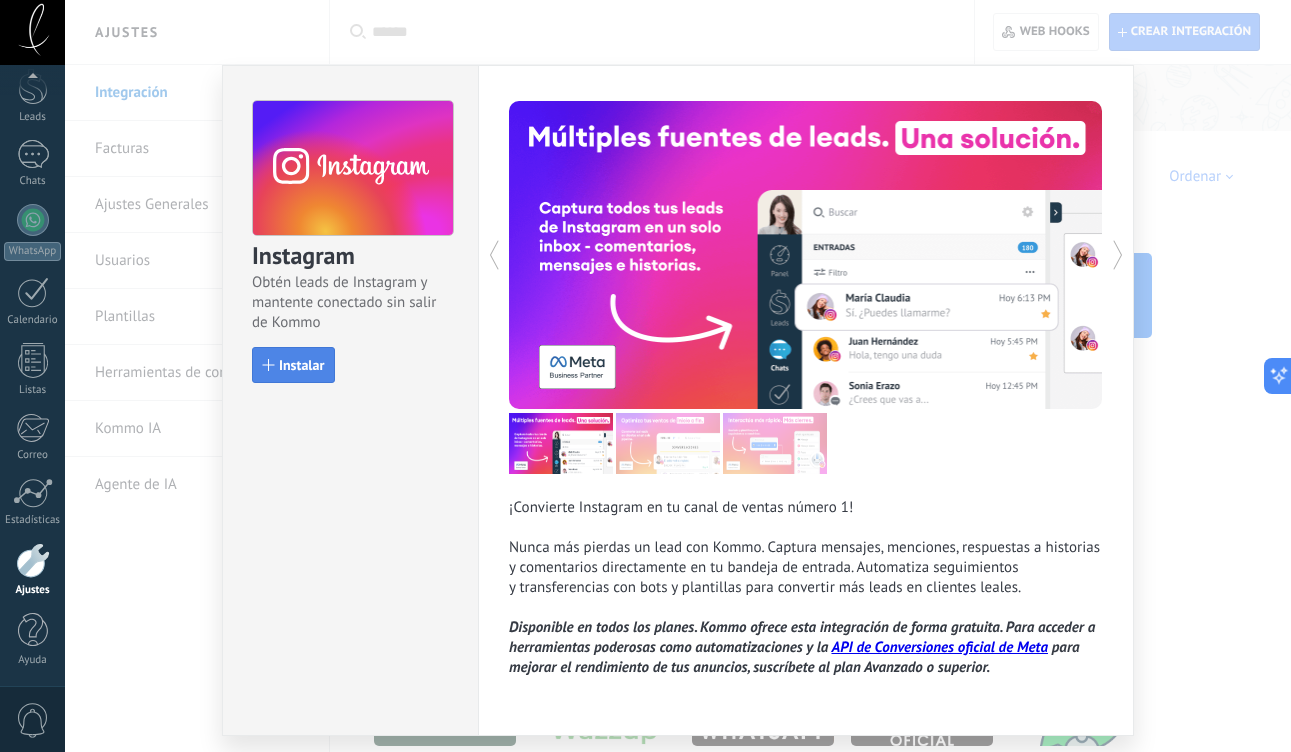 click on "Instalar" at bounding box center [301, 365] 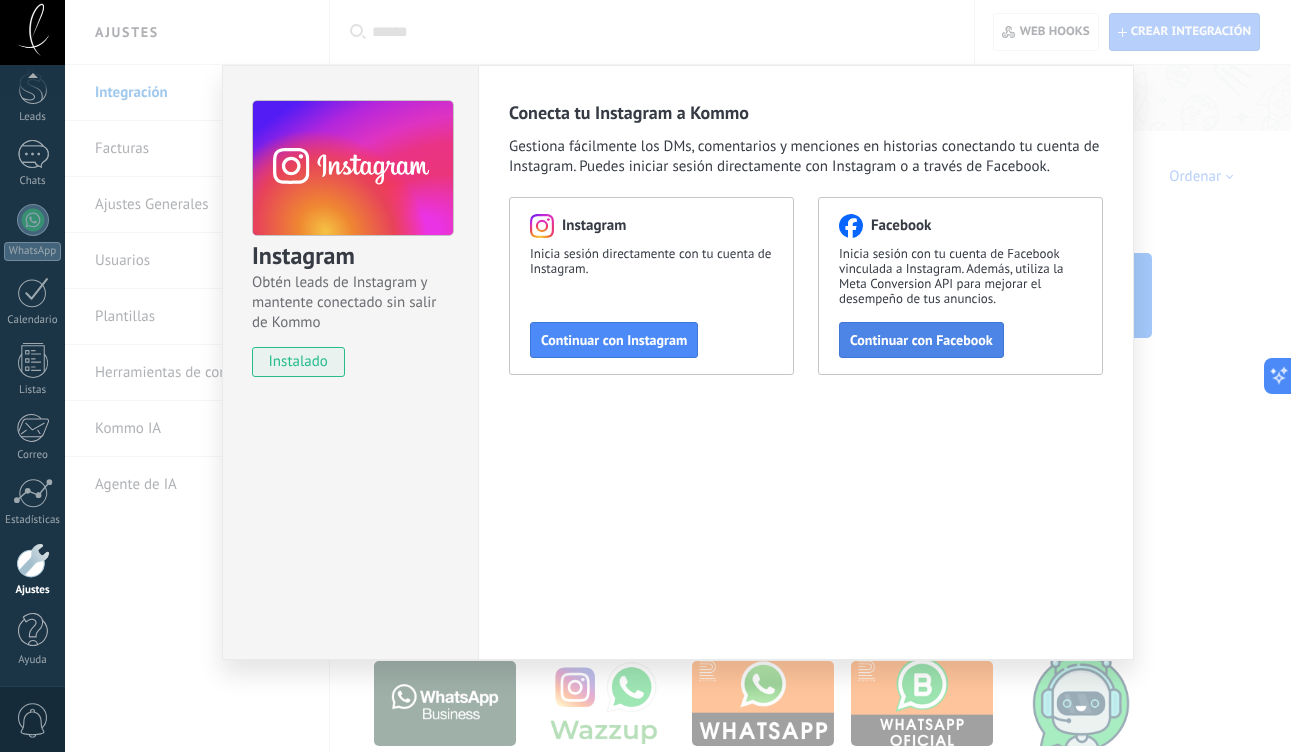click on "Continuar con Facebook" at bounding box center (921, 340) 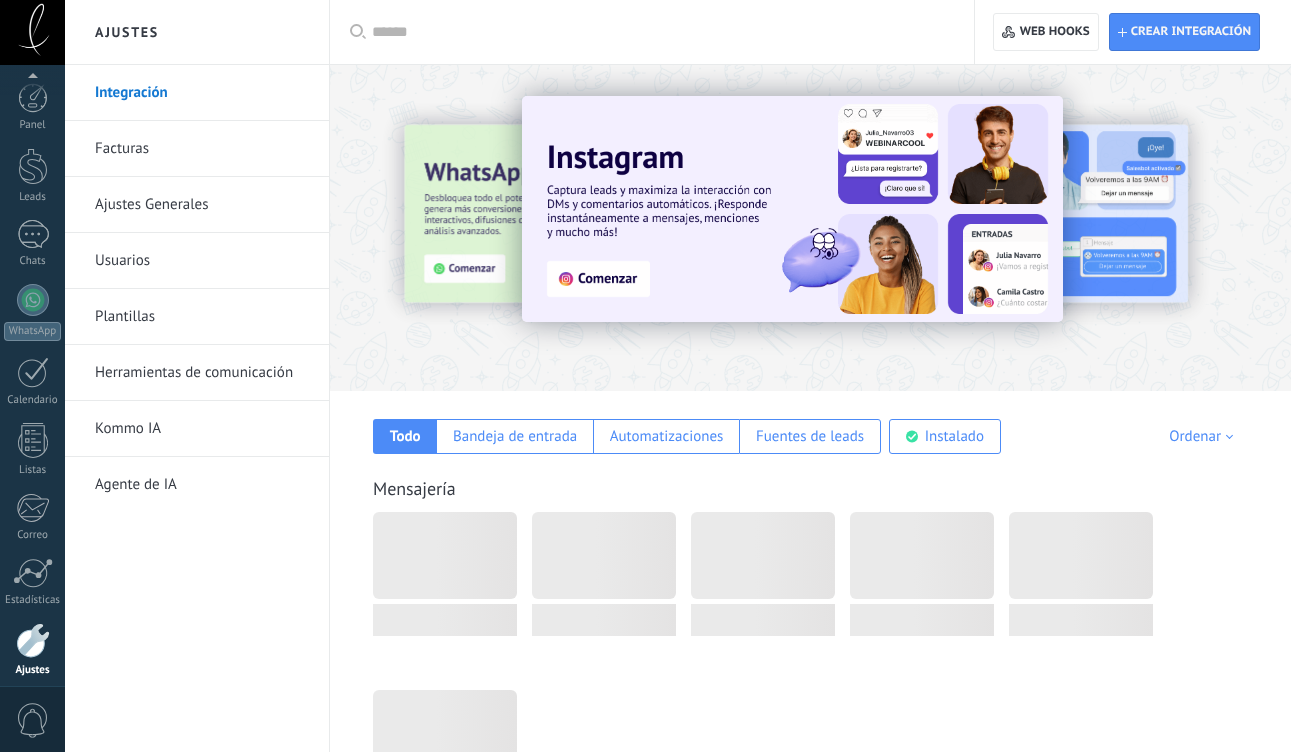 scroll, scrollTop: 260, scrollLeft: 0, axis: vertical 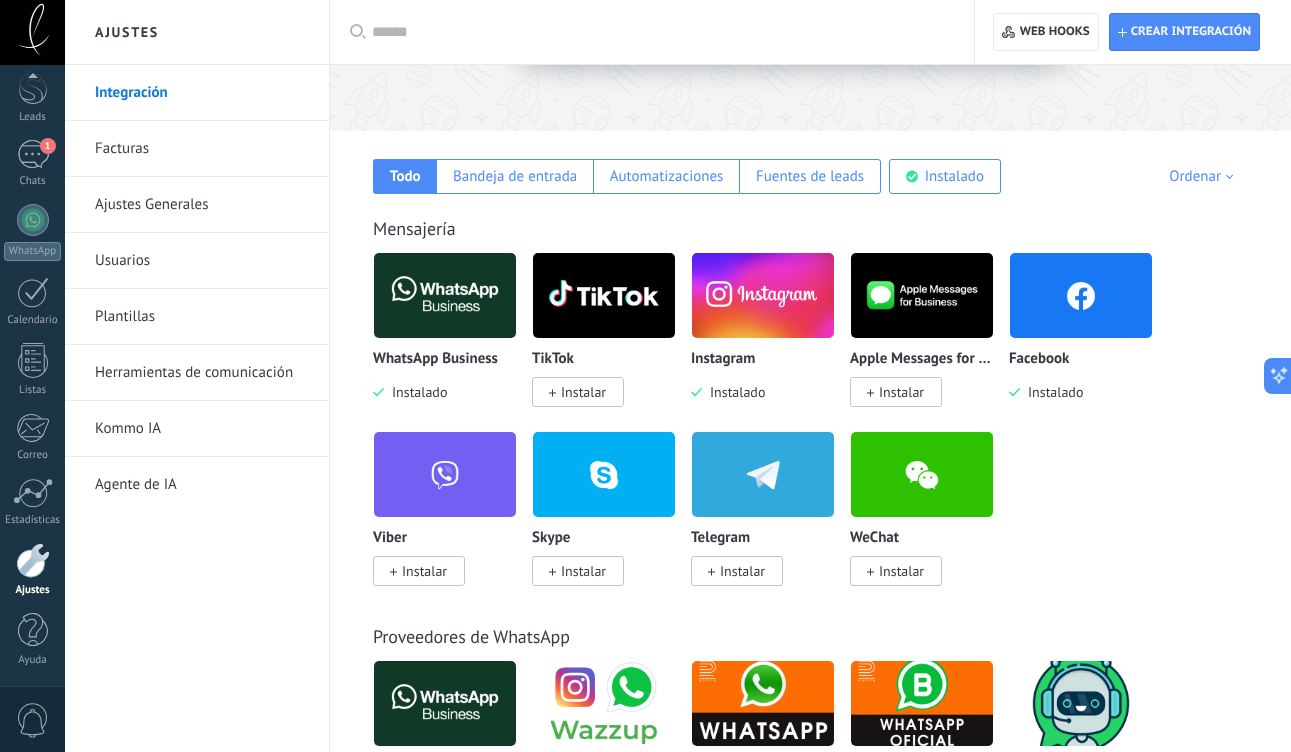 click at bounding box center [763, 295] 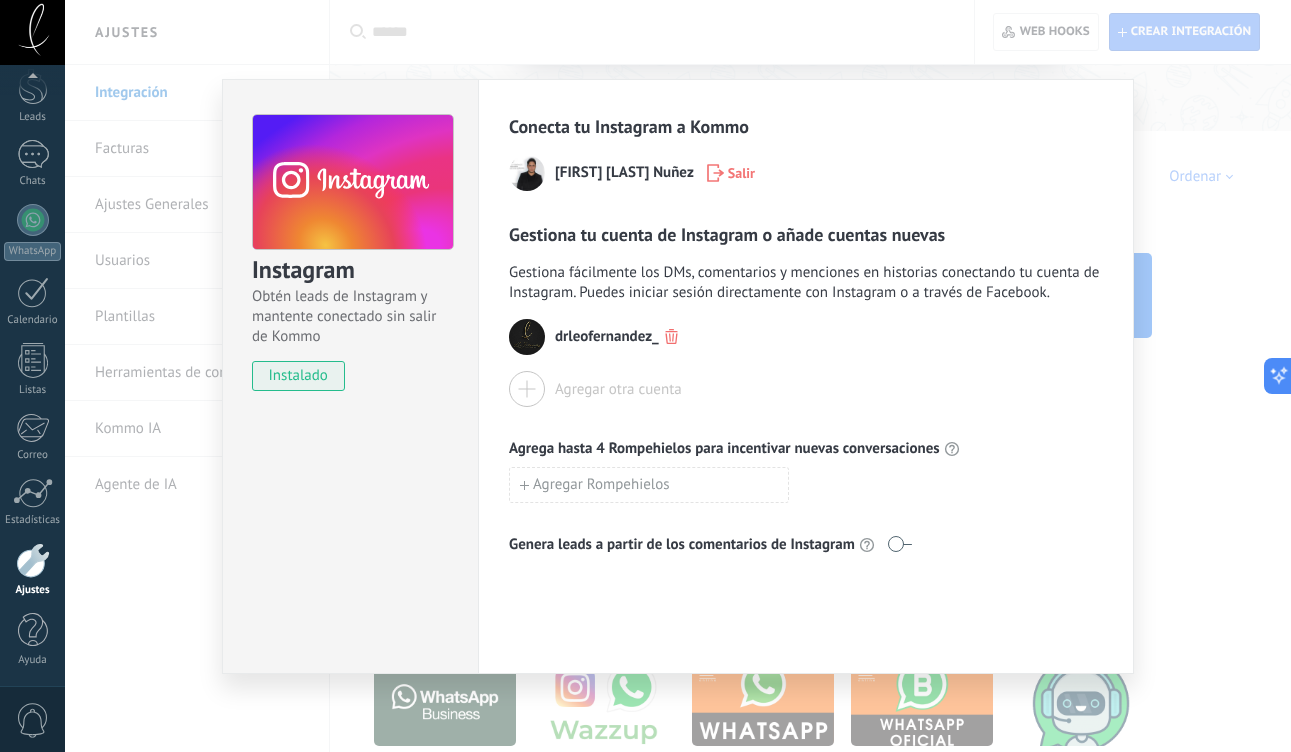 click at bounding box center (527, 389) 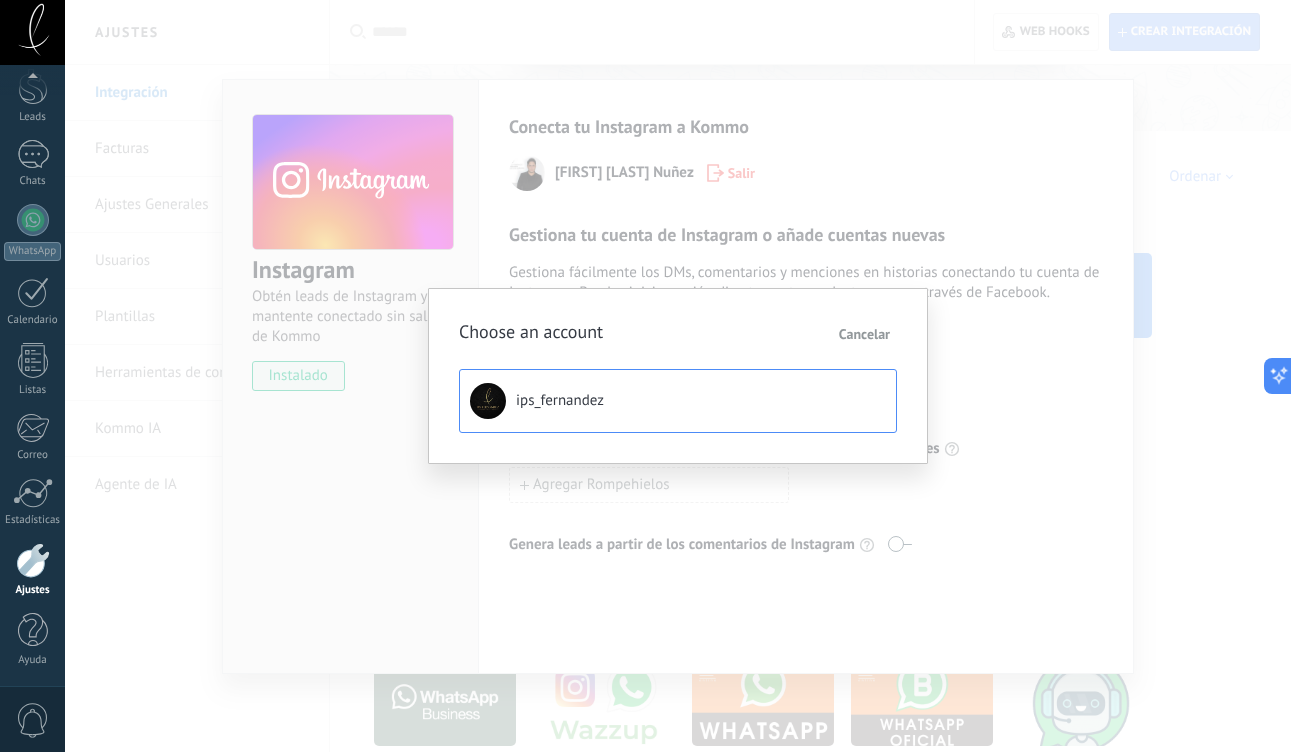 click on "ips_fernandez" at bounding box center (678, 401) 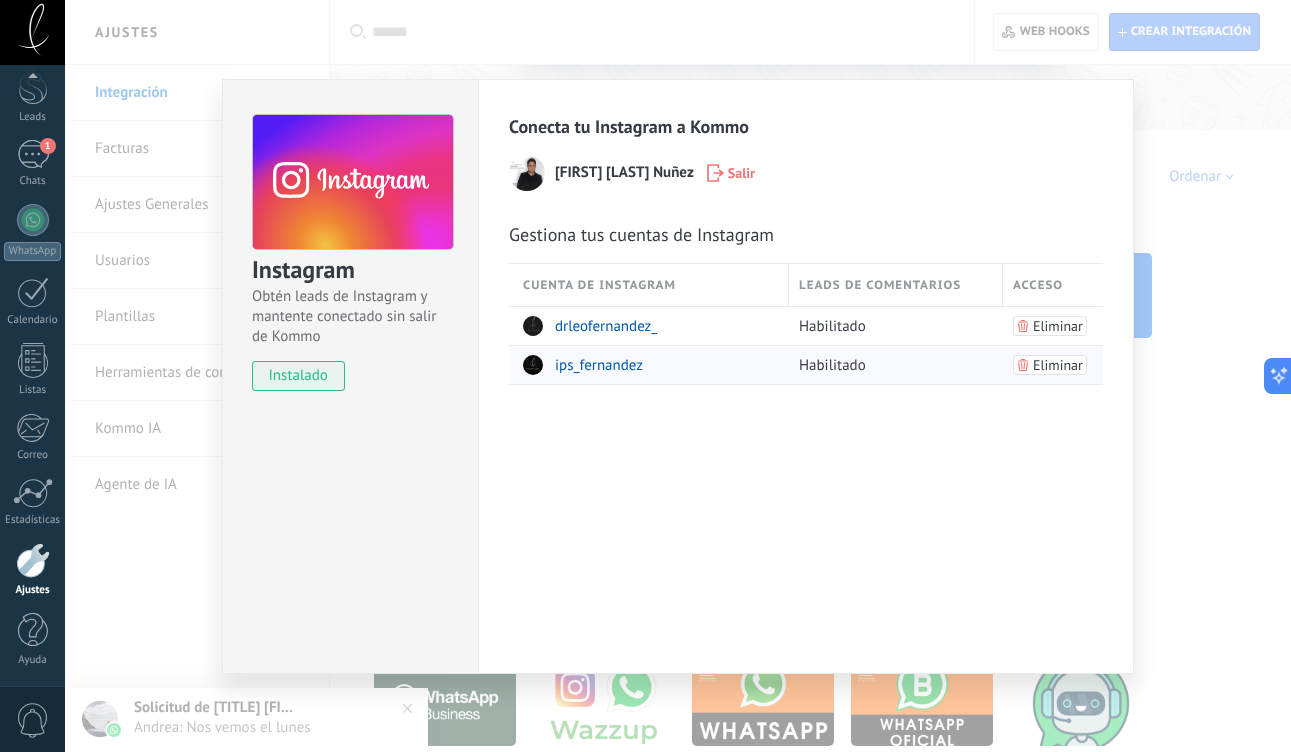 click on "Habilitado" at bounding box center [891, 365] 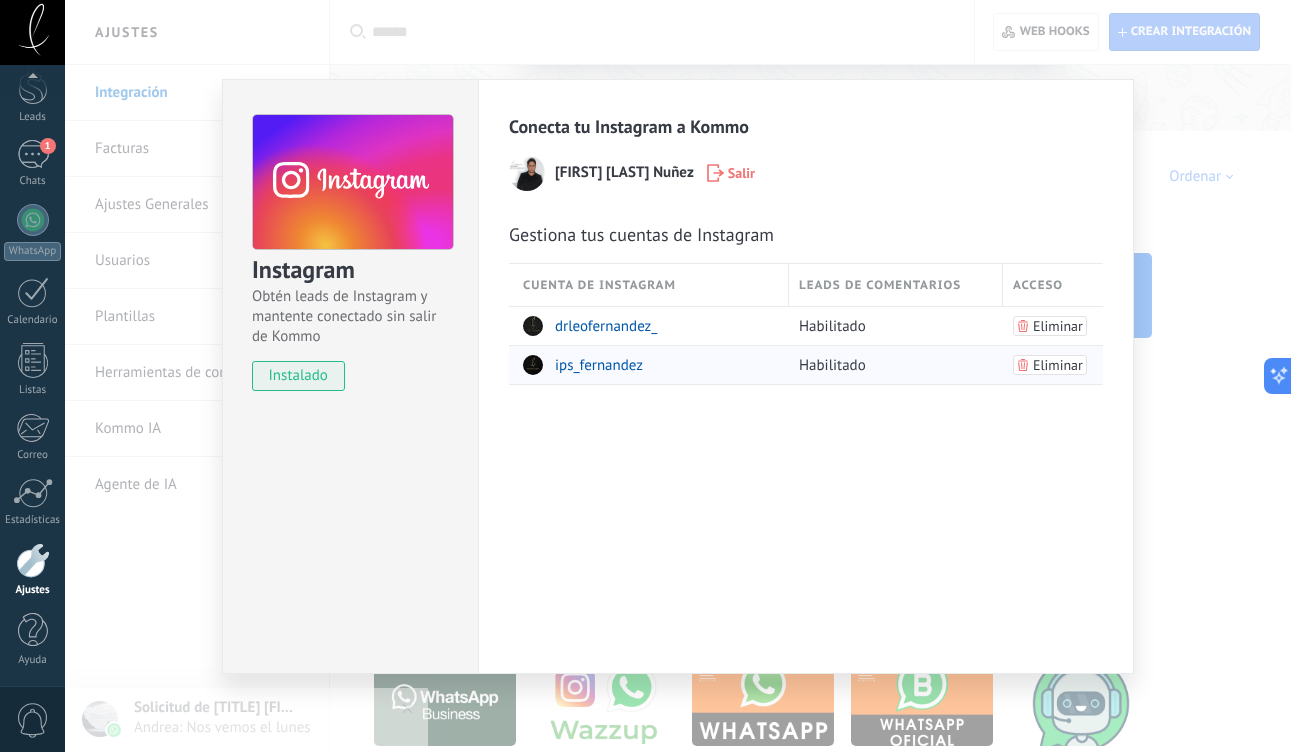 click on "Habilitado" at bounding box center [891, 365] 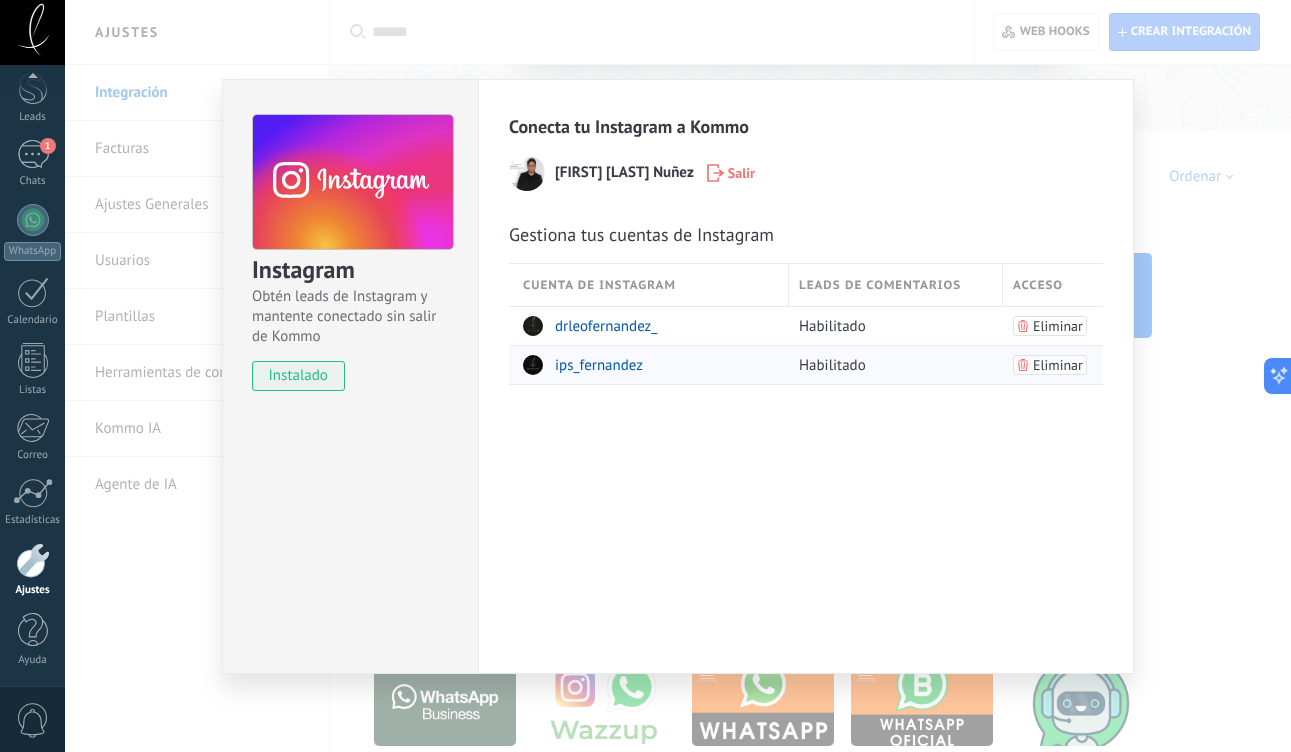 click on "Eliminar" at bounding box center [1050, 365] 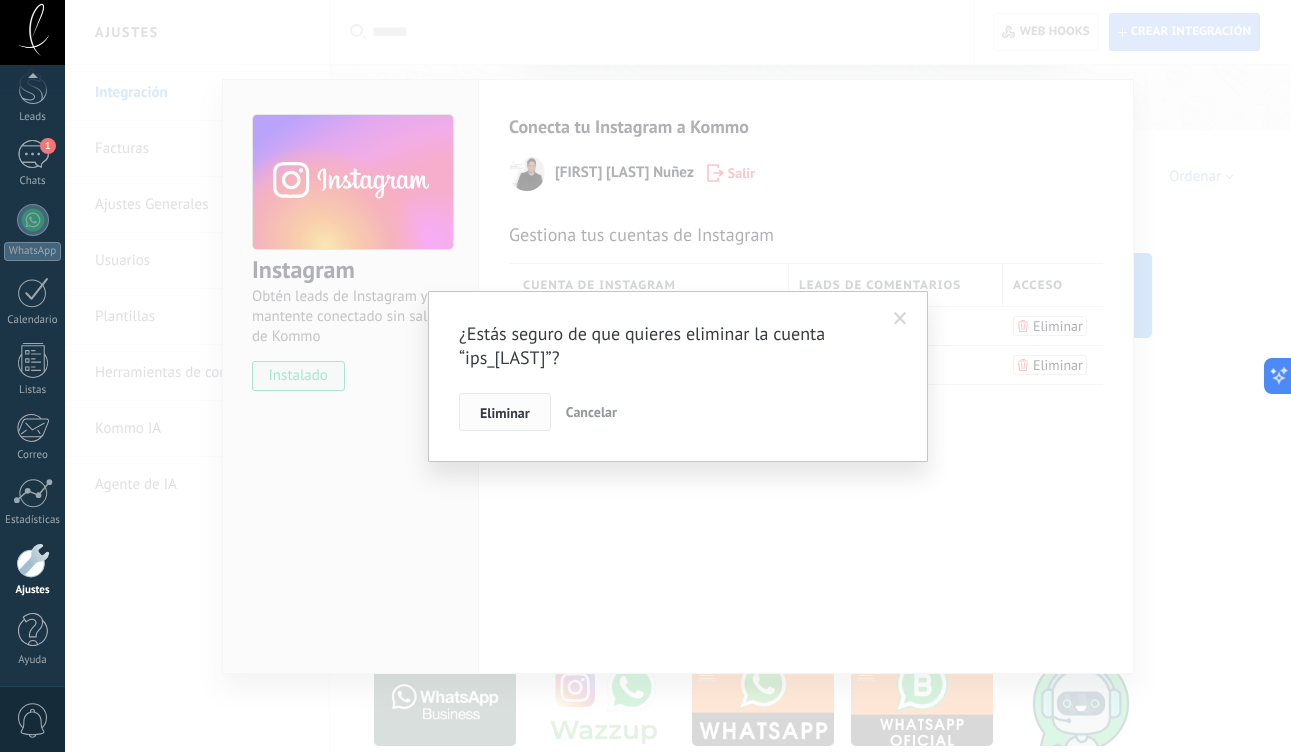 click on "Eliminar" at bounding box center [505, 412] 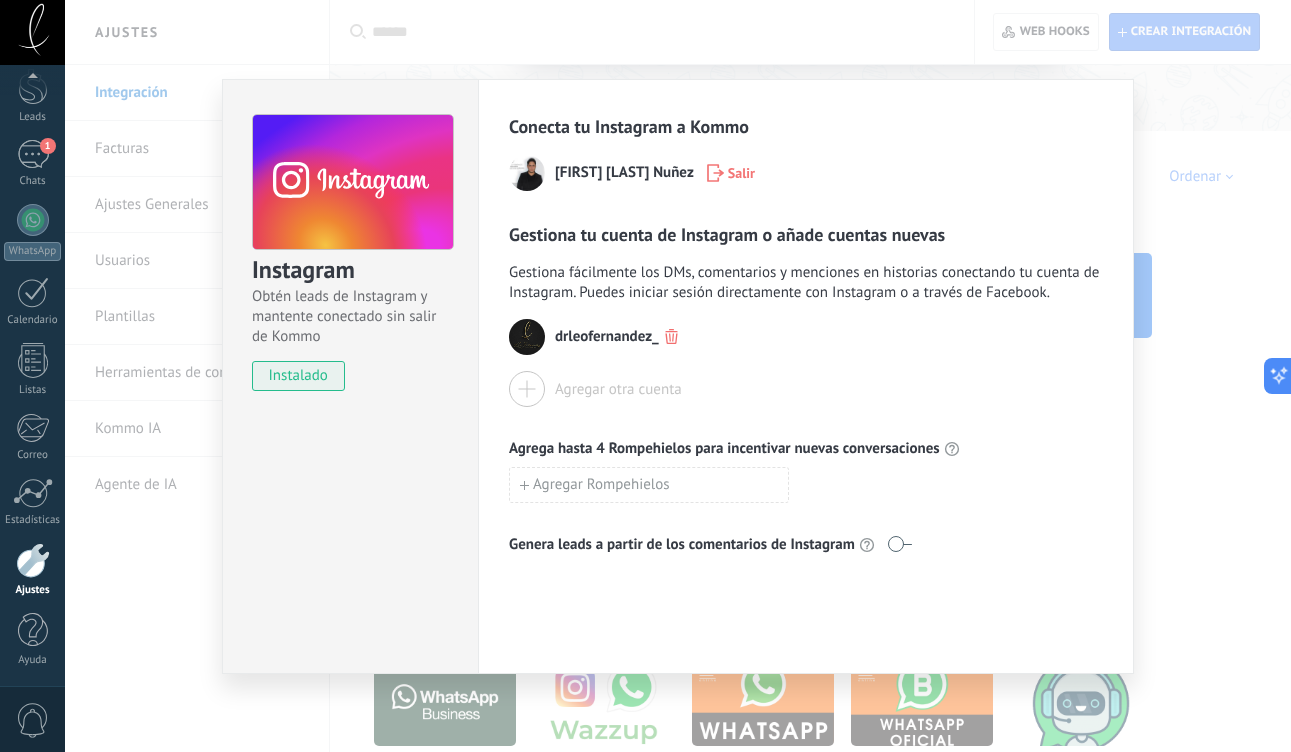click at bounding box center (899, 544) 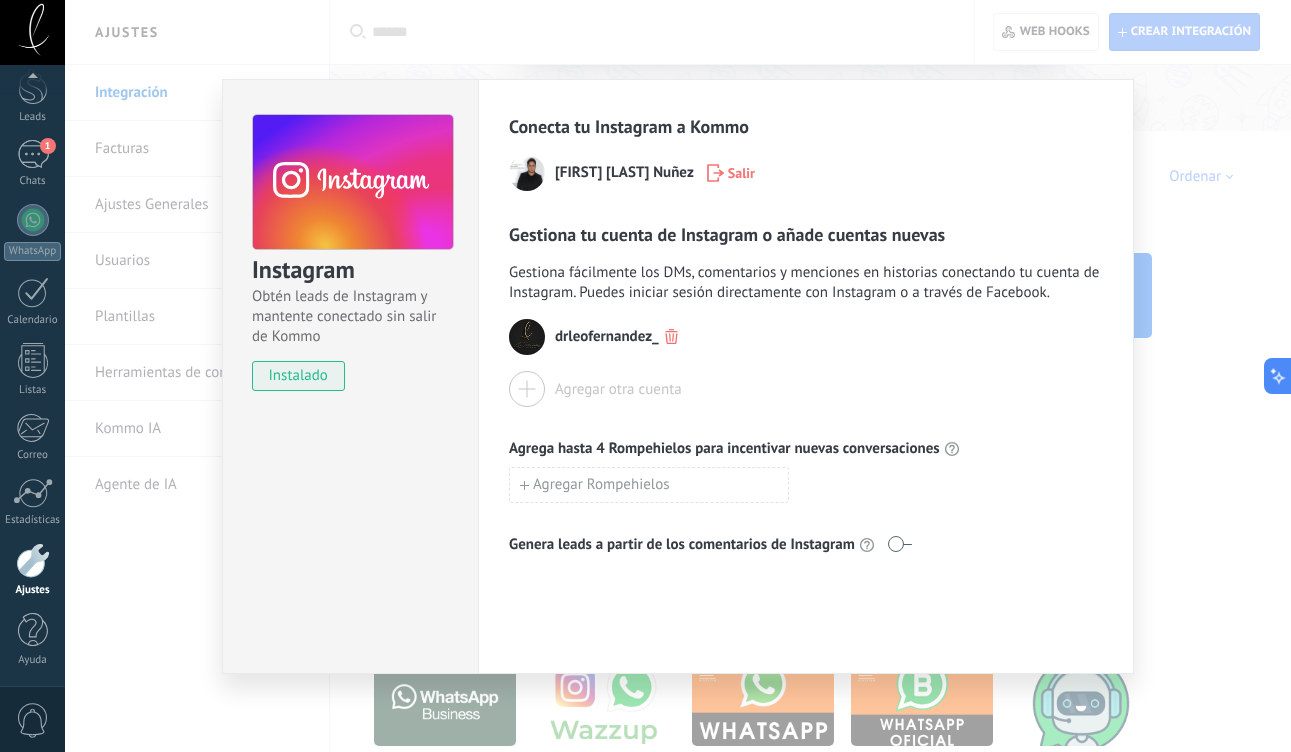 click at bounding box center (527, 389) 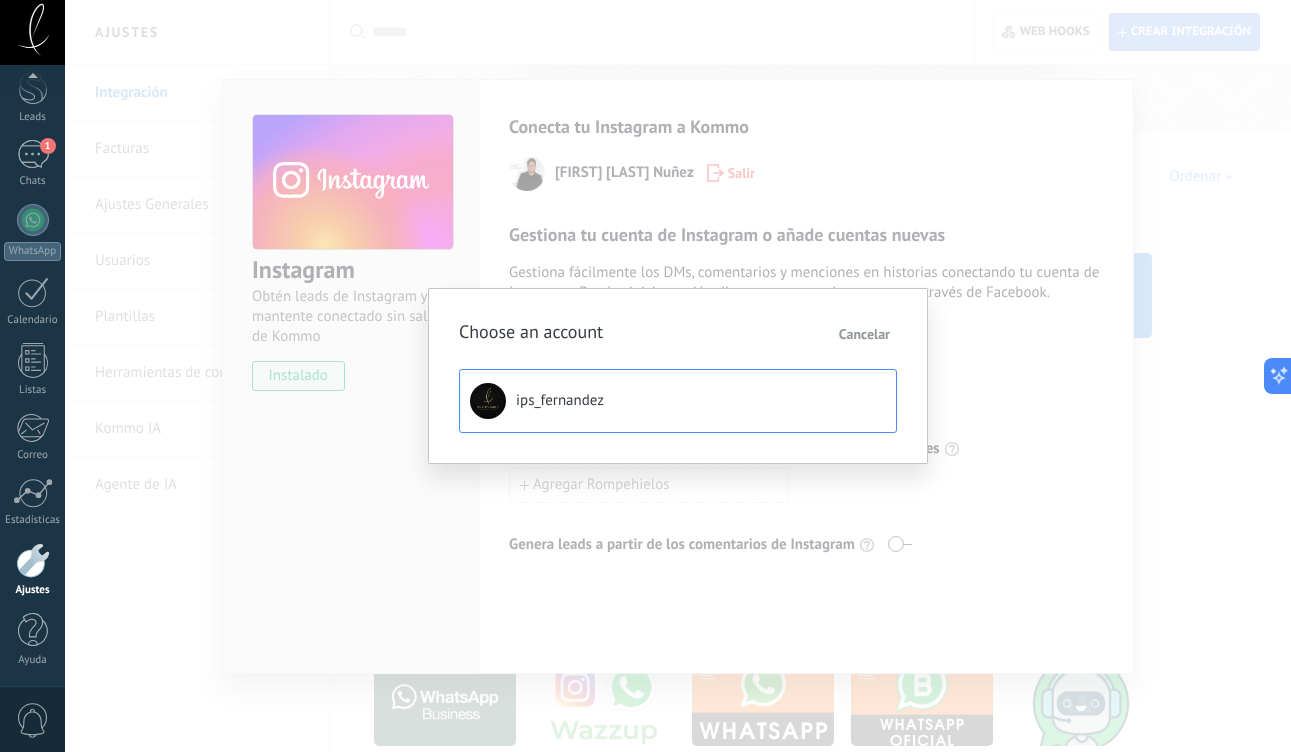 click on "ips_fernandez" at bounding box center (560, 401) 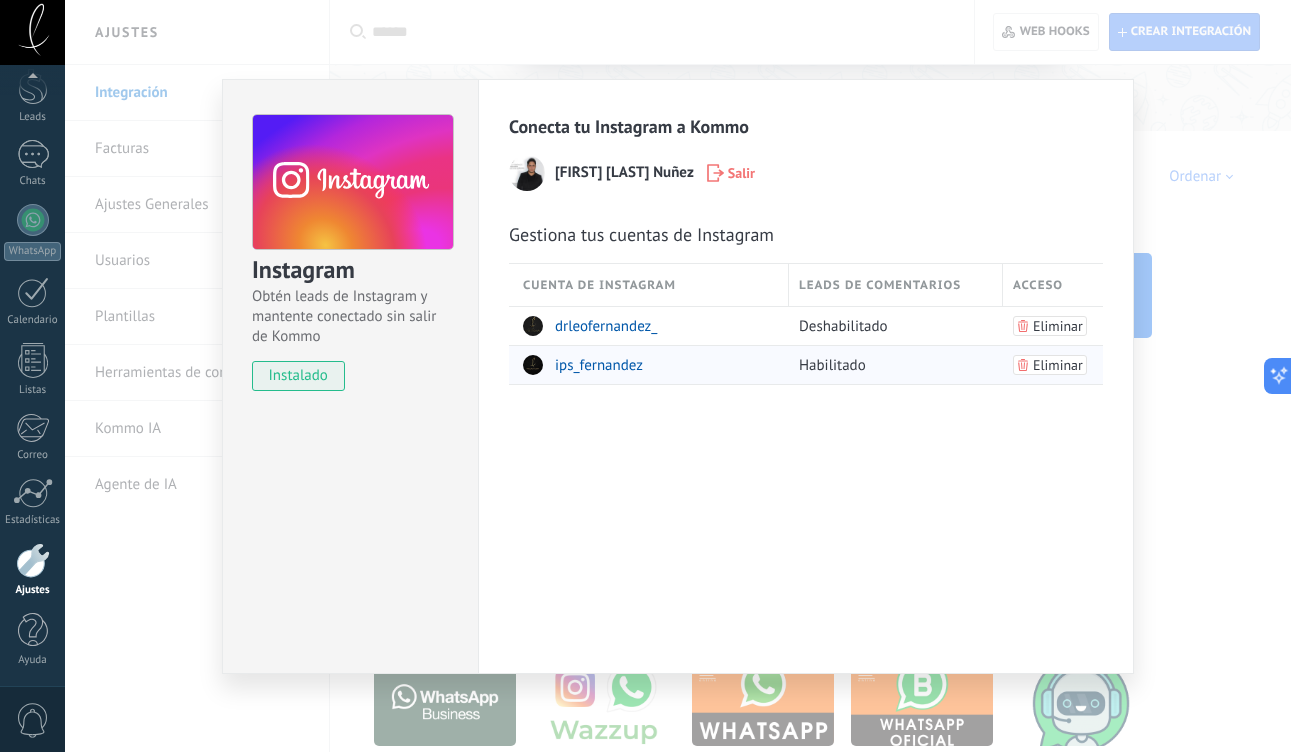 click on "ips_fernandez" at bounding box center [599, 365] 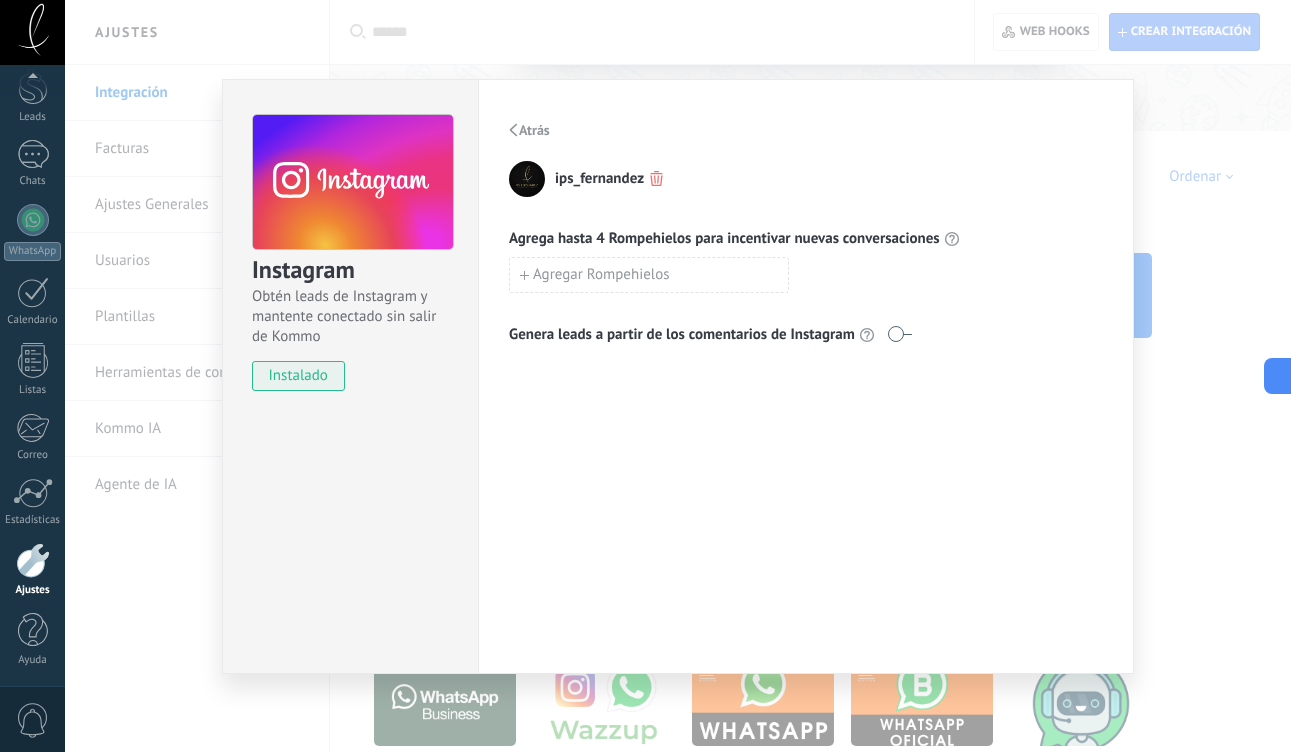 click at bounding box center (899, 334) 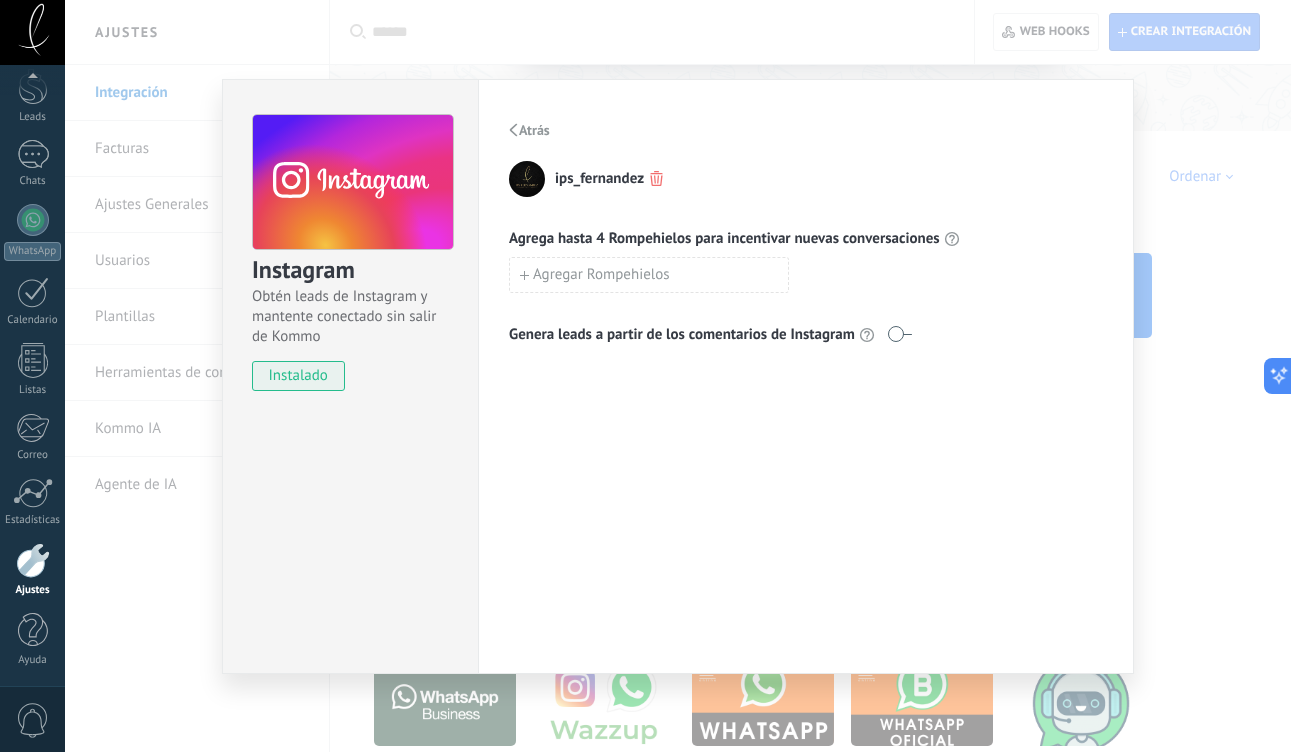 click 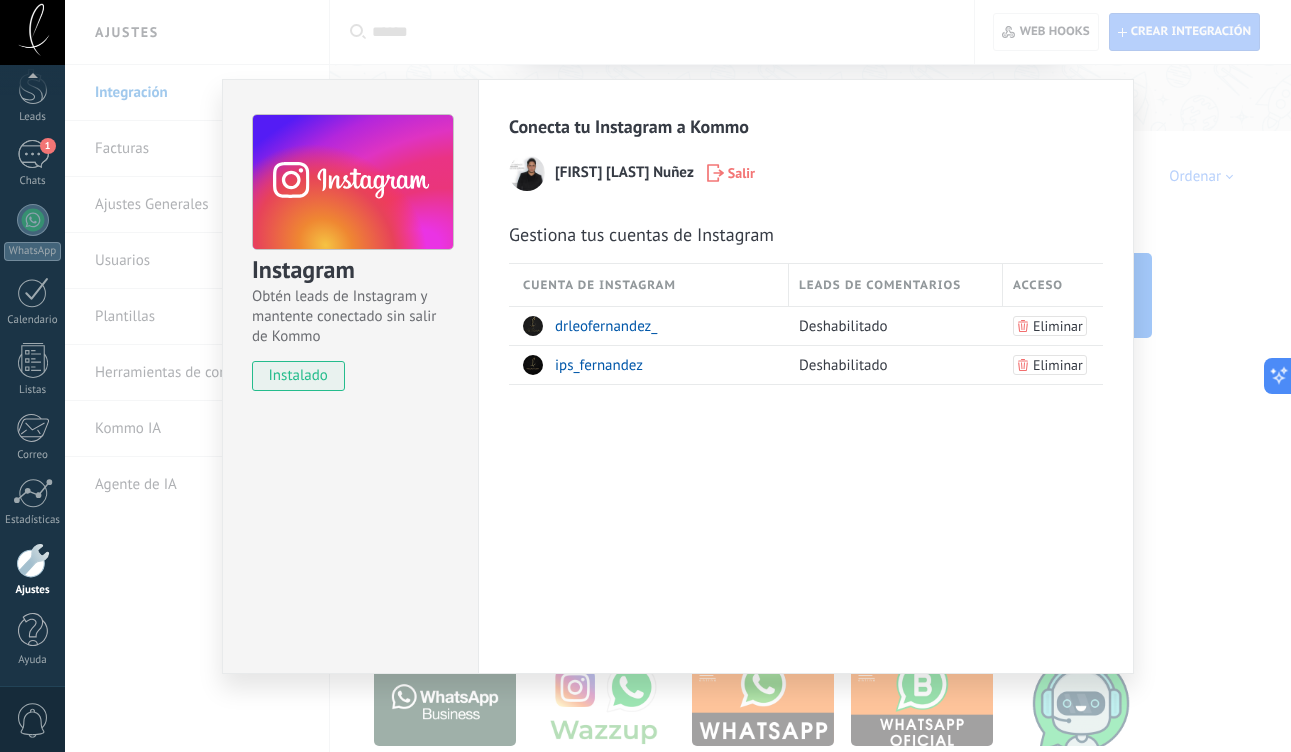 click on "Instagram Obtén leads de Instagram y mantente conectado sin salir de Kommo instalado Conecta tu Instagram a Kommo Leonardo Fernández Nuñez Salir Gestiona tus cuentas de Instagram Cuenta de Instagram Leads de comentarios Acceso drleofernandez_ Deshabilitado Eliminar ips_fernandez Deshabilitado Eliminar" at bounding box center [678, 376] 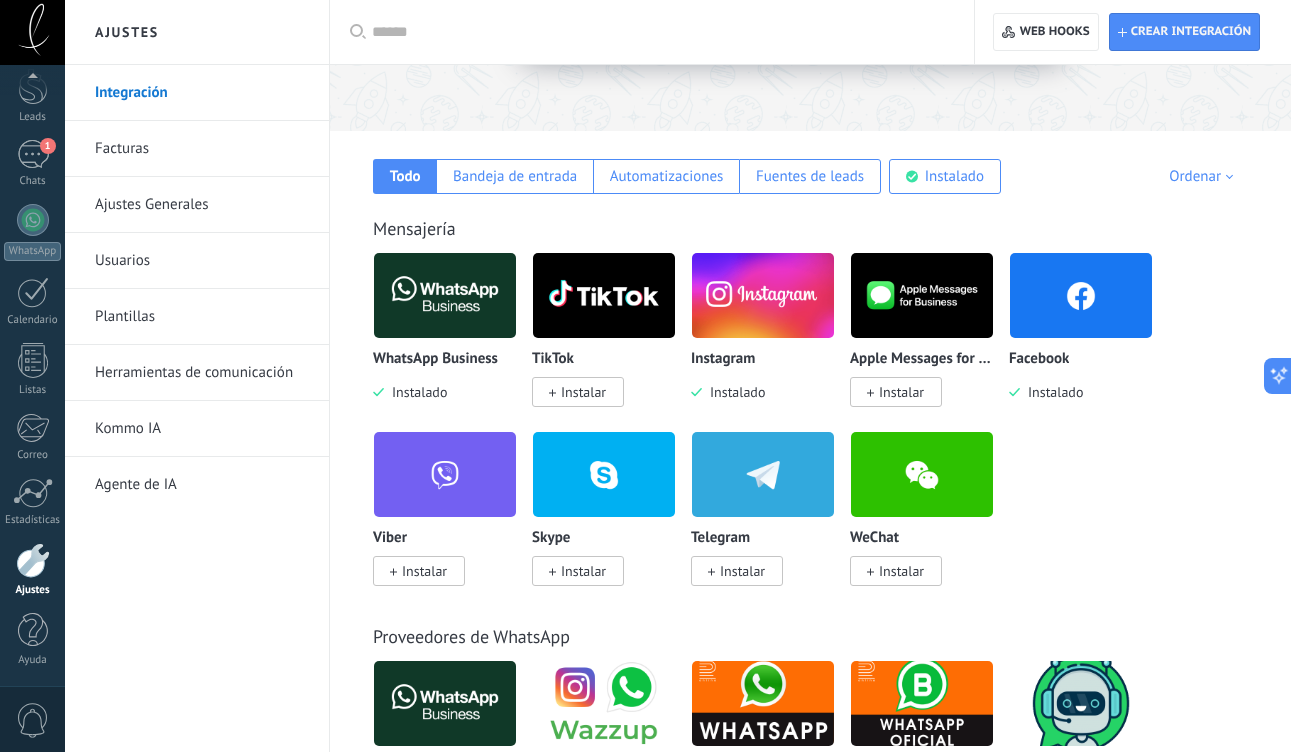 click at bounding box center [1081, 295] 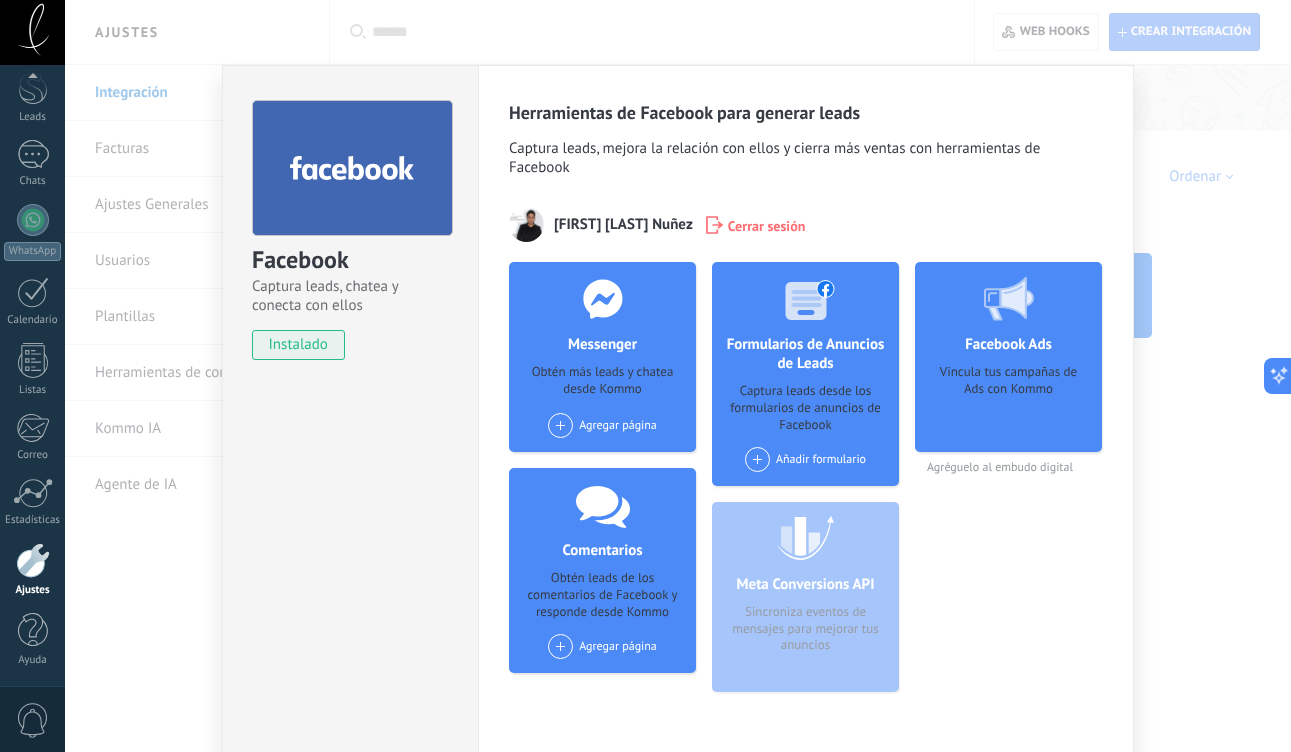 click at bounding box center (560, 425) 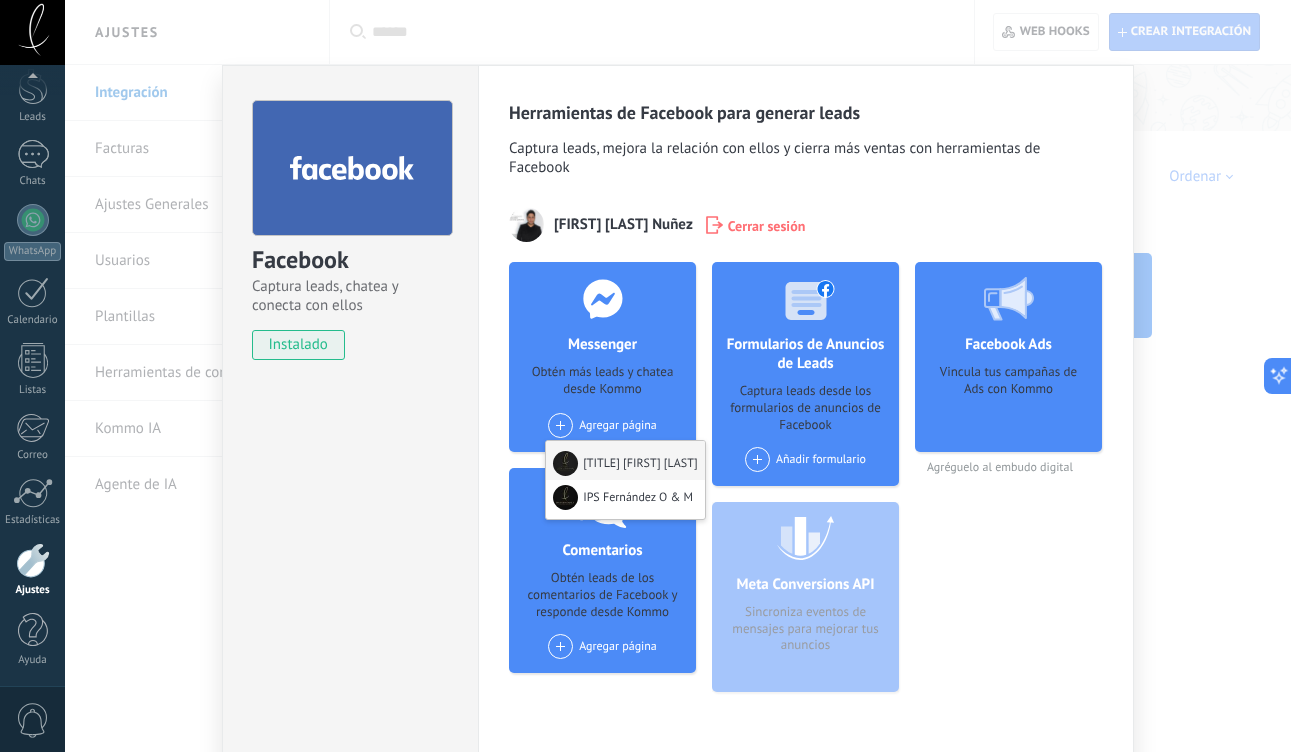 click on "Dr [FIRST] [LAST]" at bounding box center (625, 460) 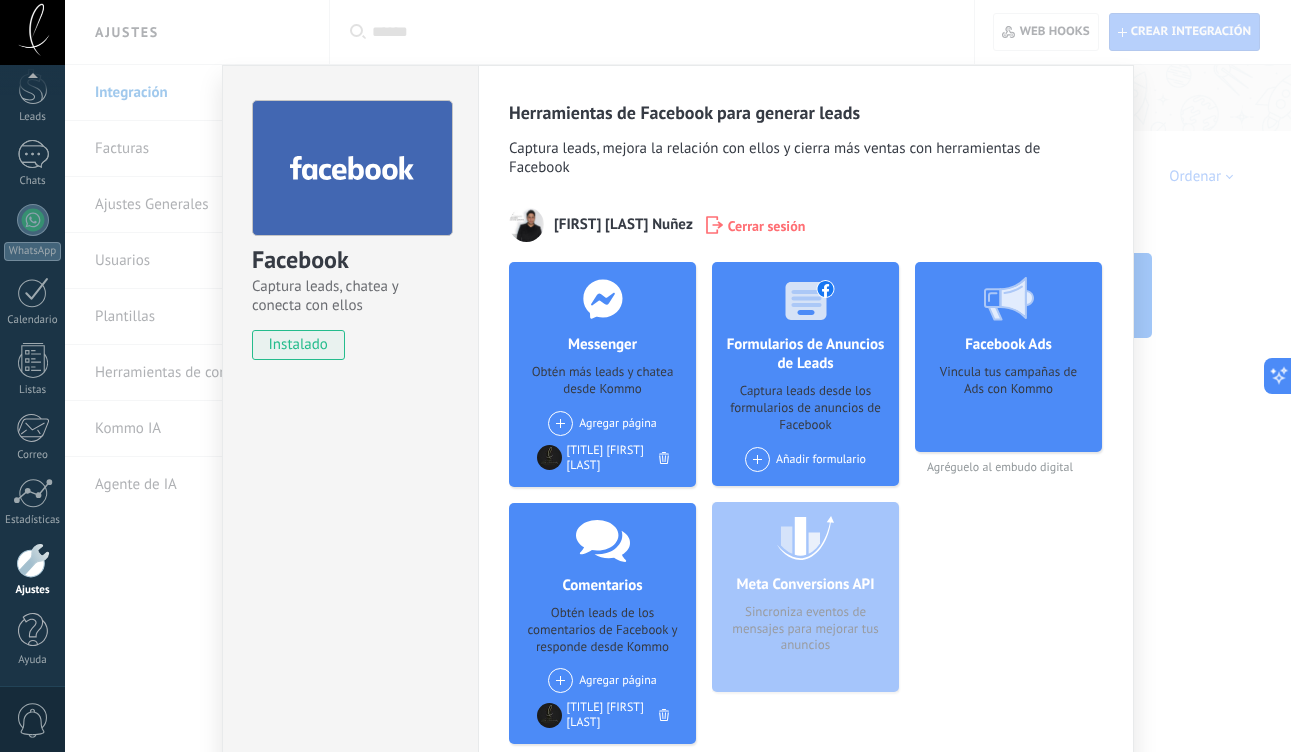 click at bounding box center (560, 423) 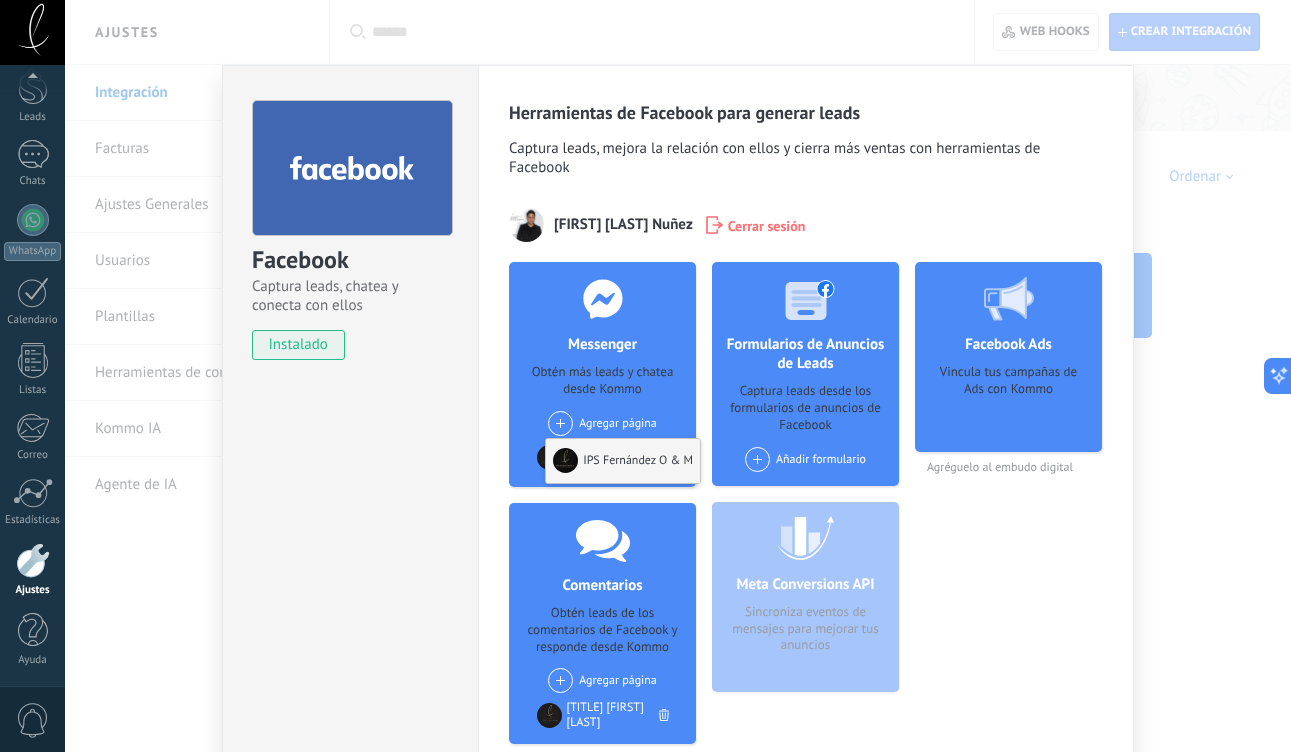 click at bounding box center (568, 460) 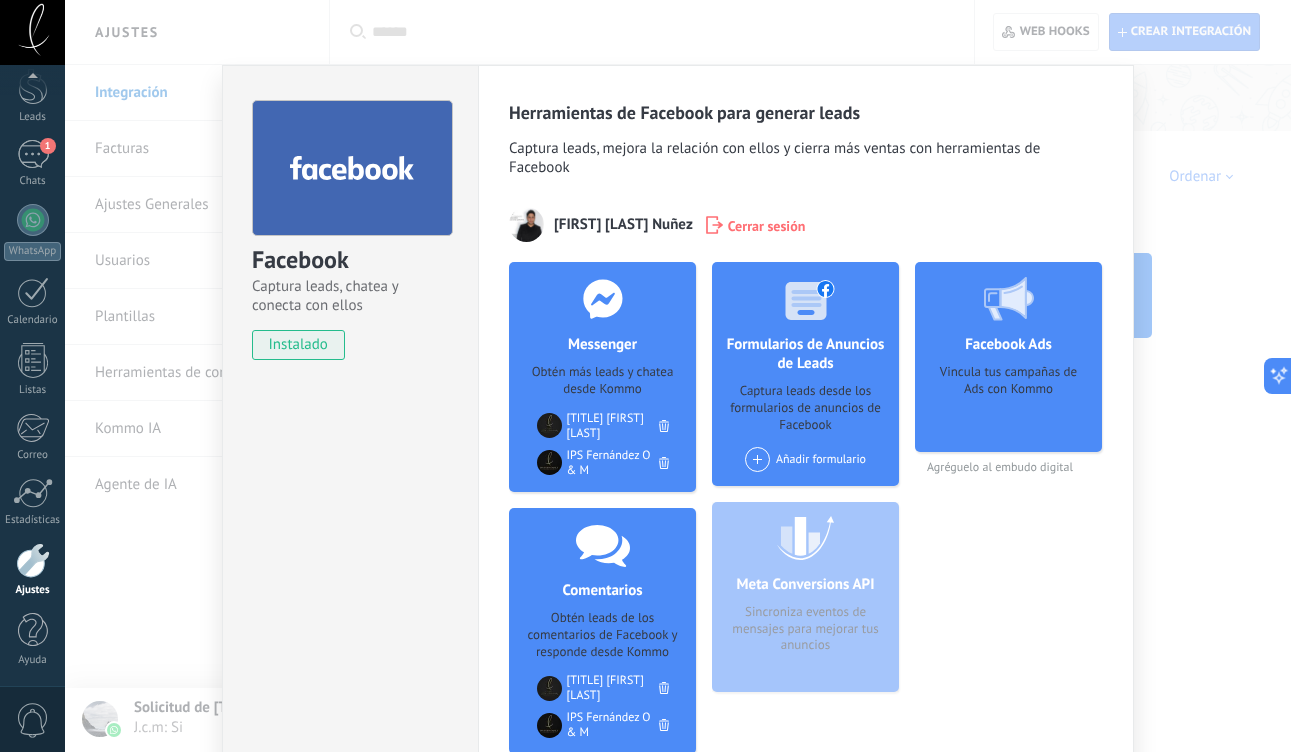 click 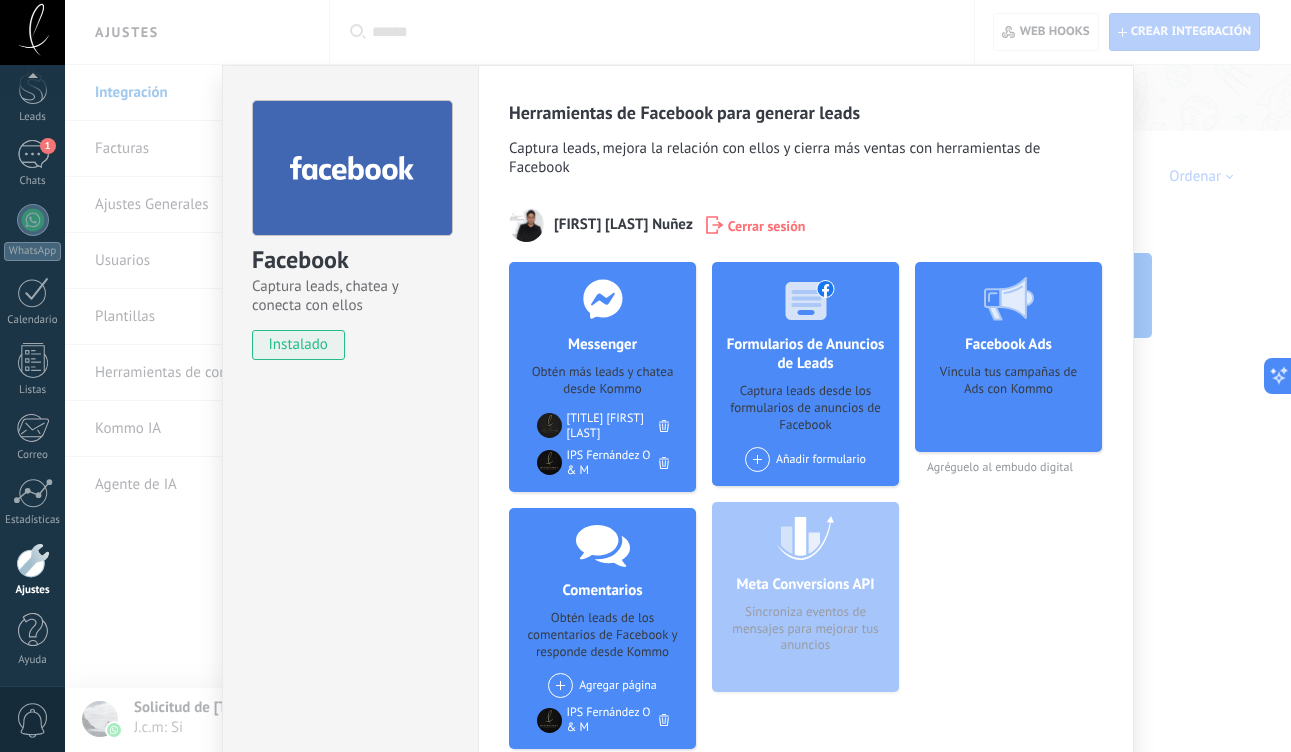 click 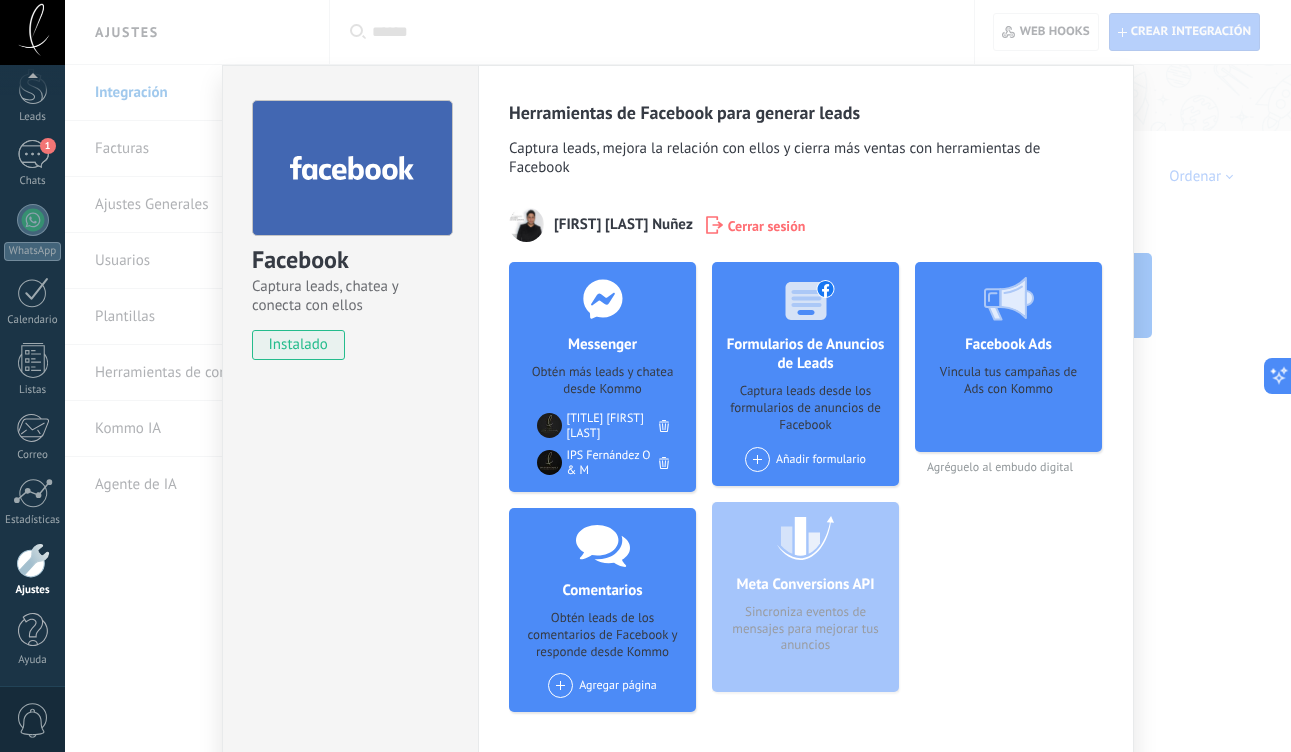 click on "Facebook Captura leads, chatea y conecta con ellos instalado Desinstalar Herramientas de Facebook para generar leads Captura leads, mejora la relación con ellos y cierra más ventas con herramientas de Facebook Leonardo Fernández Nuñez Cerrar sesión Messenger Obtén más leads y chatea desde Kommo Agregar página Dr Leo Fernandez IPS Fernández O & M Comentarios Obtén leads de los comentarios de Facebook y responde desde Kommo Agregar página Formularios de Anuncios de Leads Captura leads desde los formularios de anuncios de Facebook Añadir formulario Meta Conversions API Sincroniza eventos de mensajes para mejorar tus anuncios Facebook Ads Vincula tus campañas de Ads con Kommo Agréguelo al embudo digital más" at bounding box center [678, 376] 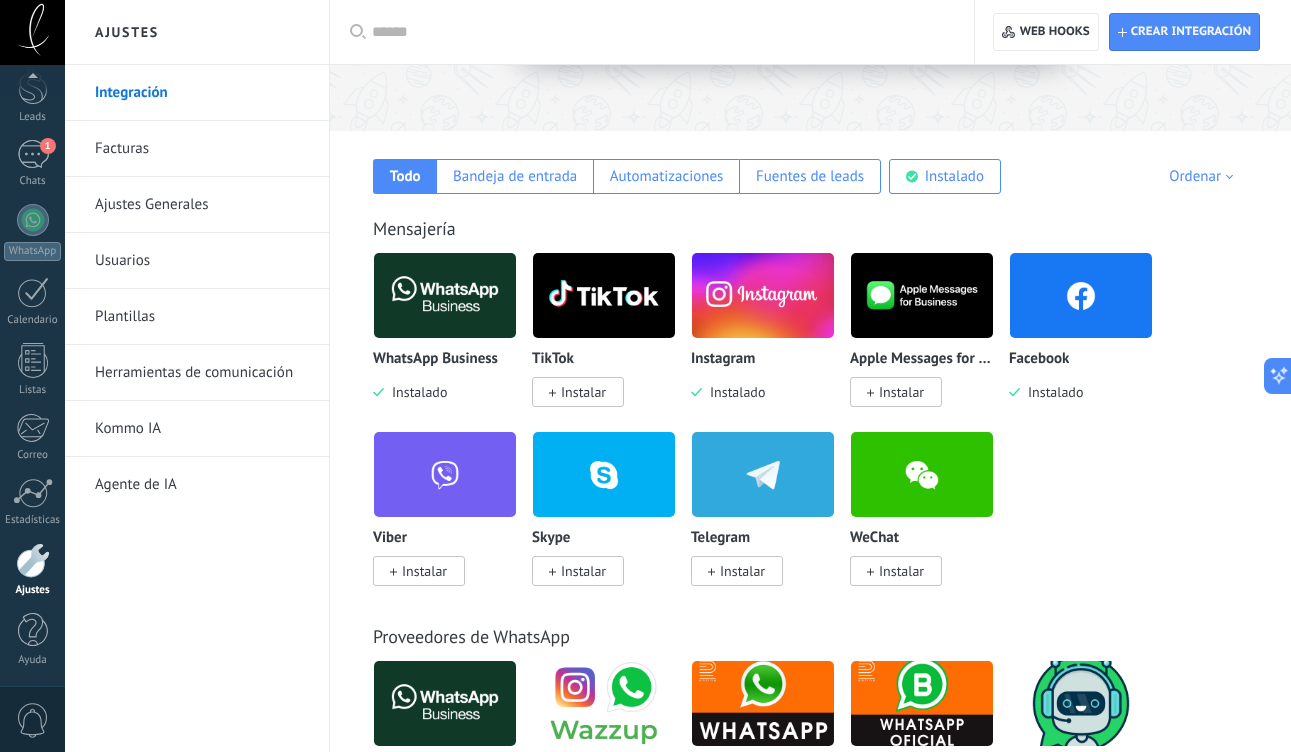 click at bounding box center [604, 295] 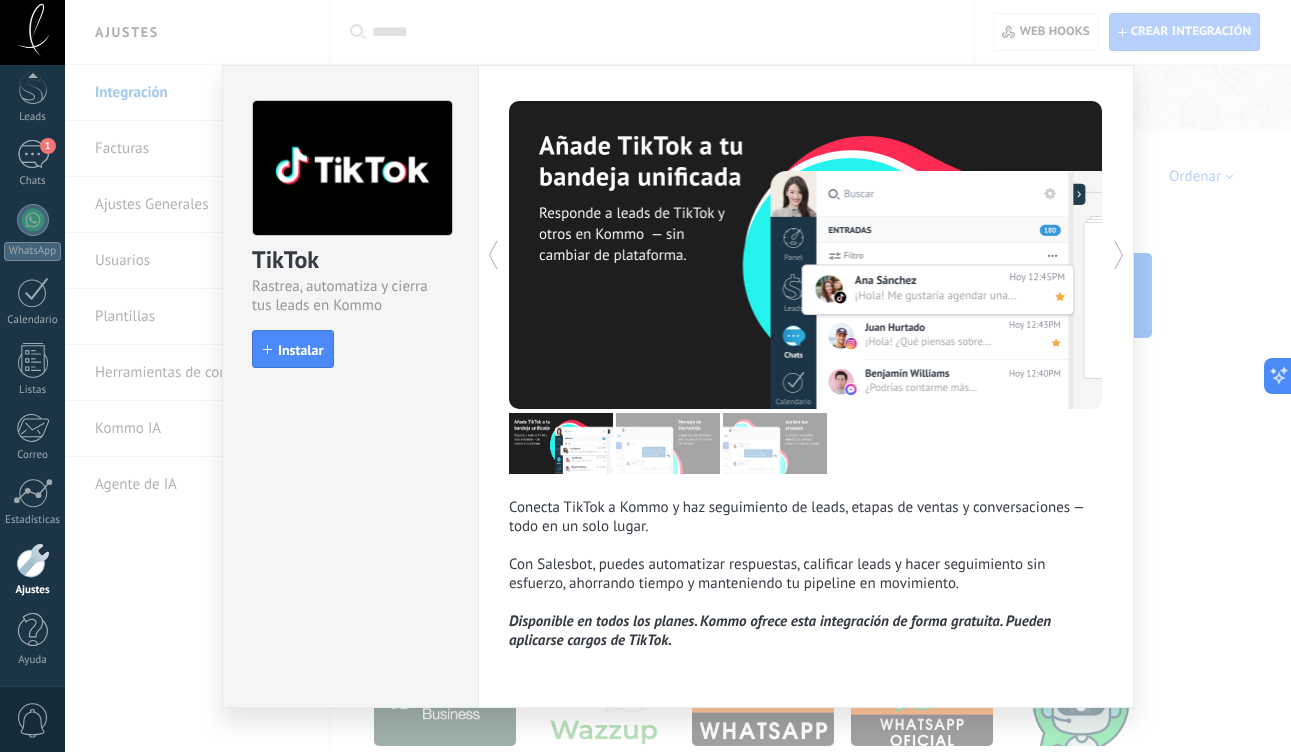 click on "Instalar" at bounding box center (300, 350) 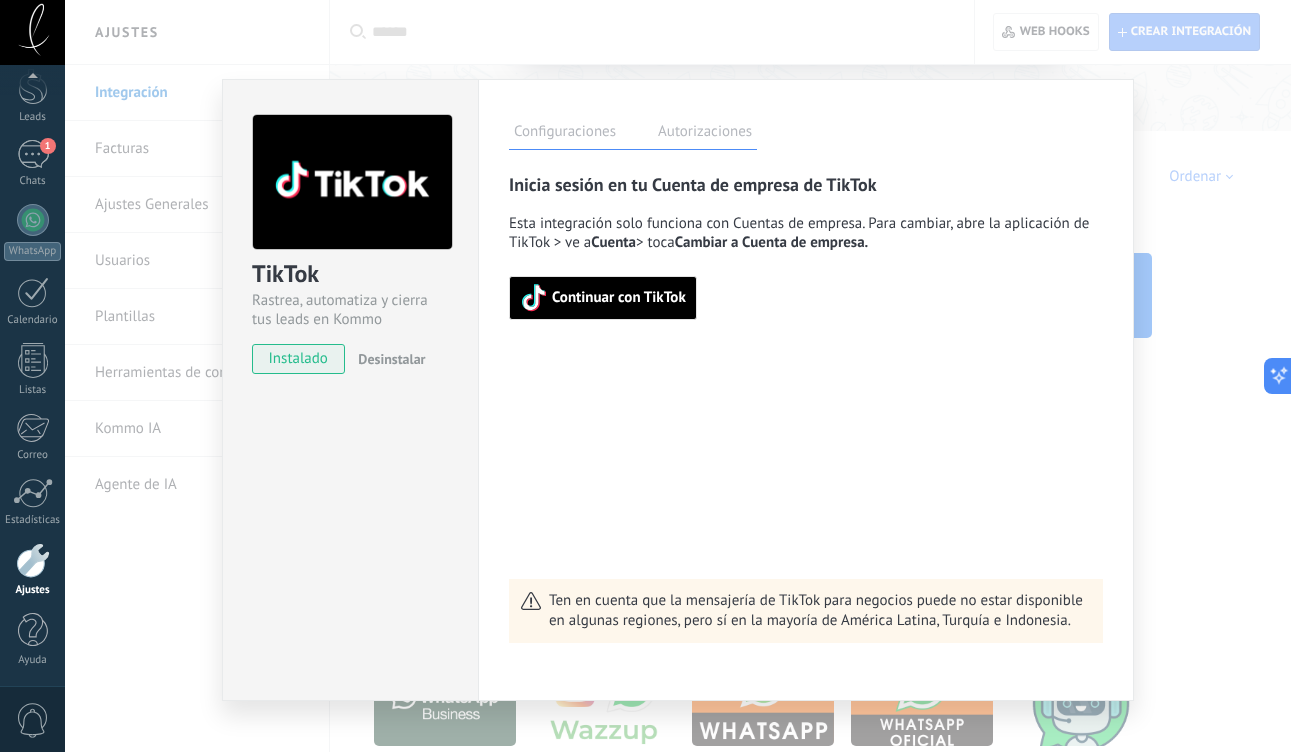 click on "Continuar con TikTok" at bounding box center (603, 298) 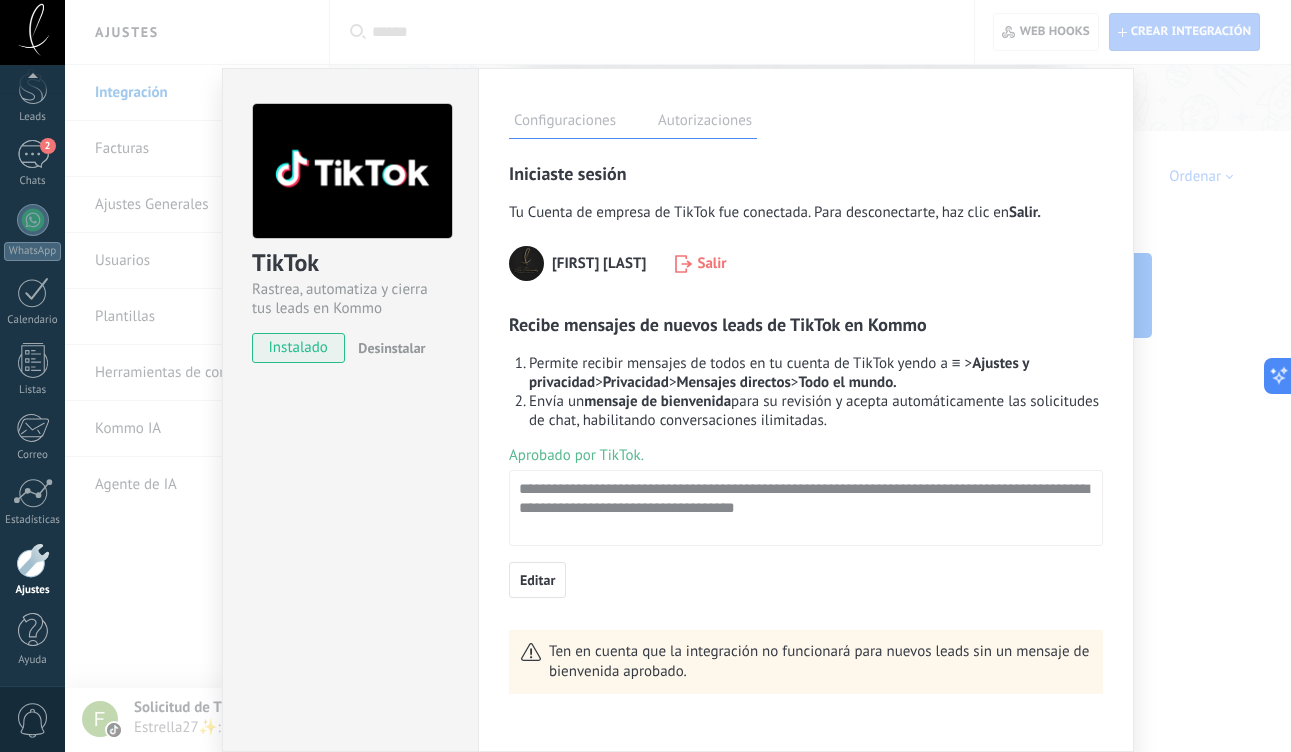scroll, scrollTop: 13, scrollLeft: 0, axis: vertical 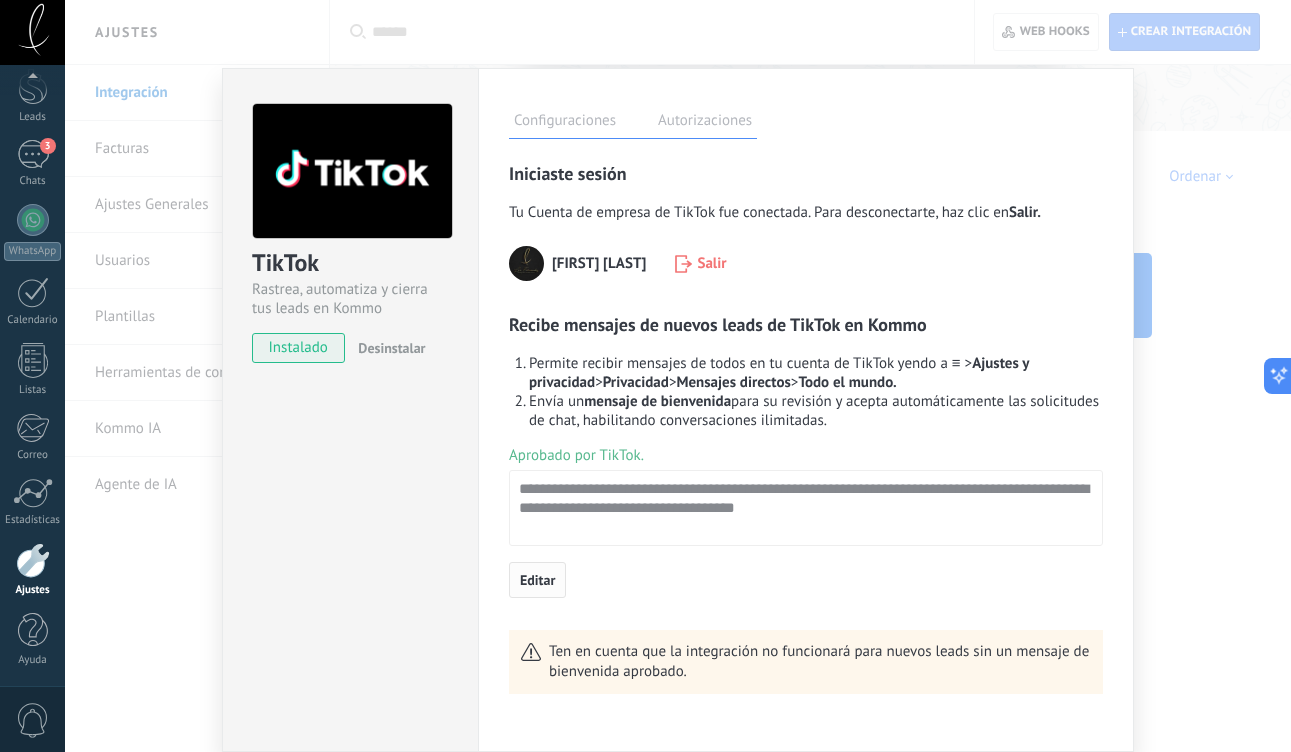 click on "Editar" at bounding box center [537, 580] 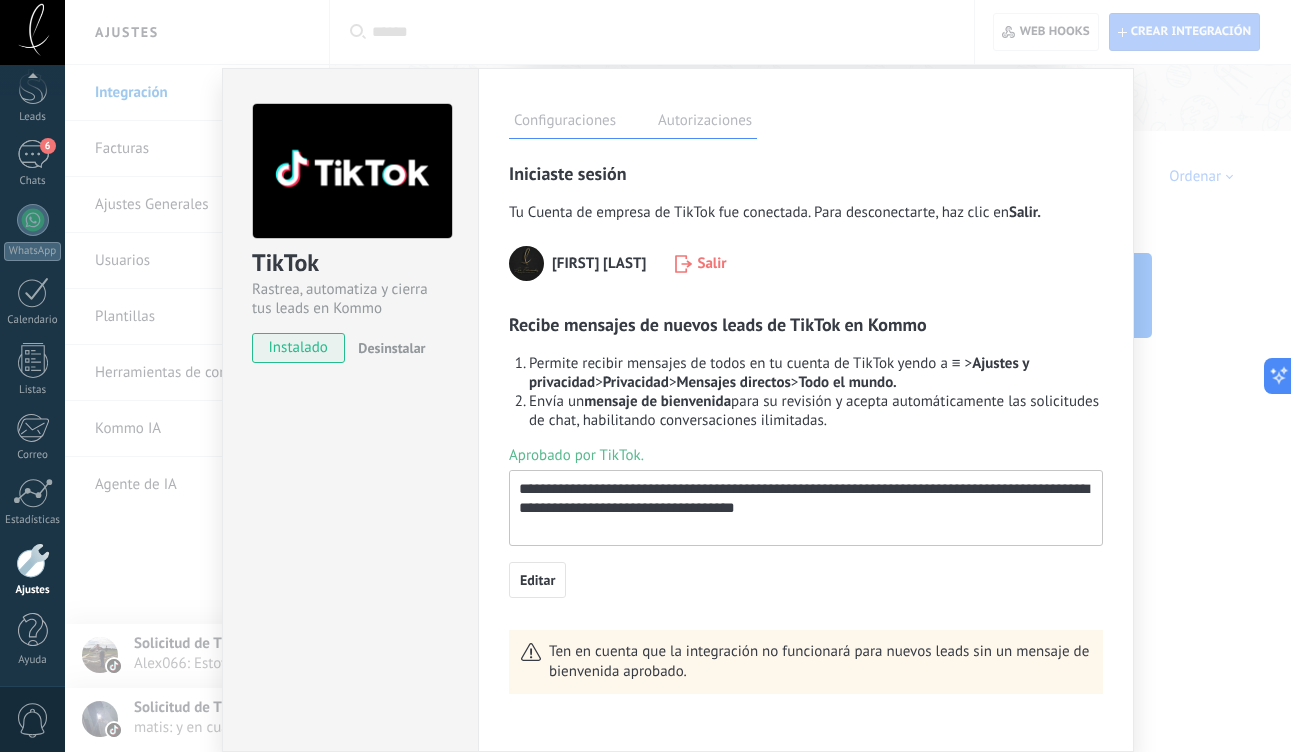 drag, startPoint x: 813, startPoint y: 510, endPoint x: 490, endPoint y: 483, distance: 324.12653 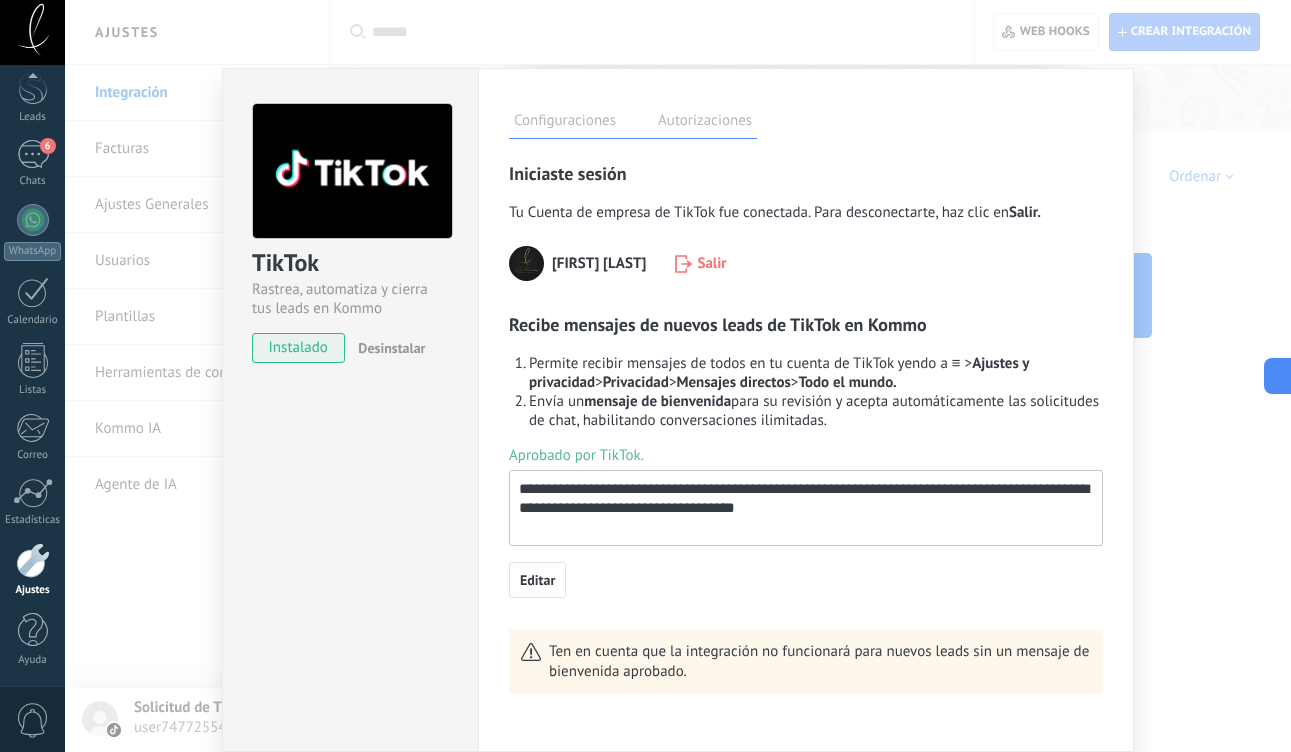 click on "**********" at bounding box center (804, 499) 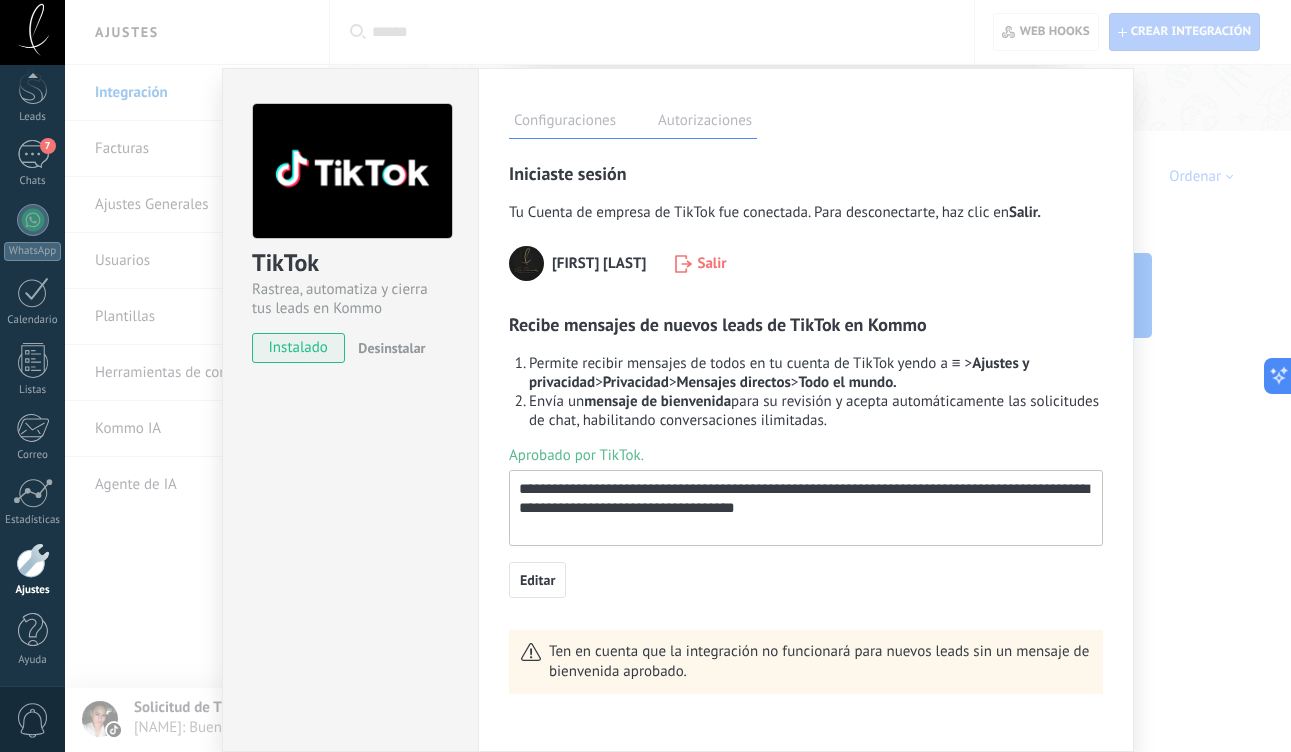 drag, startPoint x: 772, startPoint y: 491, endPoint x: 786, endPoint y: 514, distance: 26.925823 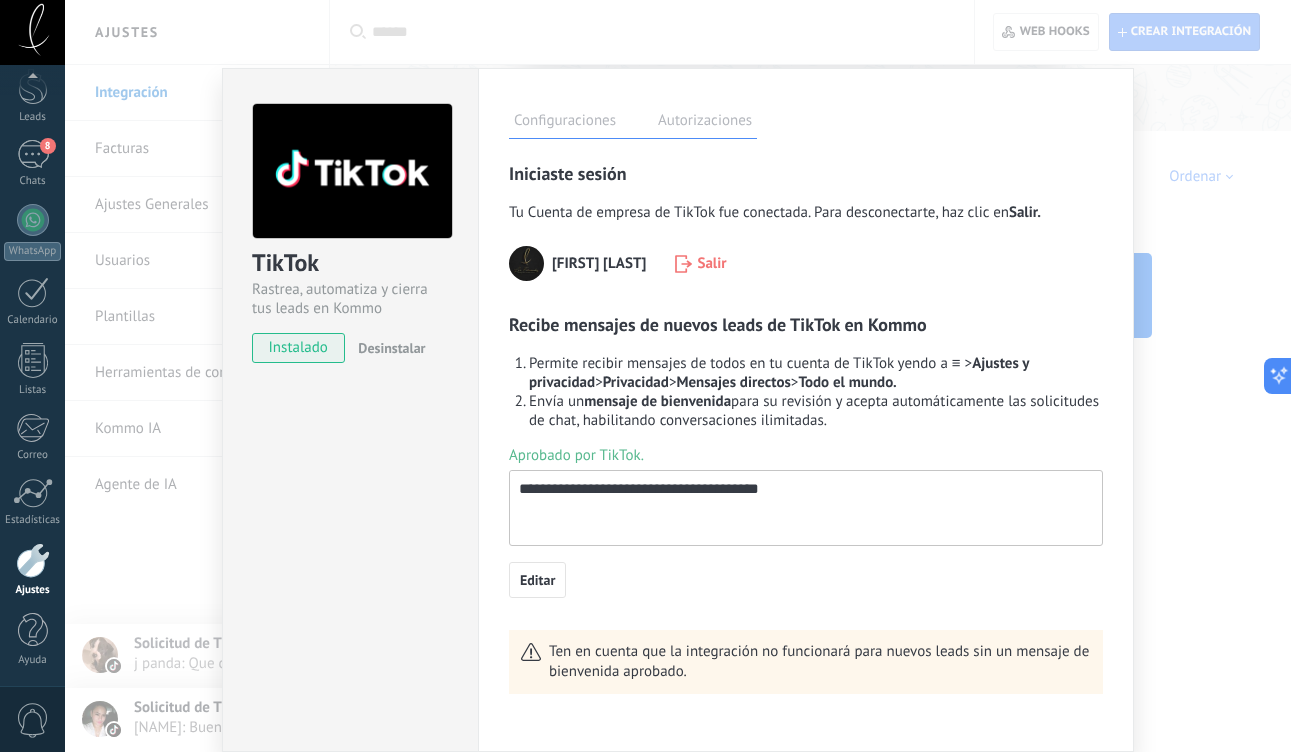 scroll, scrollTop: 0, scrollLeft: 0, axis: both 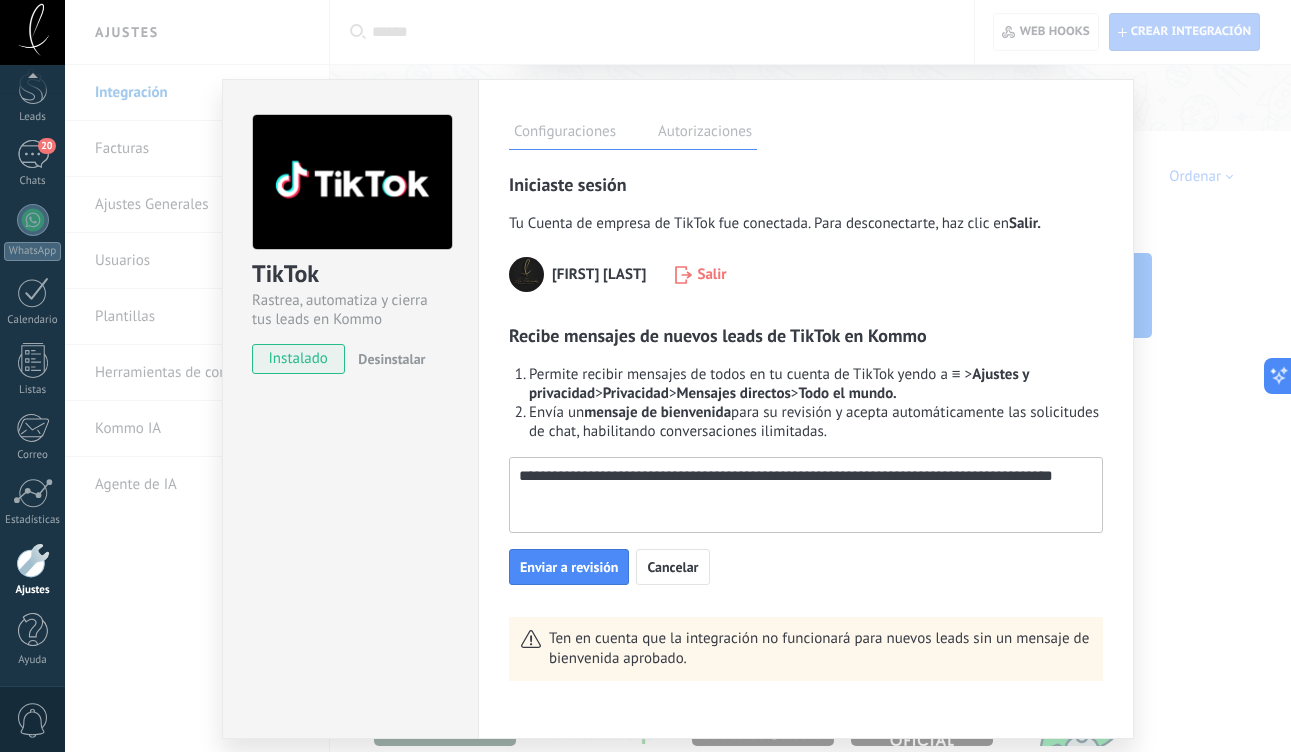 paste on "**********" 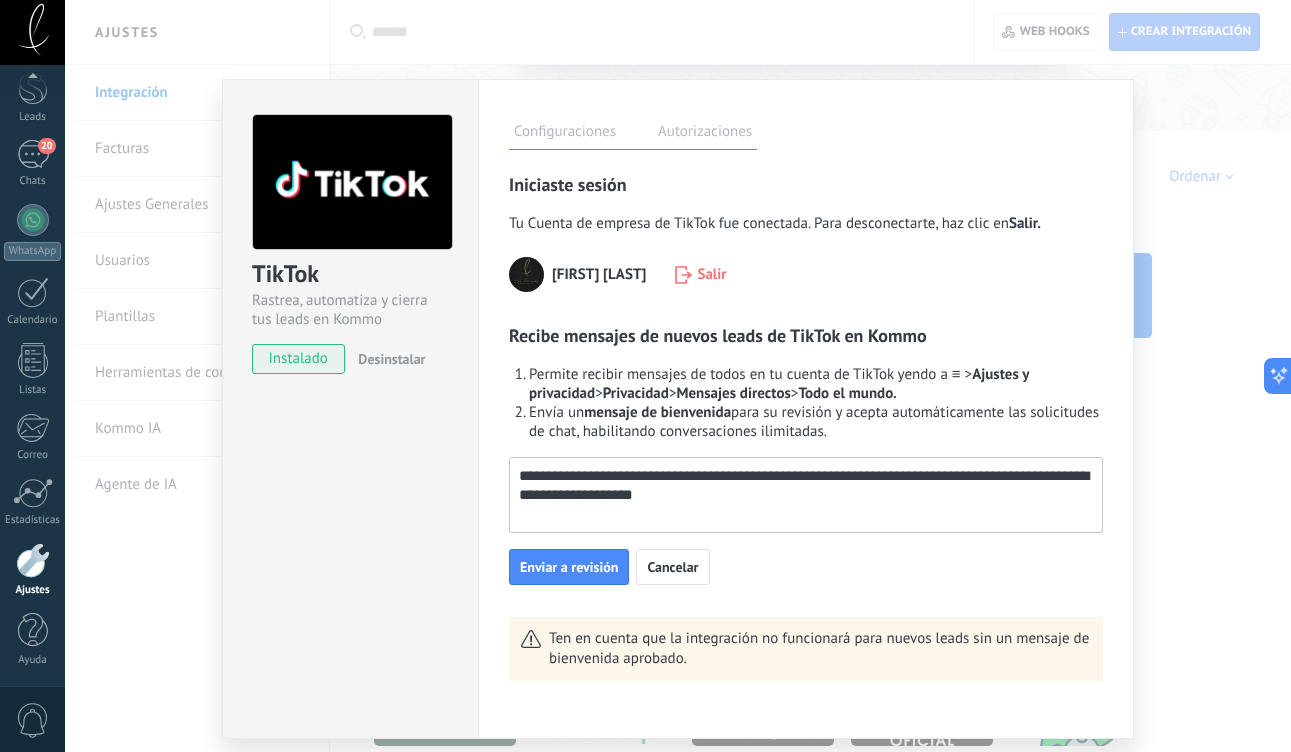 click on "**********" at bounding box center [804, 486] 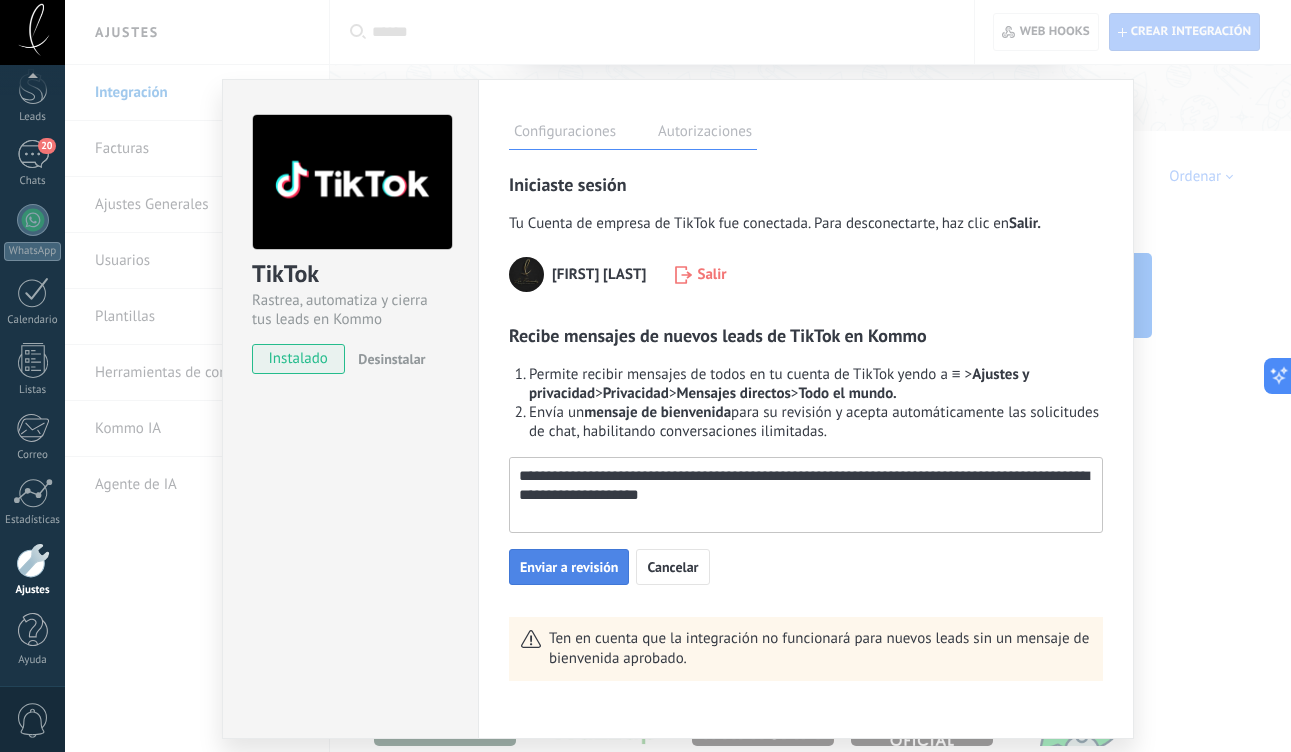 type on "**********" 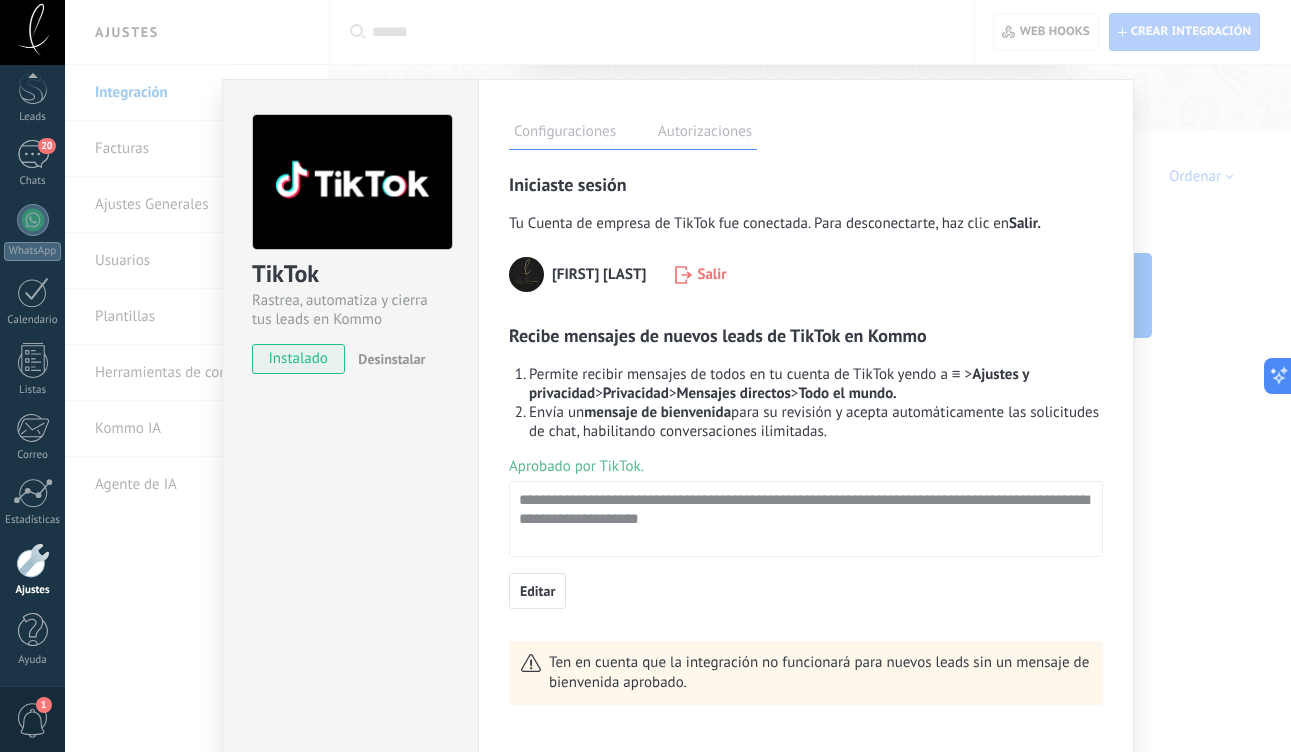 click on "TikTok Rastrea, automatiza y cierra tus leads en Kommo instalado Desinstalar" at bounding box center (350, 421) 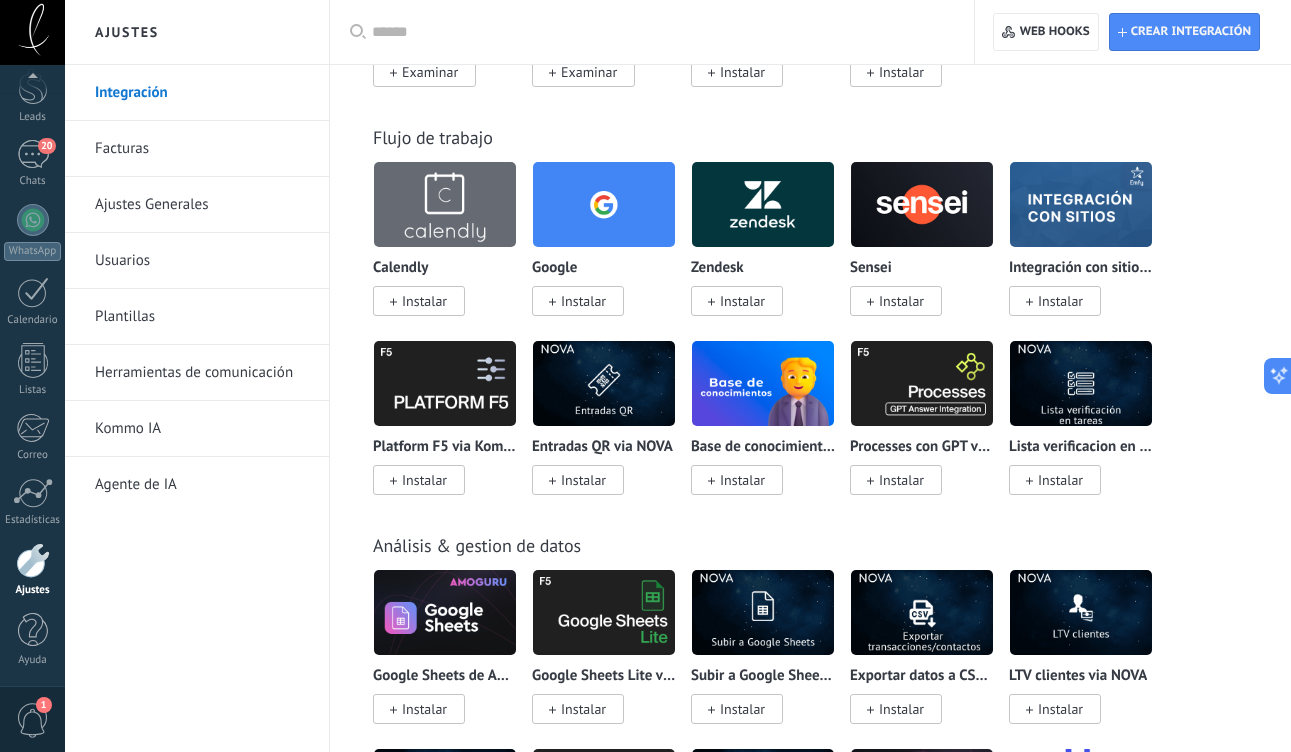 scroll, scrollTop: 4849, scrollLeft: 0, axis: vertical 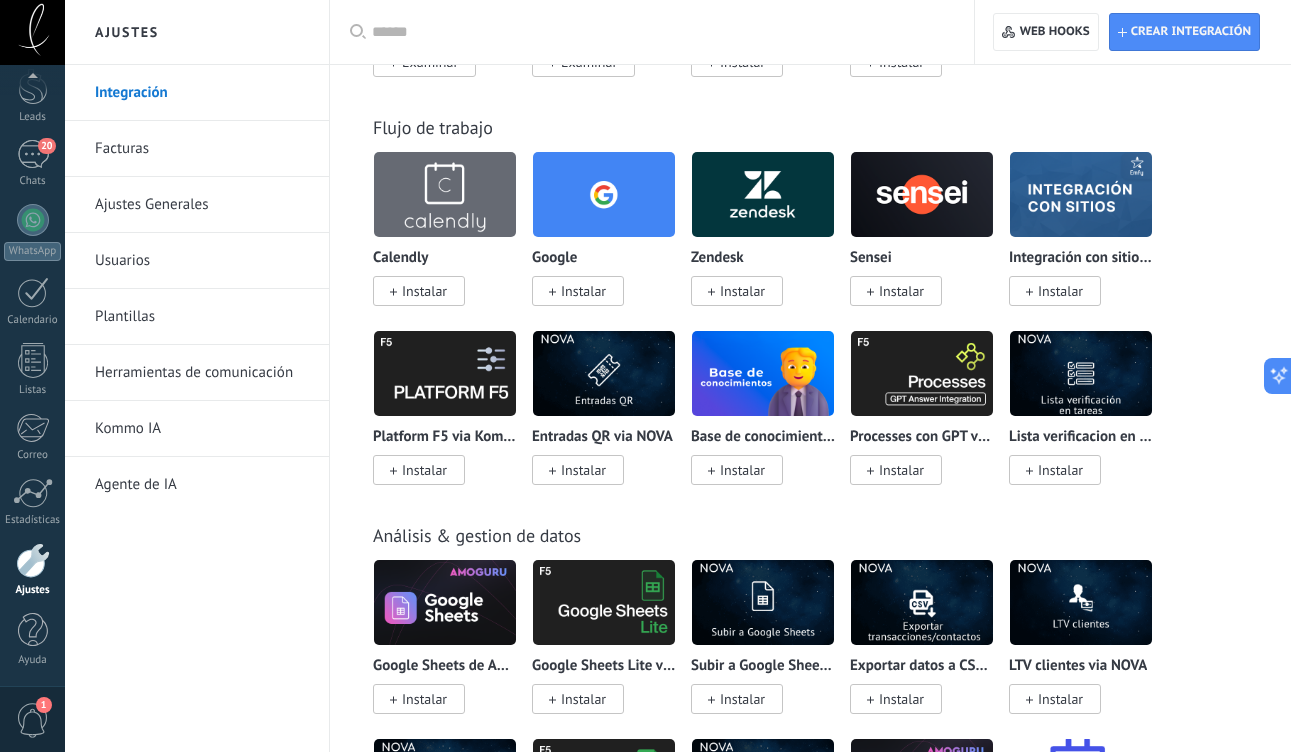 click at bounding box center [604, 194] 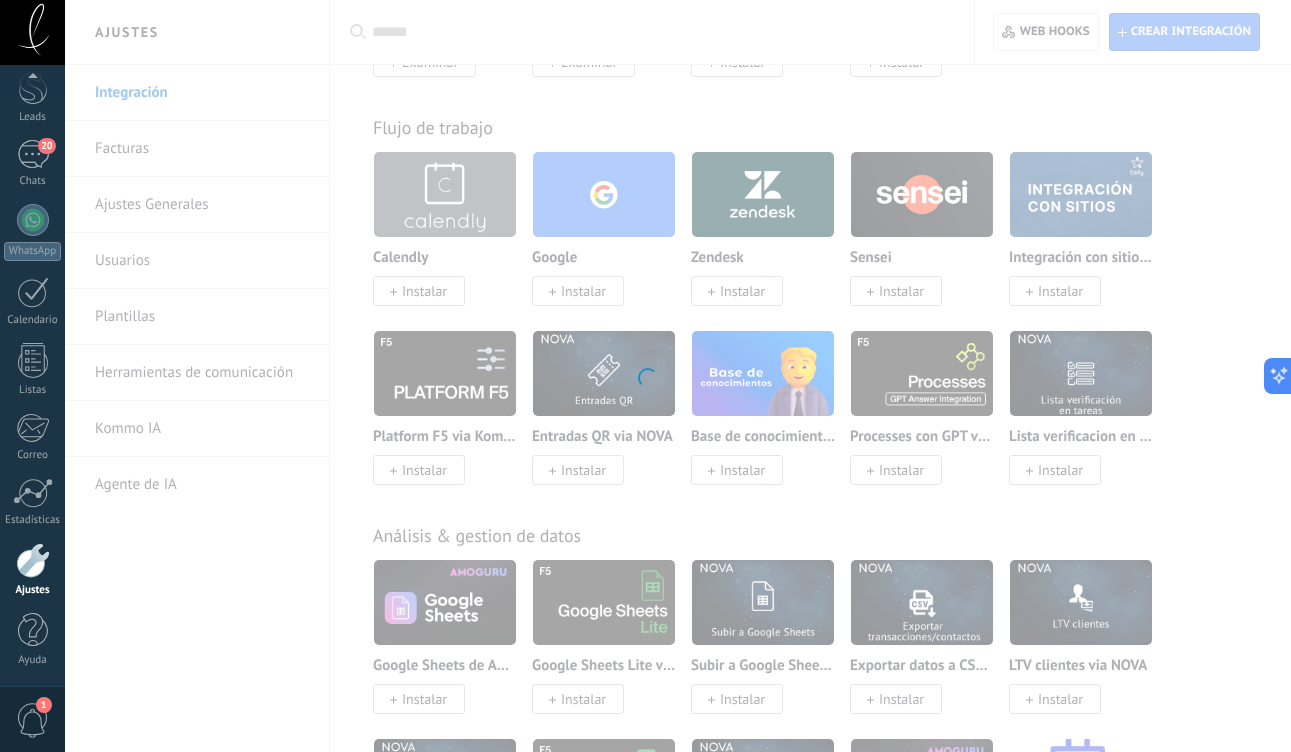 click at bounding box center [645, 376] 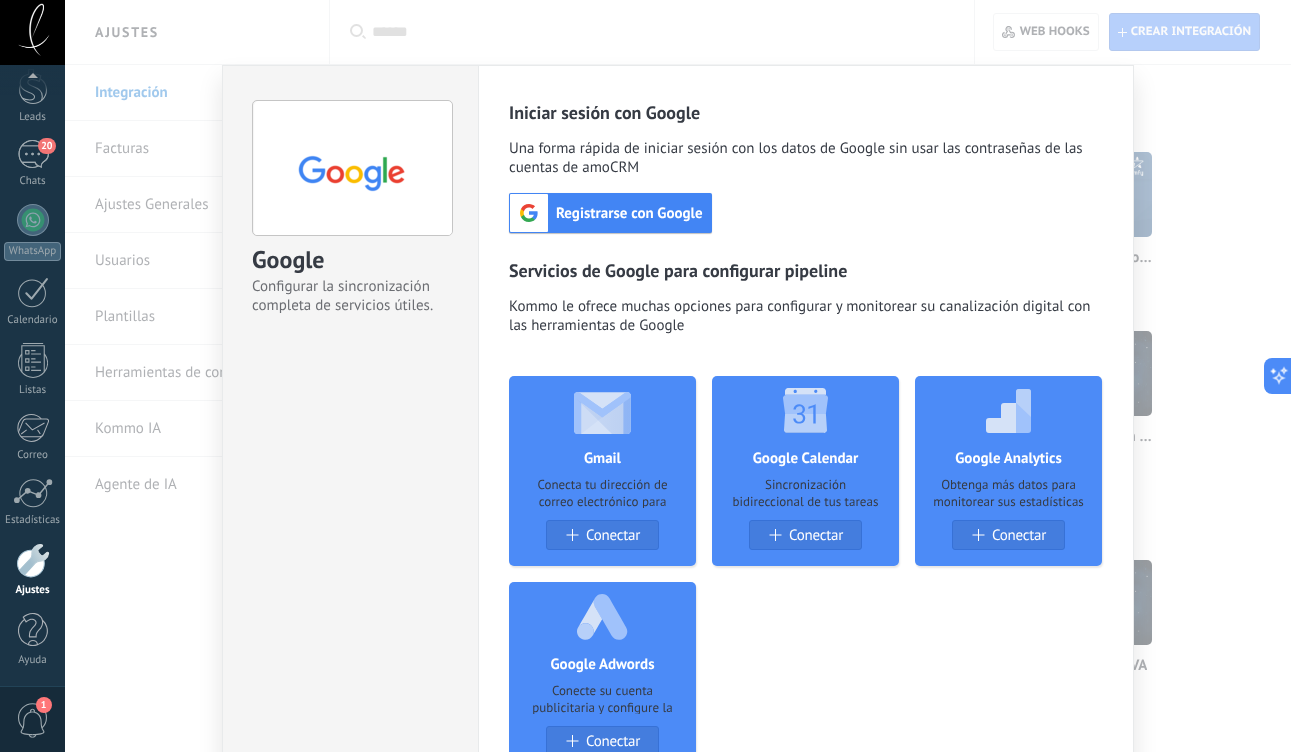 click on "Registrarse con Google" at bounding box center [629, 213] 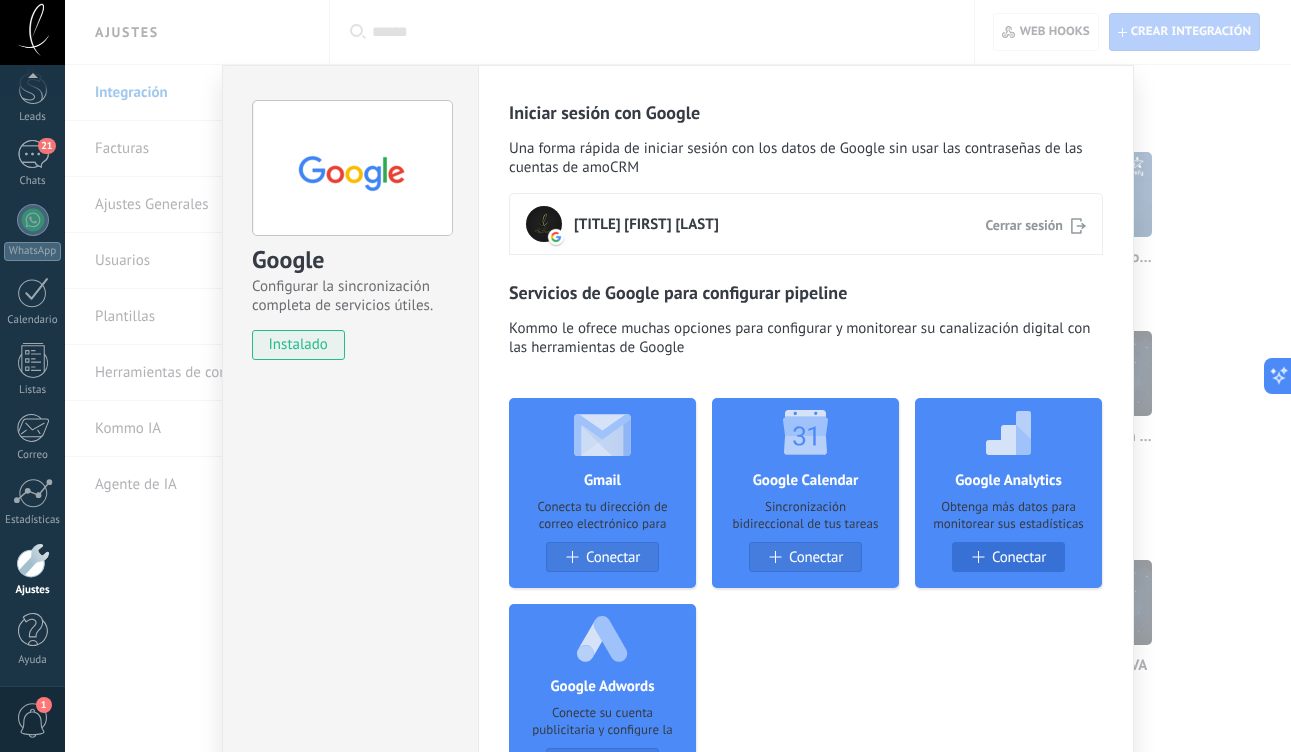 click at bounding box center [977, 557] 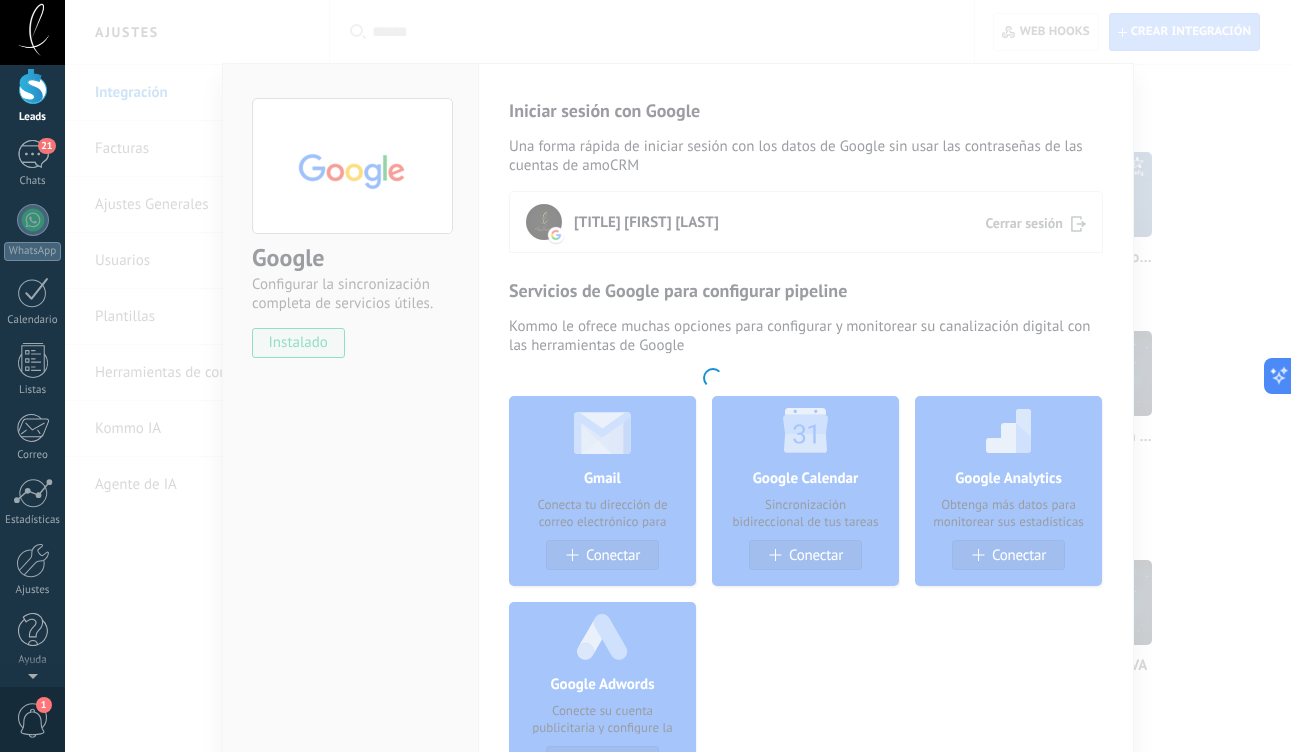 scroll, scrollTop: 0, scrollLeft: 0, axis: both 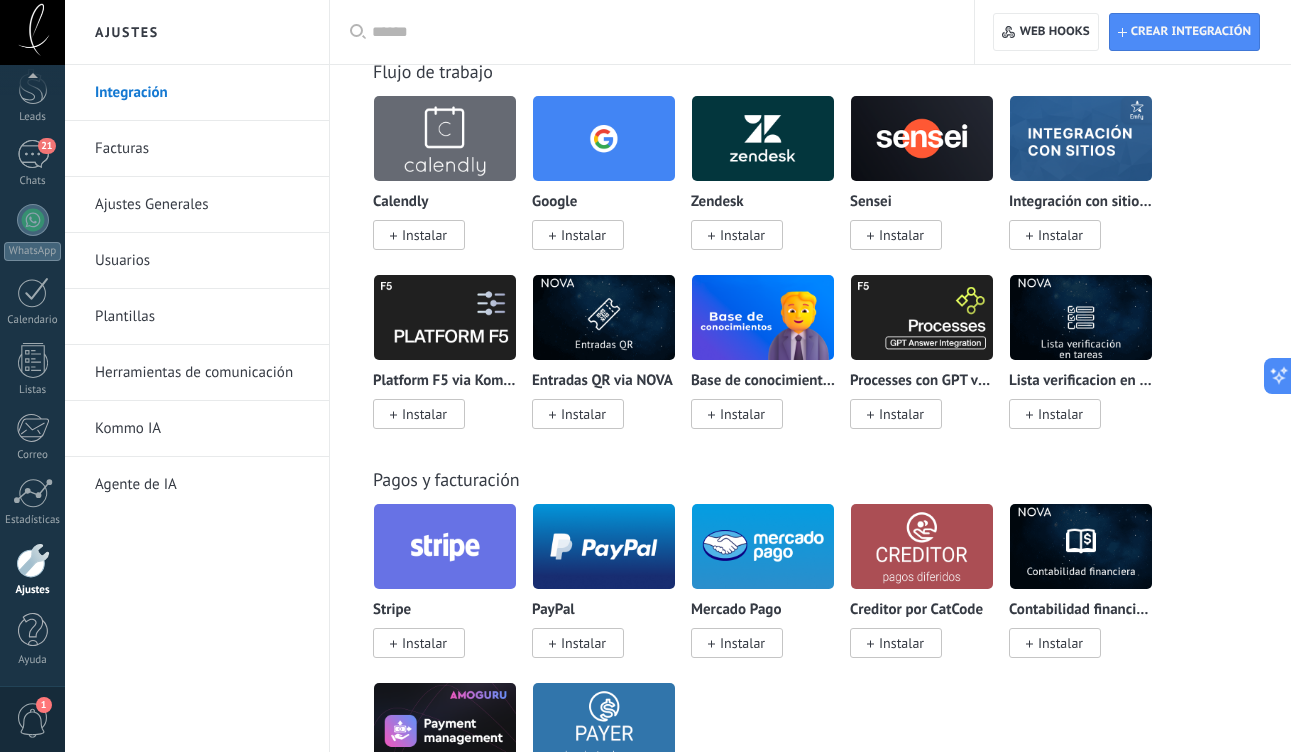 click at bounding box center (604, 138) 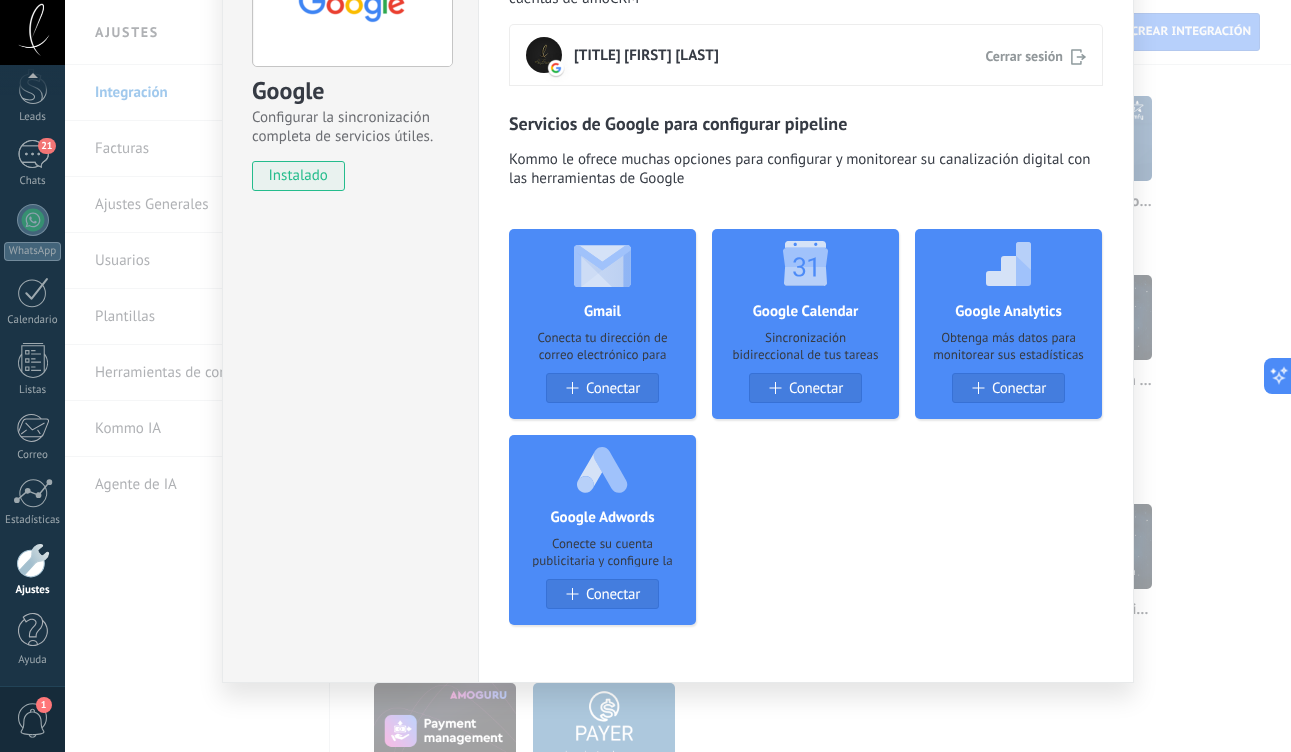 scroll, scrollTop: 171, scrollLeft: 0, axis: vertical 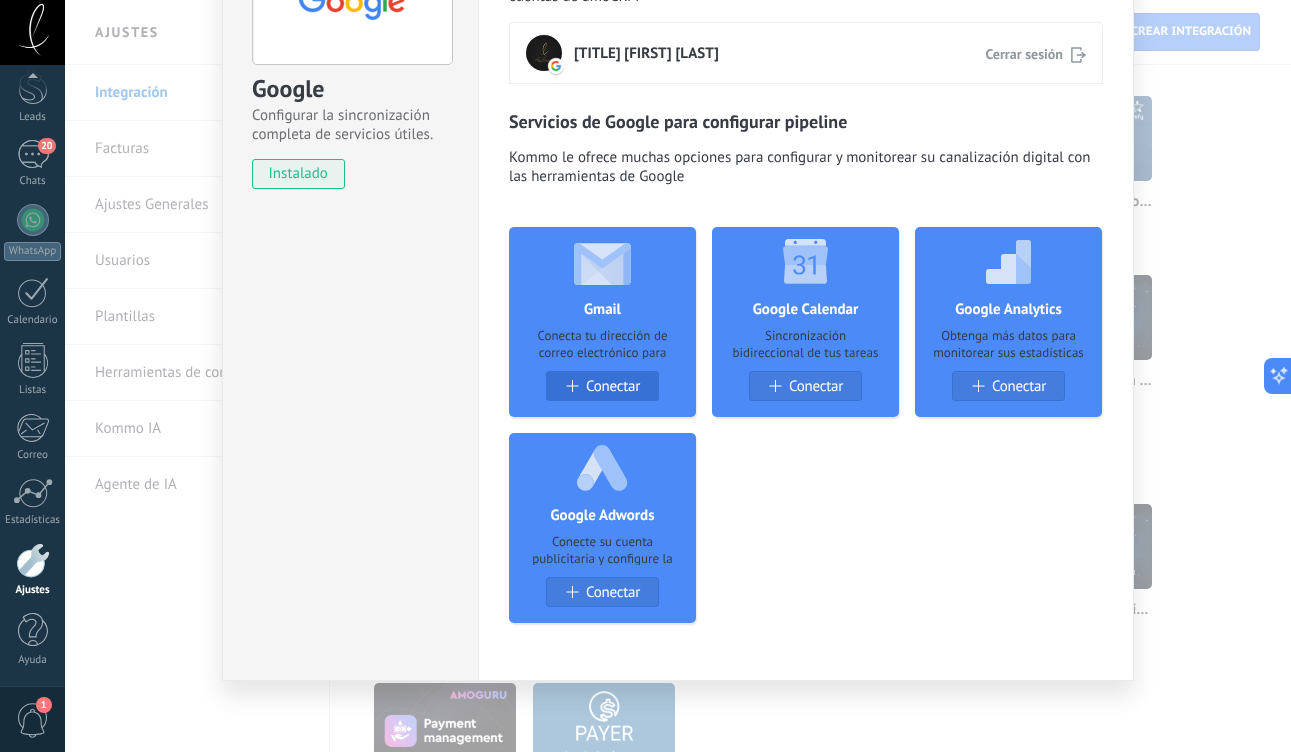 click on "Conectar" at bounding box center [602, 386] 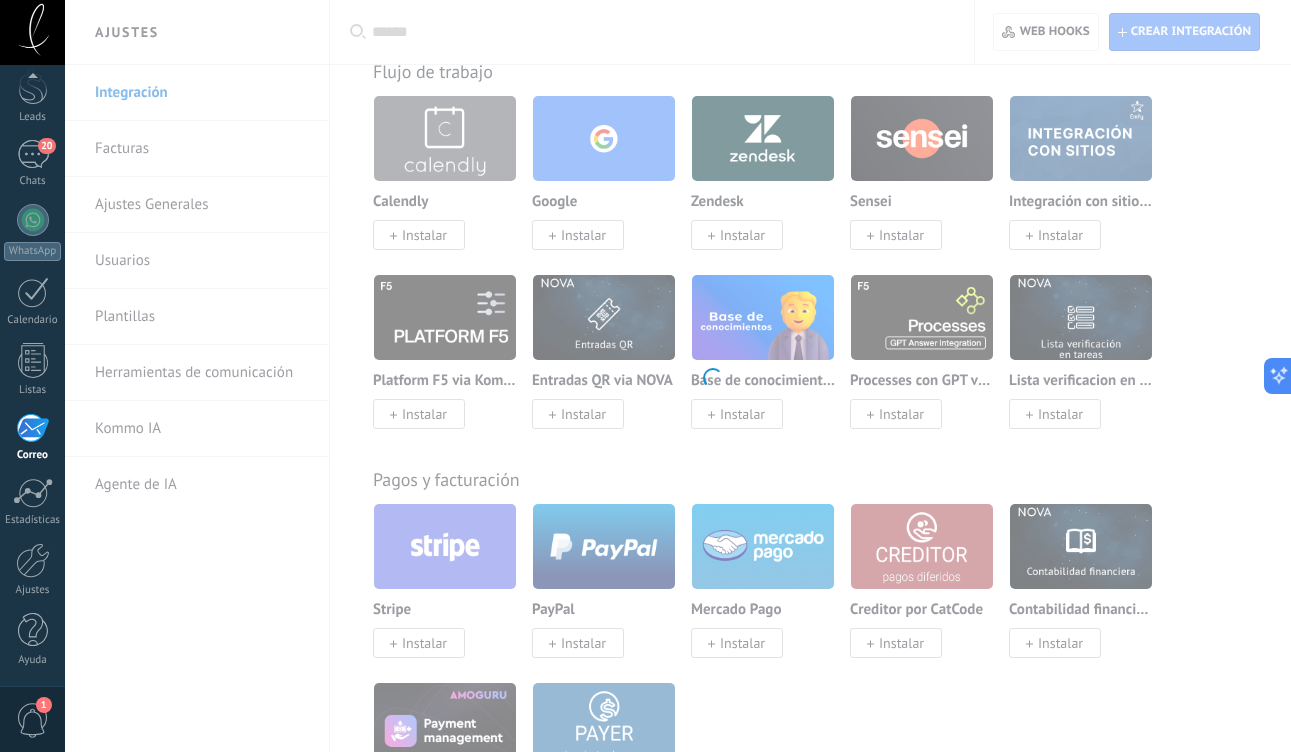 scroll, scrollTop: 0, scrollLeft: 0, axis: both 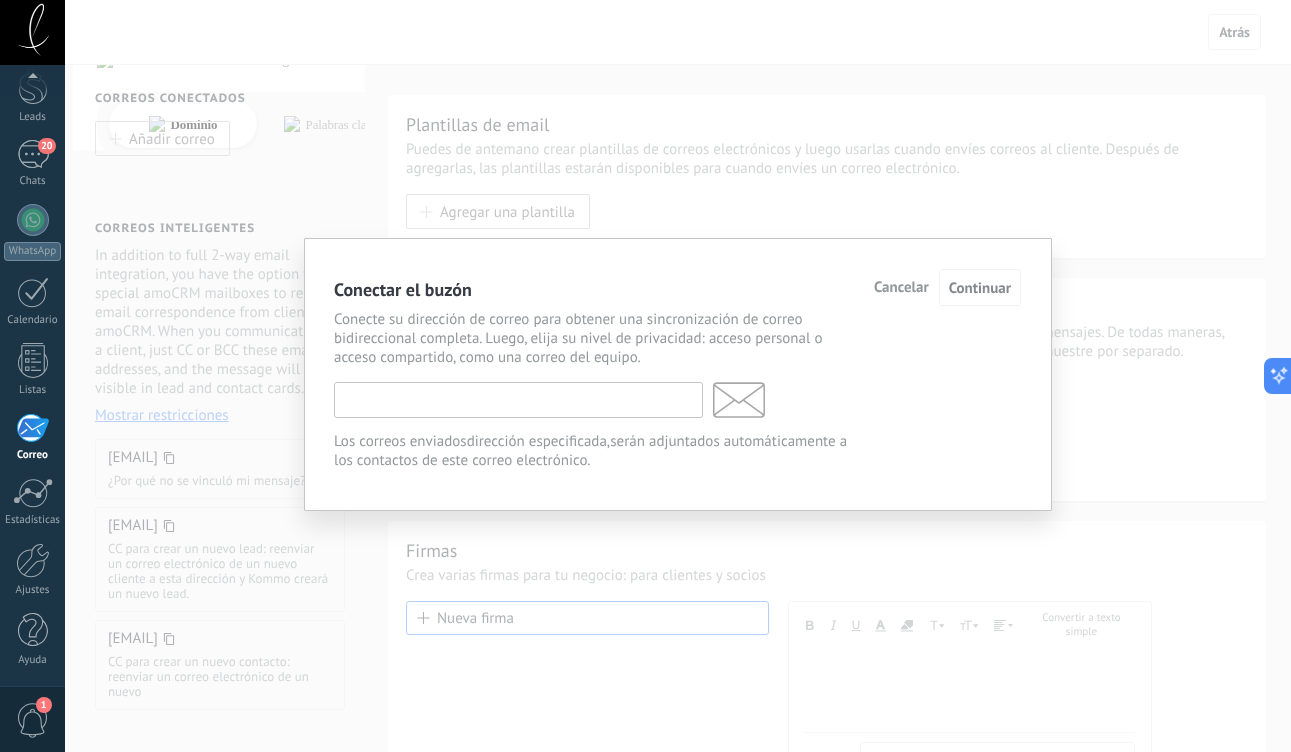 click at bounding box center (518, 400) 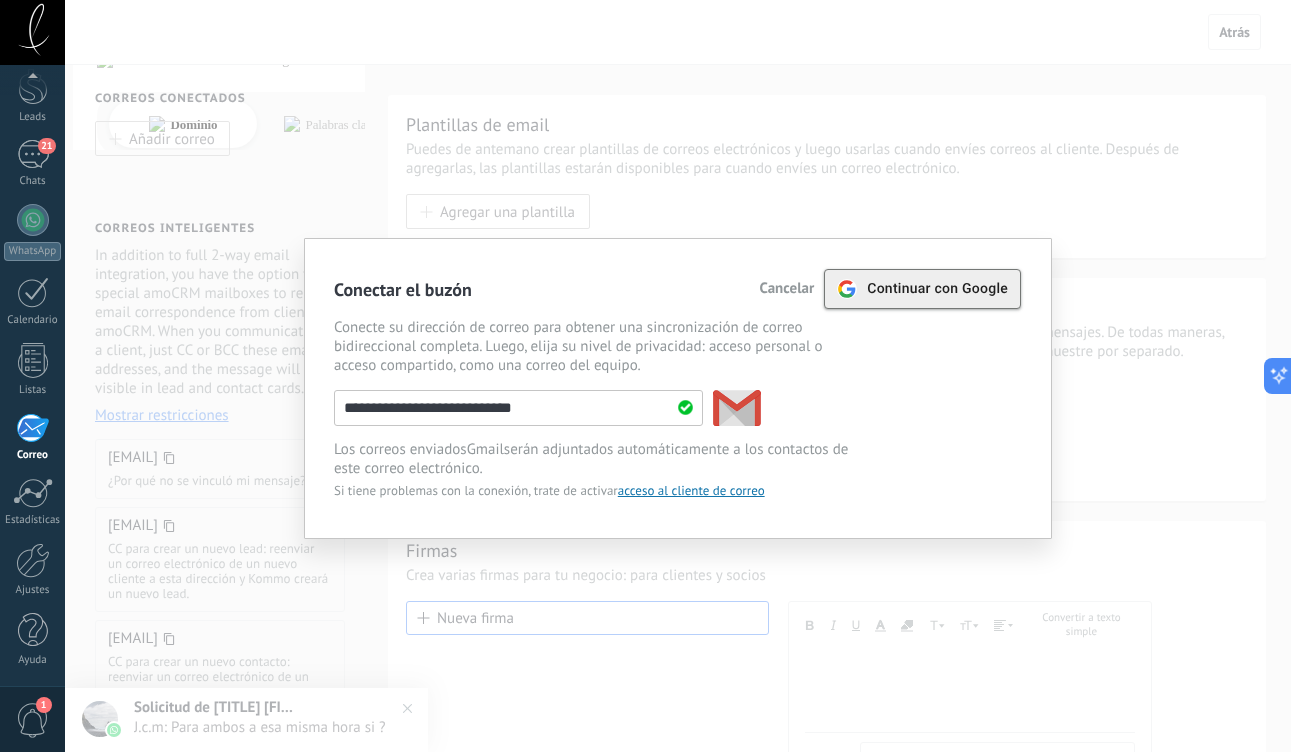 type on "**********" 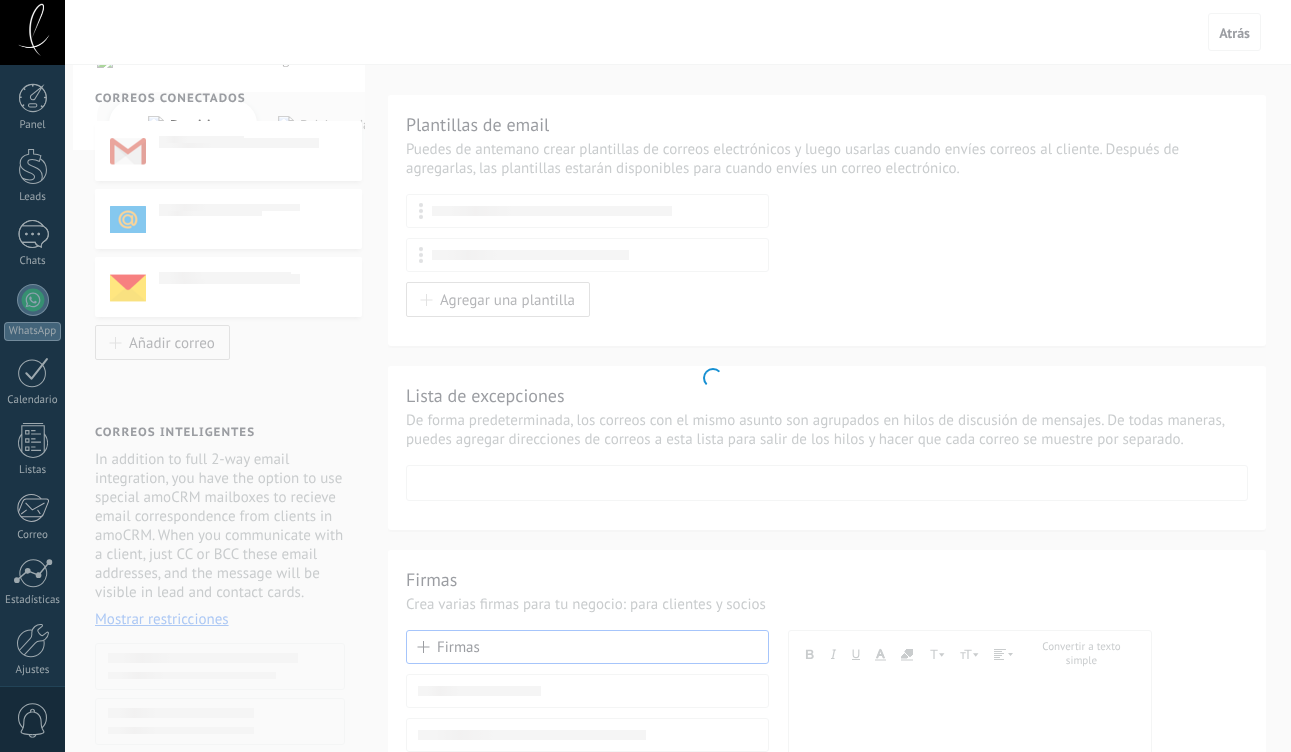 scroll, scrollTop: 0, scrollLeft: 0, axis: both 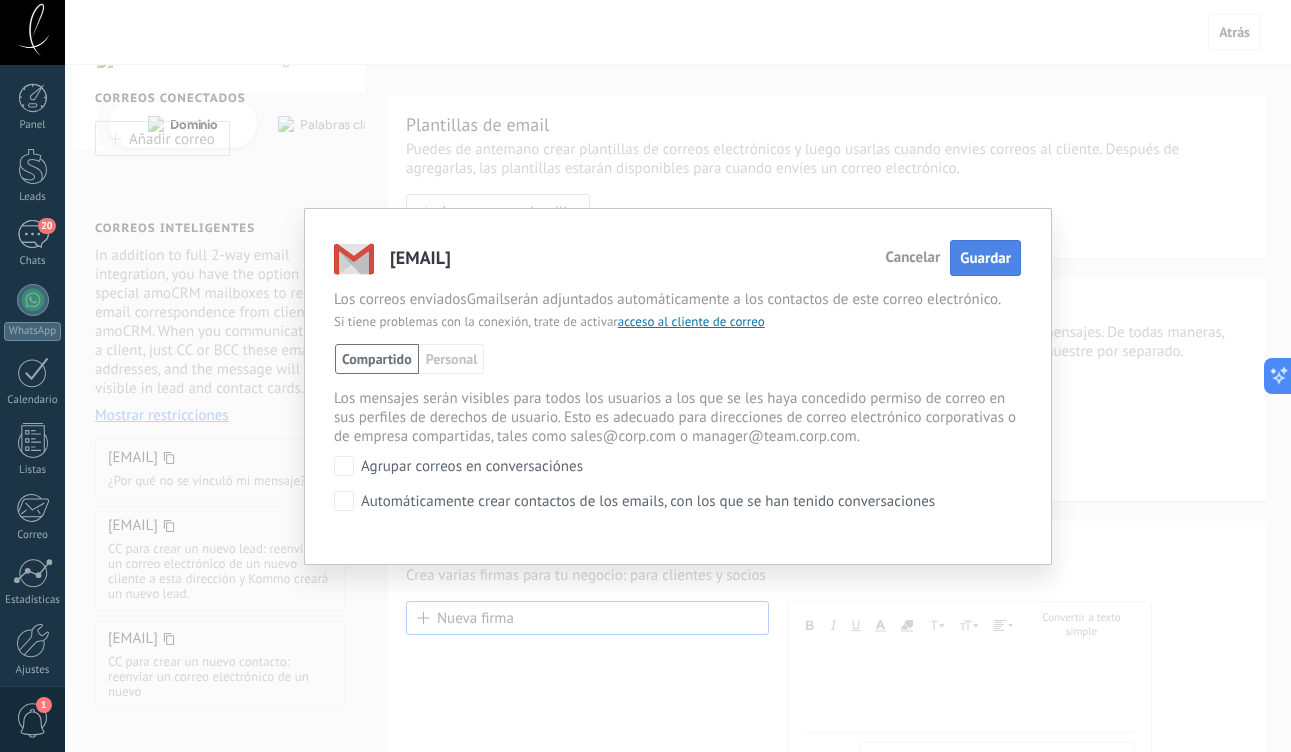 click on "Guardar" at bounding box center (985, 258) 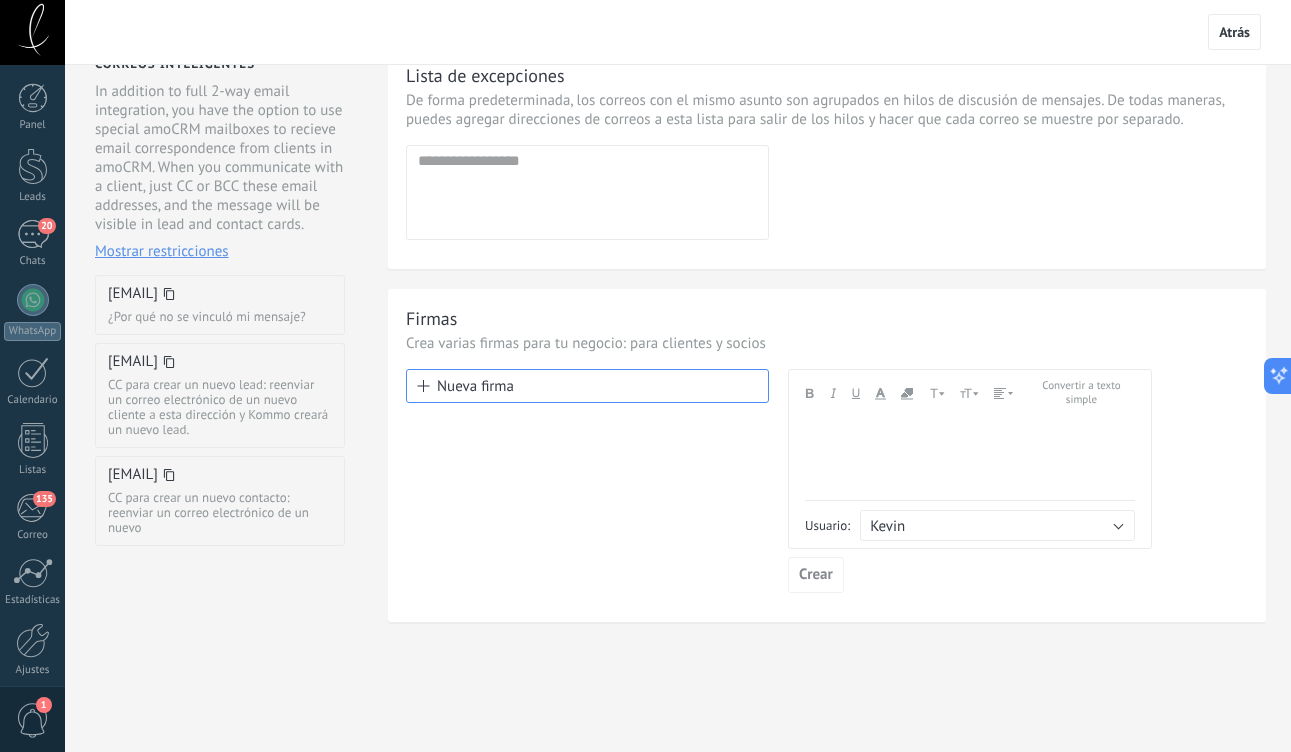 scroll, scrollTop: 238, scrollLeft: 0, axis: vertical 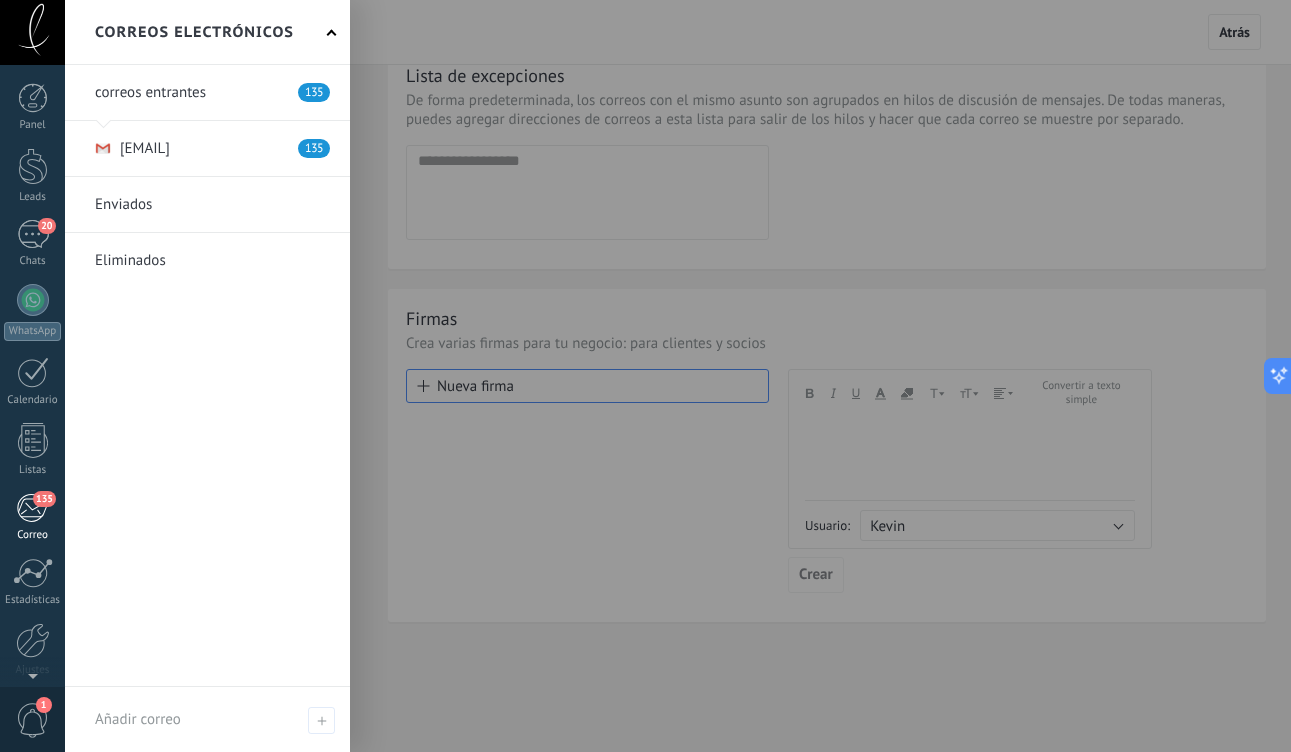 click on "135" at bounding box center [32, 508] 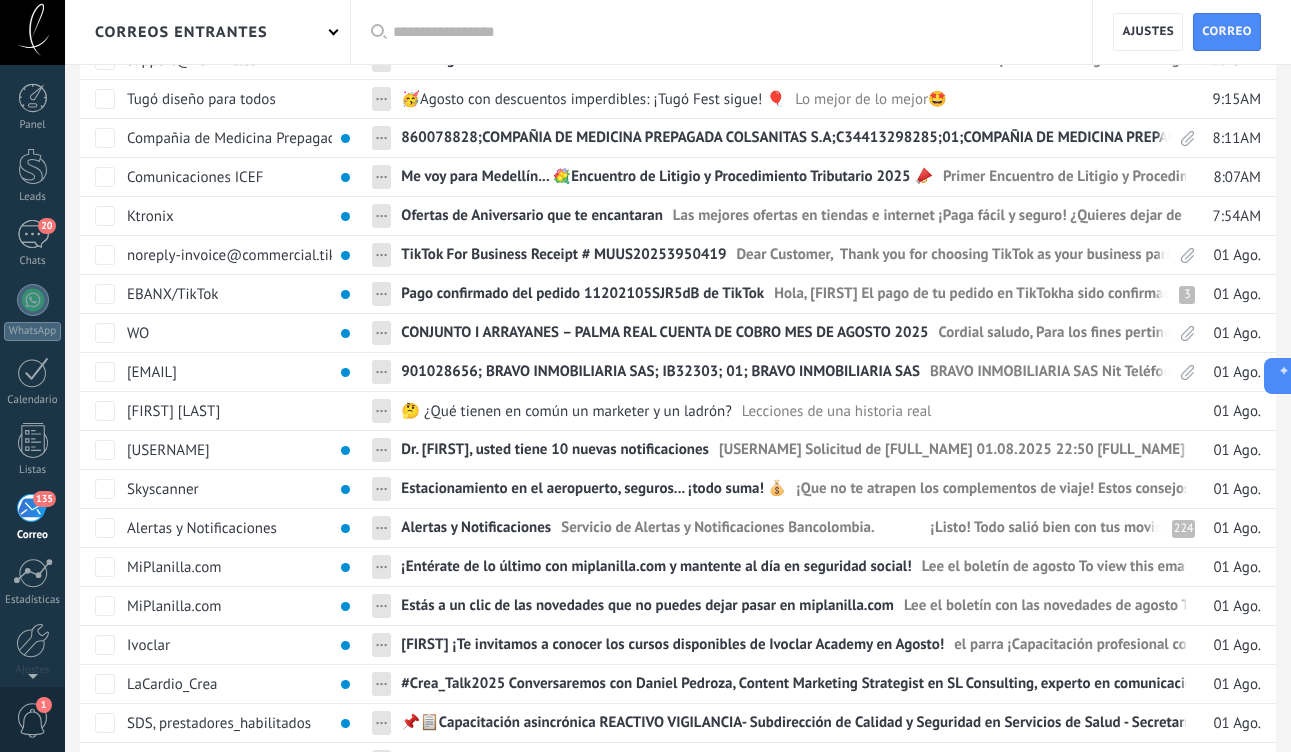 scroll, scrollTop: 0, scrollLeft: 0, axis: both 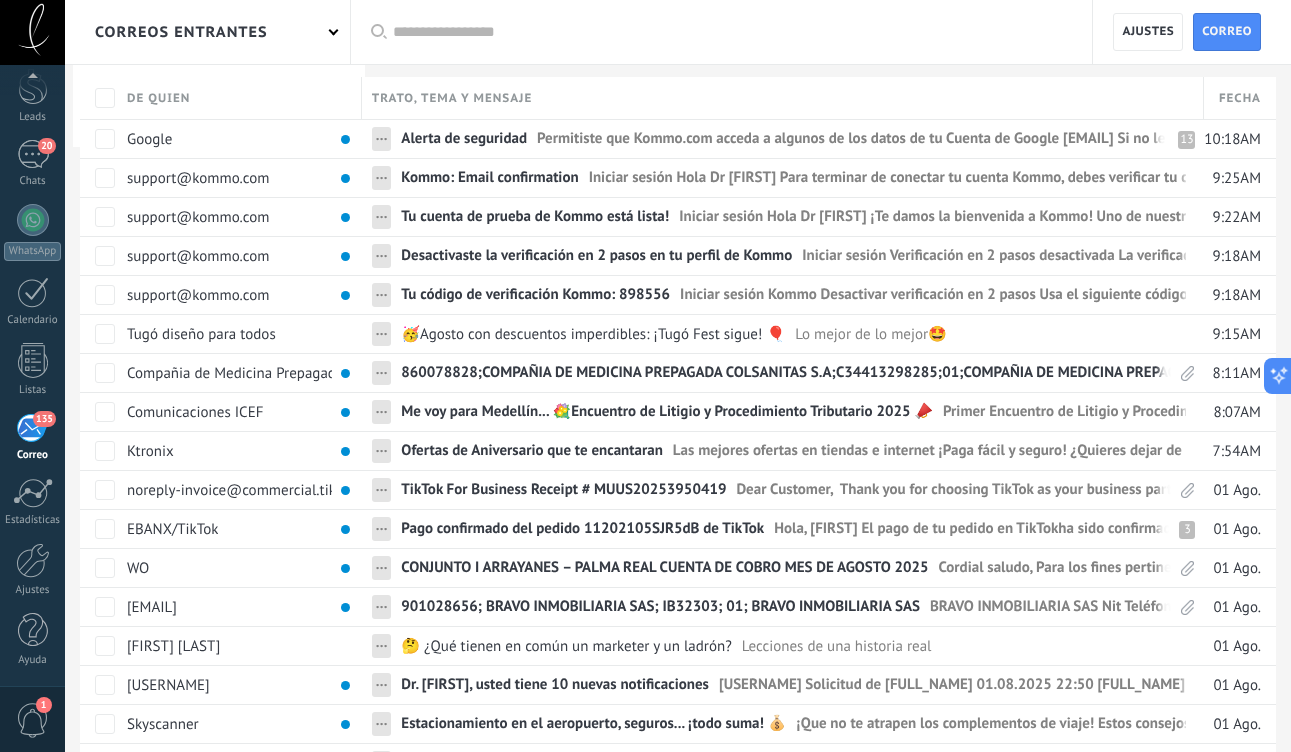 click at bounding box center (732, 32) 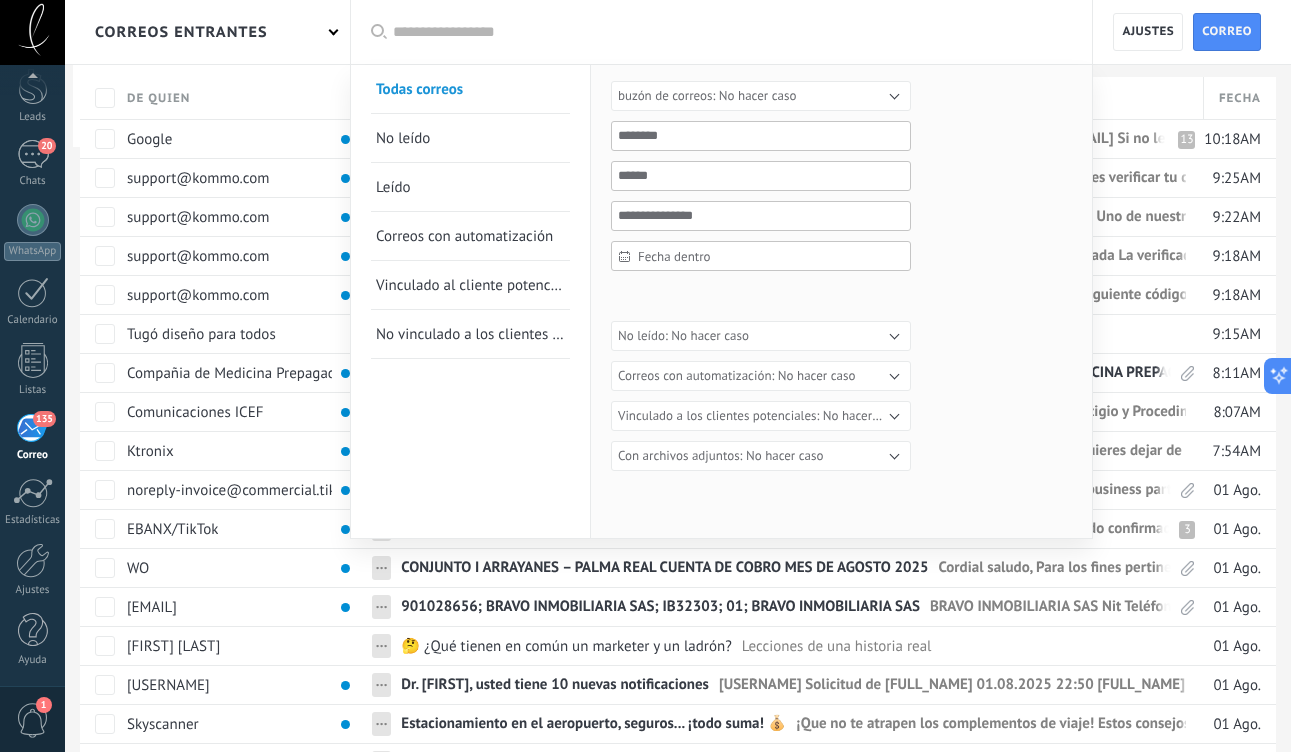 click at bounding box center (645, 376) 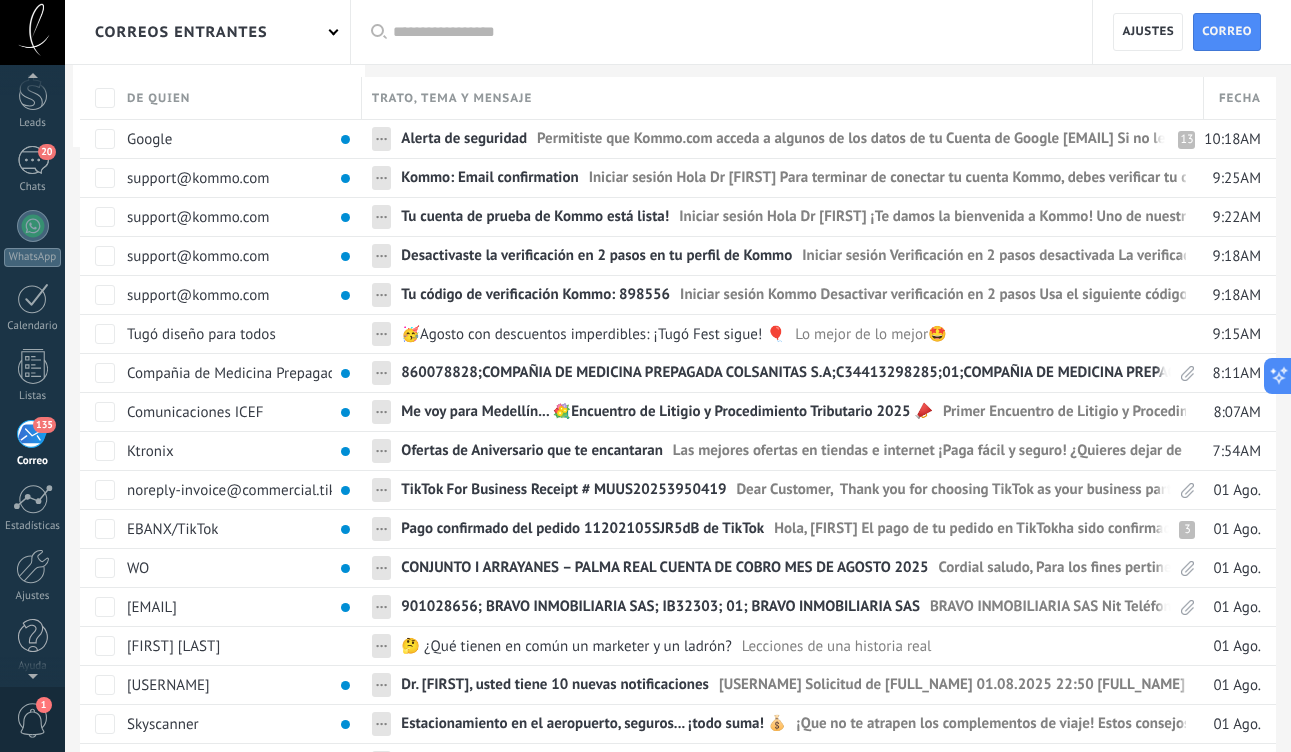 scroll, scrollTop: 68, scrollLeft: 0, axis: vertical 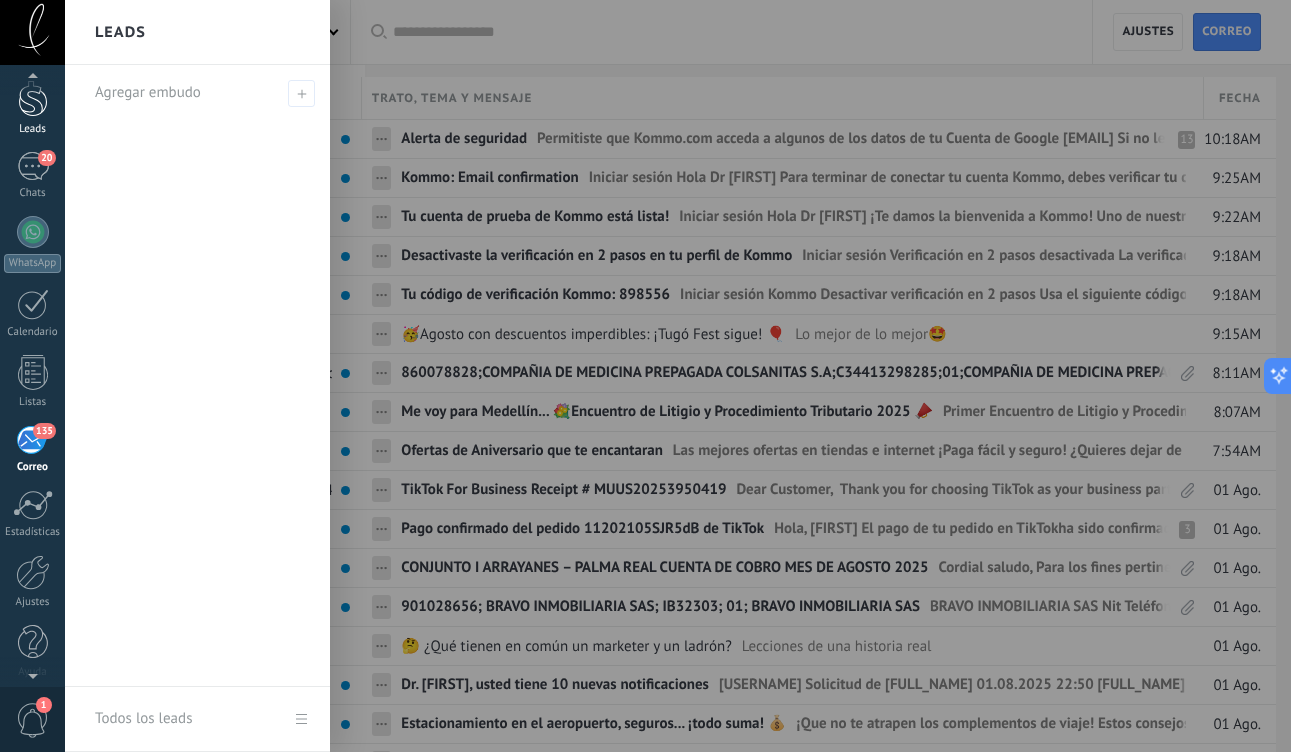 click at bounding box center (33, 98) 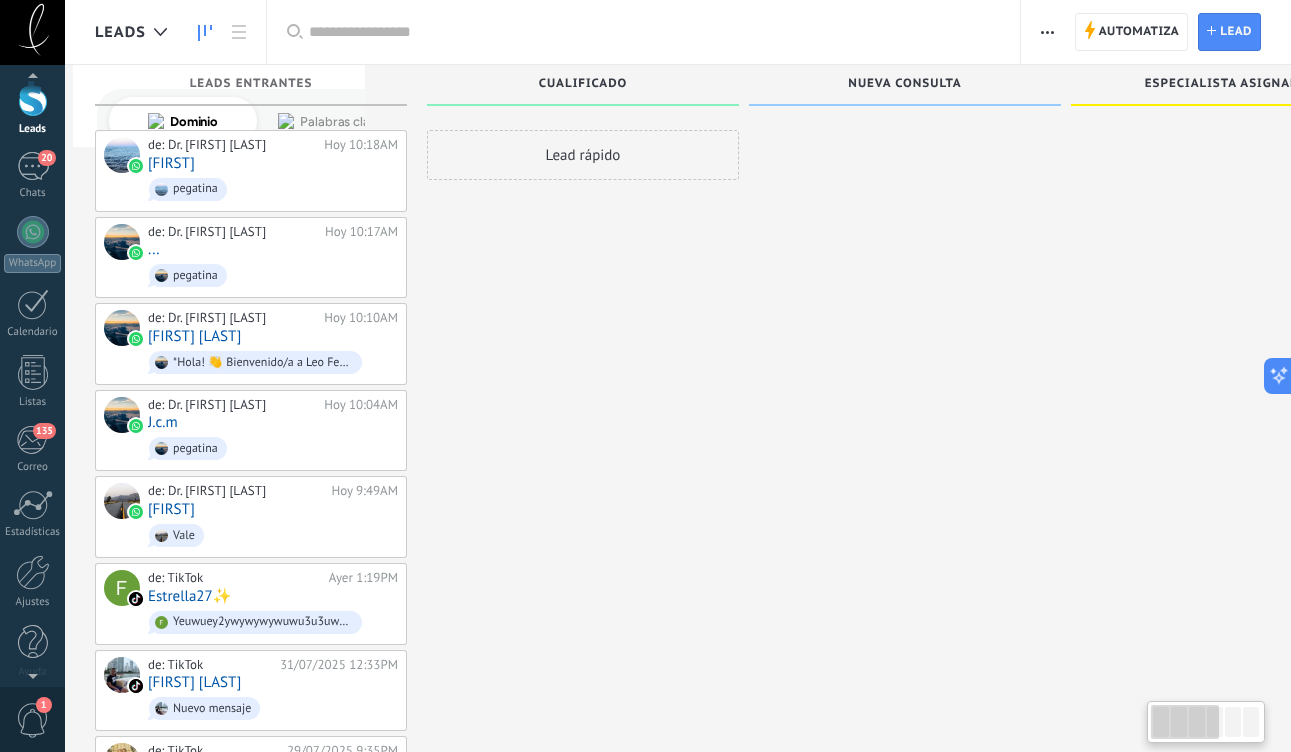 scroll, scrollTop: 0, scrollLeft: 0, axis: both 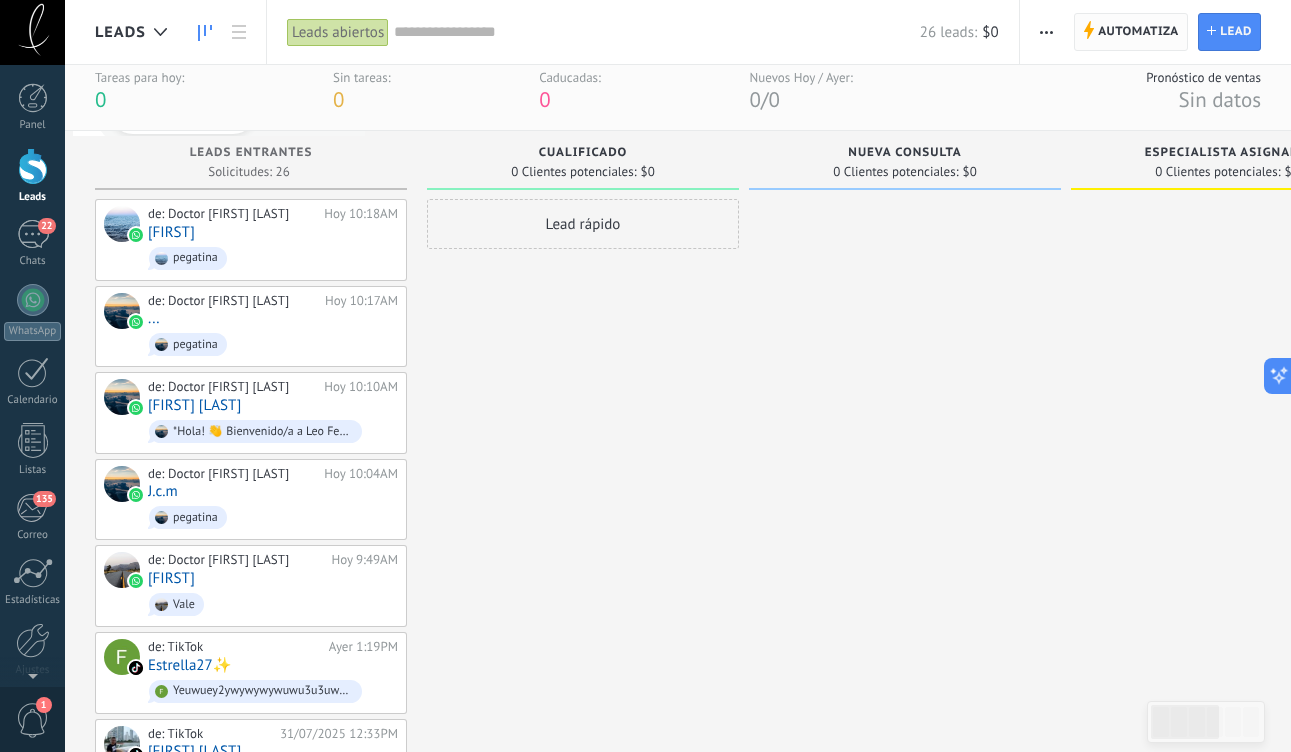click on "Automatiza" at bounding box center (1138, 32) 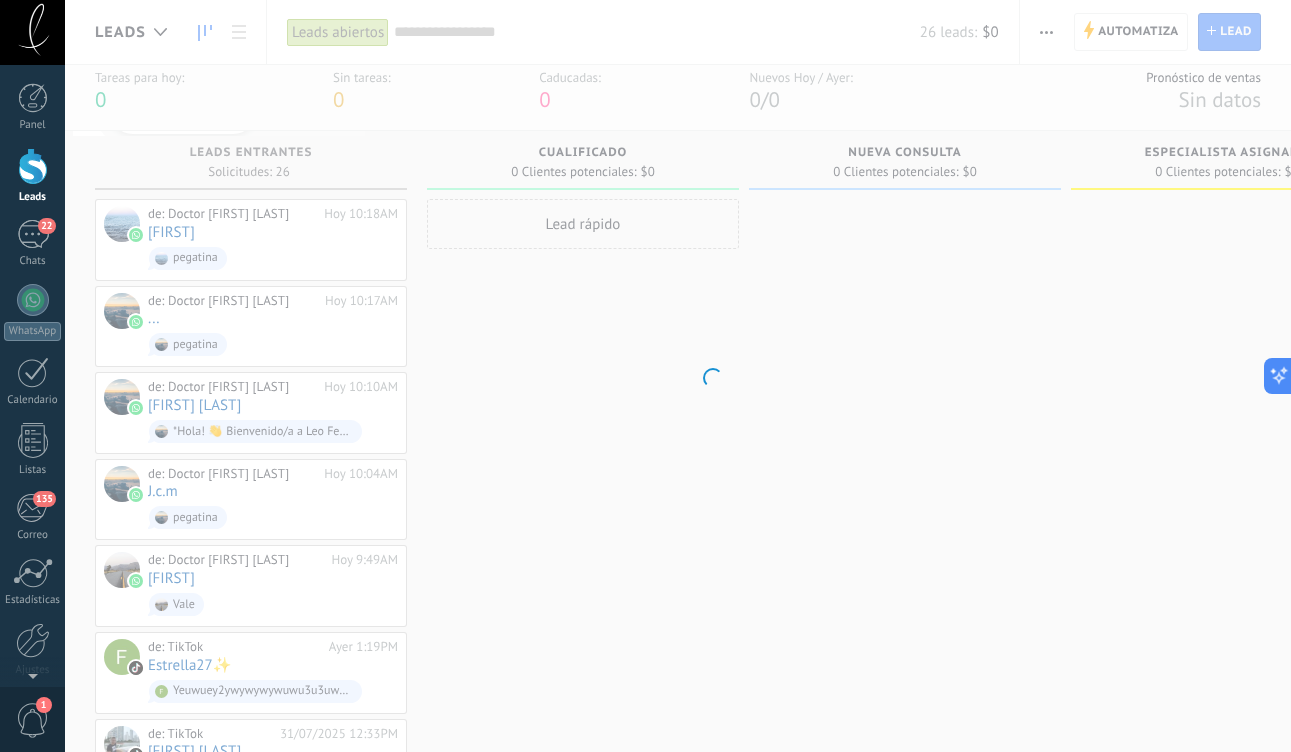 scroll, scrollTop: 0, scrollLeft: 0, axis: both 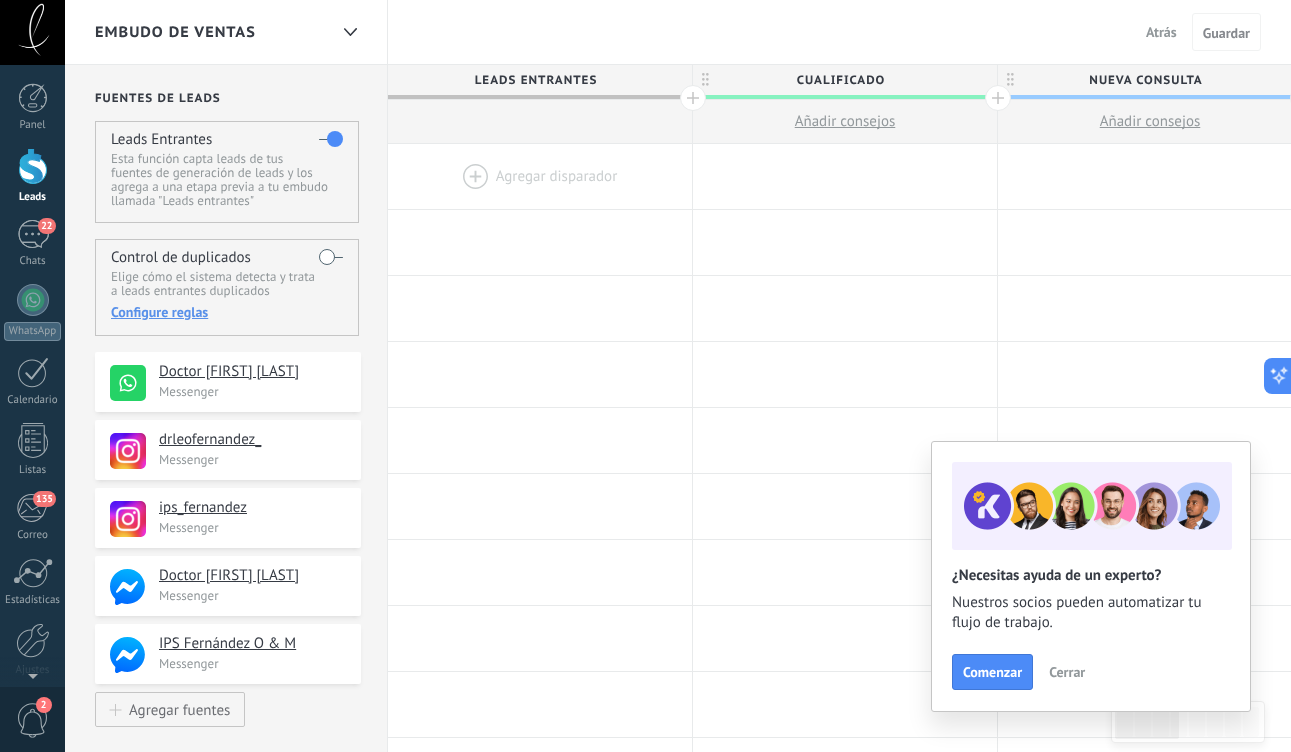 click on "Atrás" at bounding box center (1161, 32) 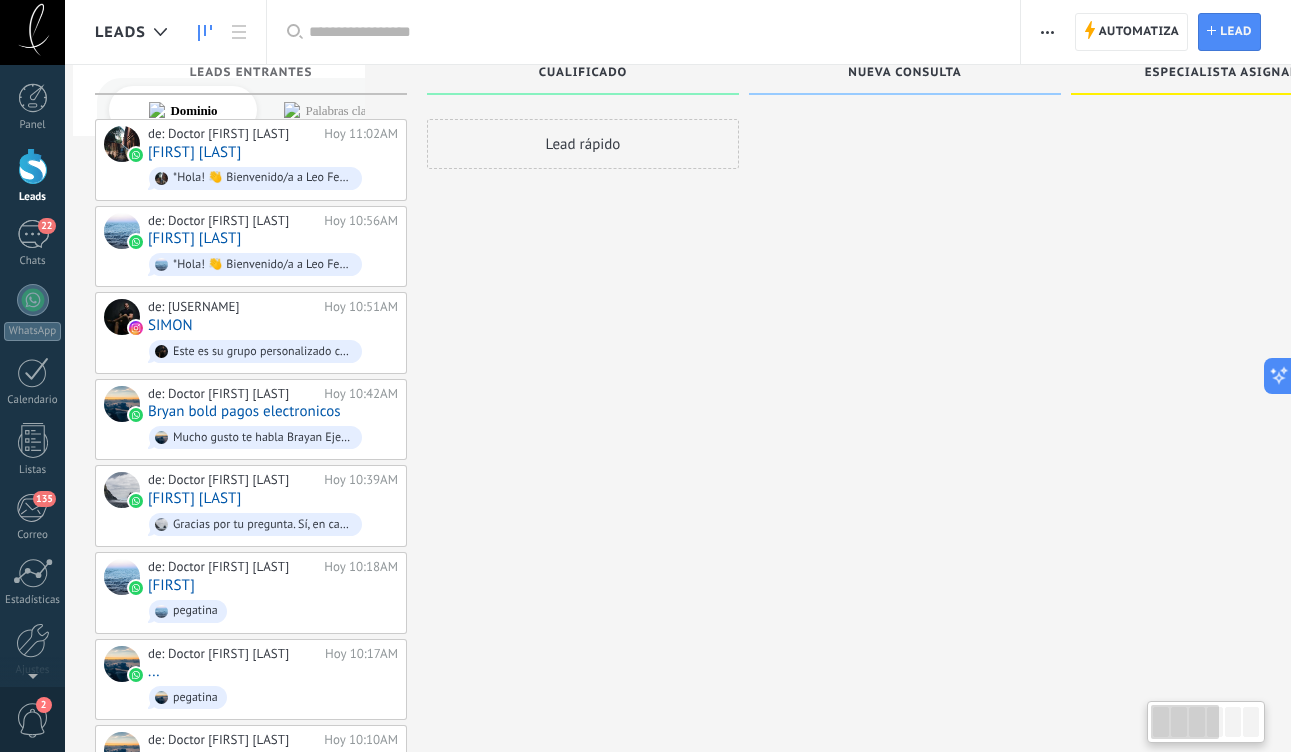 scroll, scrollTop: 0, scrollLeft: 0, axis: both 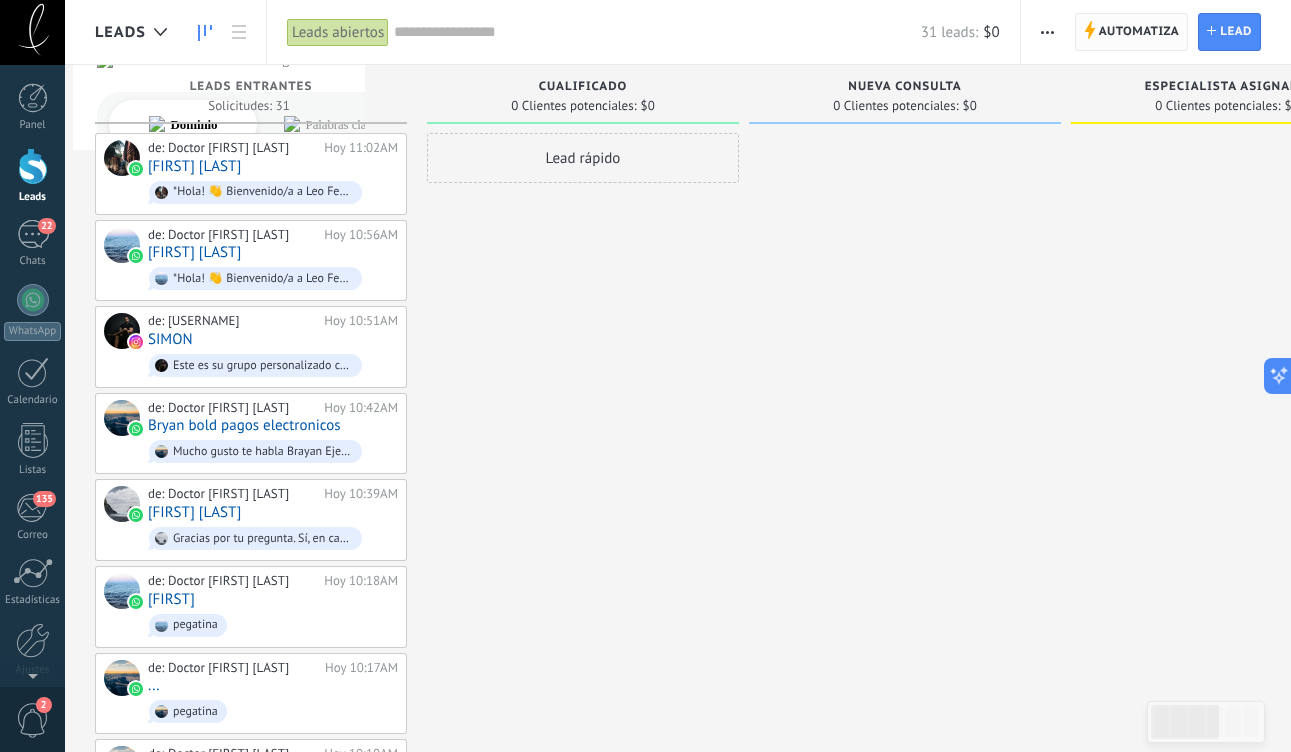 click on "Automatiza" at bounding box center [1139, 32] 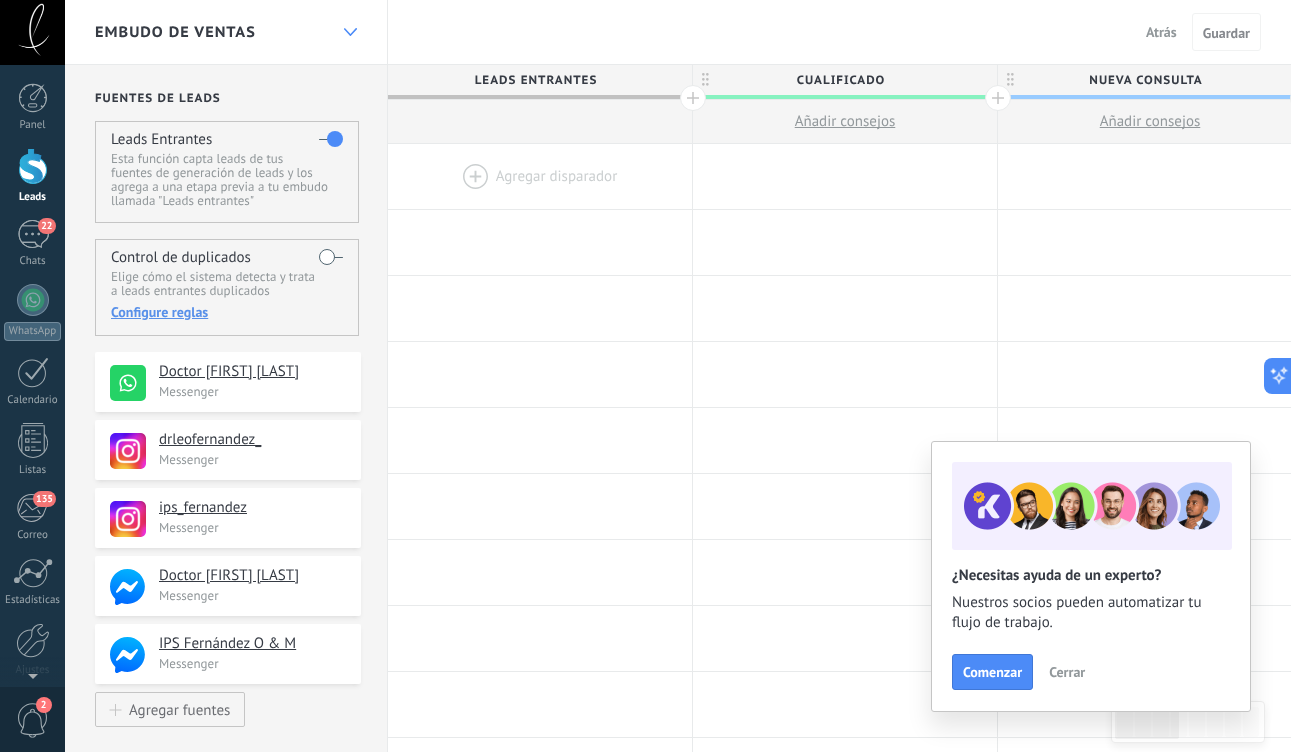 click 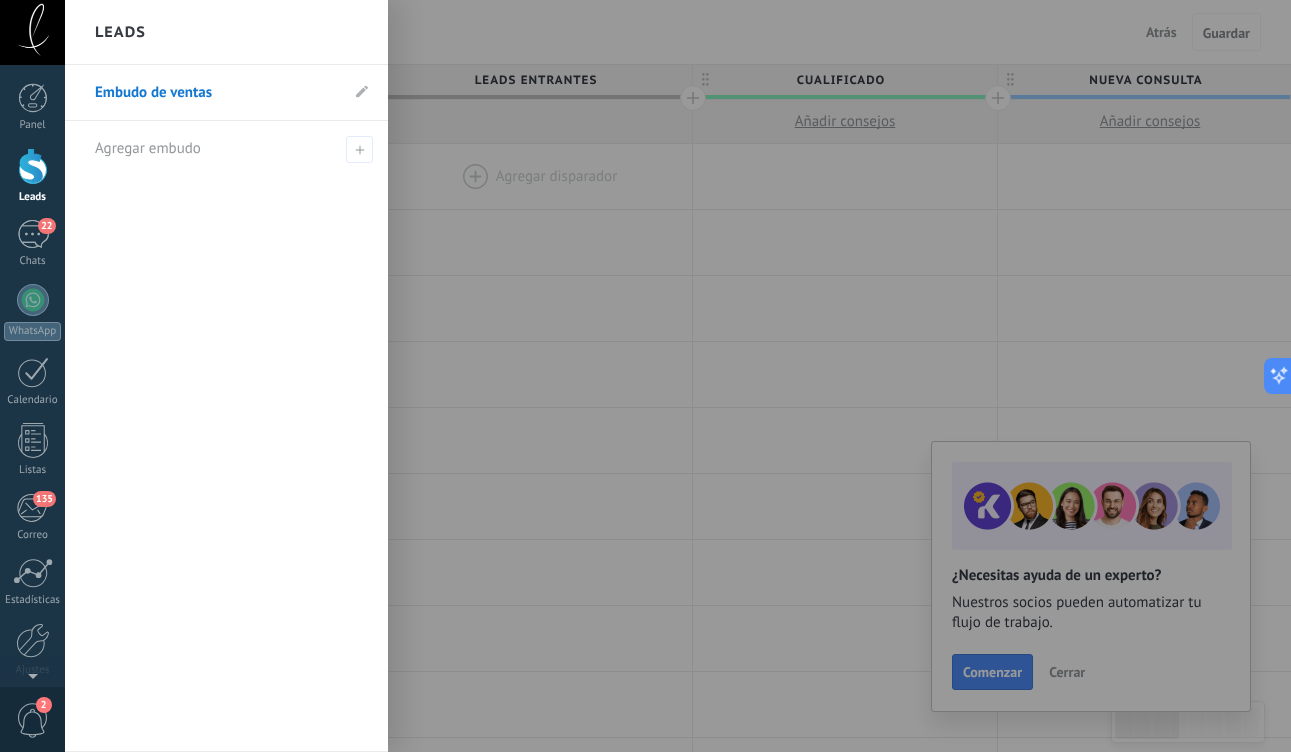 click at bounding box center (710, 376) 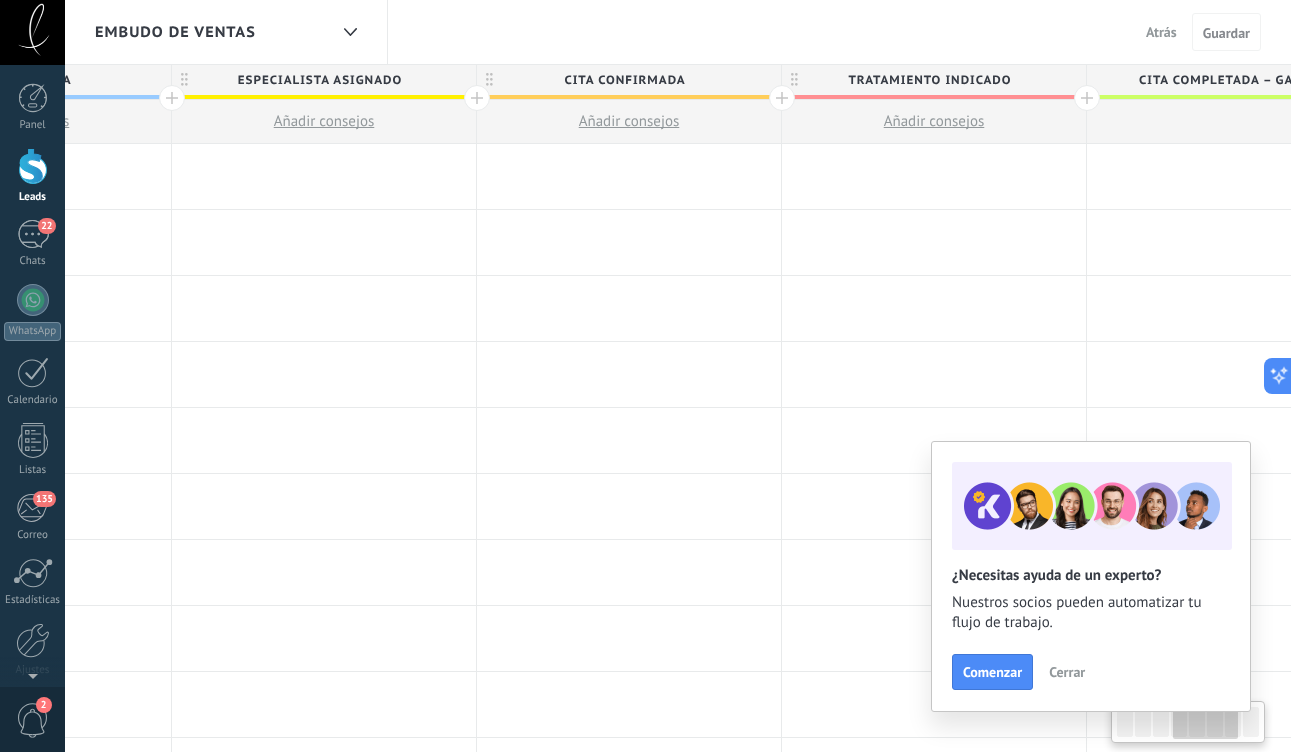 scroll, scrollTop: 0, scrollLeft: 1537, axis: horizontal 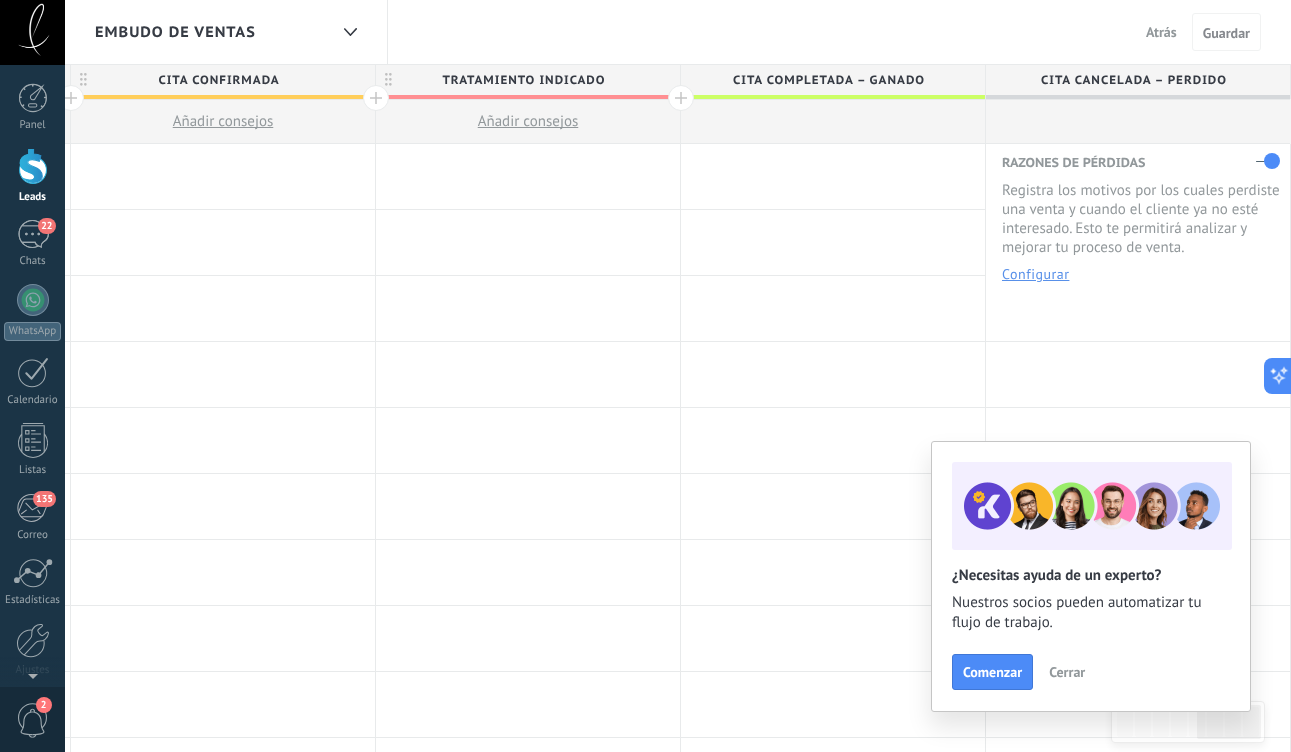 click on "Configurar" at bounding box center [1035, 274] 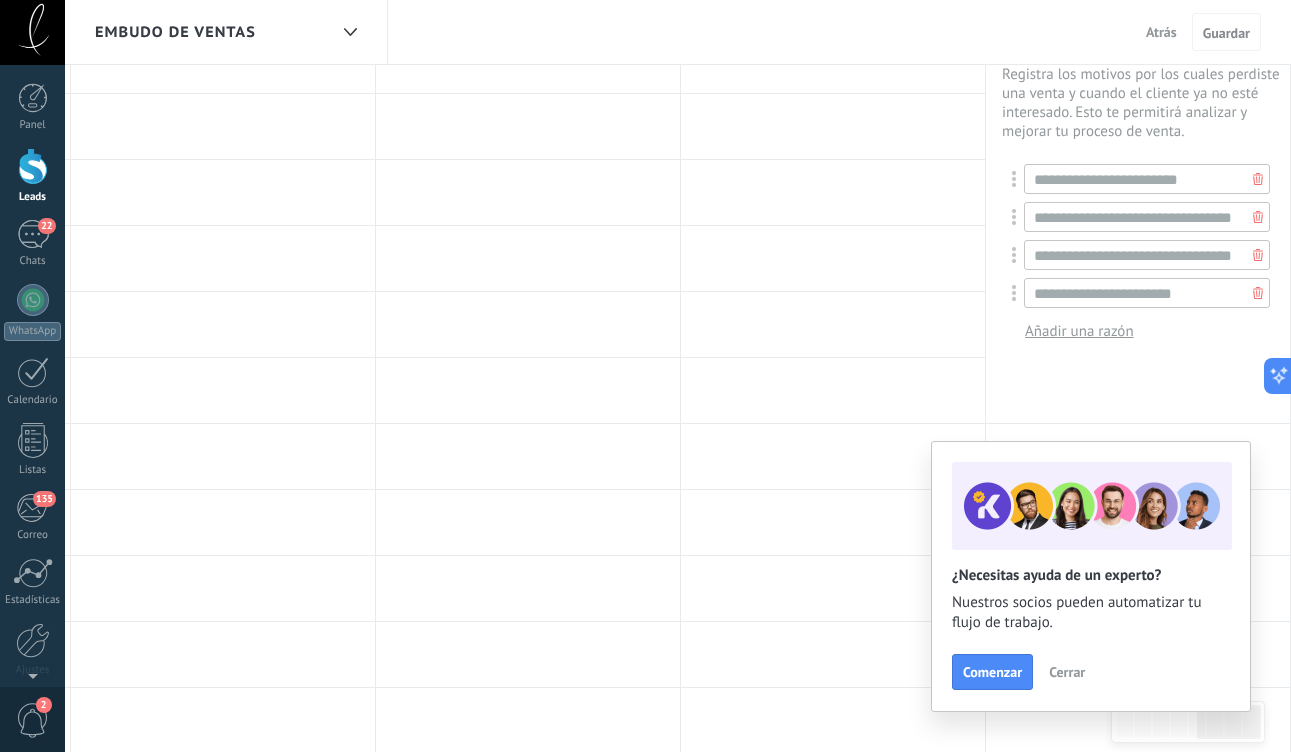 scroll, scrollTop: 117, scrollLeft: 0, axis: vertical 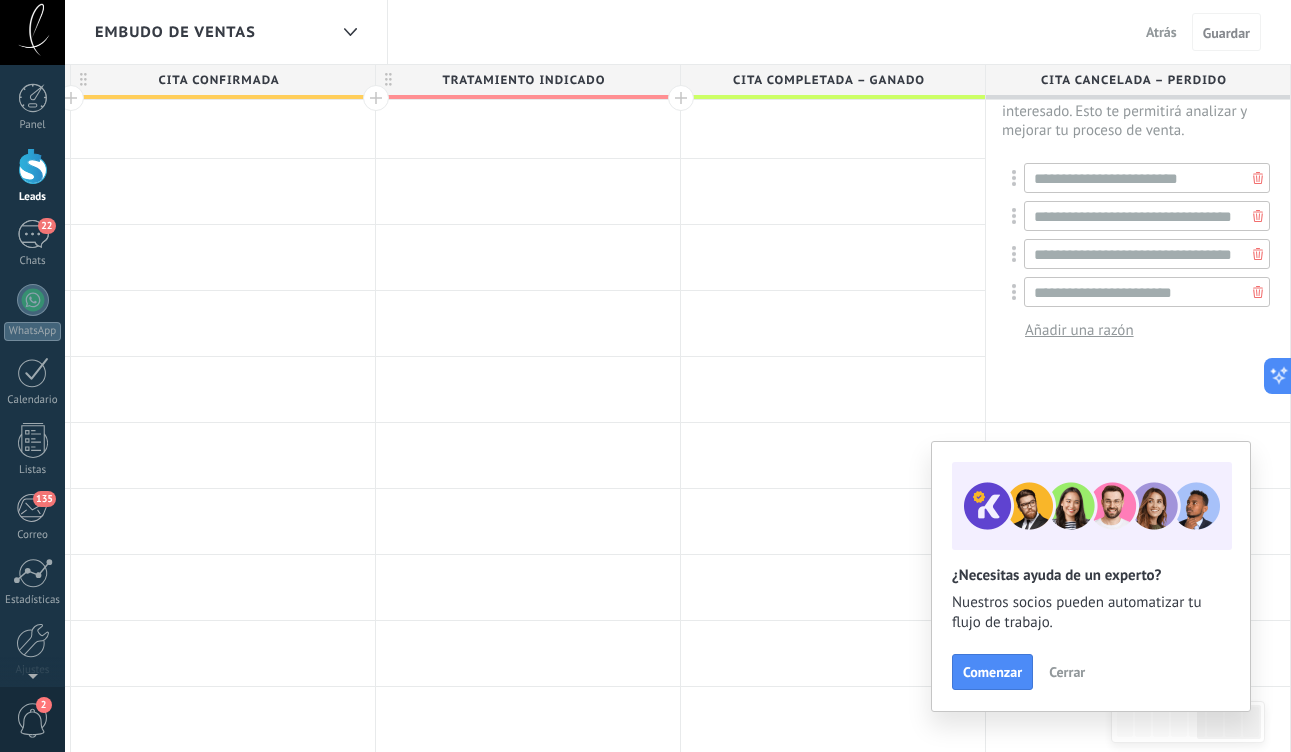 click 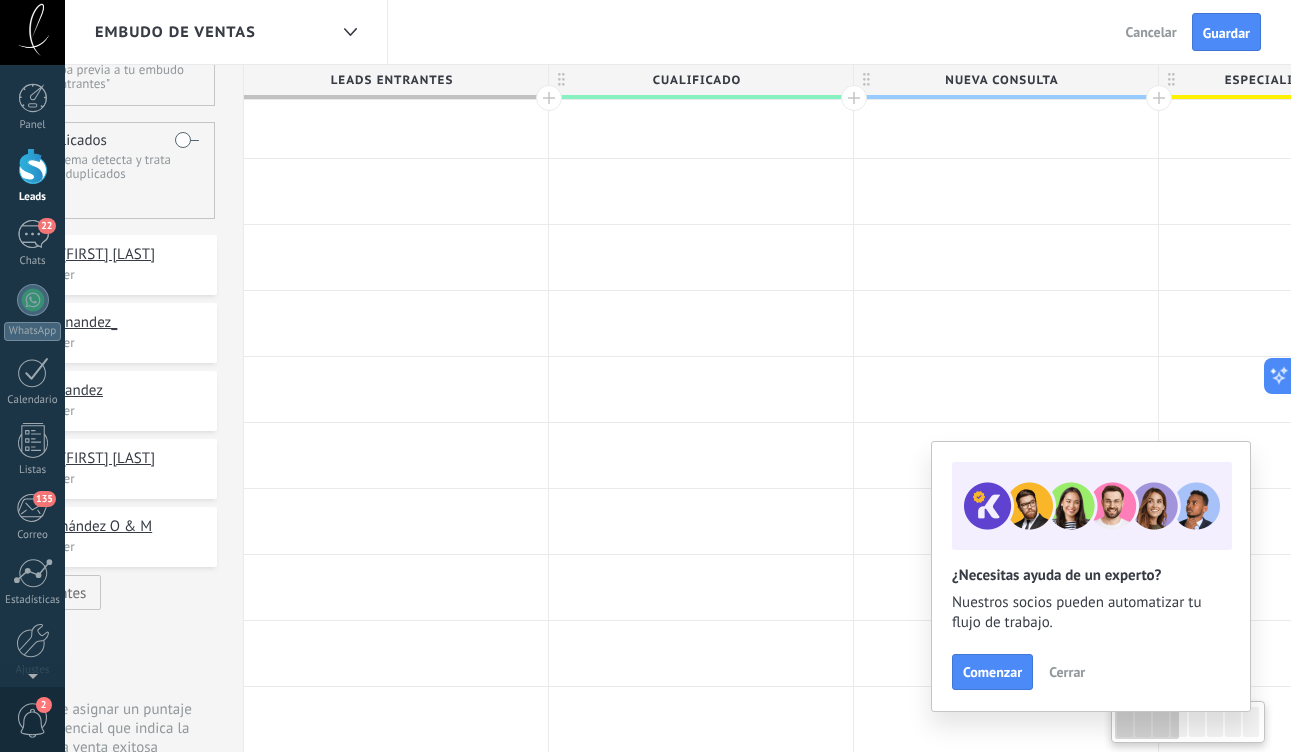 scroll, scrollTop: 0, scrollLeft: 0, axis: both 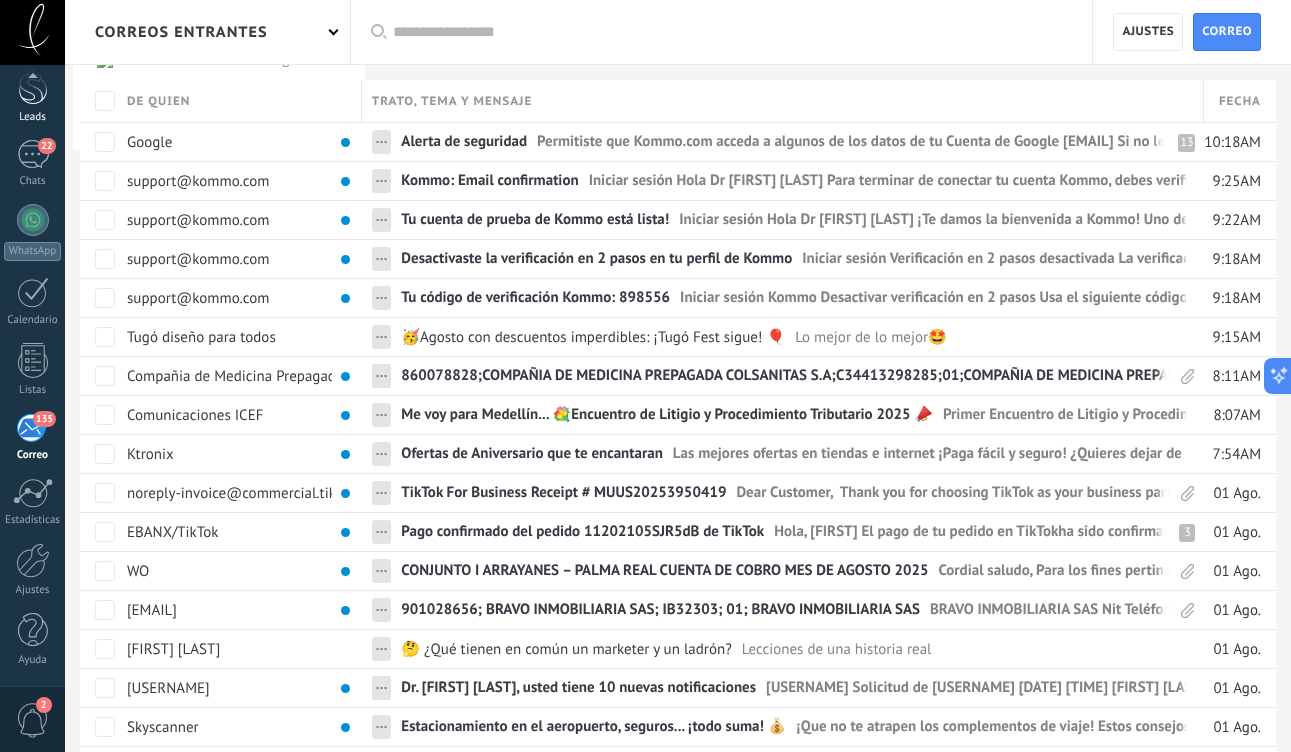 click on "Leads" at bounding box center [32, 96] 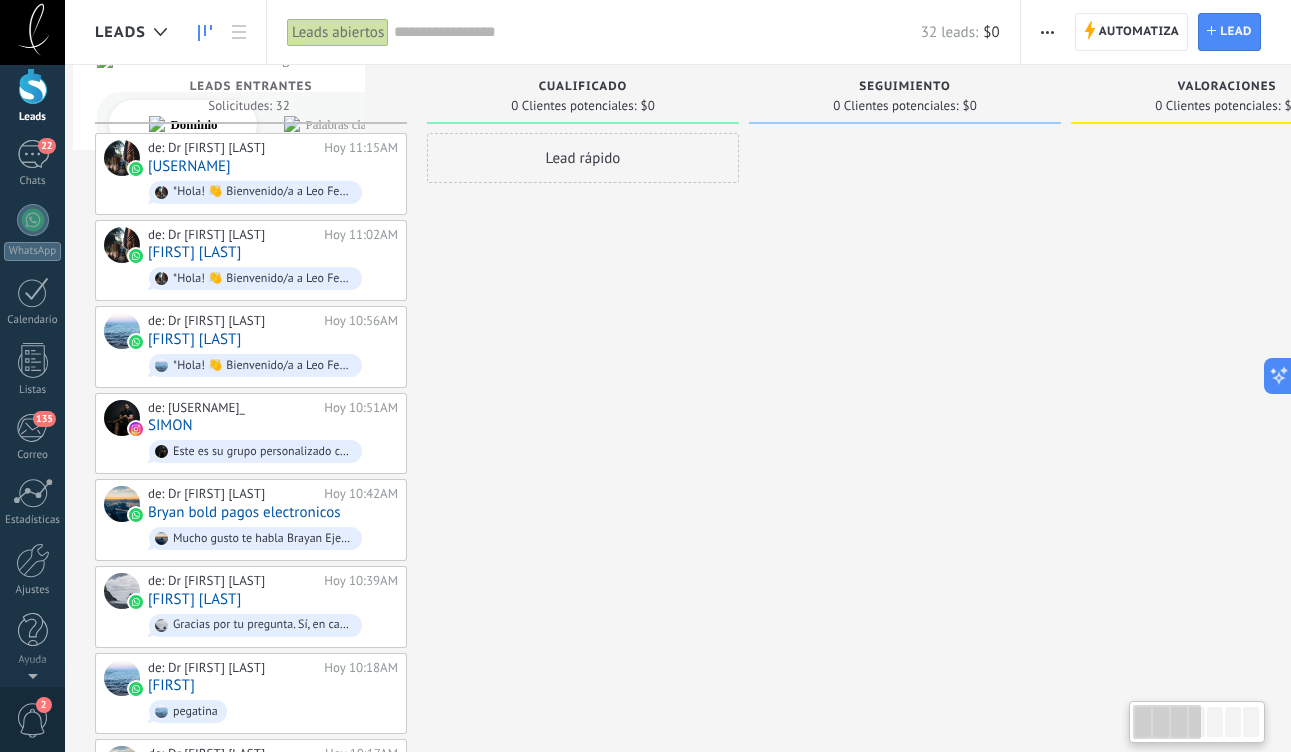 scroll, scrollTop: 0, scrollLeft: 0, axis: both 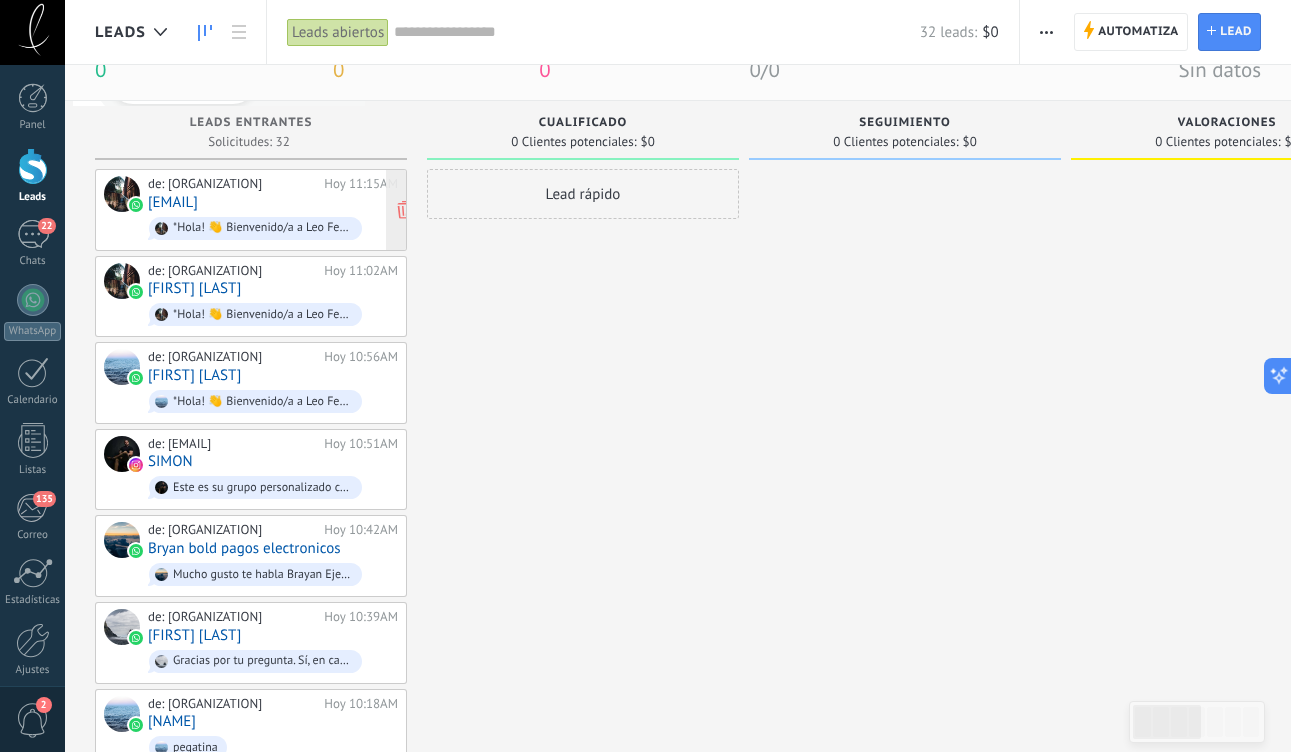 click on "de: [ORGANIZATION]
Hoy 11:15AM
[EMAIL]
*Hola! 👋 Bienvenido/a a [ORGANIZATION].*
Soy Marcela, tu asistente de recepción😁😁. Me alegra que estés interesado/a en nuestros servicios.
🦷🦷 Para empezar, te recomiendo agendar una cita de valoración con nuestro especialista. En esta cita, el doctor 🧑🏻‍⚕️🧑🏻‍⚕️ realizará u..." at bounding box center [273, 210] 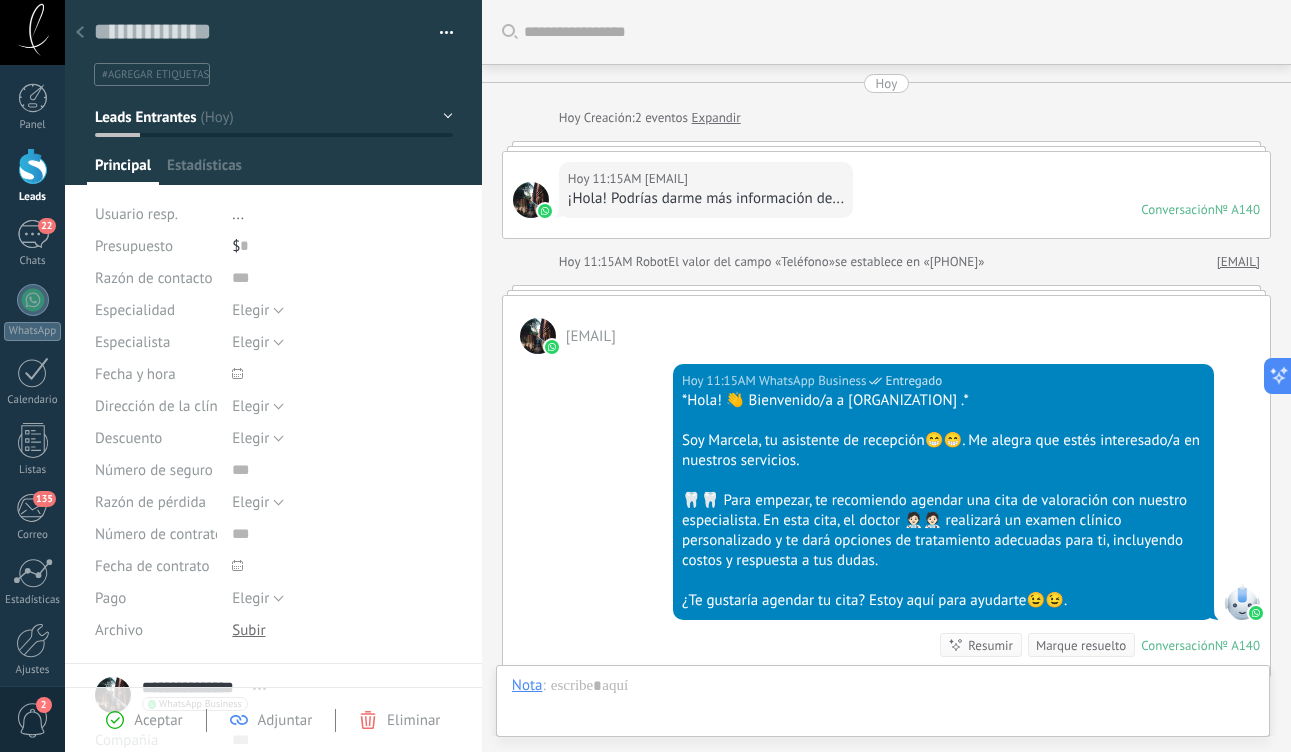 scroll, scrollTop: 0, scrollLeft: 0, axis: both 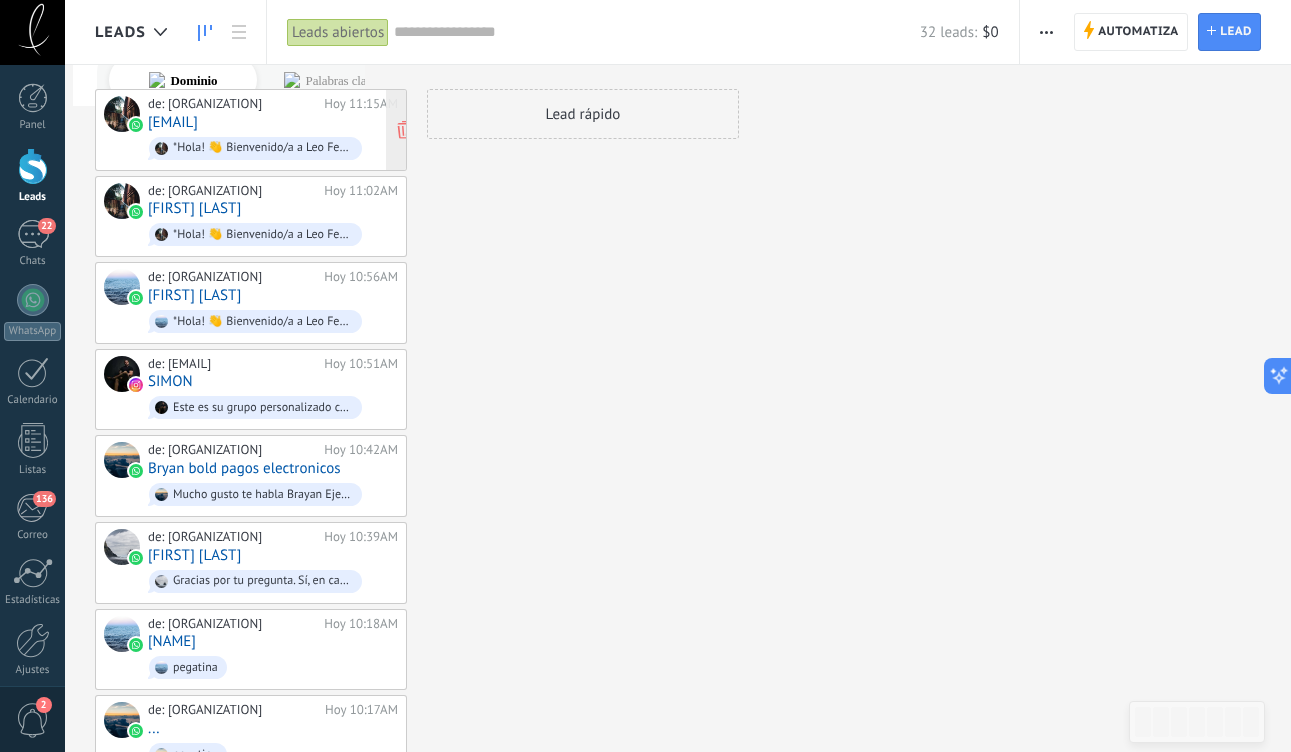 click on "[EMAIL]" at bounding box center [173, 122] 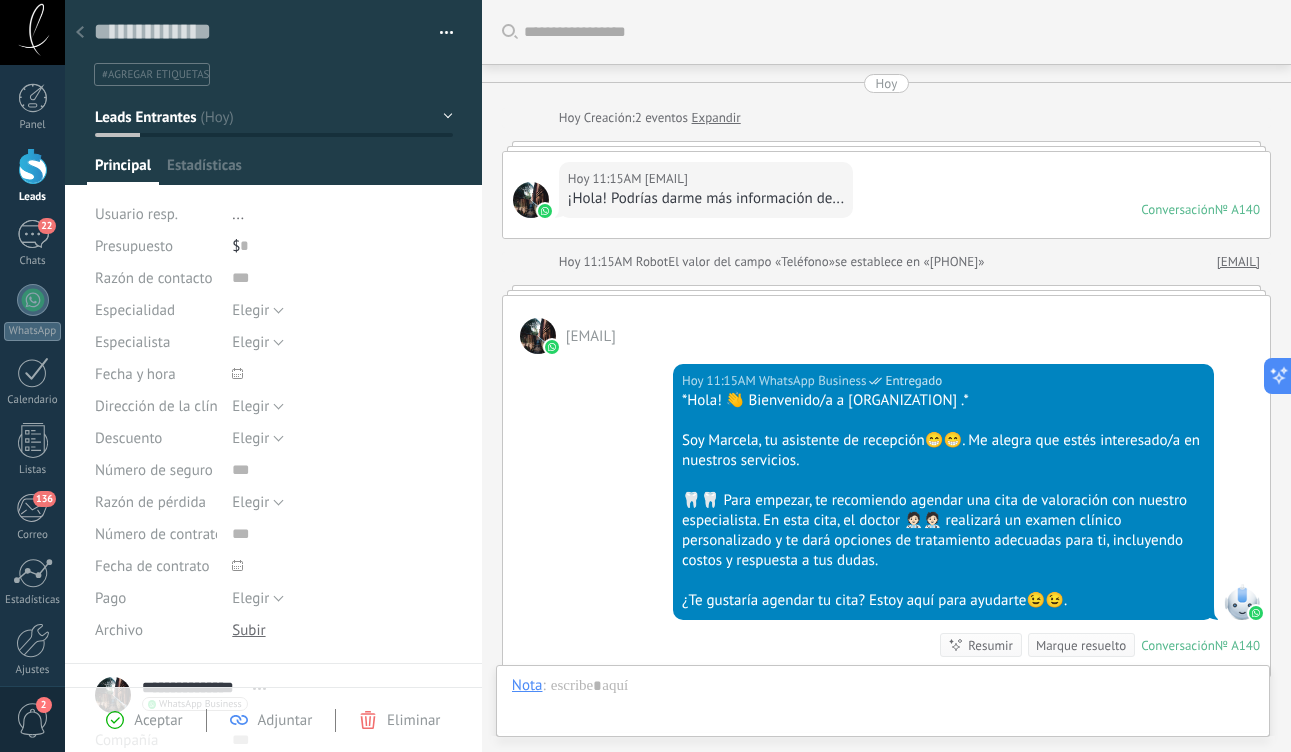 scroll, scrollTop: 0, scrollLeft: 0, axis: both 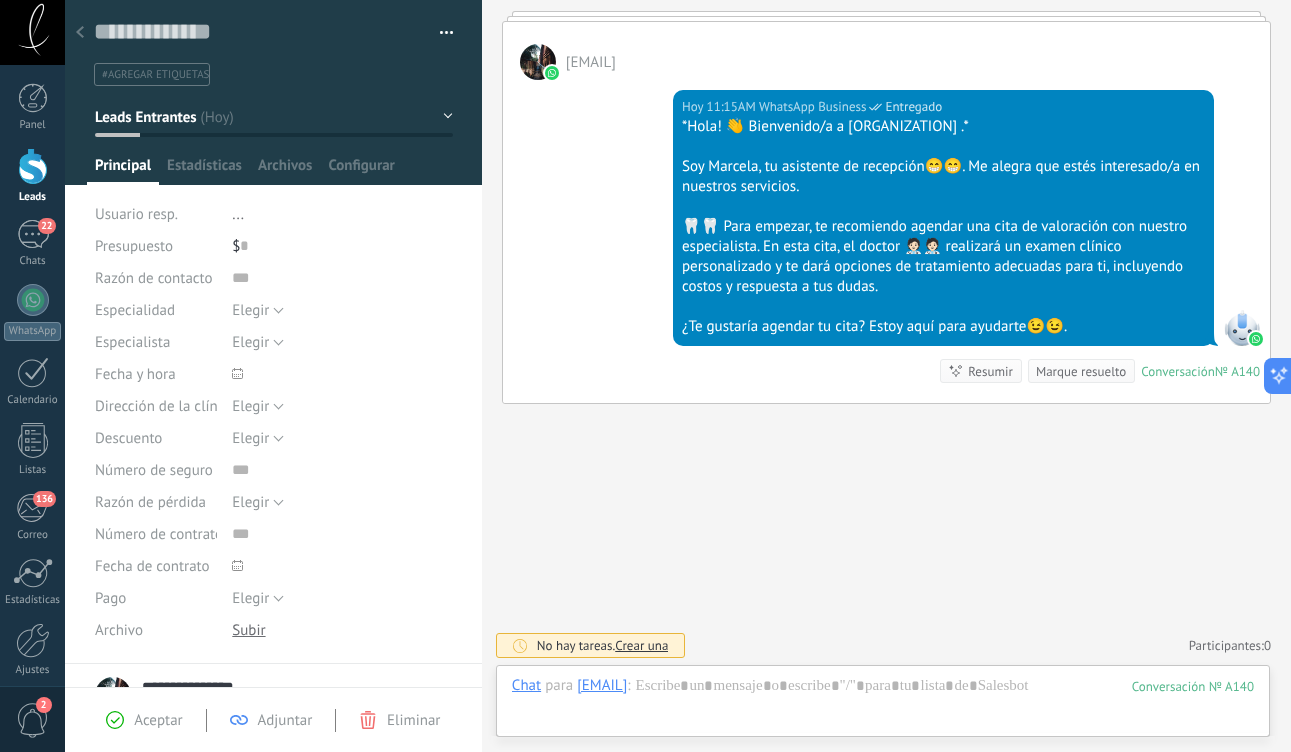 click on "Aceptar" at bounding box center [158, 720] 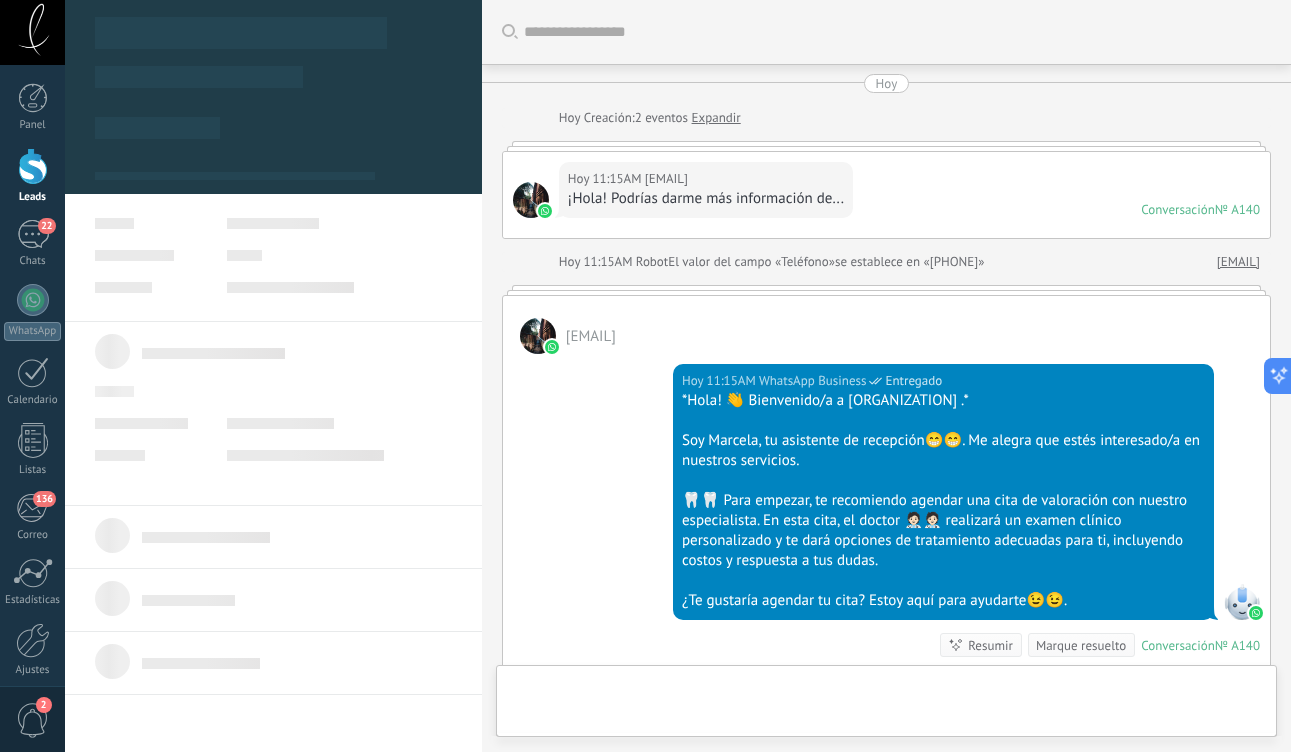 scroll, scrollTop: 334, scrollLeft: 0, axis: vertical 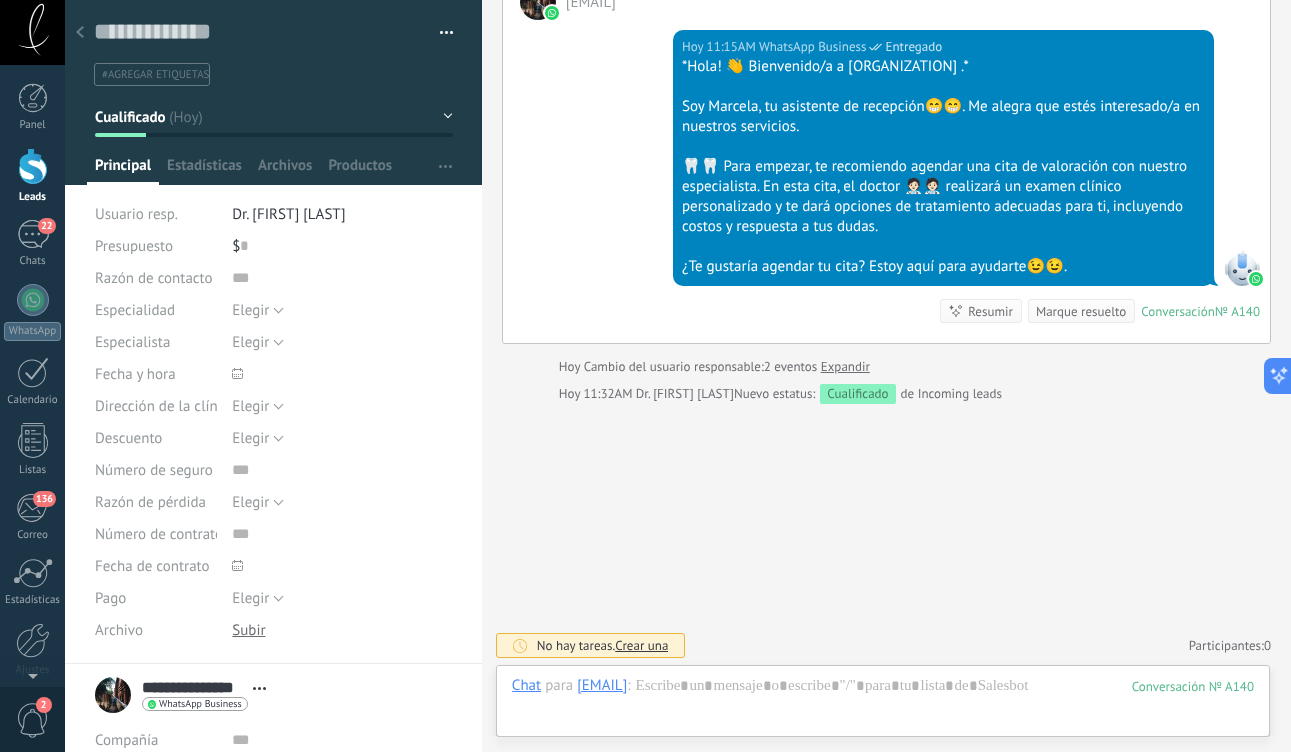 click at bounding box center [33, 166] 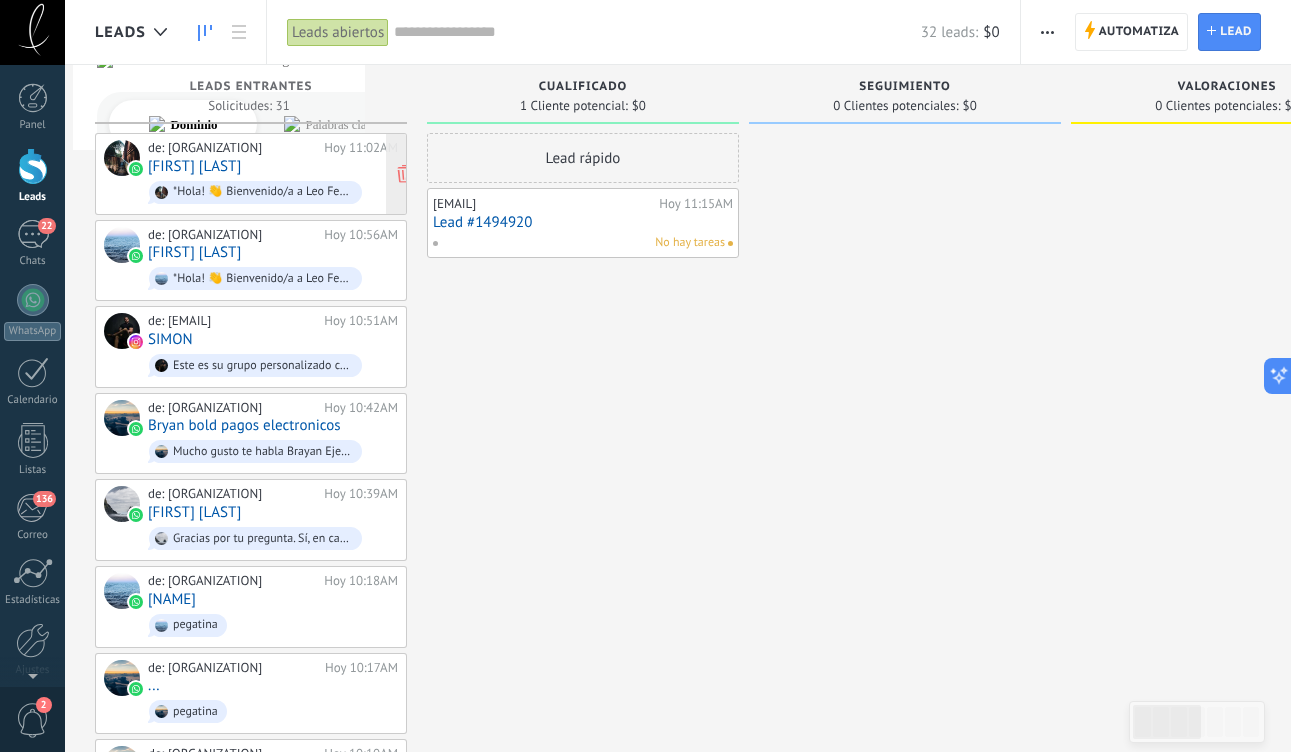 click on "[FIRST] [LAST]" at bounding box center (194, 166) 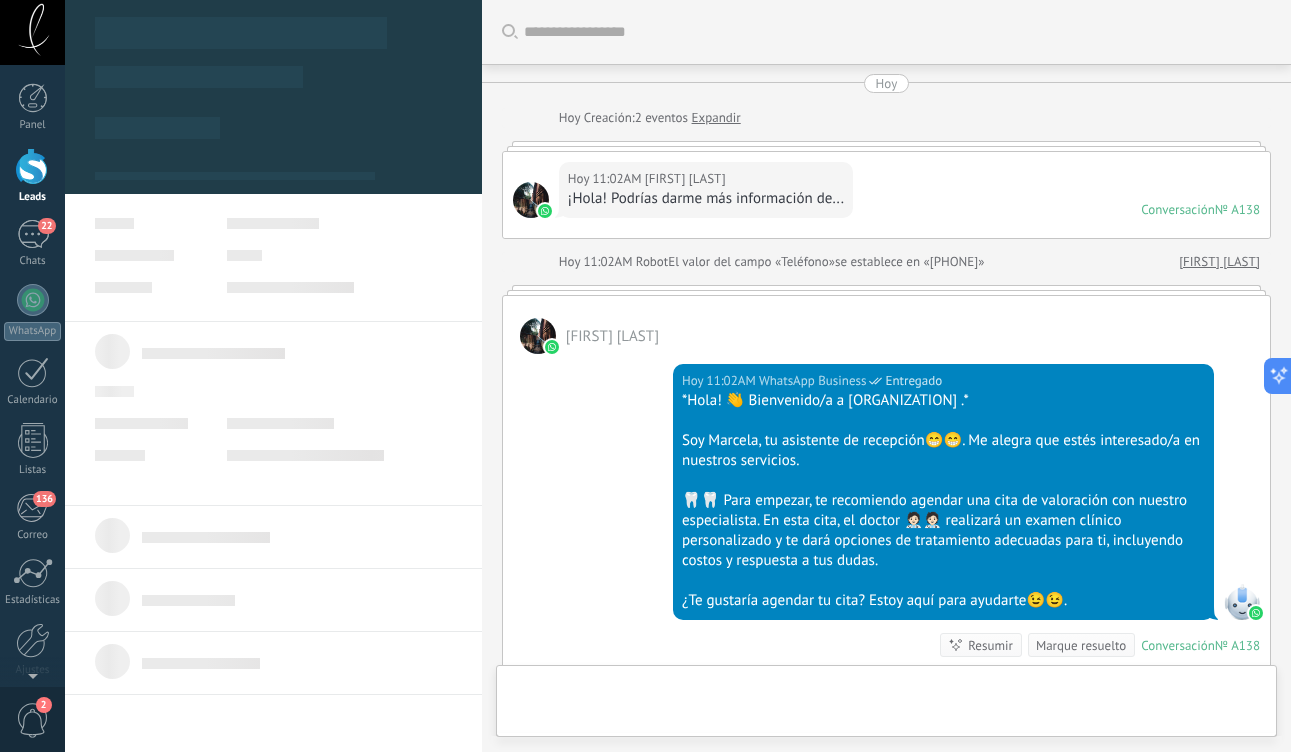 scroll, scrollTop: 30, scrollLeft: 0, axis: vertical 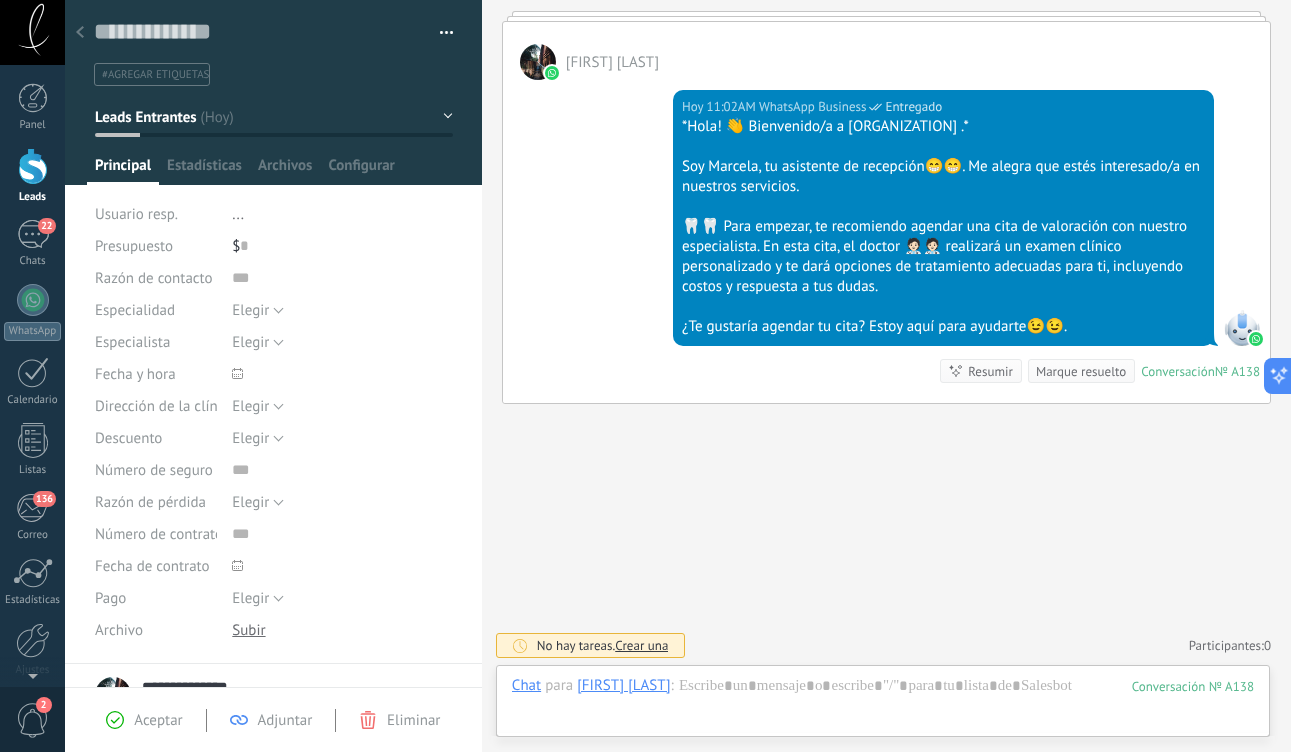 click on "Leads Entrantes" at bounding box center (274, 117) 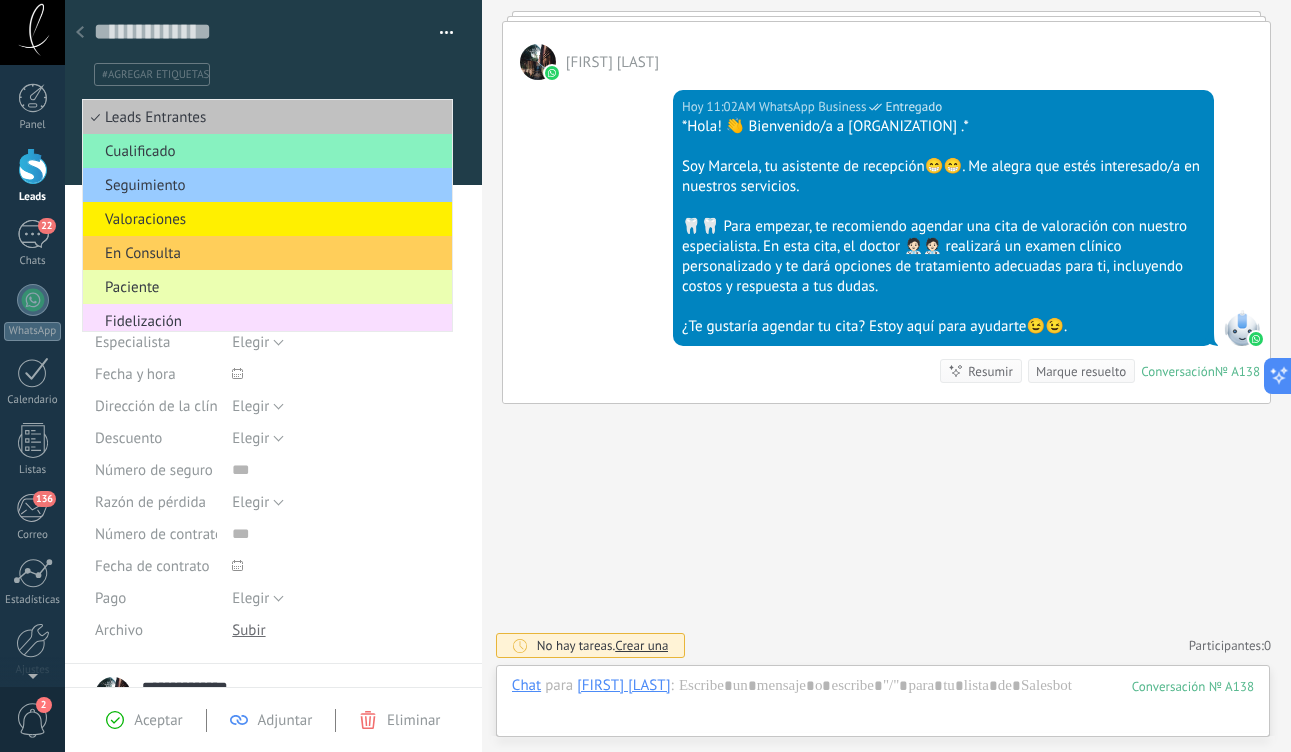 click on "#agregar etiquetas" at bounding box center [270, 74] 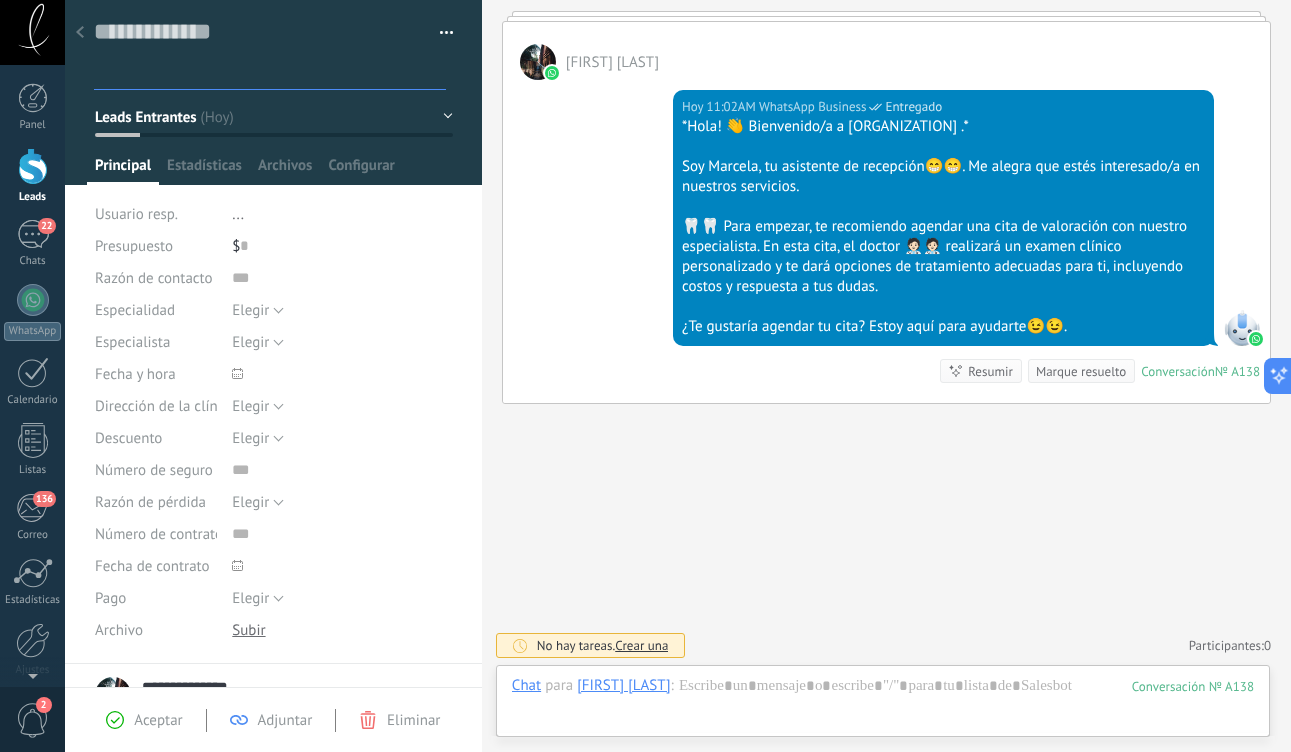 click 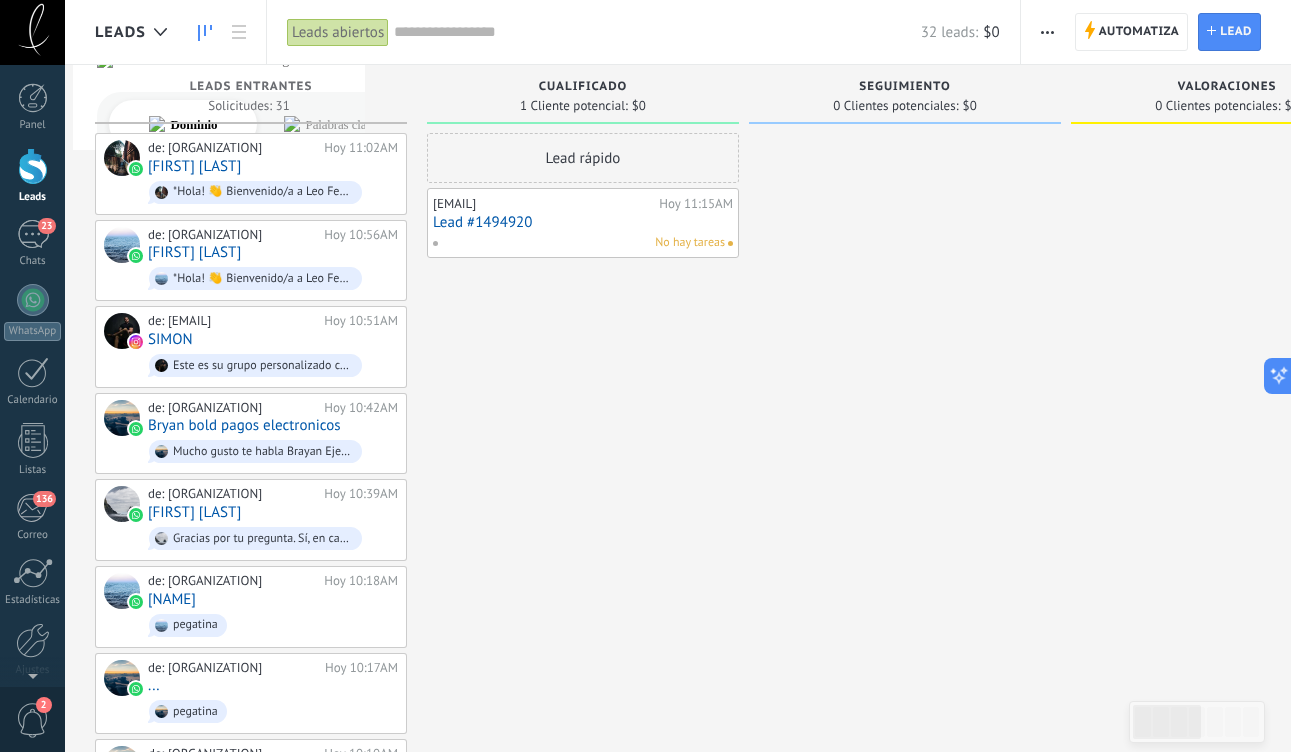 click at bounding box center [33, 166] 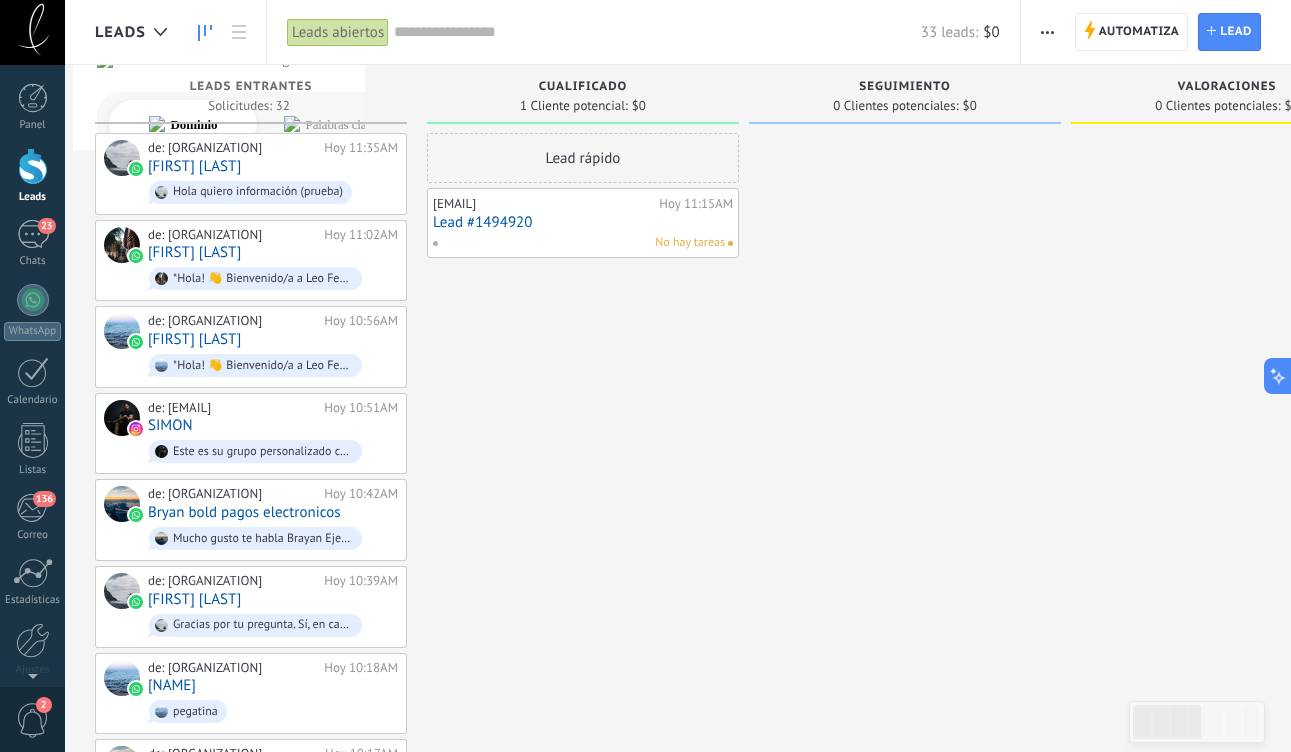 click on "[FIRST] [LAST]" at bounding box center [194, 166] 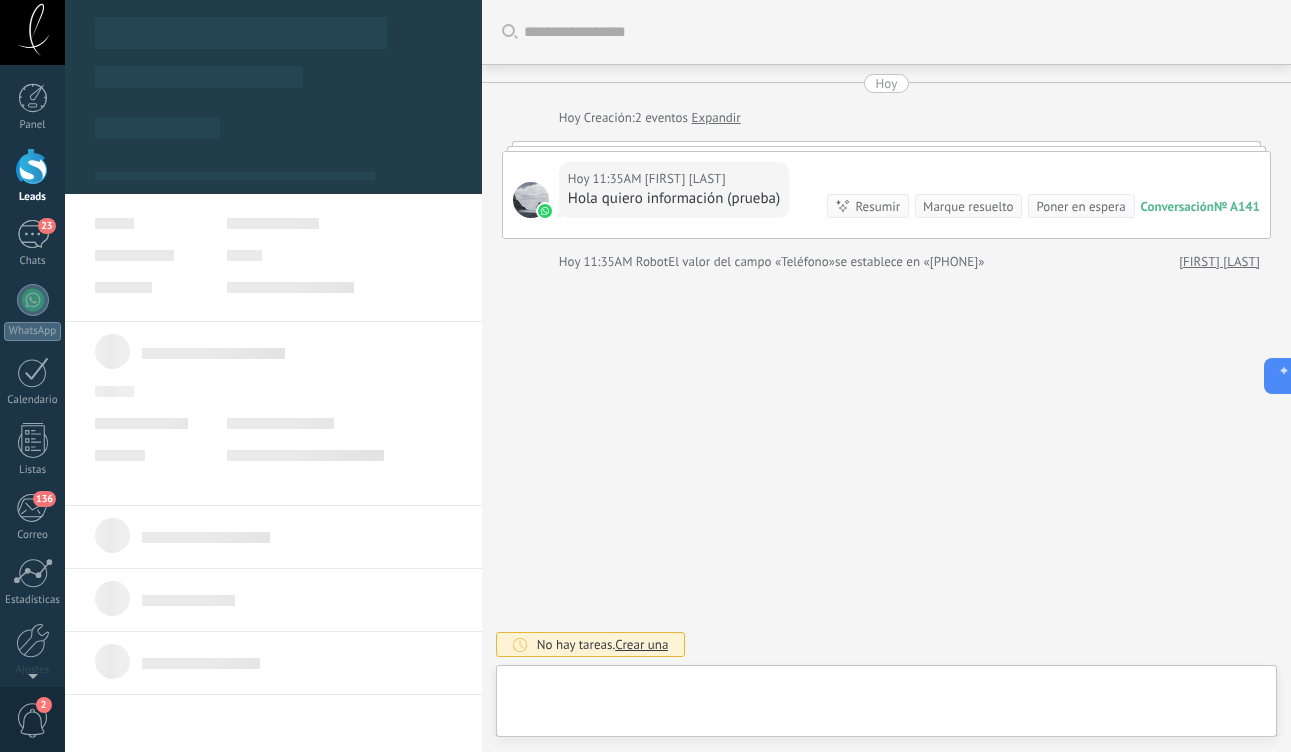 type on "**********" 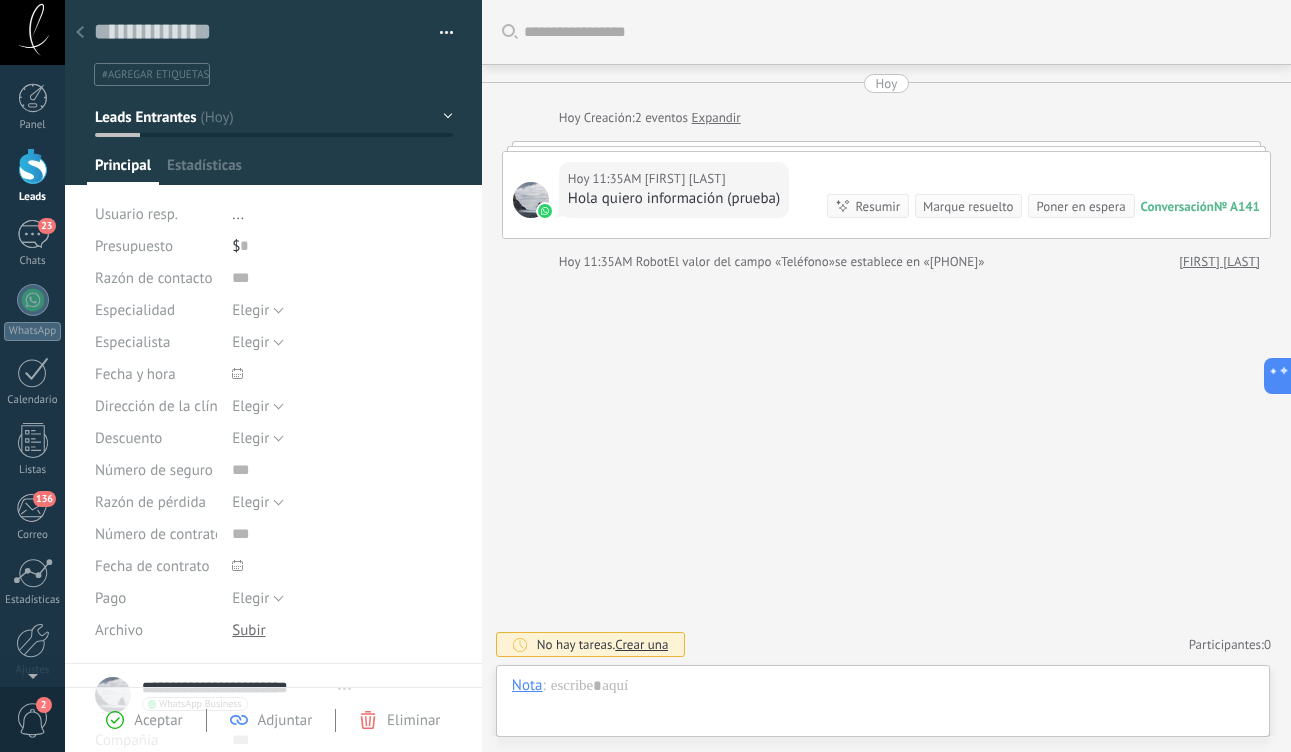 scroll, scrollTop: 30, scrollLeft: 0, axis: vertical 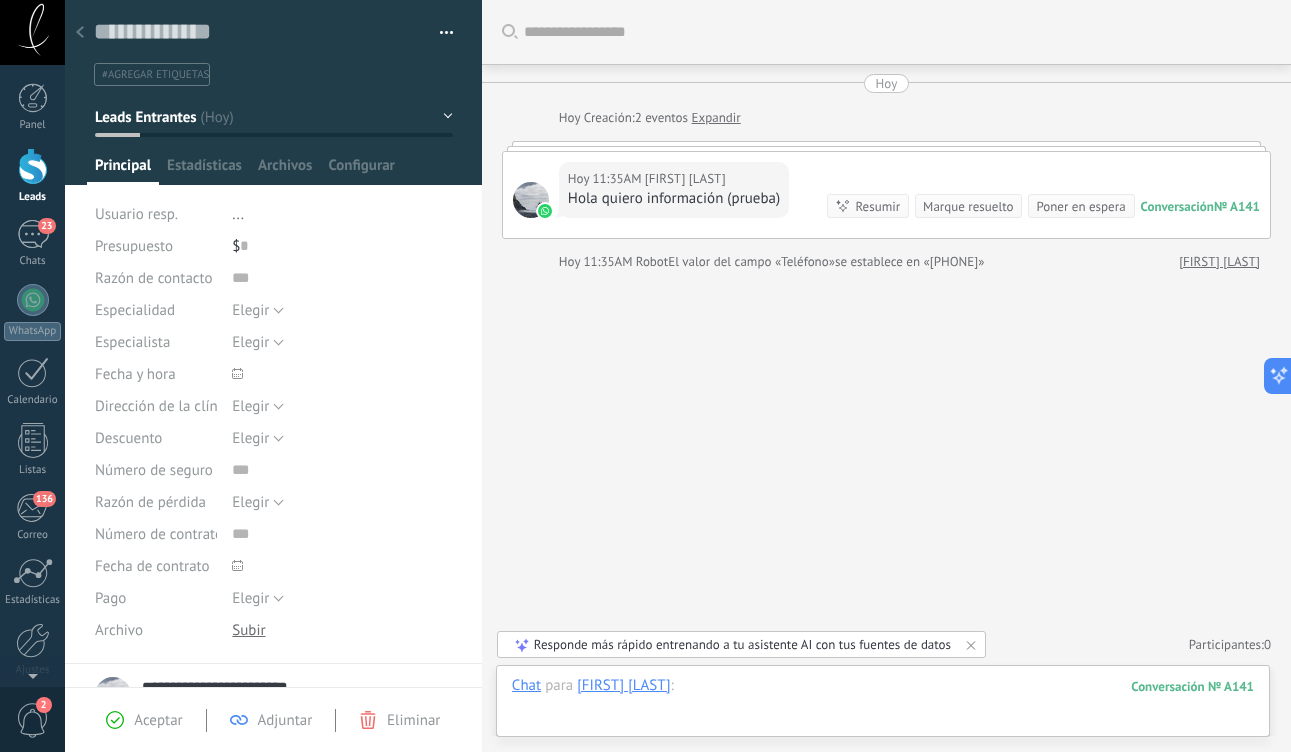click at bounding box center (883, 706) 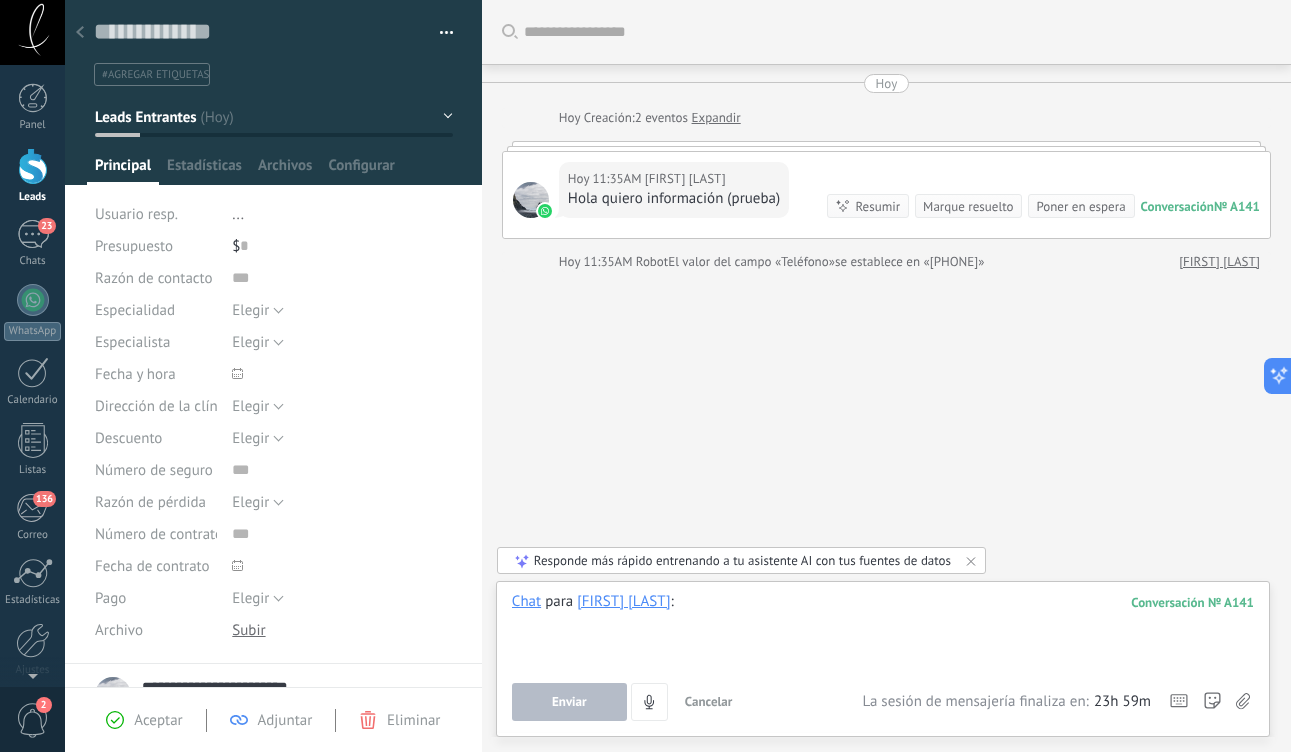type 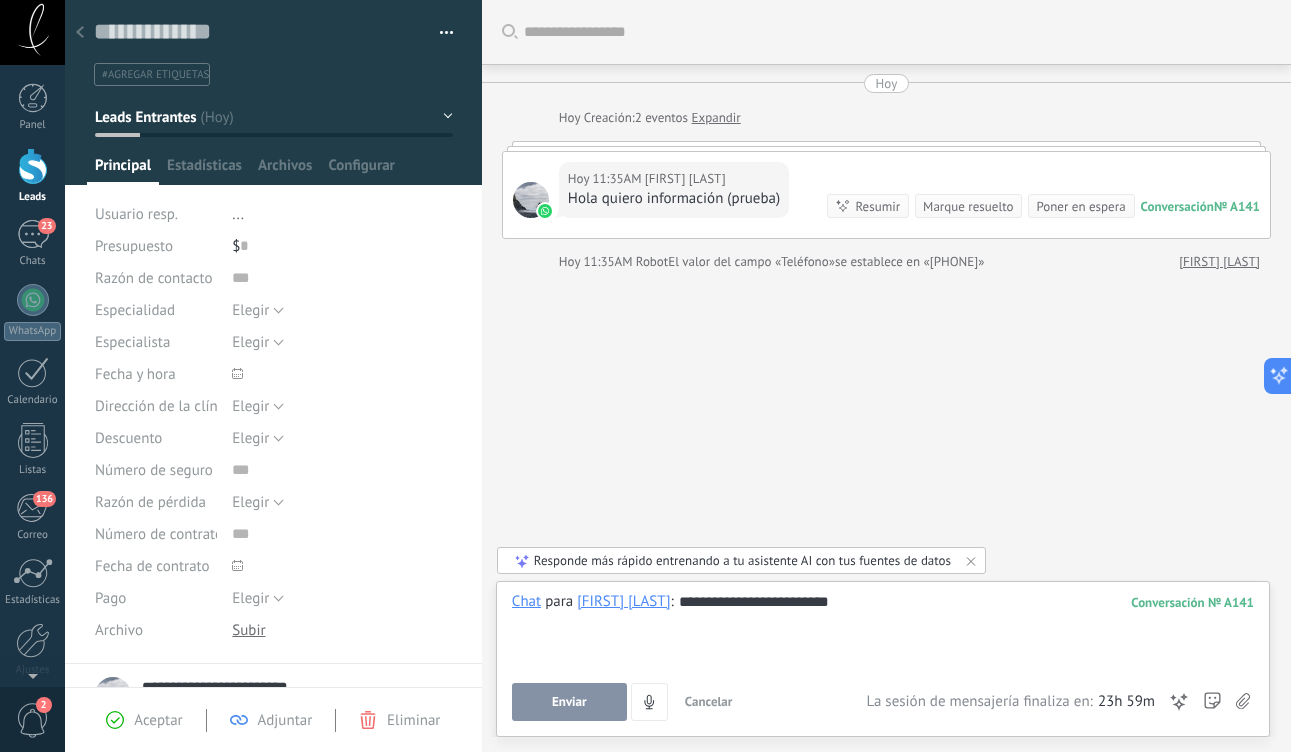 click on "Enviar" at bounding box center (569, 702) 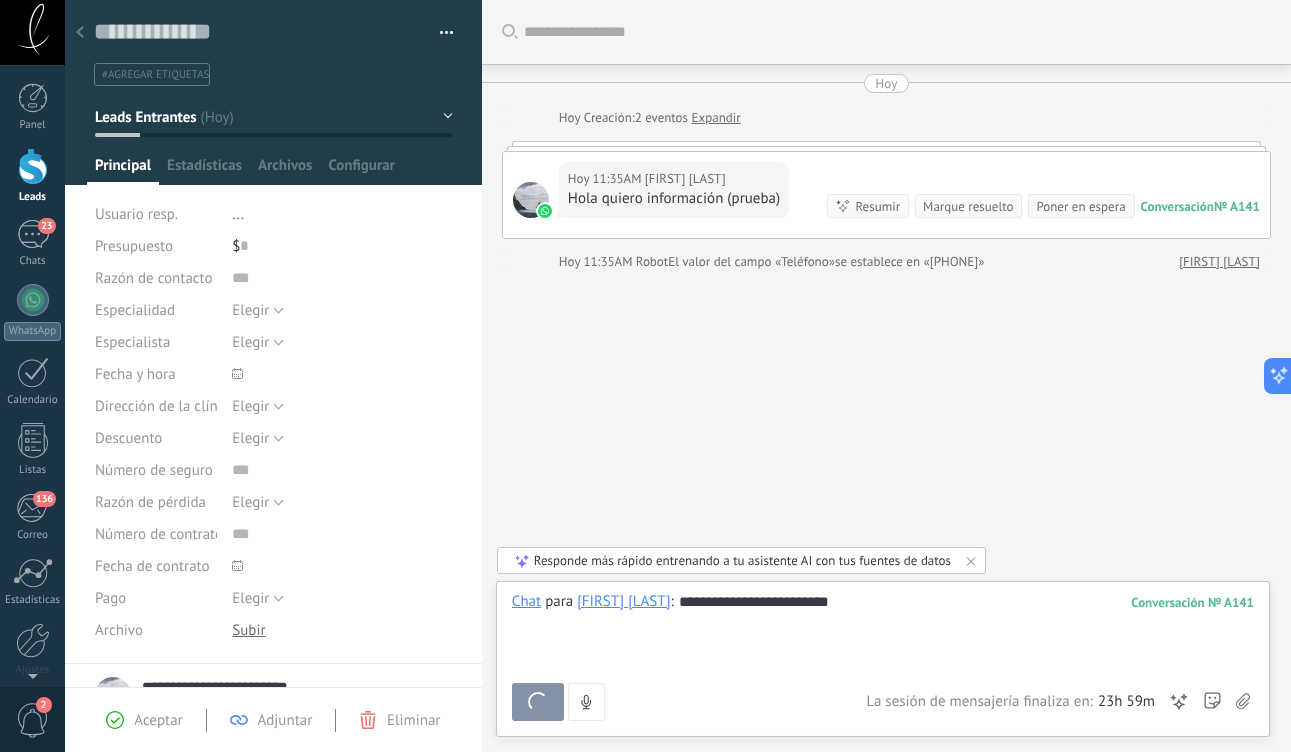 scroll, scrollTop: 74, scrollLeft: 0, axis: vertical 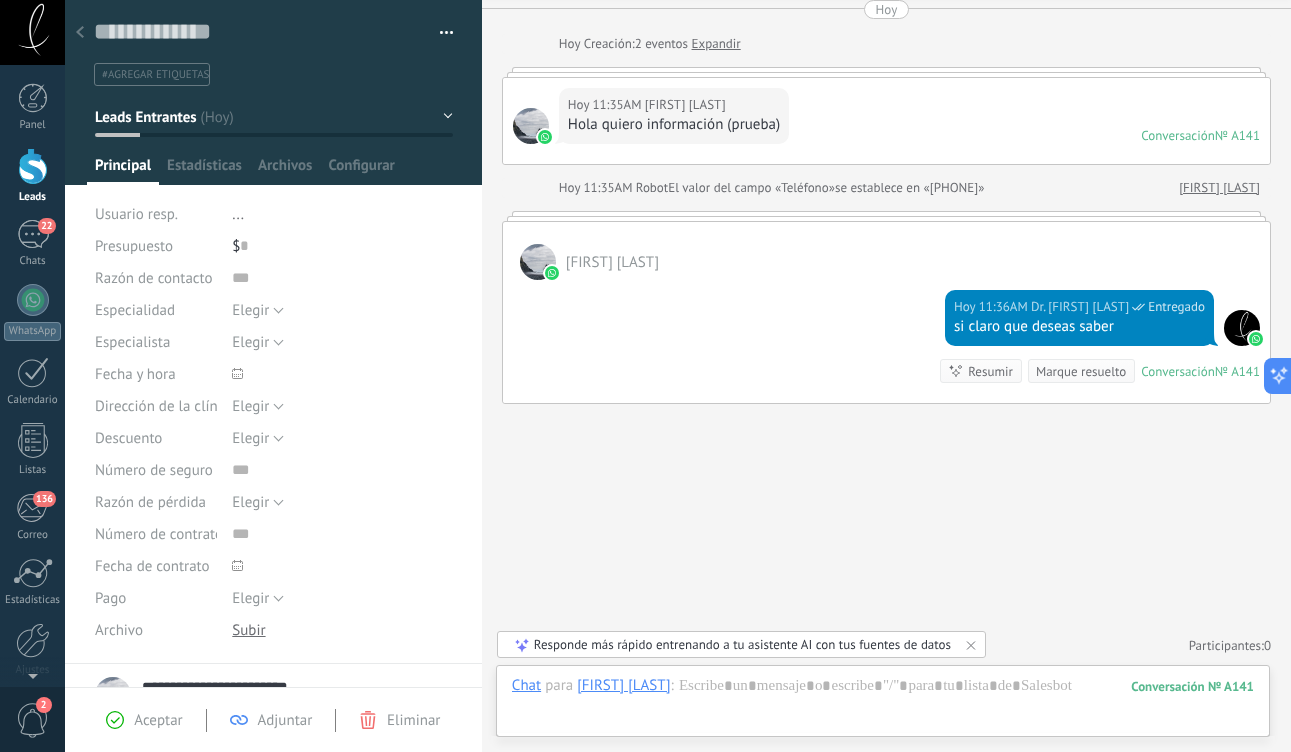 click at bounding box center [33, 166] 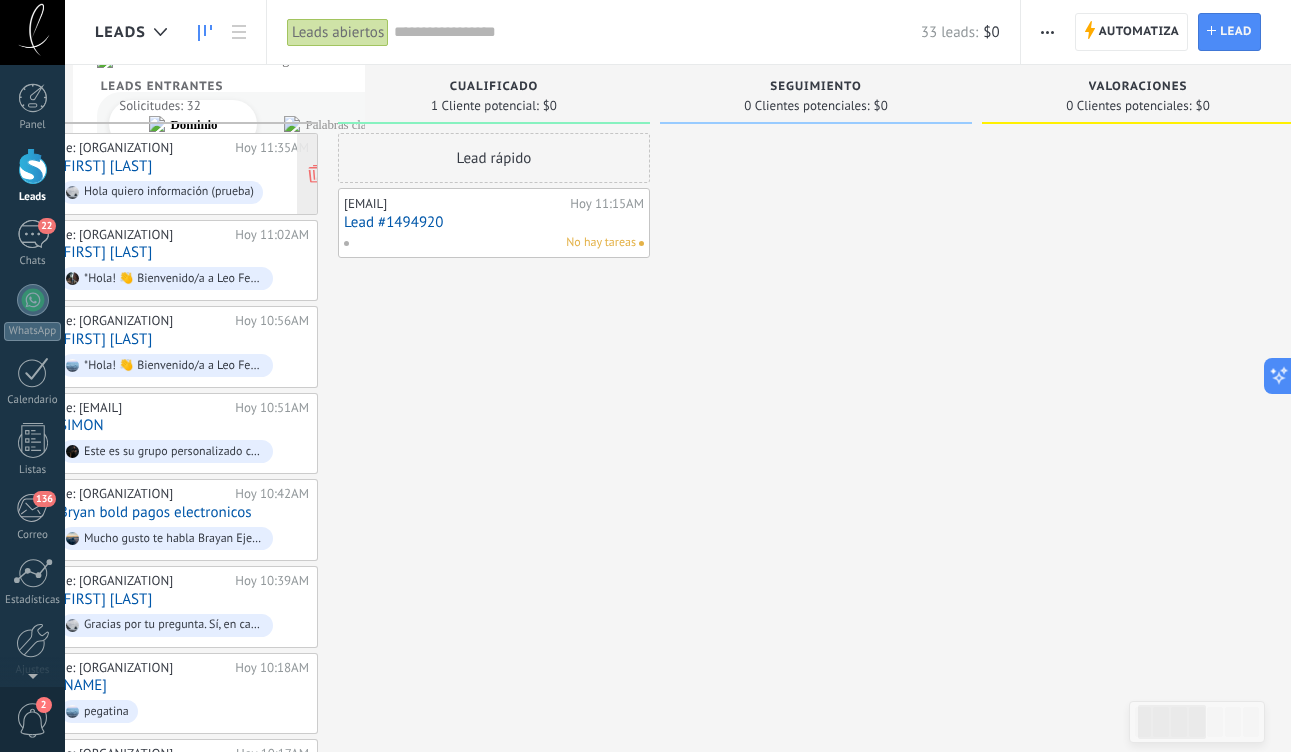 scroll, scrollTop: 0, scrollLeft: 0, axis: both 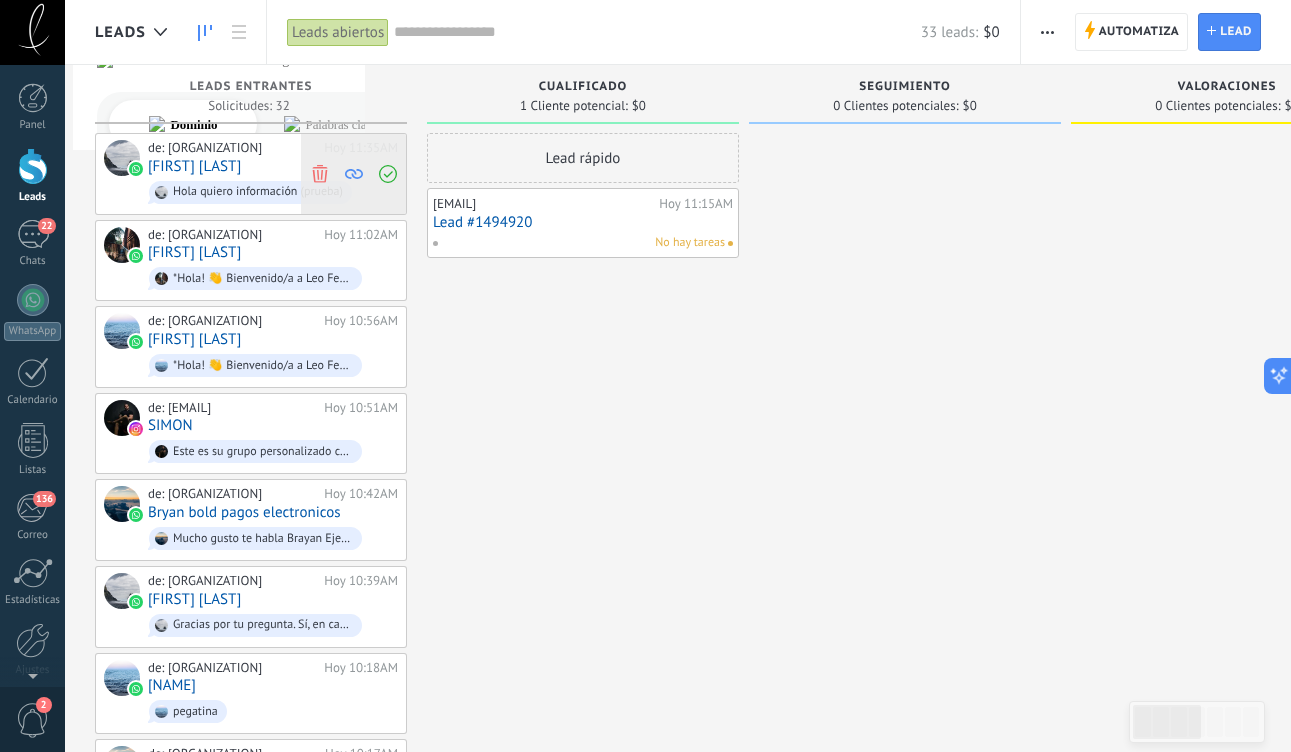 click 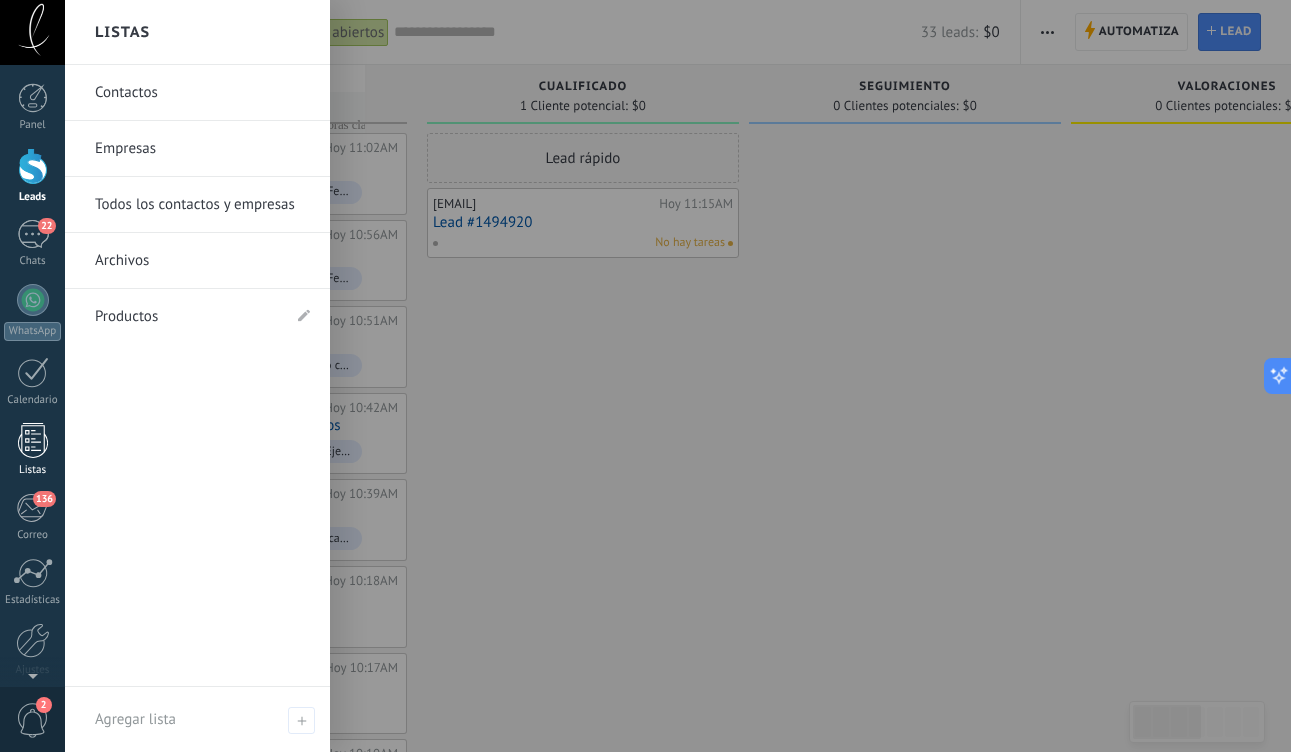 click at bounding box center [33, 440] 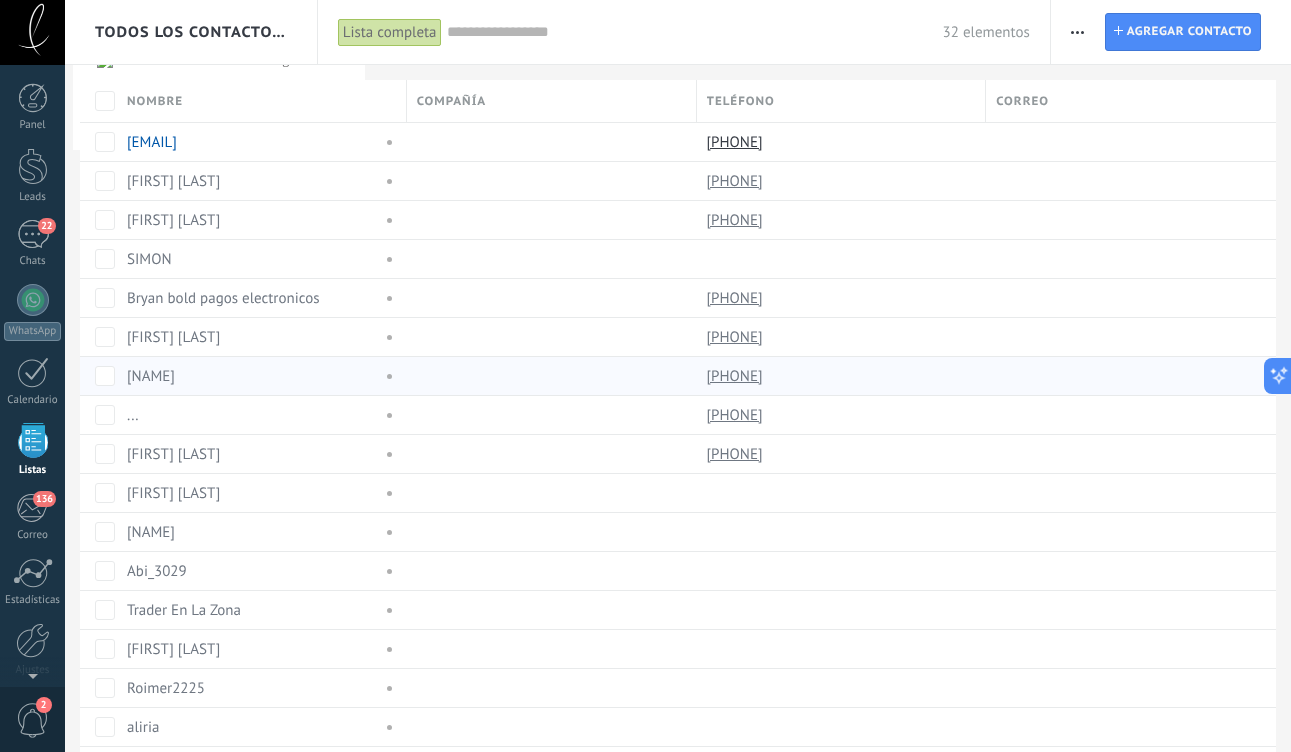 scroll, scrollTop: 52, scrollLeft: 0, axis: vertical 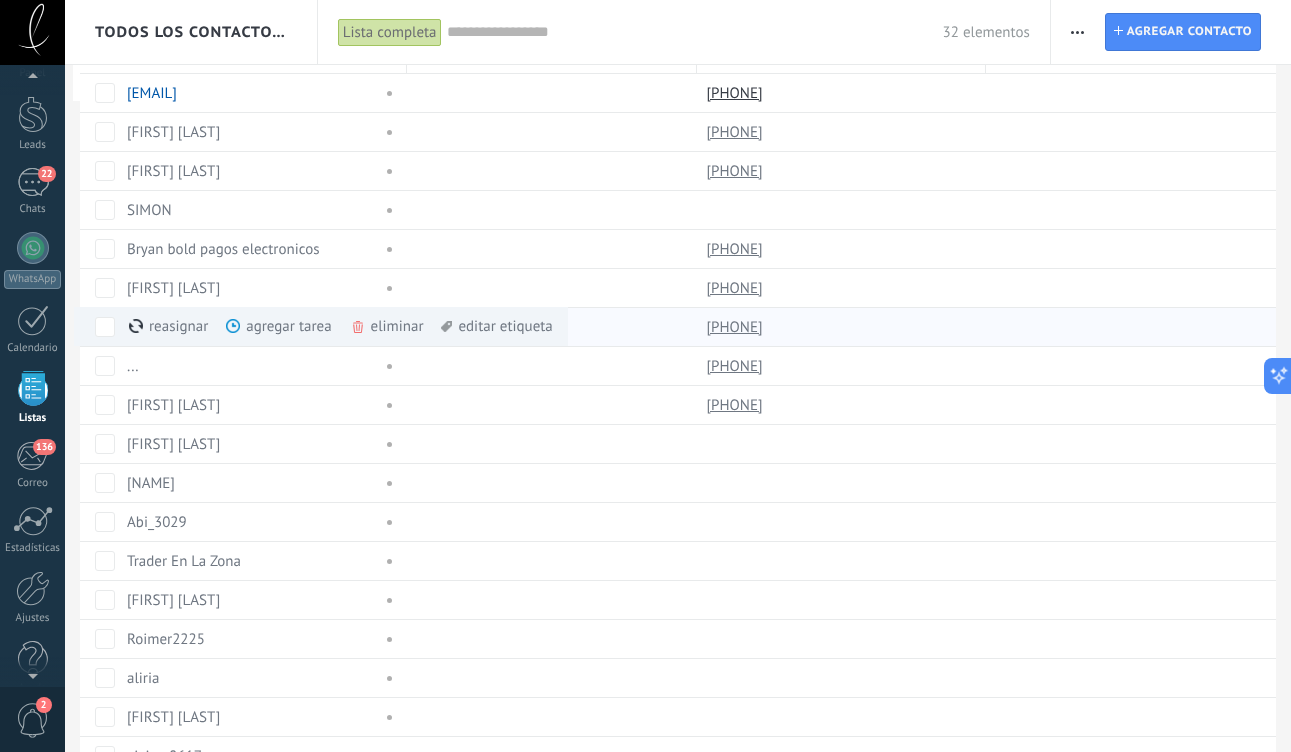 click on "eliminar màs" at bounding box center (421, 326) 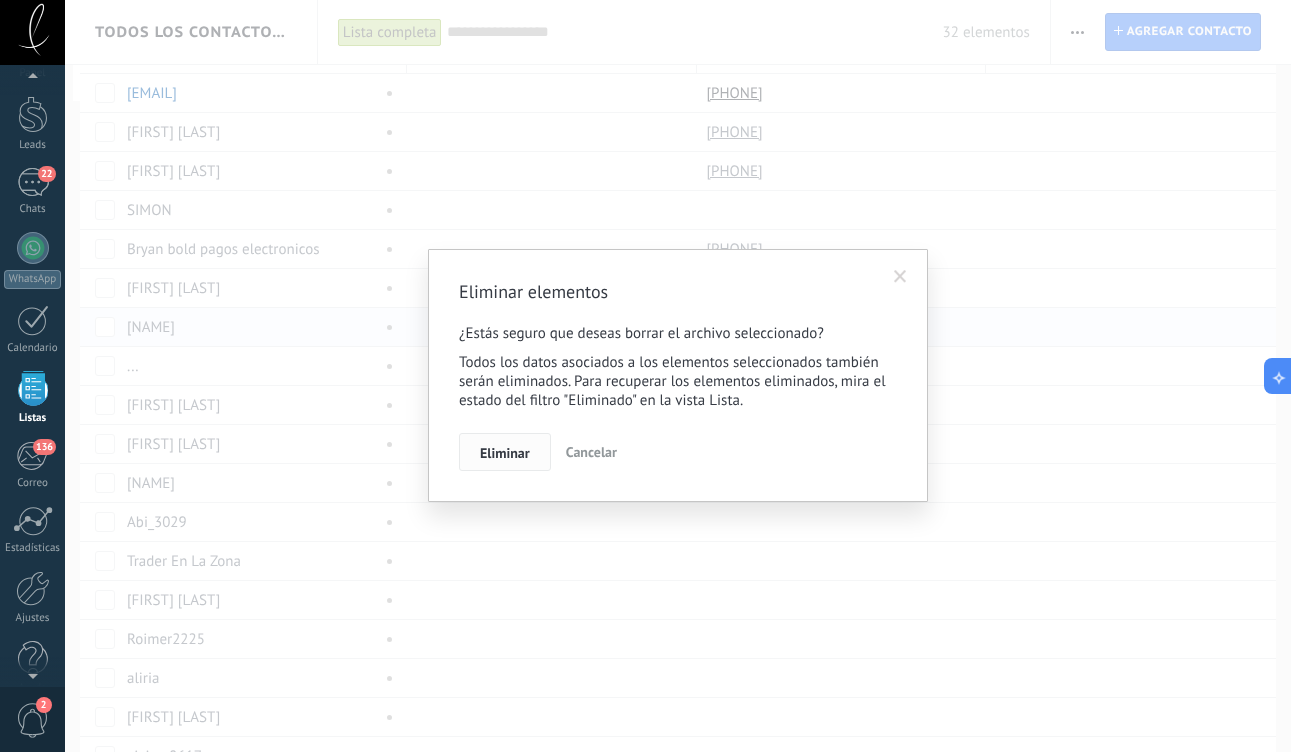 click on "Eliminar" at bounding box center (505, 453) 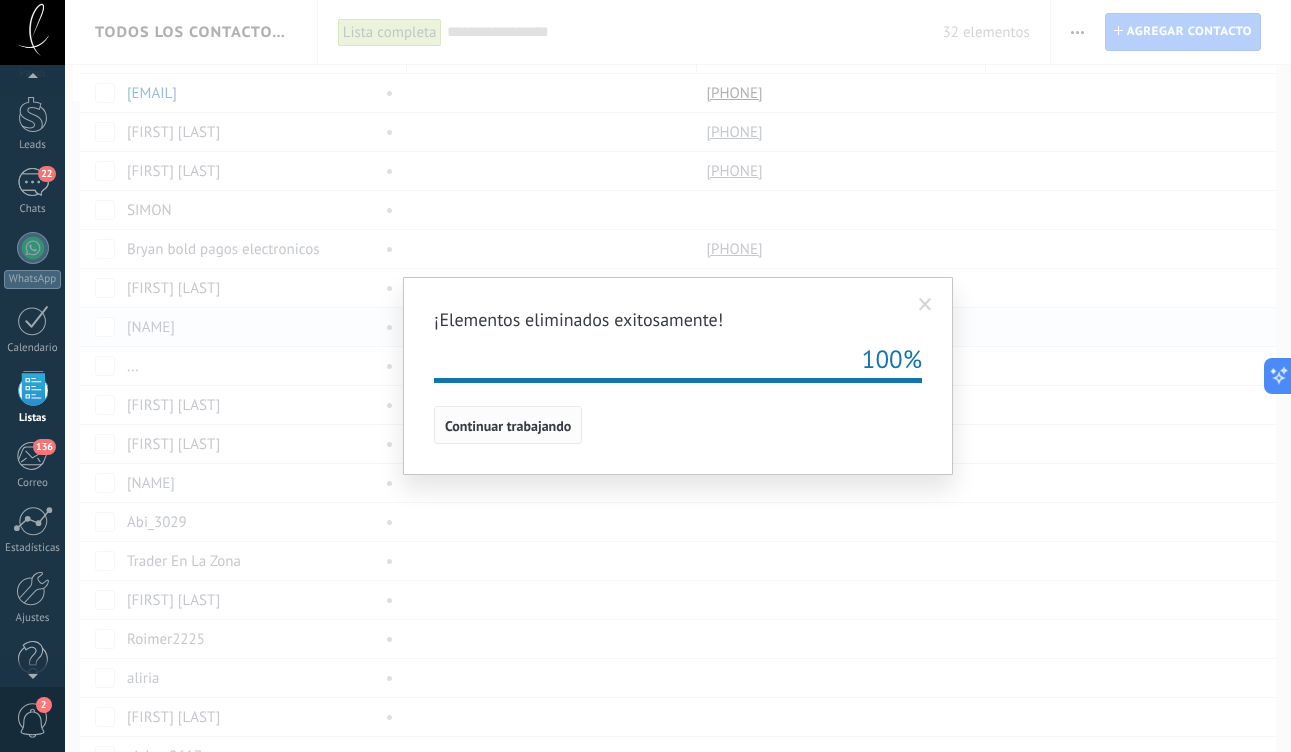 click on "Continuar trabajando" at bounding box center [508, 426] 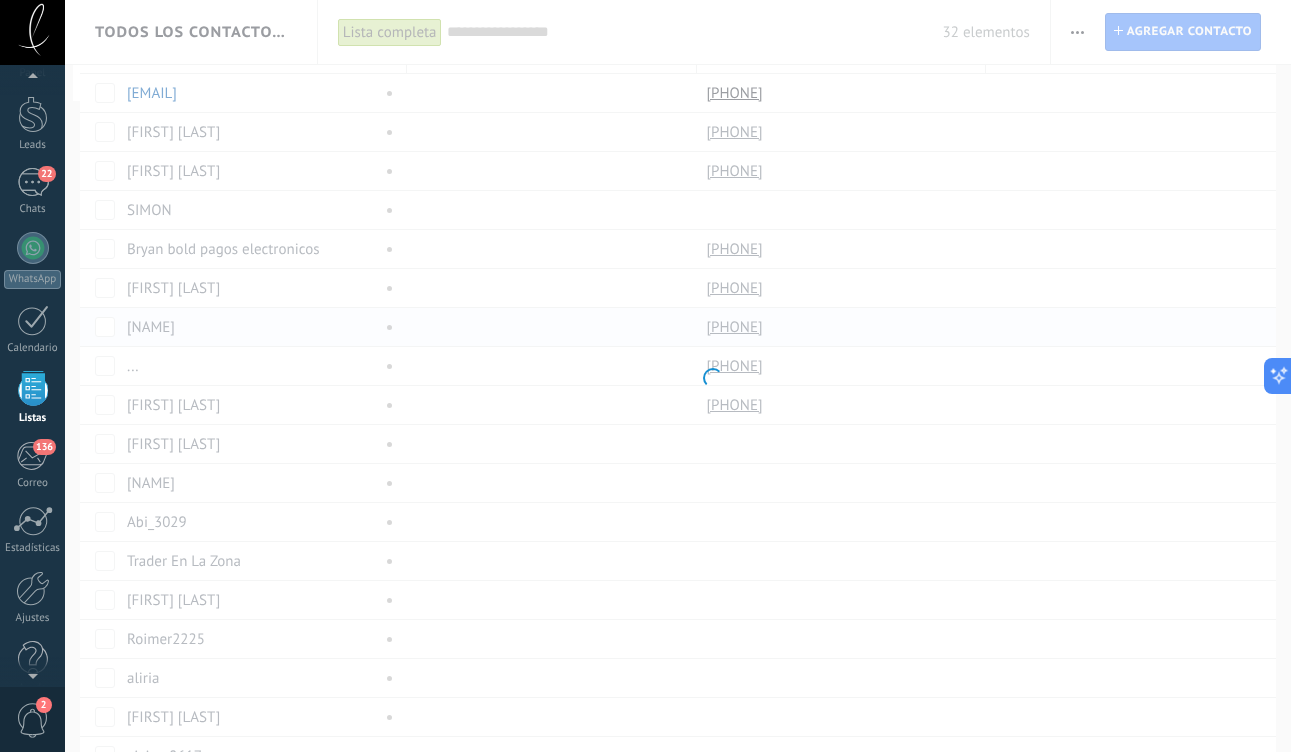 scroll, scrollTop: 0, scrollLeft: 0, axis: both 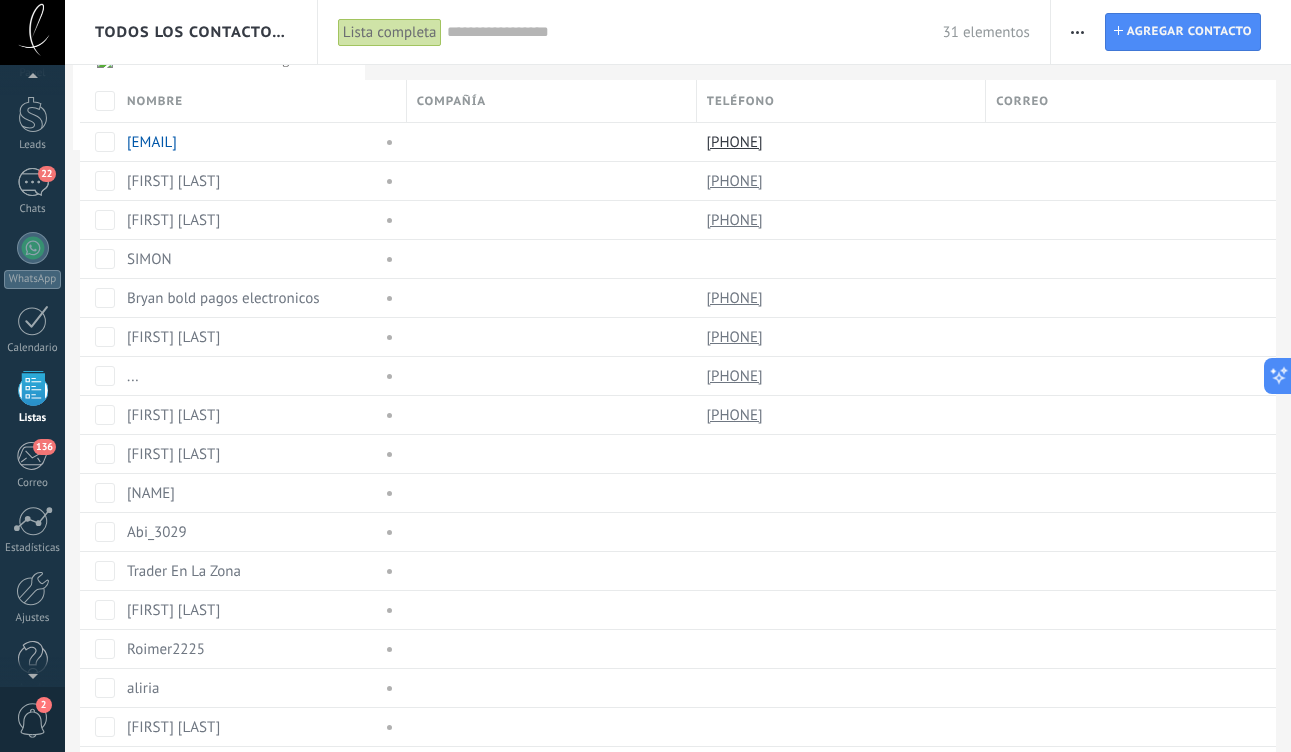 click at bounding box center [695, 32] 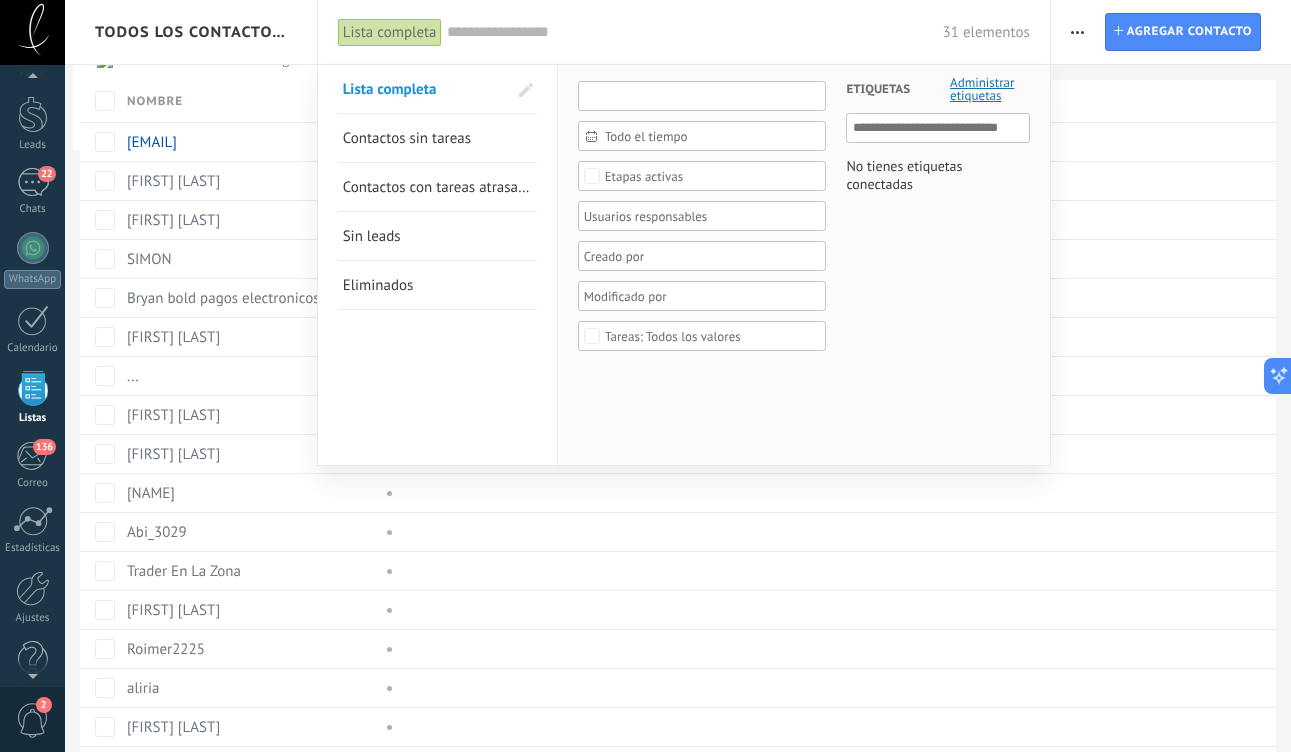 click at bounding box center [702, 96] 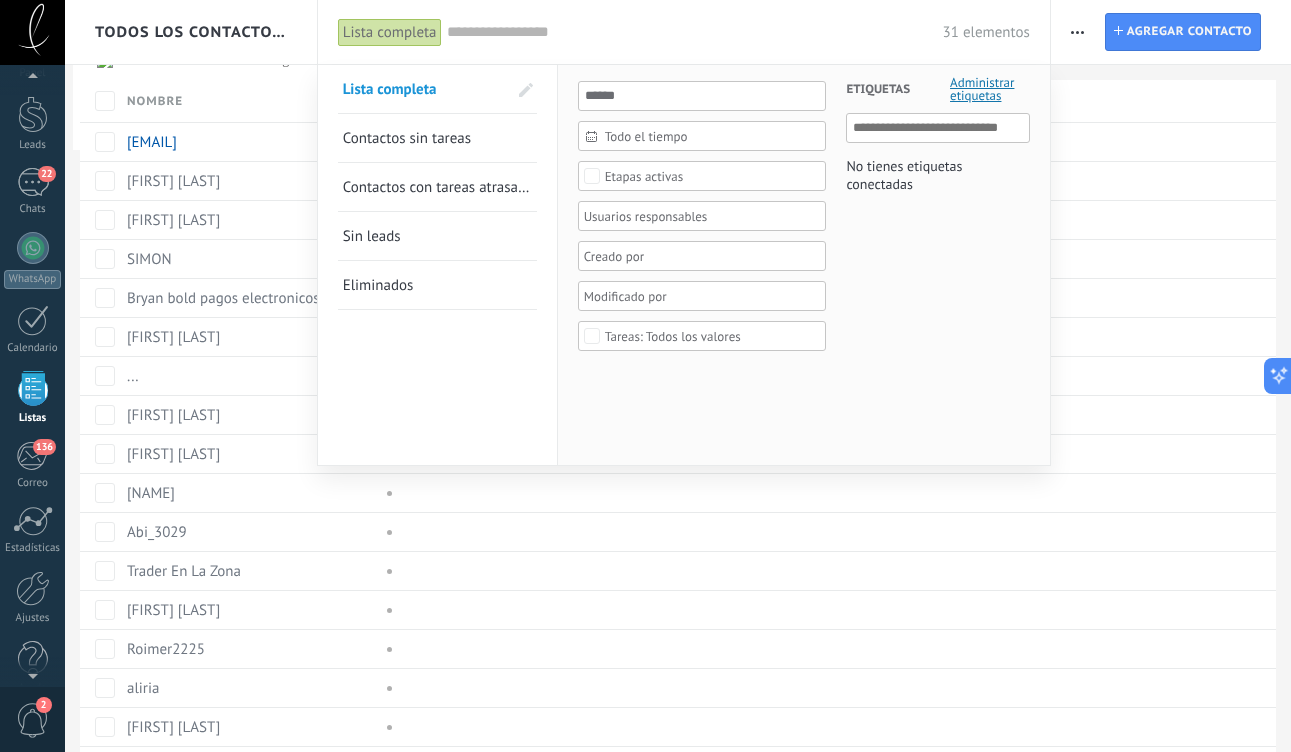 click on "Eliminados" at bounding box center [378, 285] 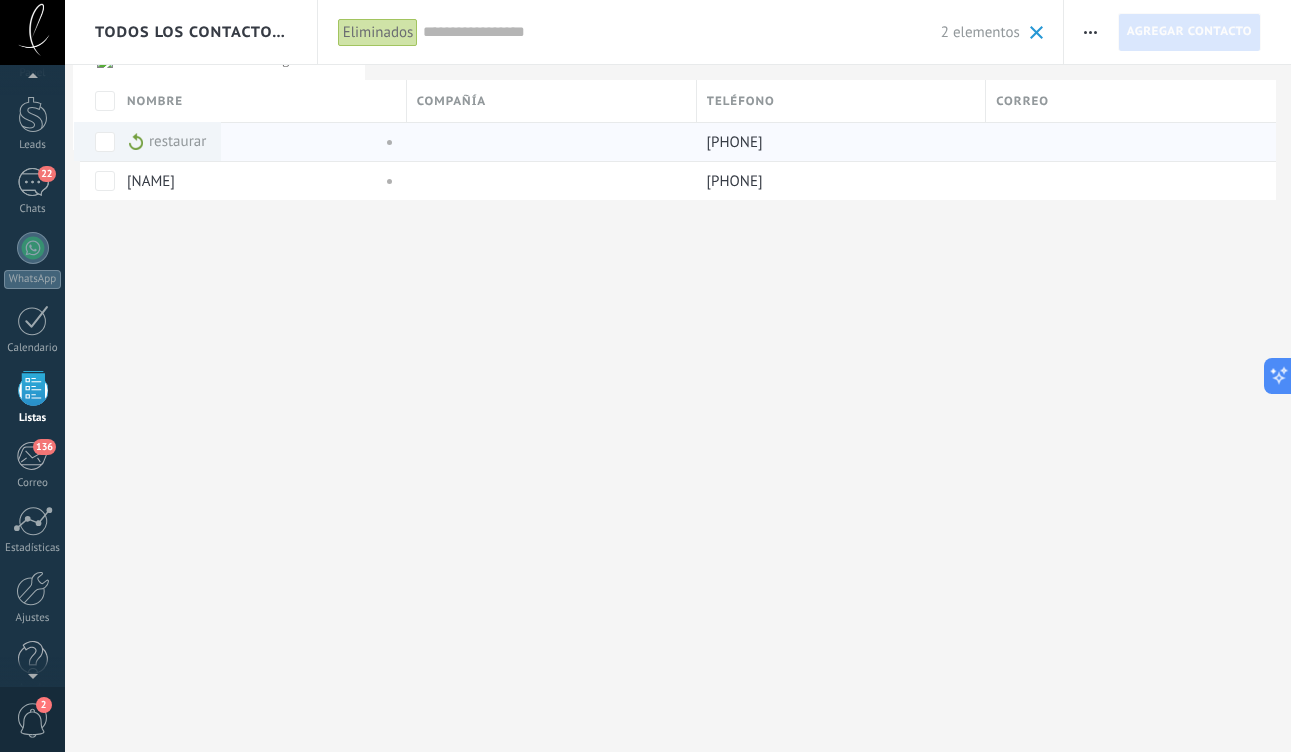 click at bounding box center (136, 142) 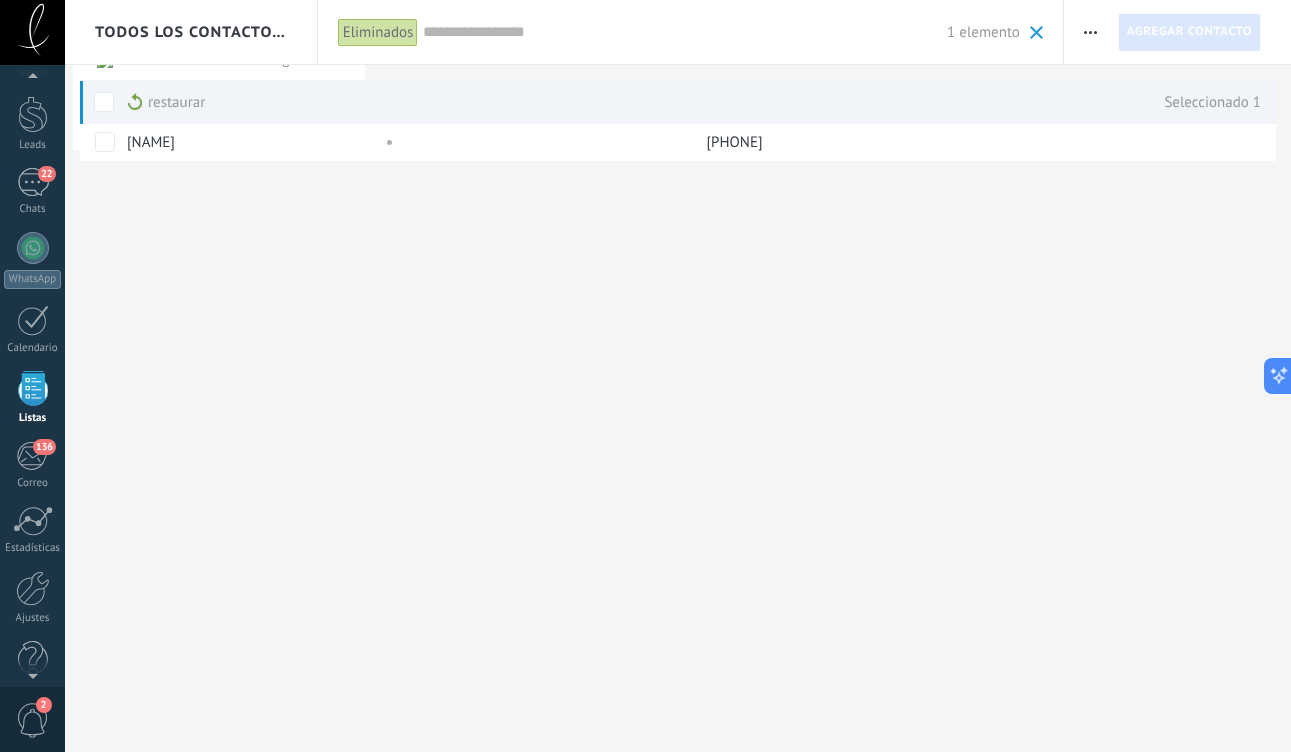 click on "restaurar màs" at bounding box center (166, 102) 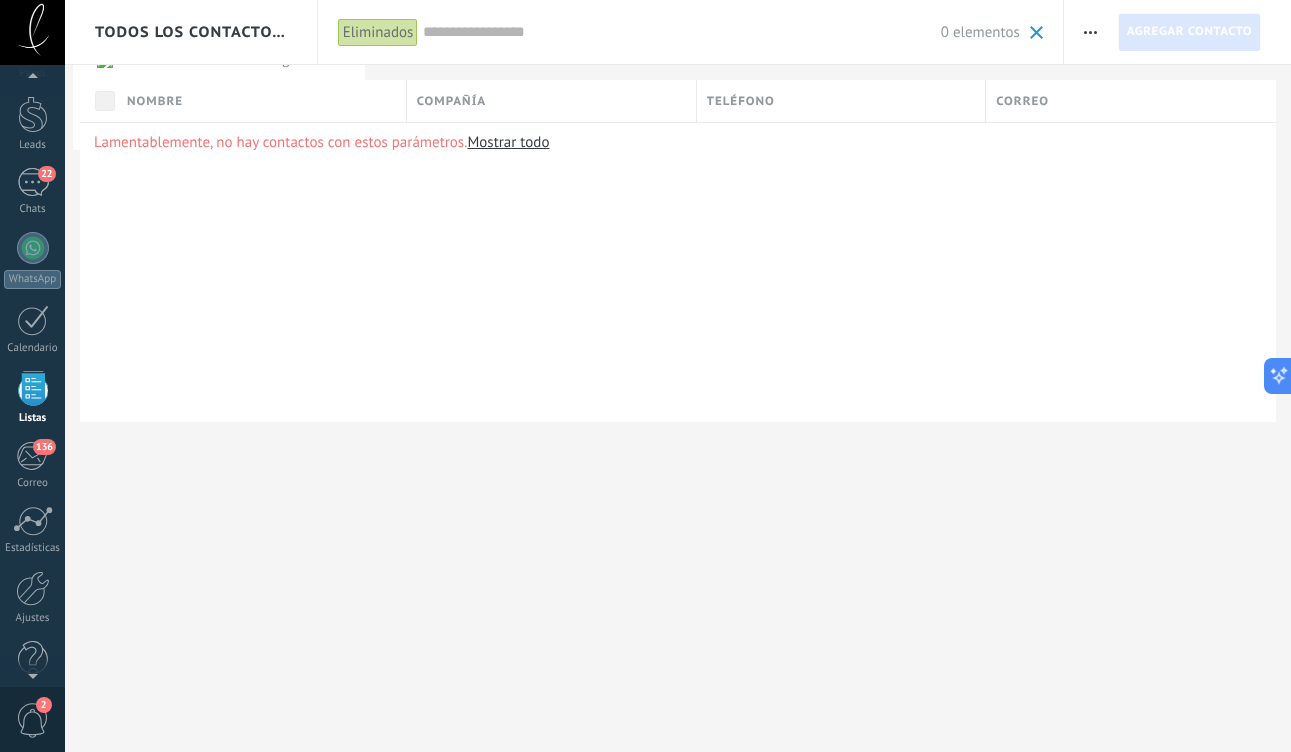 click at bounding box center (681, 32) 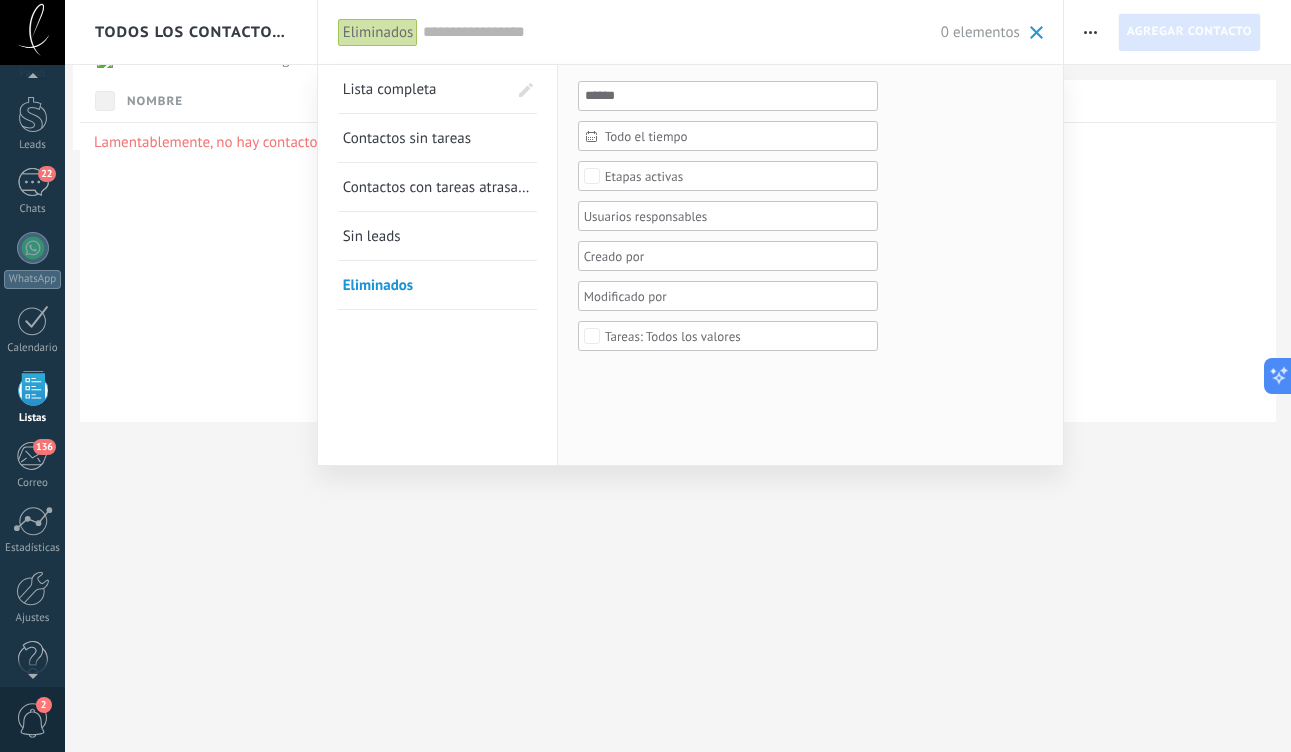 click on "Lista completa" at bounding box center (425, 89) 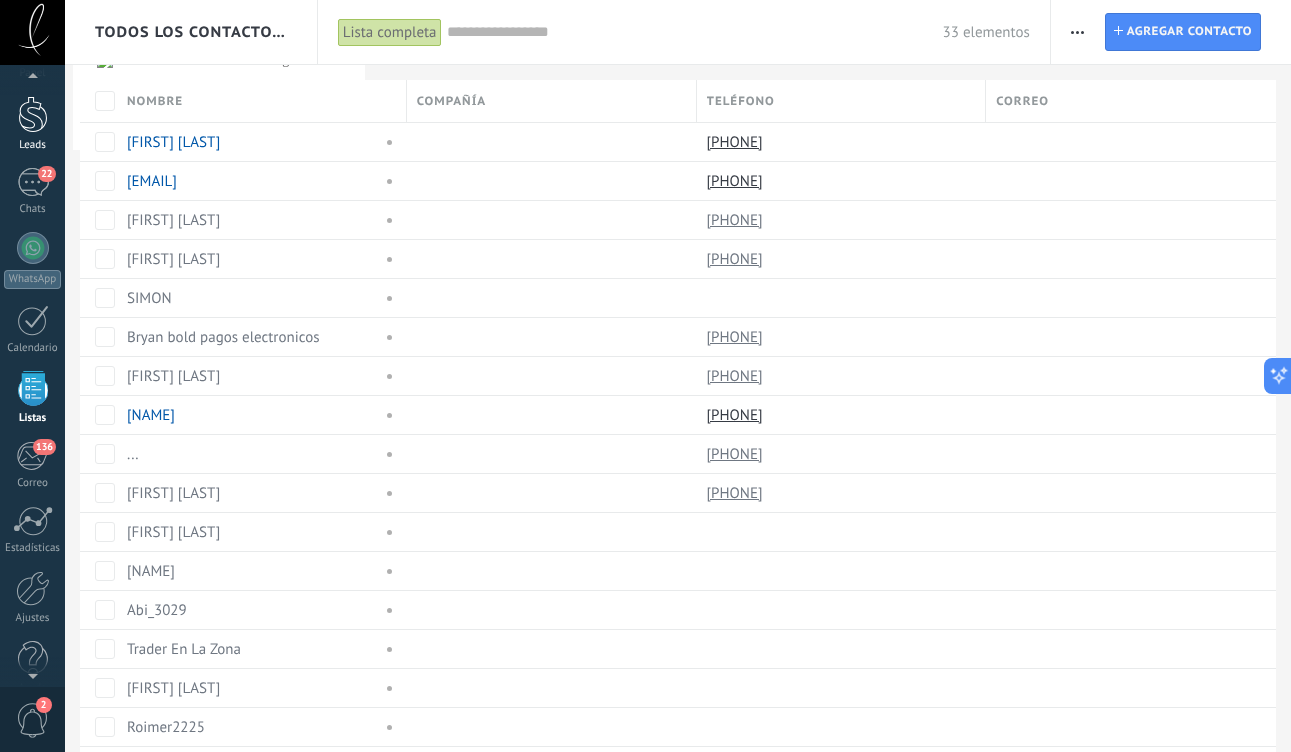 click at bounding box center (33, 114) 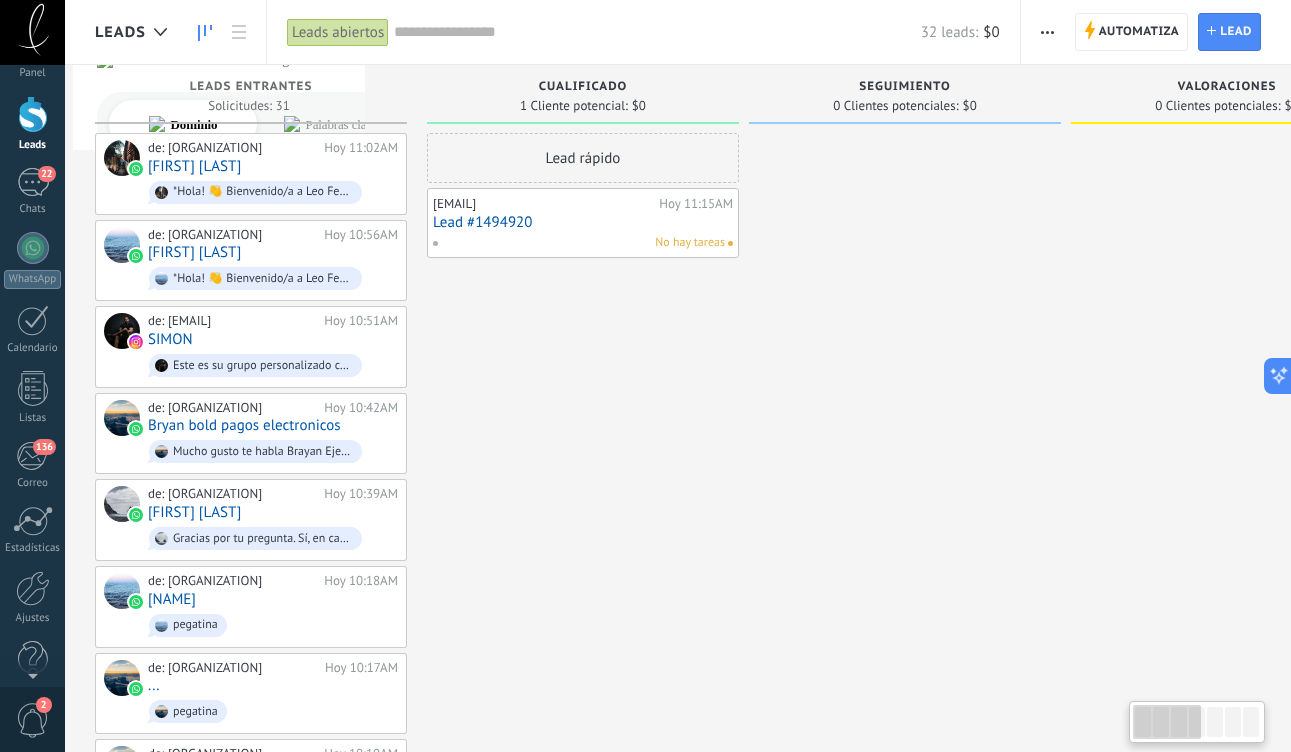 scroll, scrollTop: 0, scrollLeft: 0, axis: both 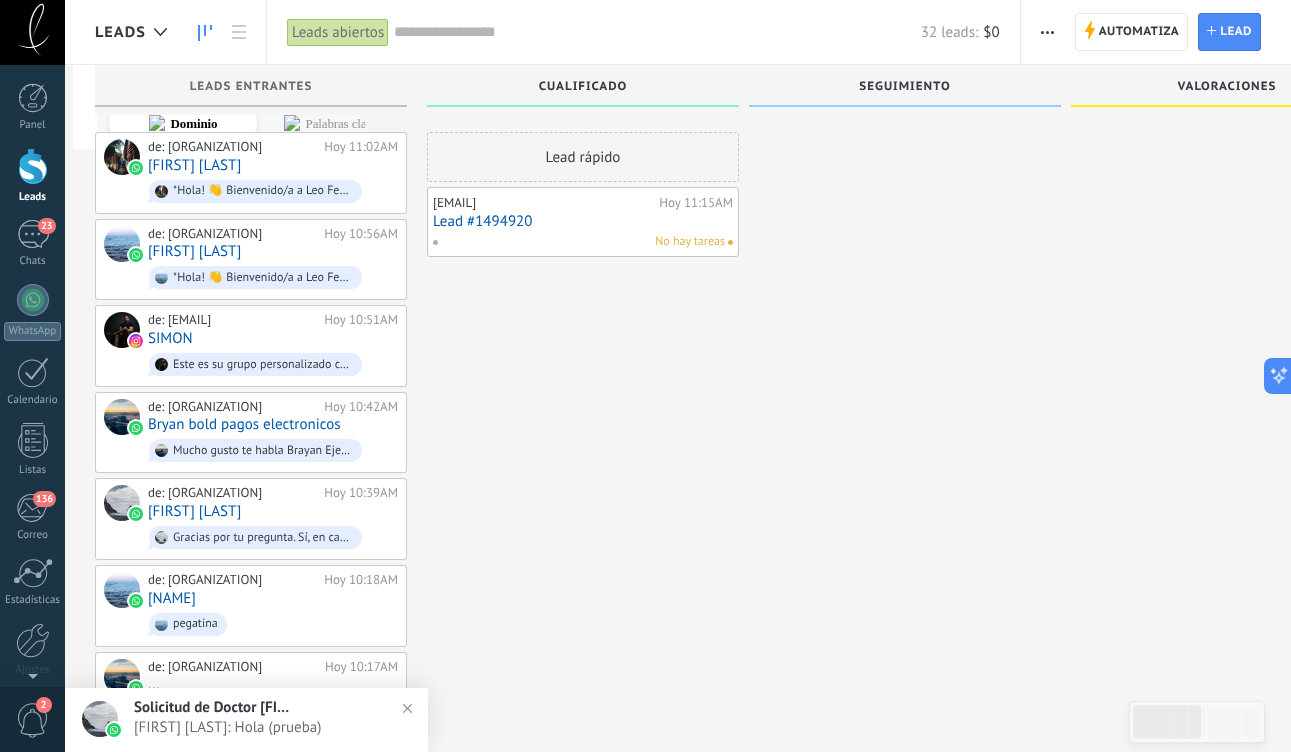 click on "Solicitud de Doctor [FIRST] [LAST]" at bounding box center (214, 707) 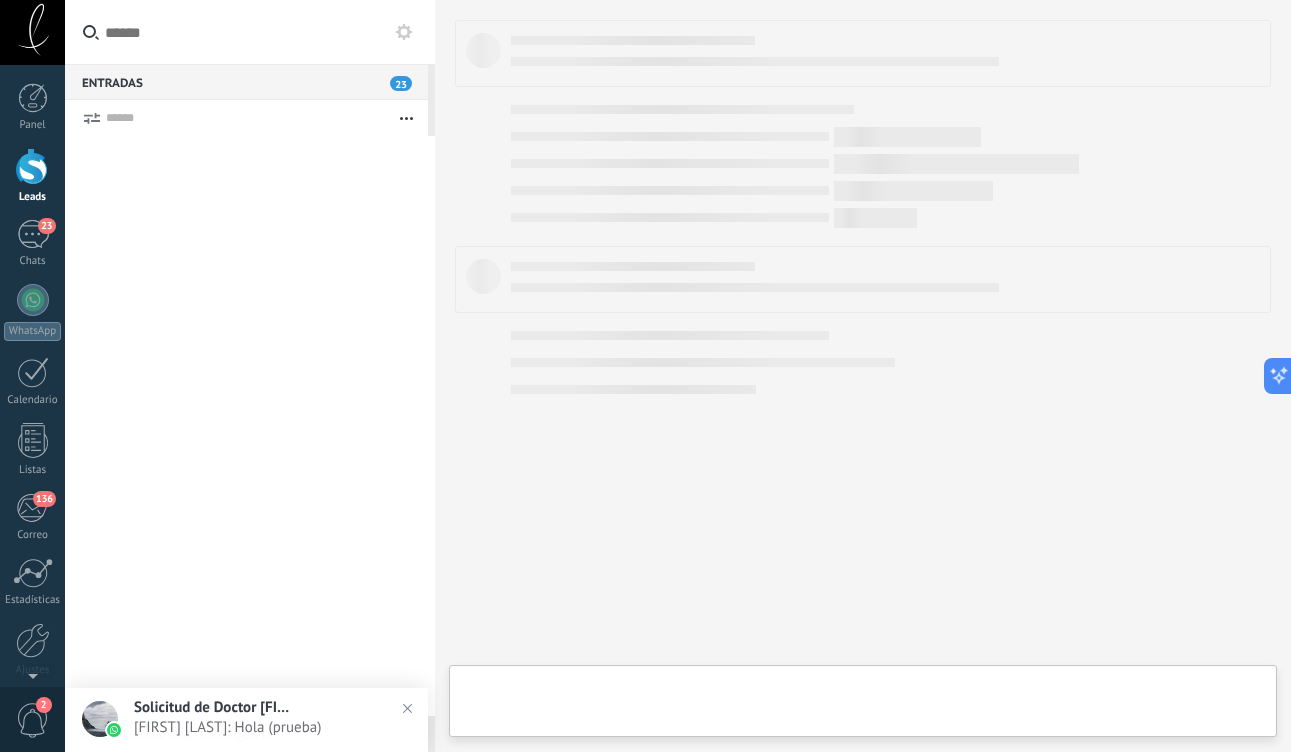 scroll, scrollTop: 0, scrollLeft: 0, axis: both 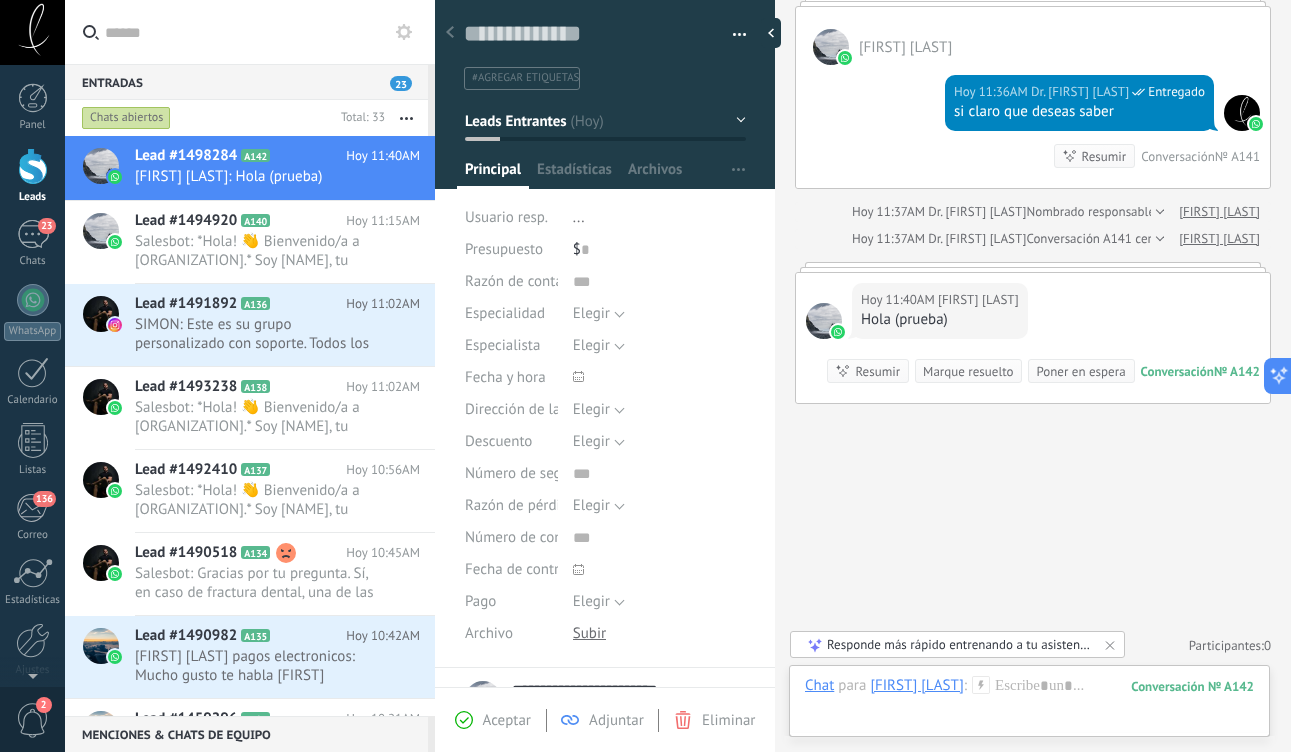 click at bounding box center (33, 166) 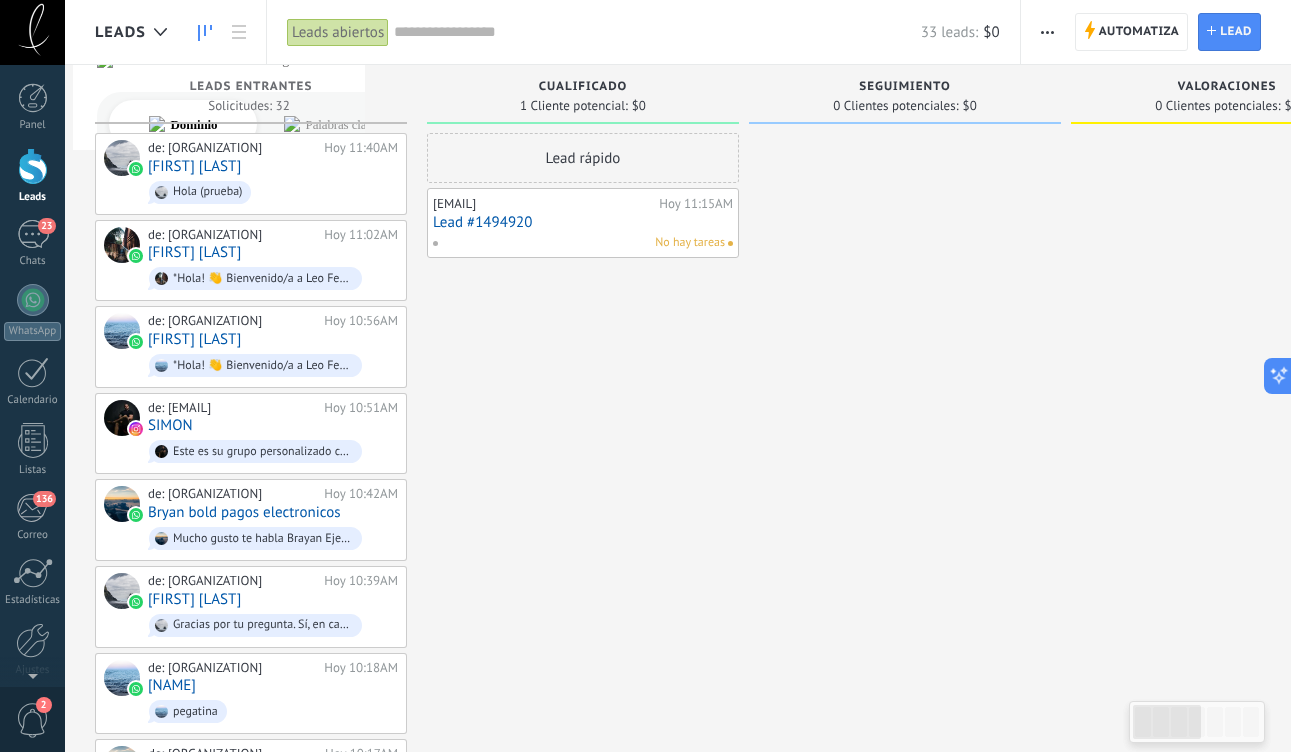 click on "Seguimiento" at bounding box center (905, 88) 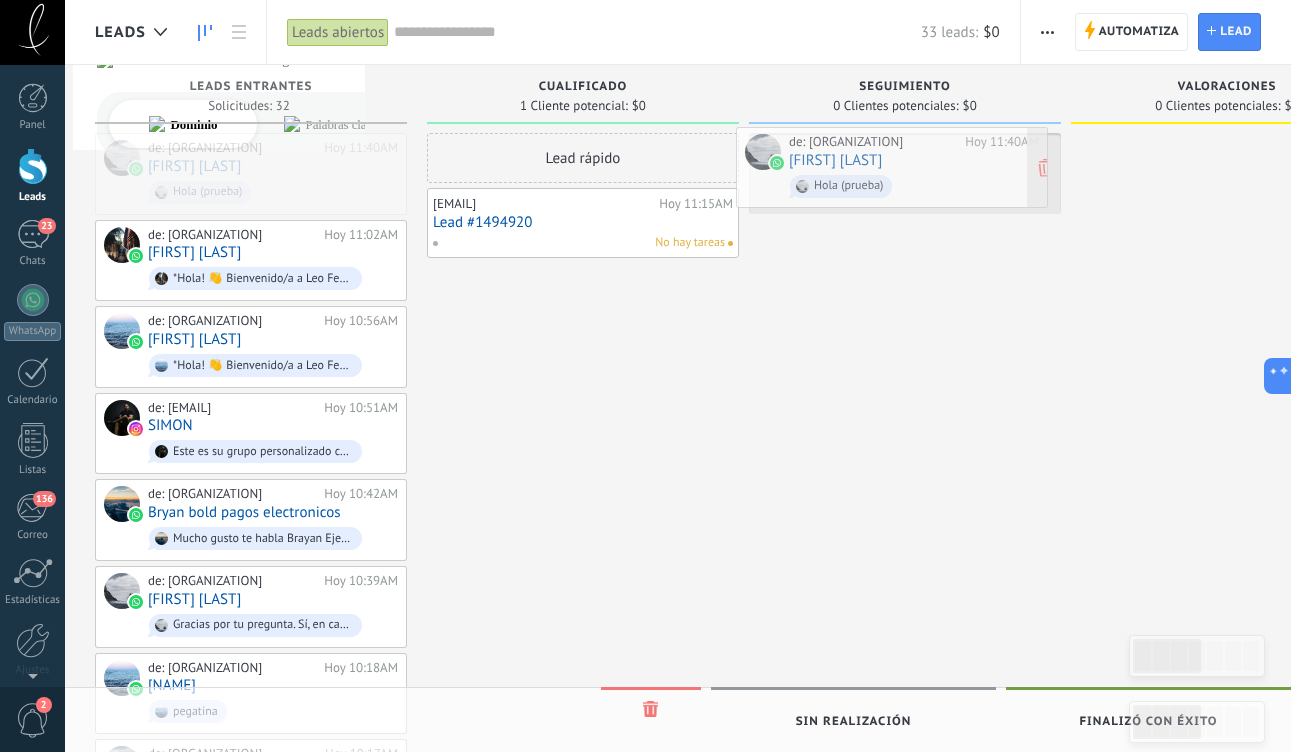 drag, startPoint x: 260, startPoint y: 177, endPoint x: 901, endPoint y: 170, distance: 641.0382 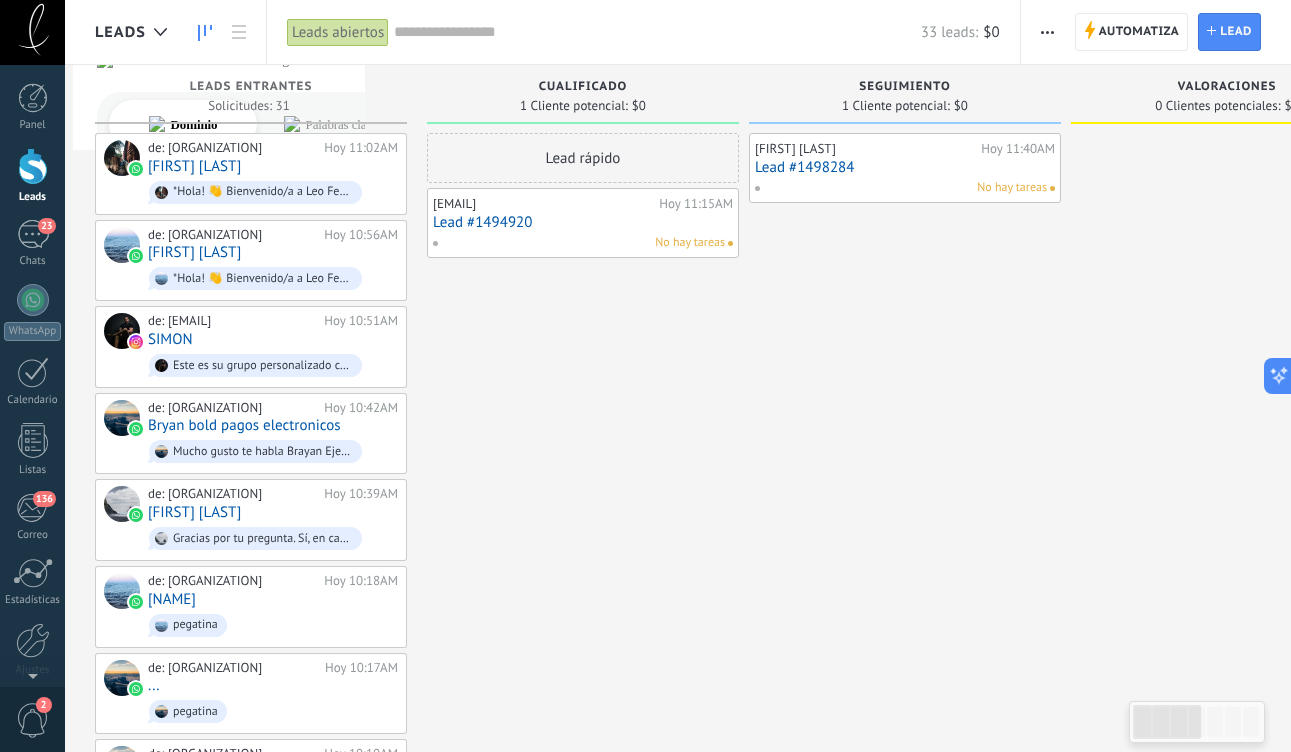 click on "Lead #1498284" at bounding box center (905, 167) 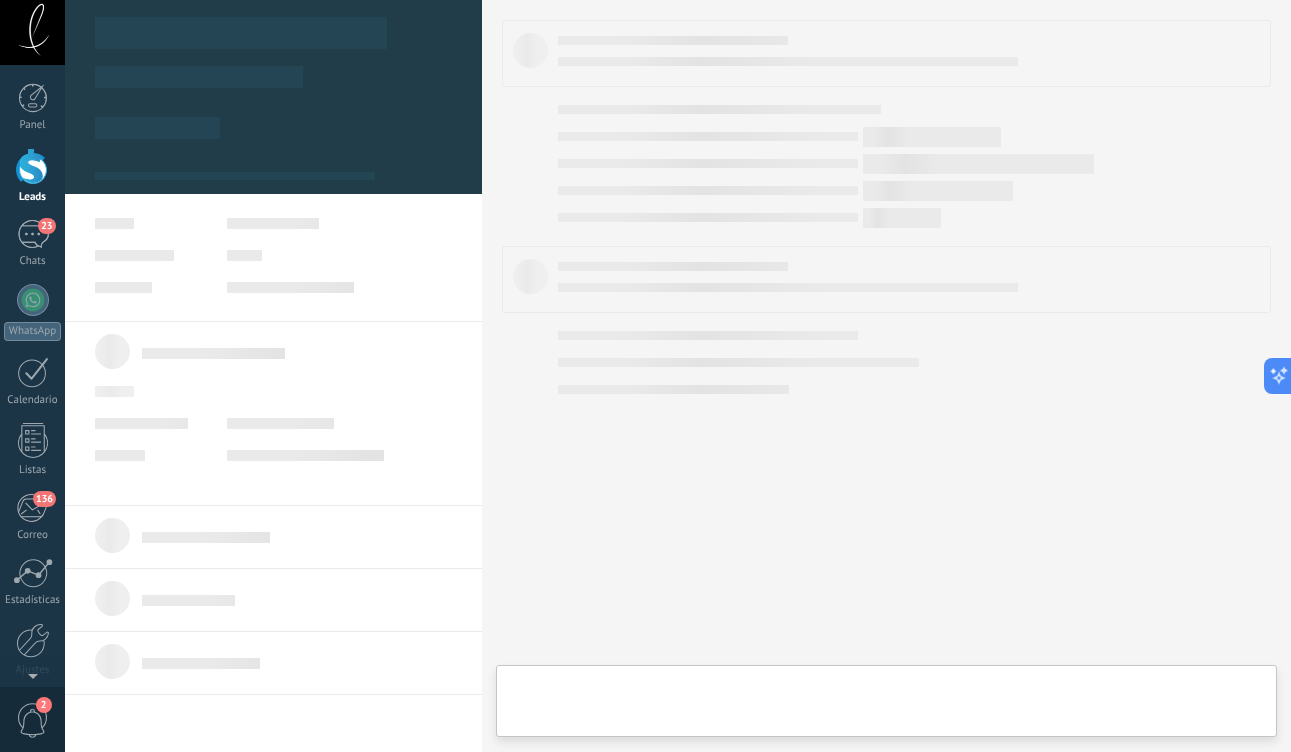 type on "**********" 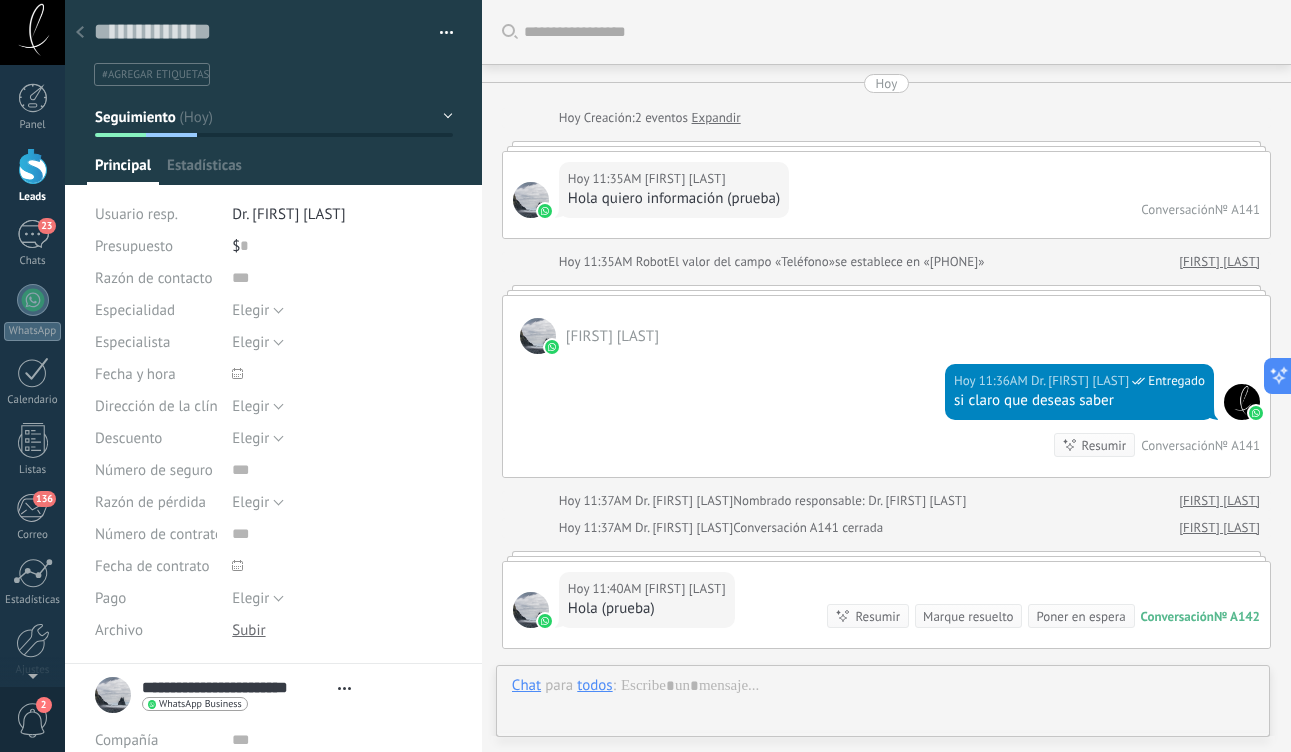 scroll, scrollTop: 30, scrollLeft: 0, axis: vertical 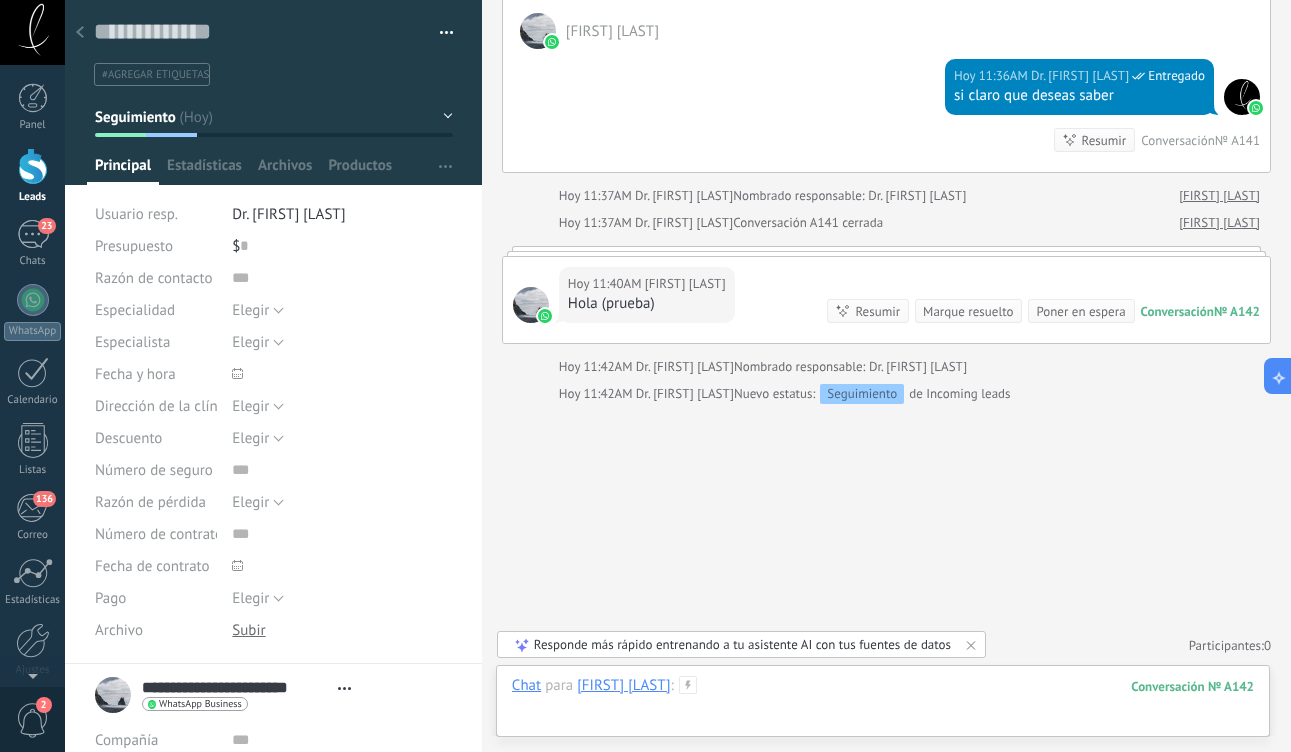 click at bounding box center (883, 706) 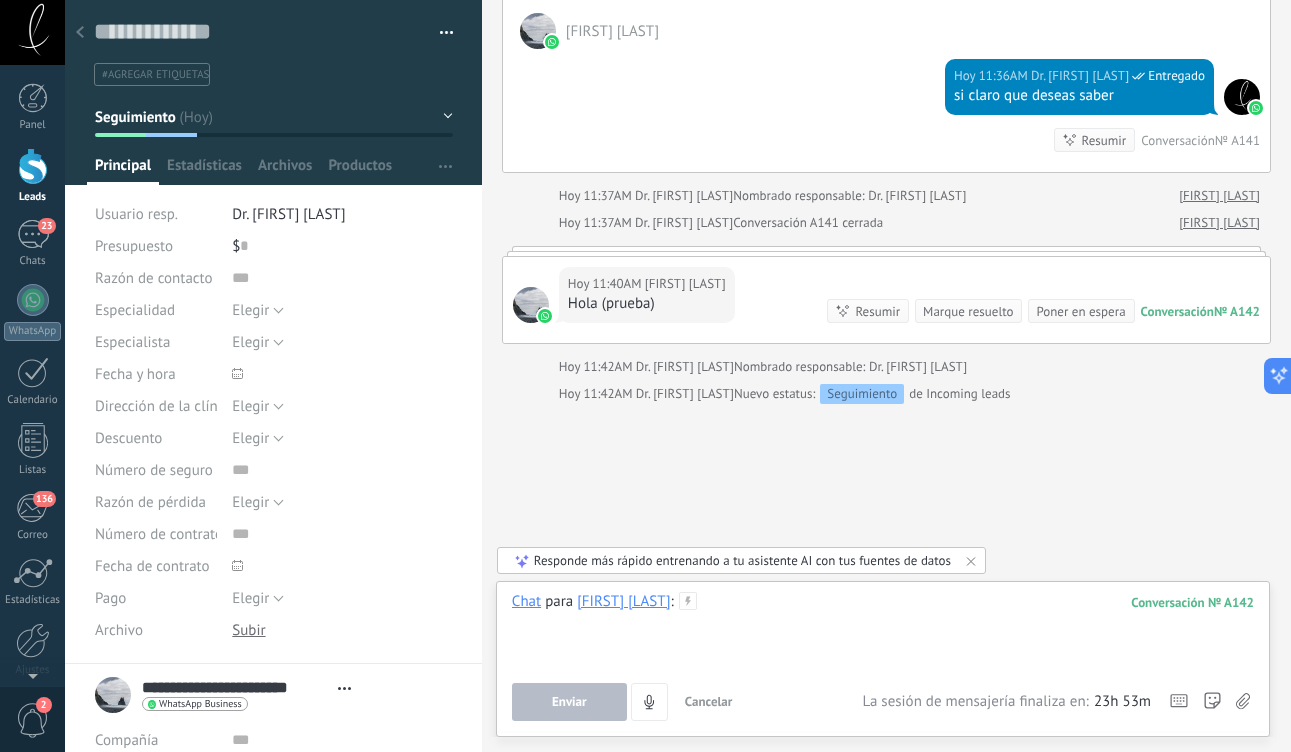 click at bounding box center (883, 630) 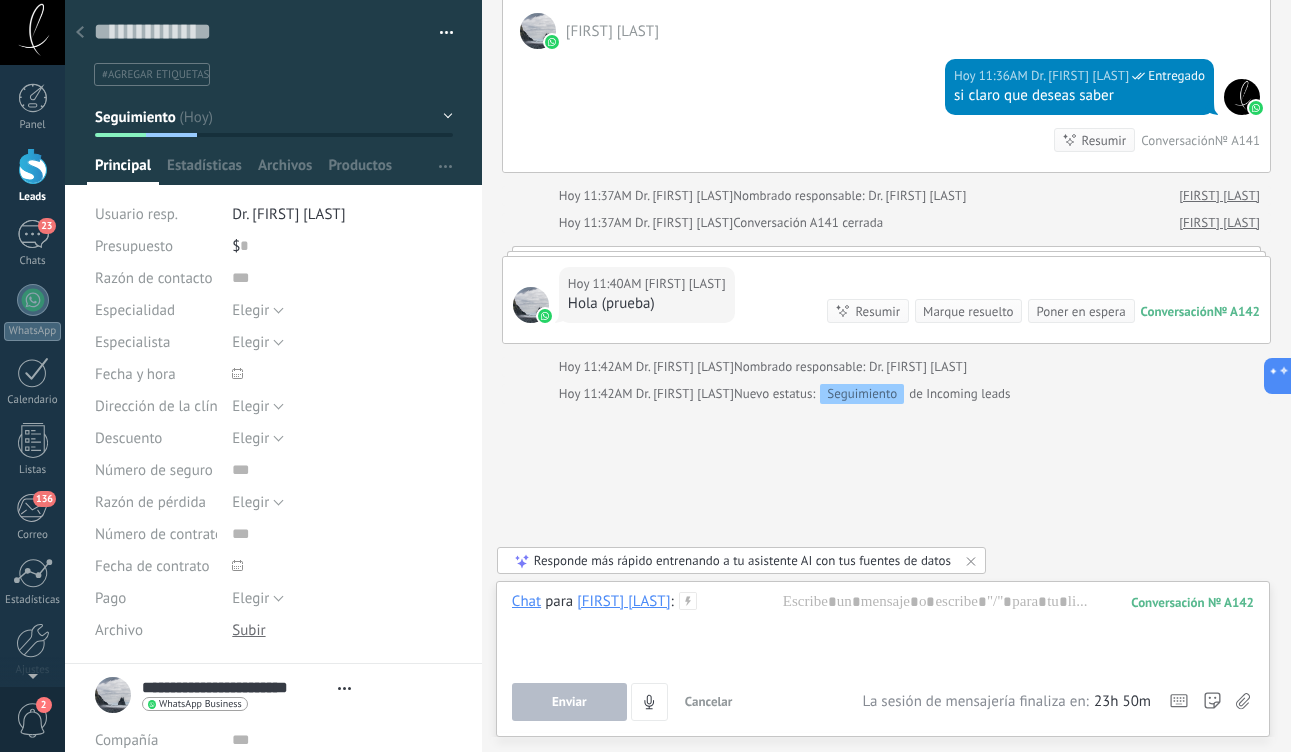 click at bounding box center (33, 166) 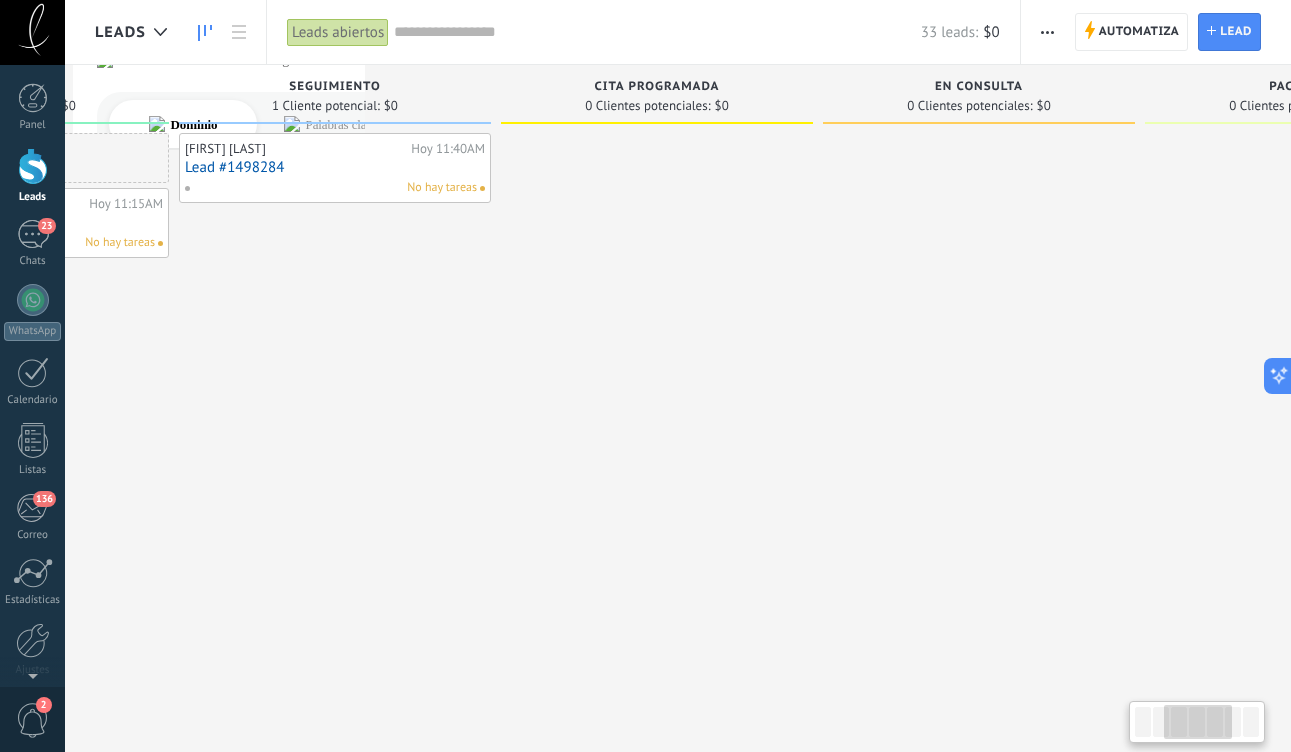 scroll, scrollTop: 0, scrollLeft: 572, axis: horizontal 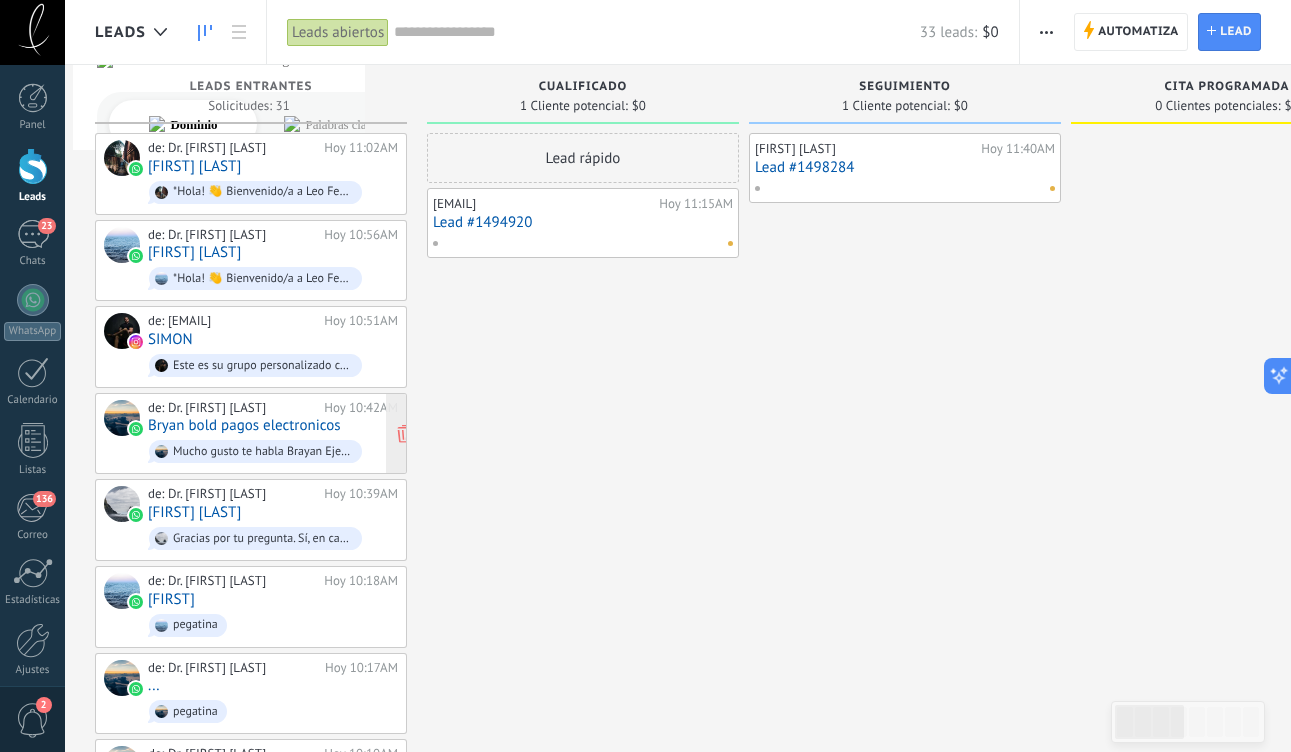 click on "de: Doctor [FIRST] [LAST]" at bounding box center [232, 408] 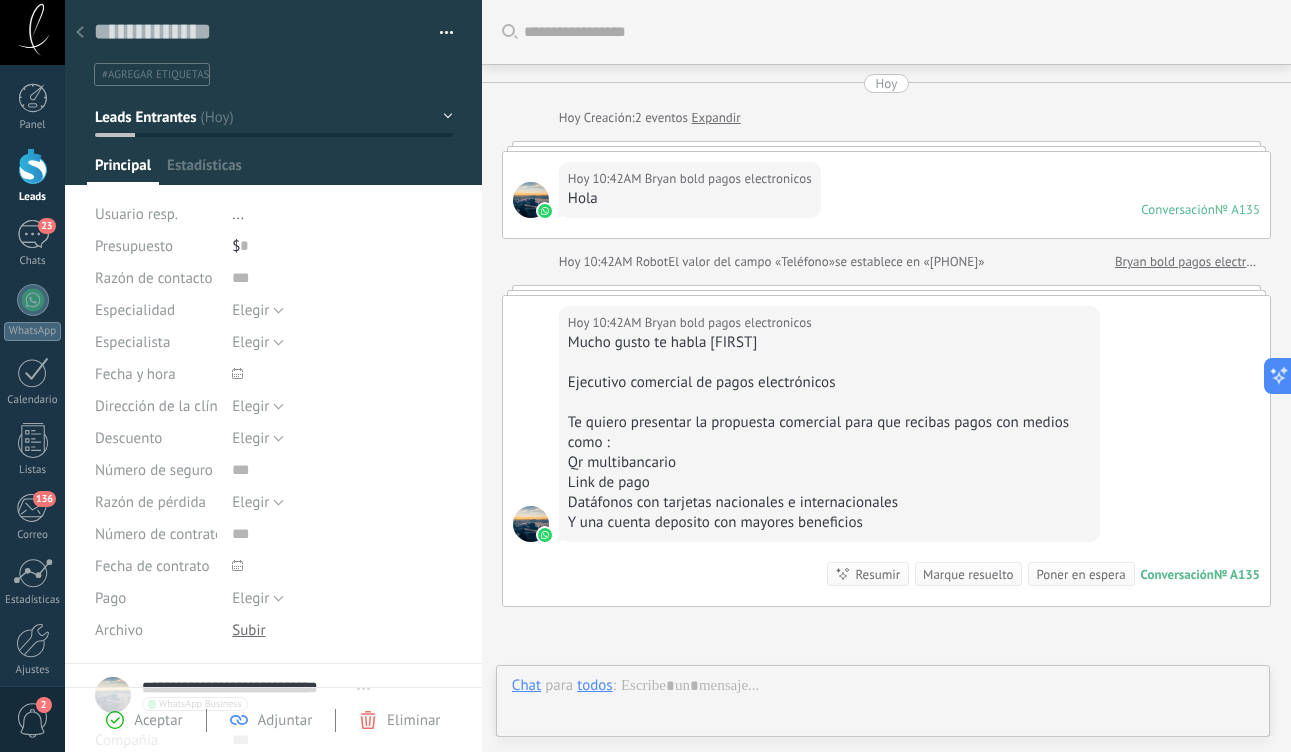 scroll, scrollTop: 30, scrollLeft: 0, axis: vertical 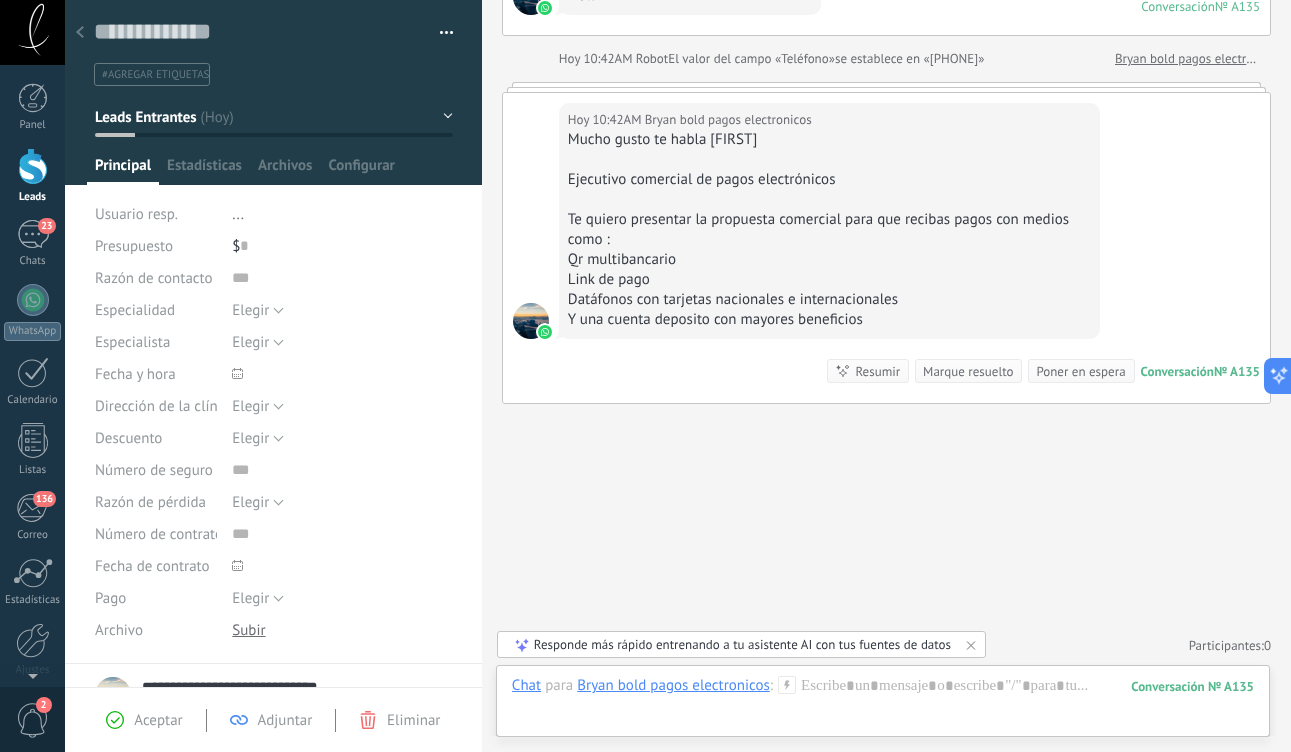 click at bounding box center [33, 166] 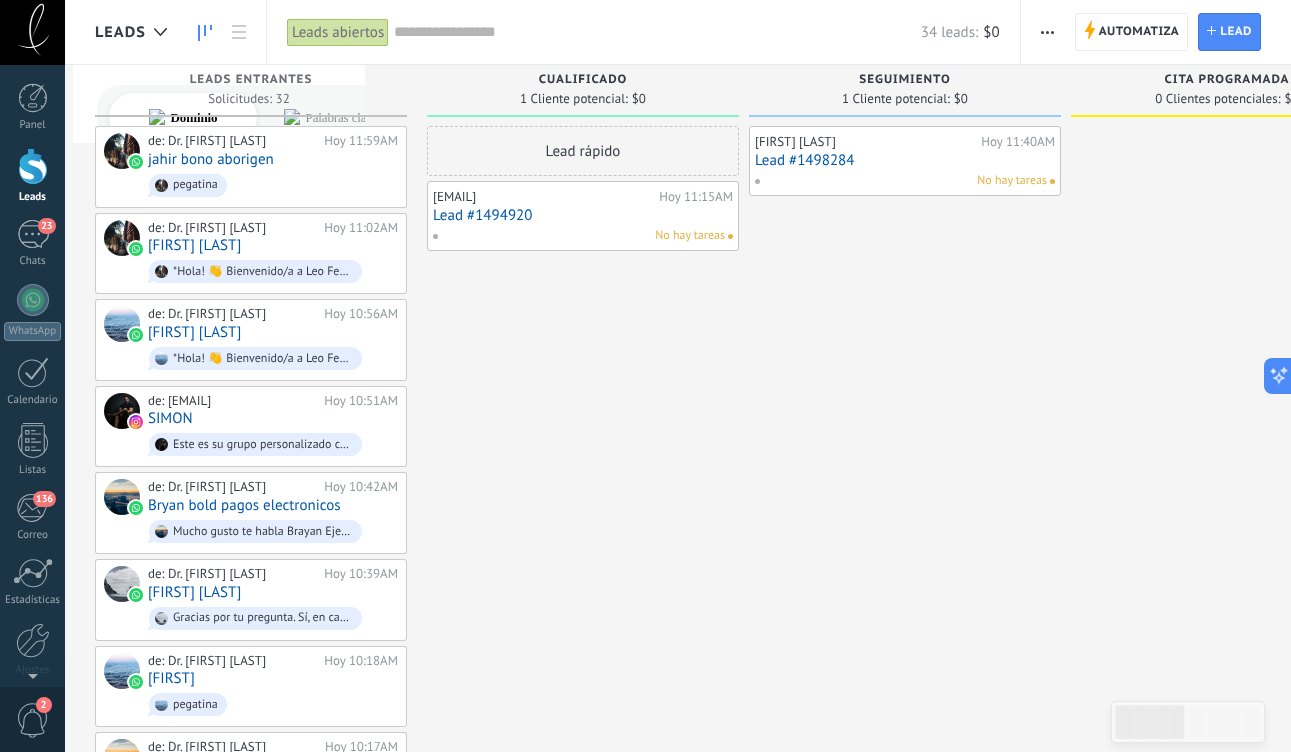 scroll, scrollTop: 0, scrollLeft: 0, axis: both 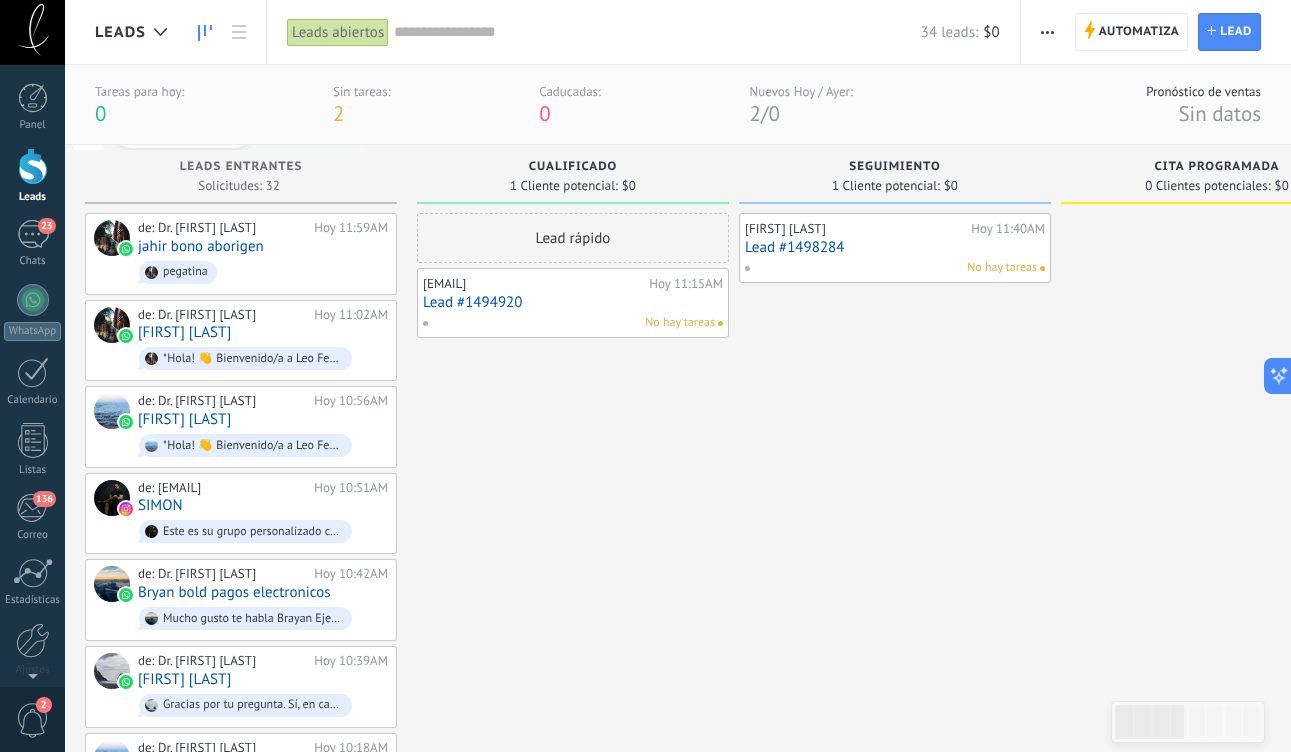 click on "Lead #1498284" at bounding box center [895, 247] 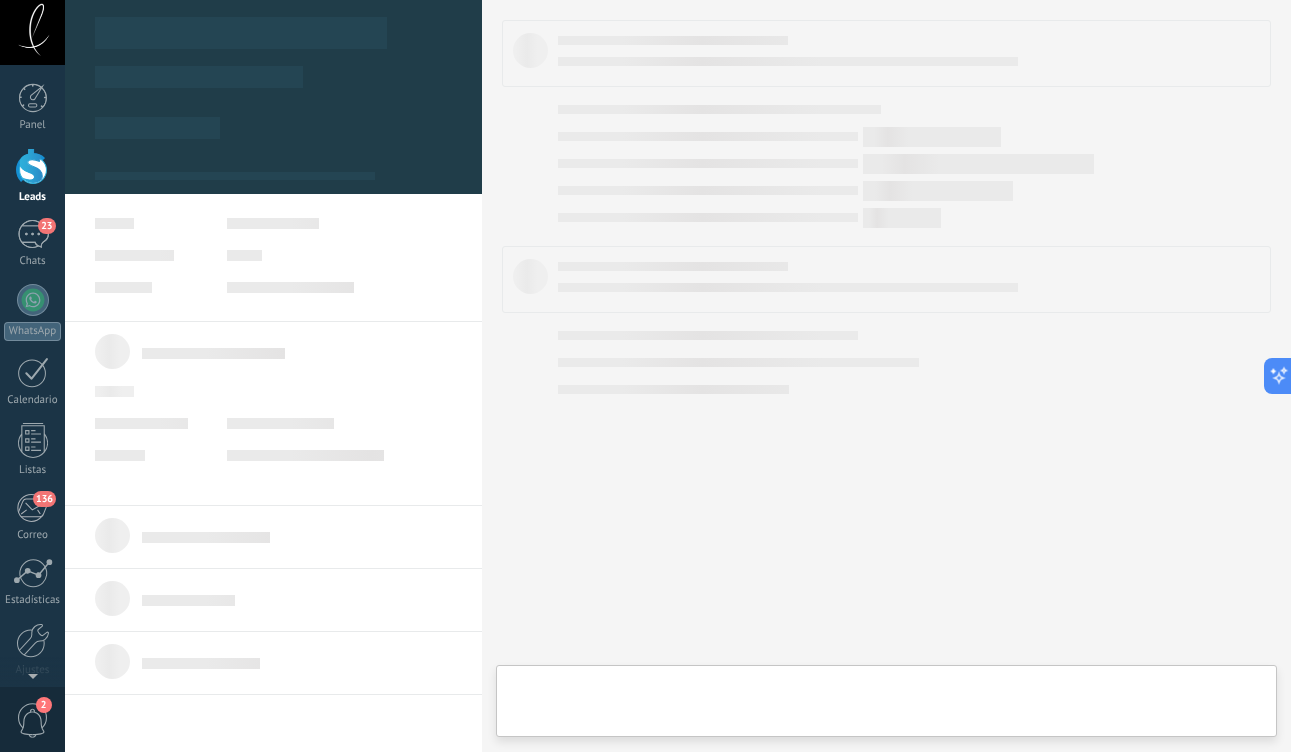 click on ".abccls-1,.abccls-2{fill-rule:evenodd}.abccls-2{fill:#fff} .abfcls-1{fill:none}.abfcls-2{fill:#fff} .abncls-1{isolation:isolate}.abncls-2{opacity:.06}.abncls-2,.abncls-3,.abncls-6{mix-blend-mode:multiply}.abncls-3{opacity:.15}.abncls-4,.abncls-8{fill:#fff}.abncls-5{fill:url(#abnlinear-gradient)}.abncls-6{opacity:.04}.abncls-7{fill:url(#abnlinear-gradient-2)}.abncls-8{fill-rule:evenodd} .abqst0{fill:#ffa200} .abwcls-1{fill:#252525} .cls-1{isolation:isolate} .acicls-1{fill:none} .aclcls-1{fill:#232323} .acnst0{display:none} .addcls-1,.addcls-2{fill:none;stroke-miterlimit:10}.addcls-1{stroke:#dfe0e5}.addcls-2{stroke:#a1a7ab} .adecls-1,.adecls-2{fill:none;stroke-miterlimit:10}.adecls-1{stroke:#dfe0e5}.adecls-2{stroke:#a1a7ab} .adqcls-1{fill:#8591a5;fill-rule:evenodd} .aeccls-1{fill:#5c9f37} .aeecls-1{fill:#f86161} .aejcls-1{fill:#8591a5;fill-rule:evenodd} .aekcls-1{fill-rule:evenodd} .aelcls-1{fill-rule:evenodd;fill:currentColor} .aemcls-1{fill-rule:evenodd;fill:currentColor} .aencls-2{fill:#f86161;opacity:.3}" at bounding box center (645, 376) 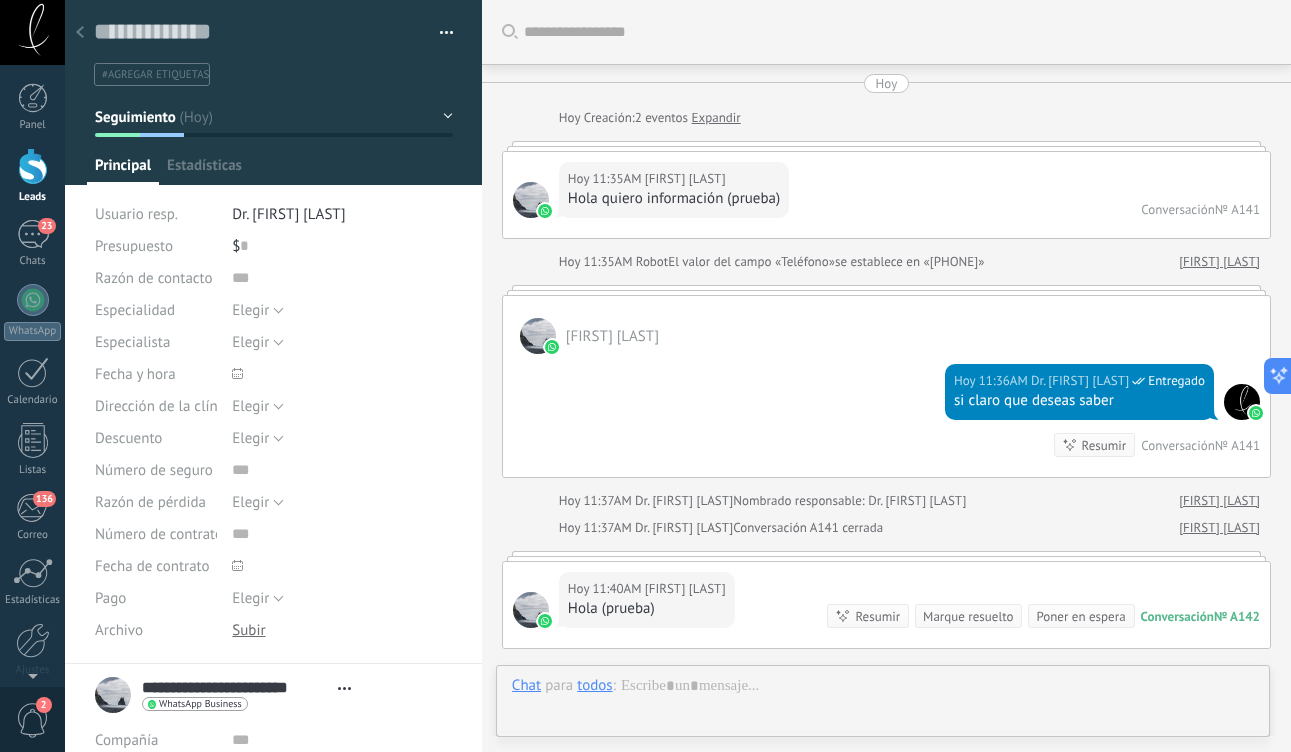 scroll, scrollTop: 30, scrollLeft: 0, axis: vertical 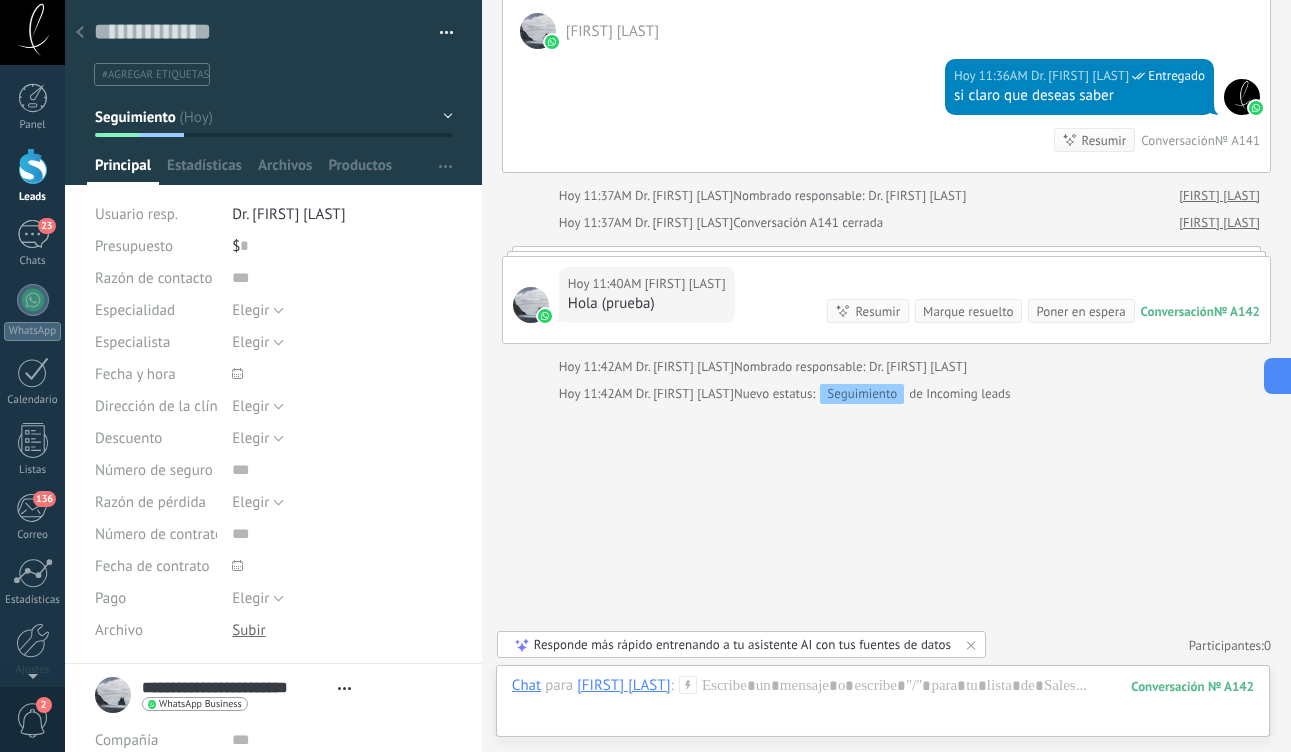 click on "$
0" at bounding box center [342, 246] 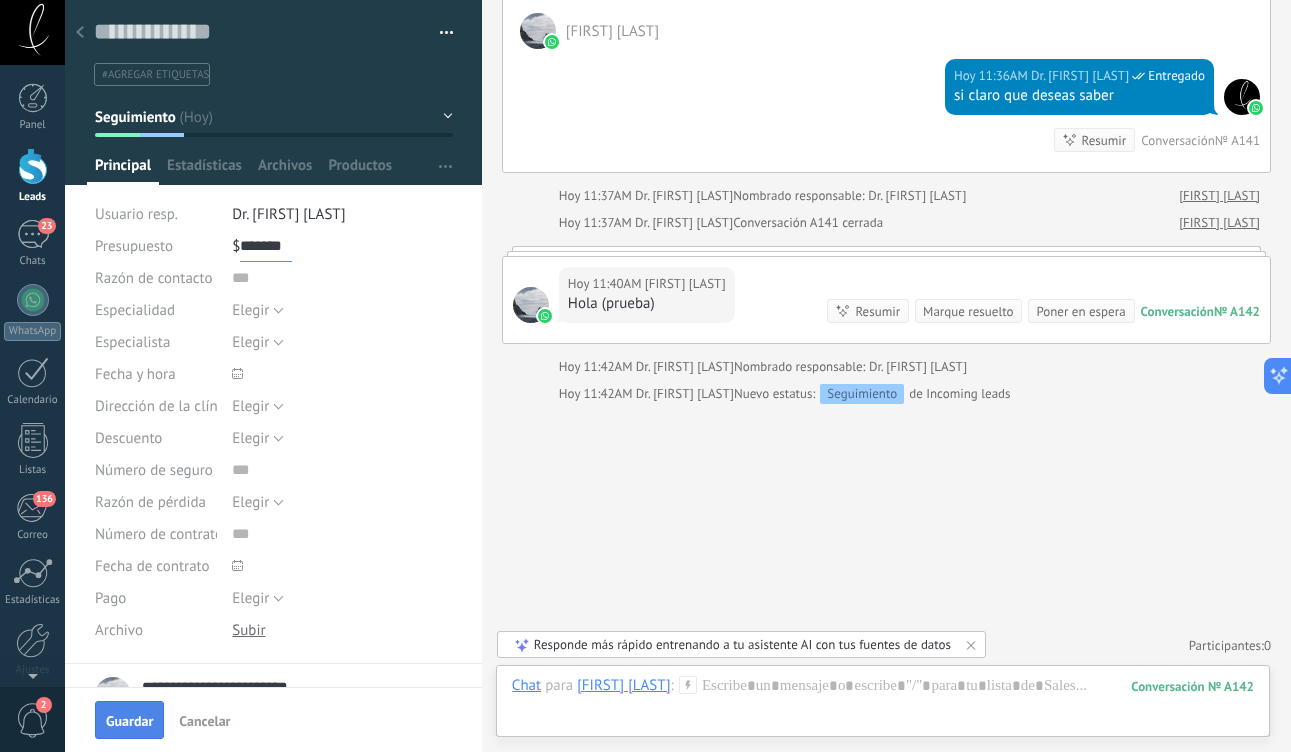 type on "*******" 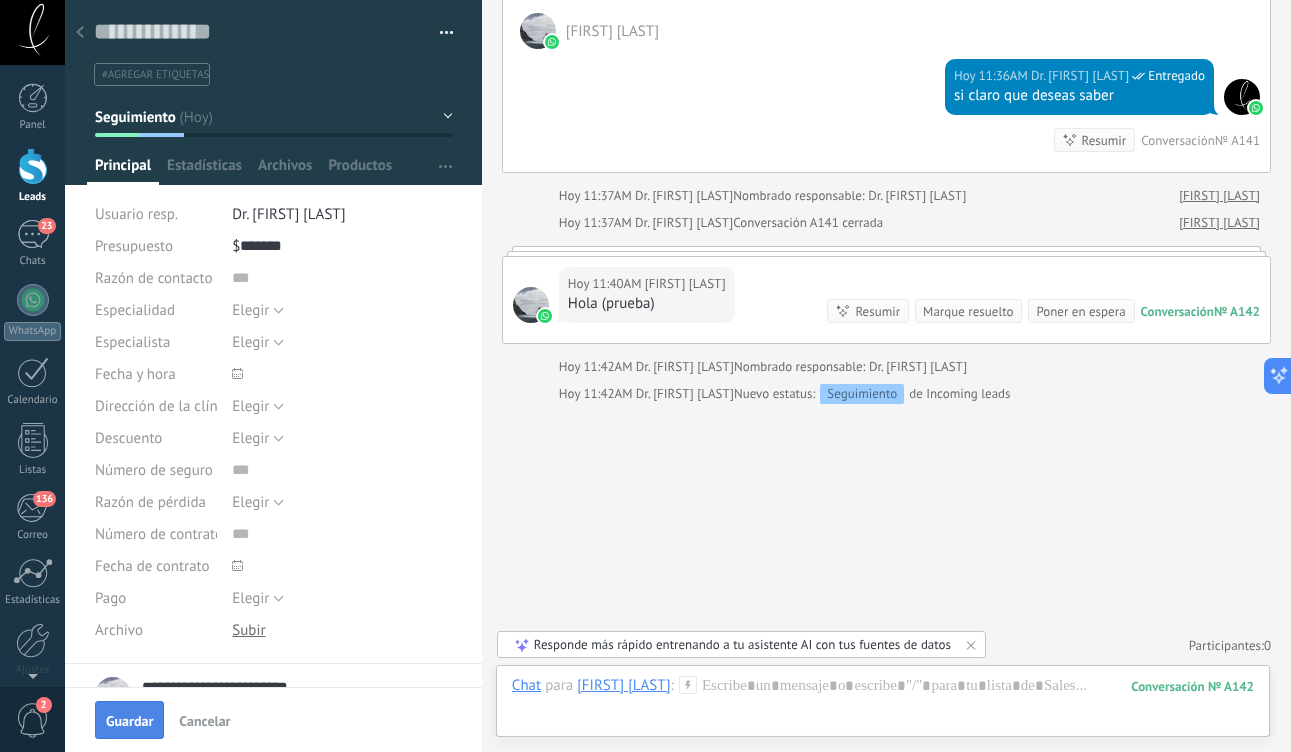 scroll, scrollTop: 0, scrollLeft: 0, axis: both 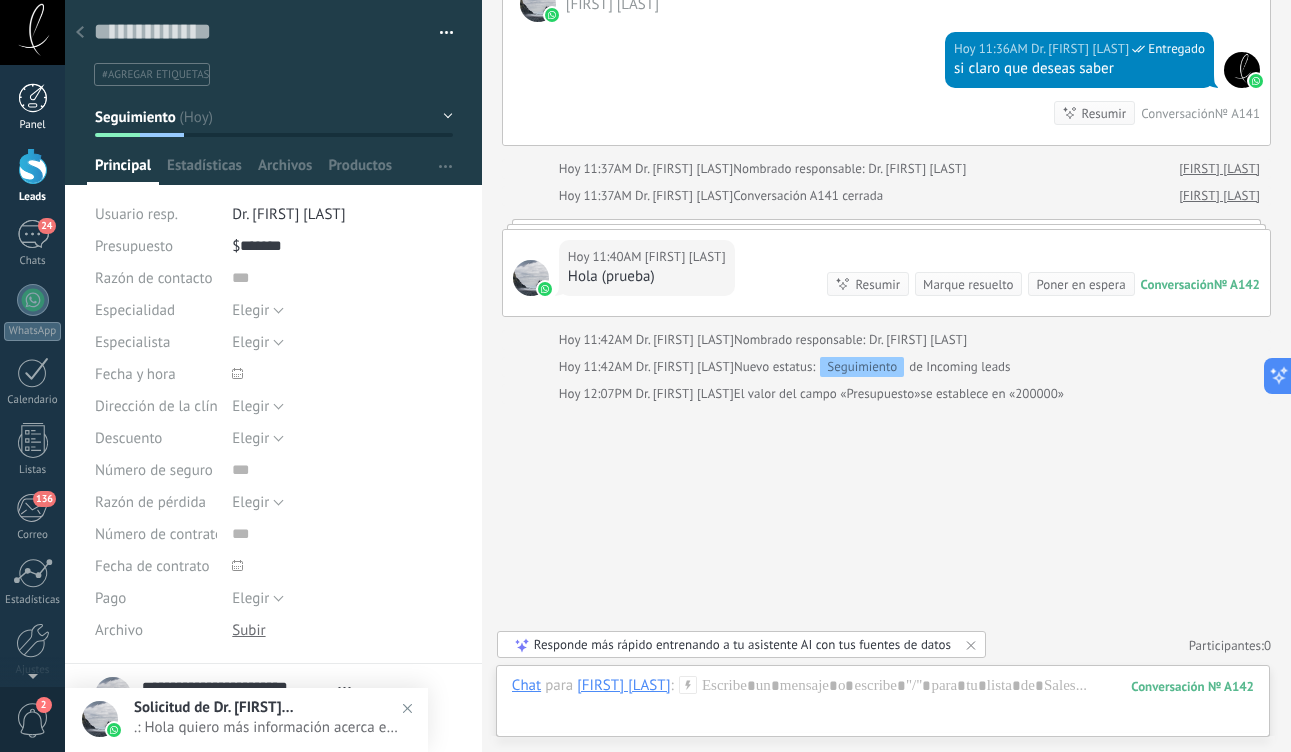click at bounding box center (33, 98) 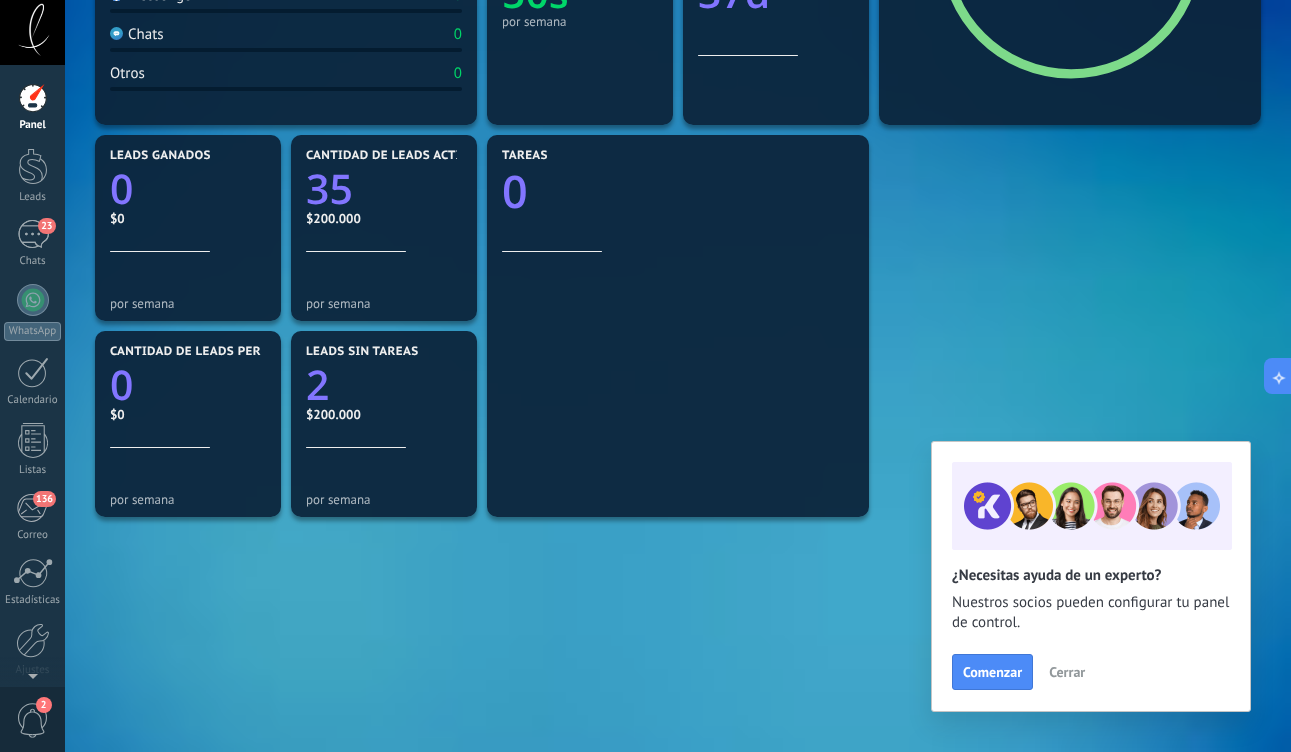 scroll, scrollTop: 499, scrollLeft: 0, axis: vertical 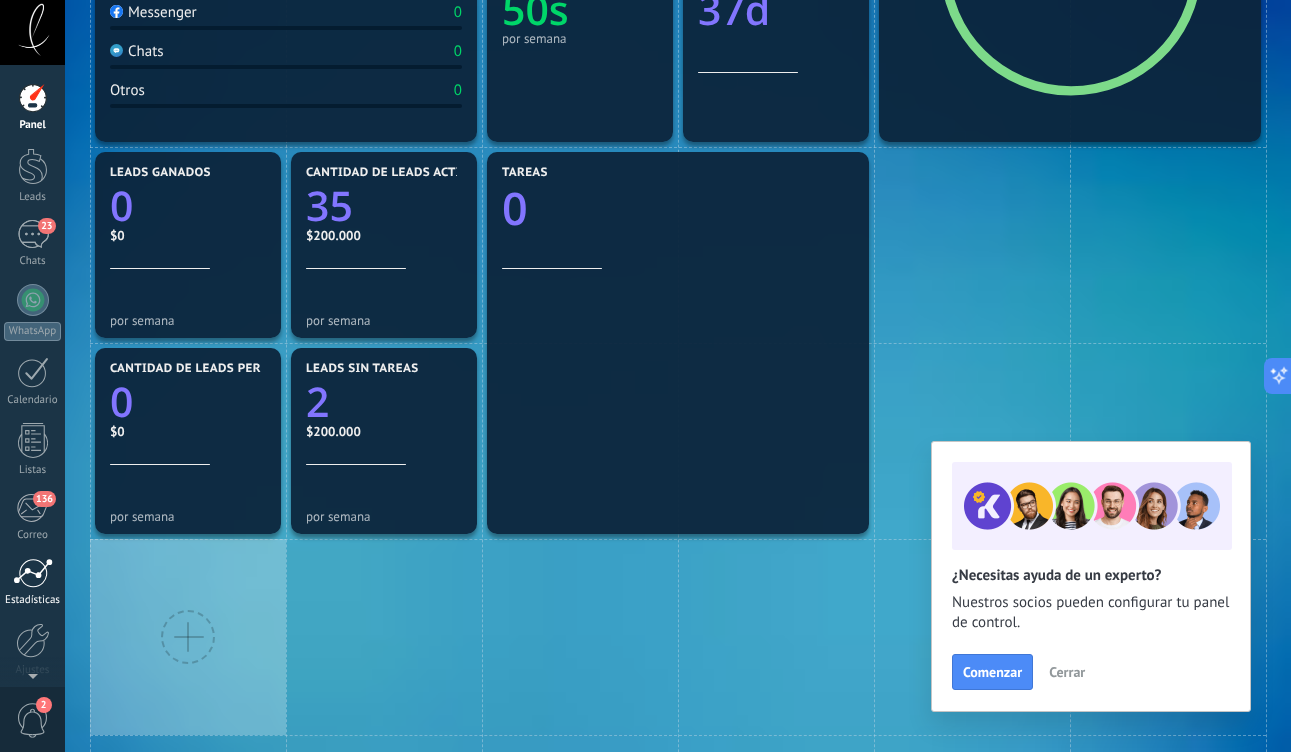 click at bounding box center (33, 573) 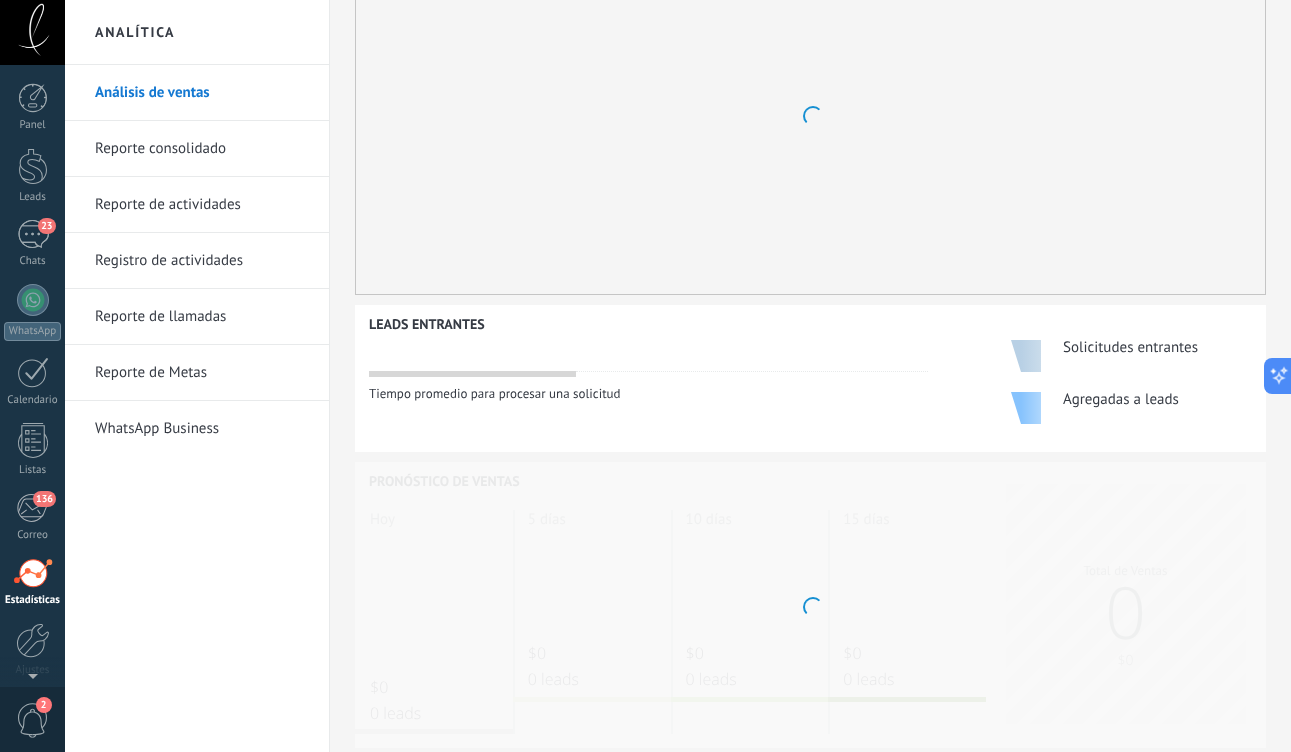 scroll, scrollTop: 0, scrollLeft: 0, axis: both 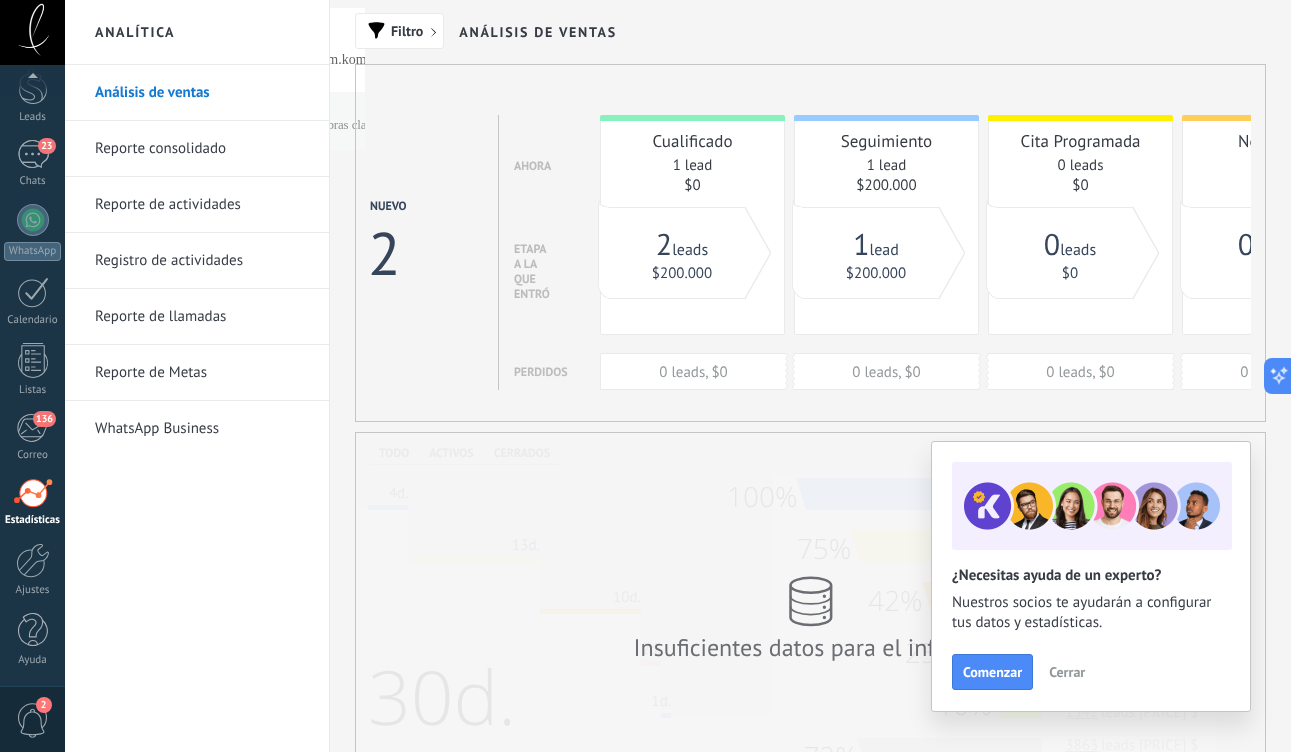 click on "Análisis de ventas" at bounding box center [202, 93] 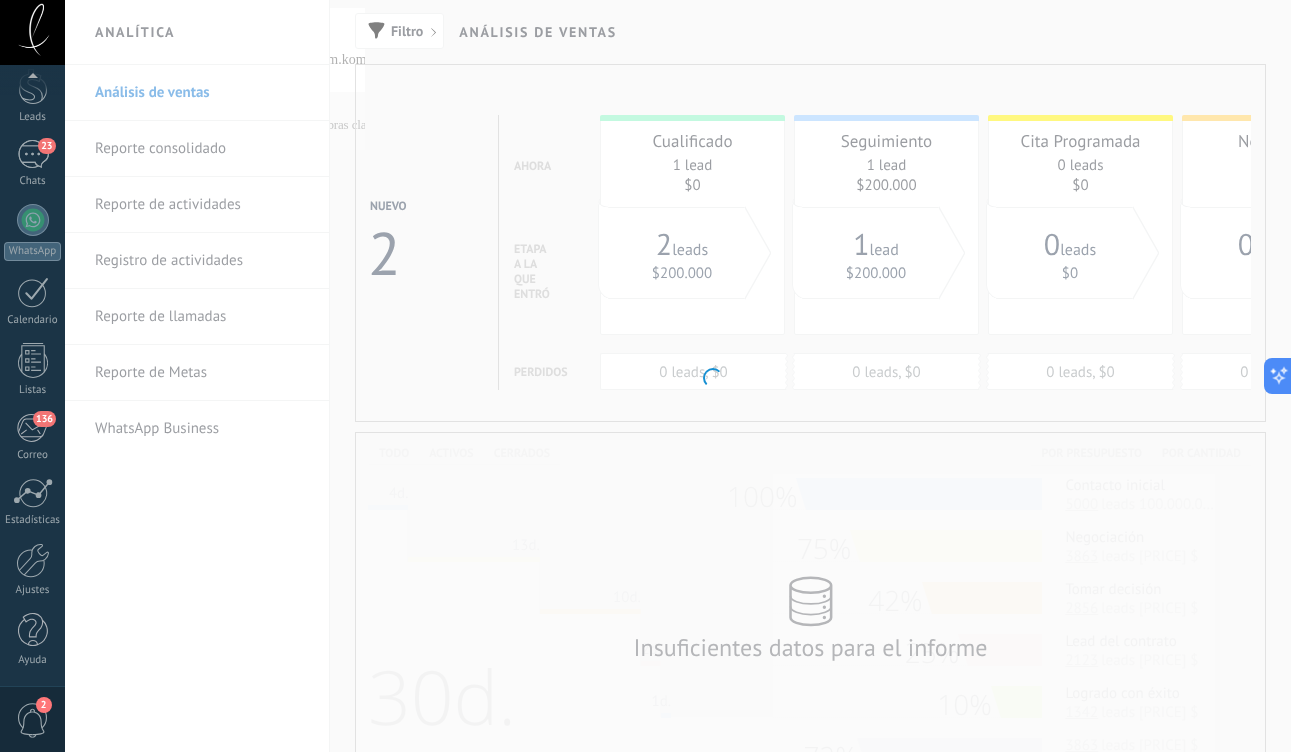scroll, scrollTop: 499, scrollLeft: 0, axis: vertical 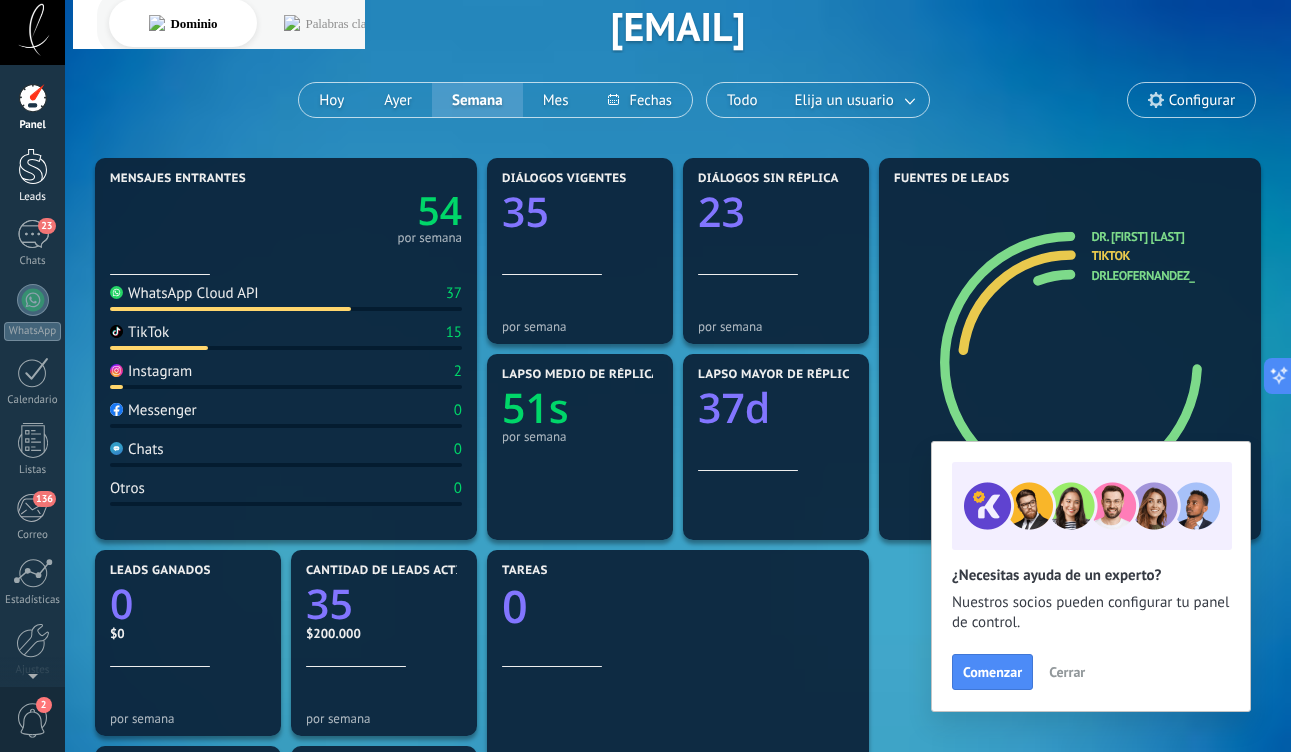 click at bounding box center [33, 166] 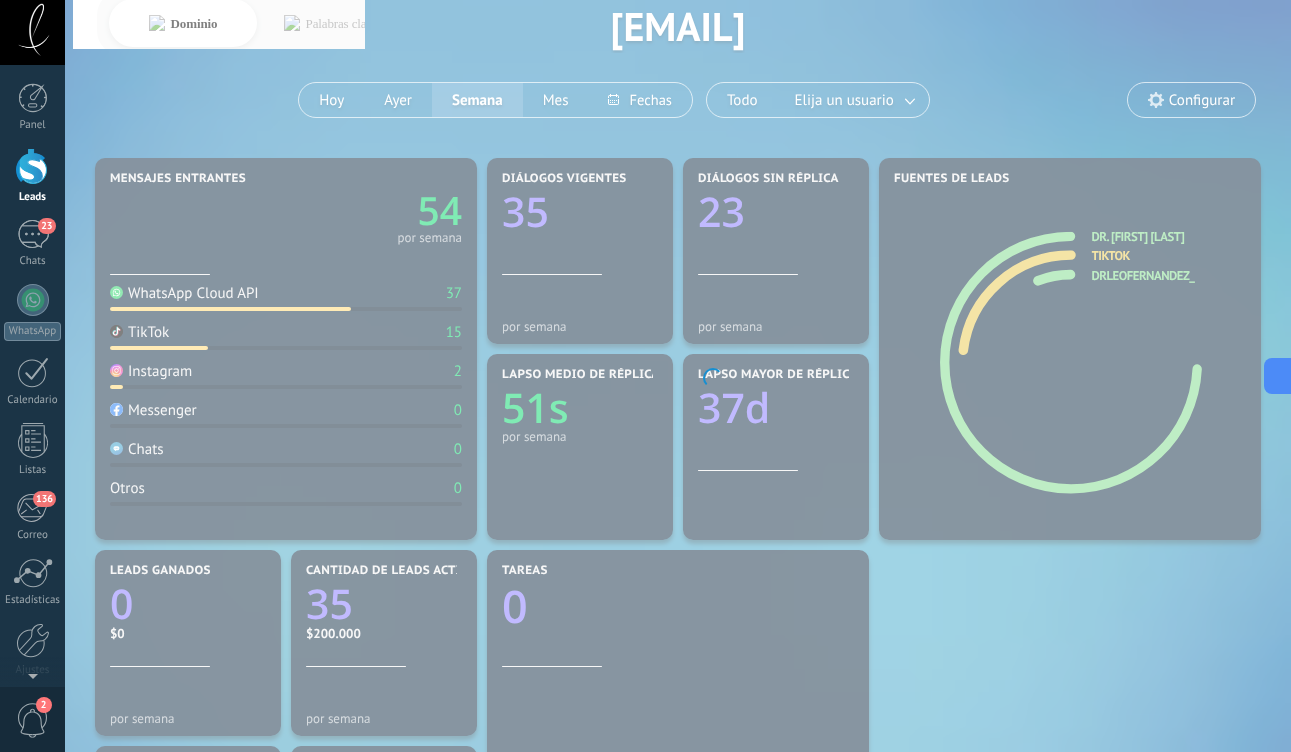 scroll, scrollTop: 0, scrollLeft: 0, axis: both 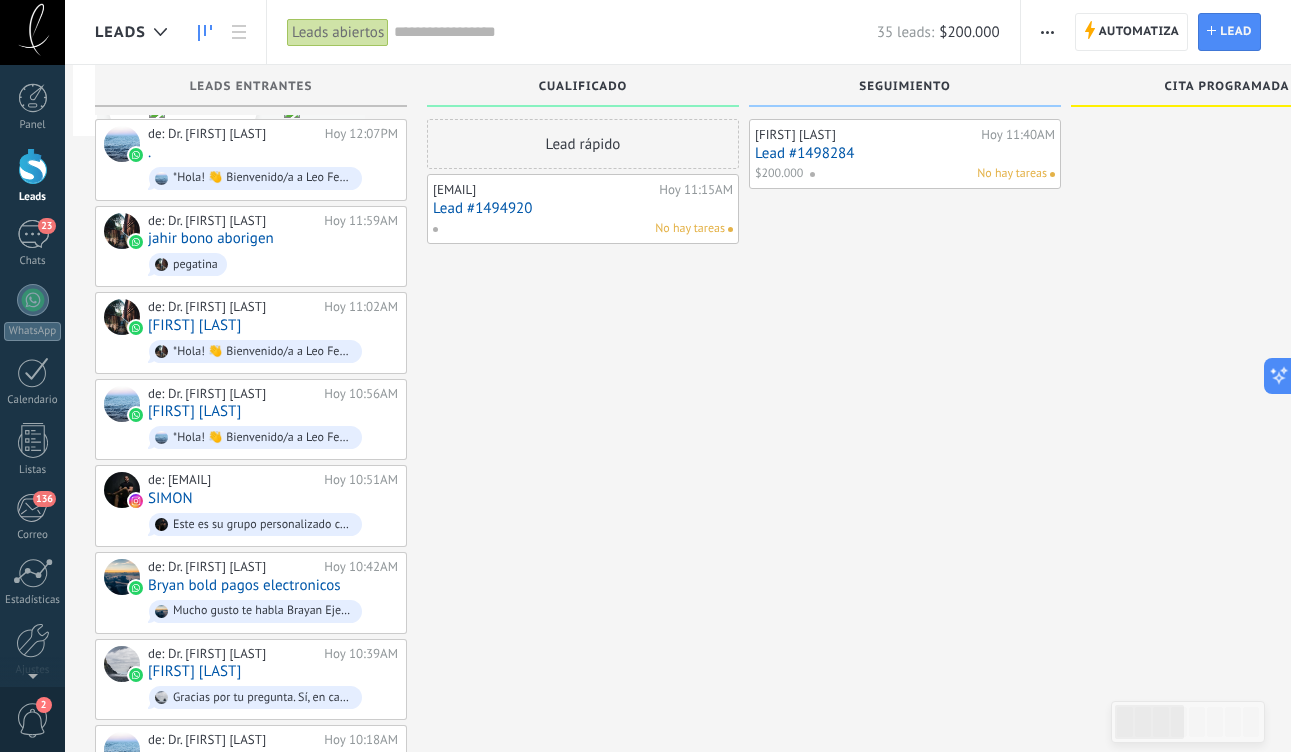 click on "Leonardo Fernandez Nuñez Hoy 11:40AM Lead #1498284 $200.000 No hay tareas" at bounding box center [905, 154] 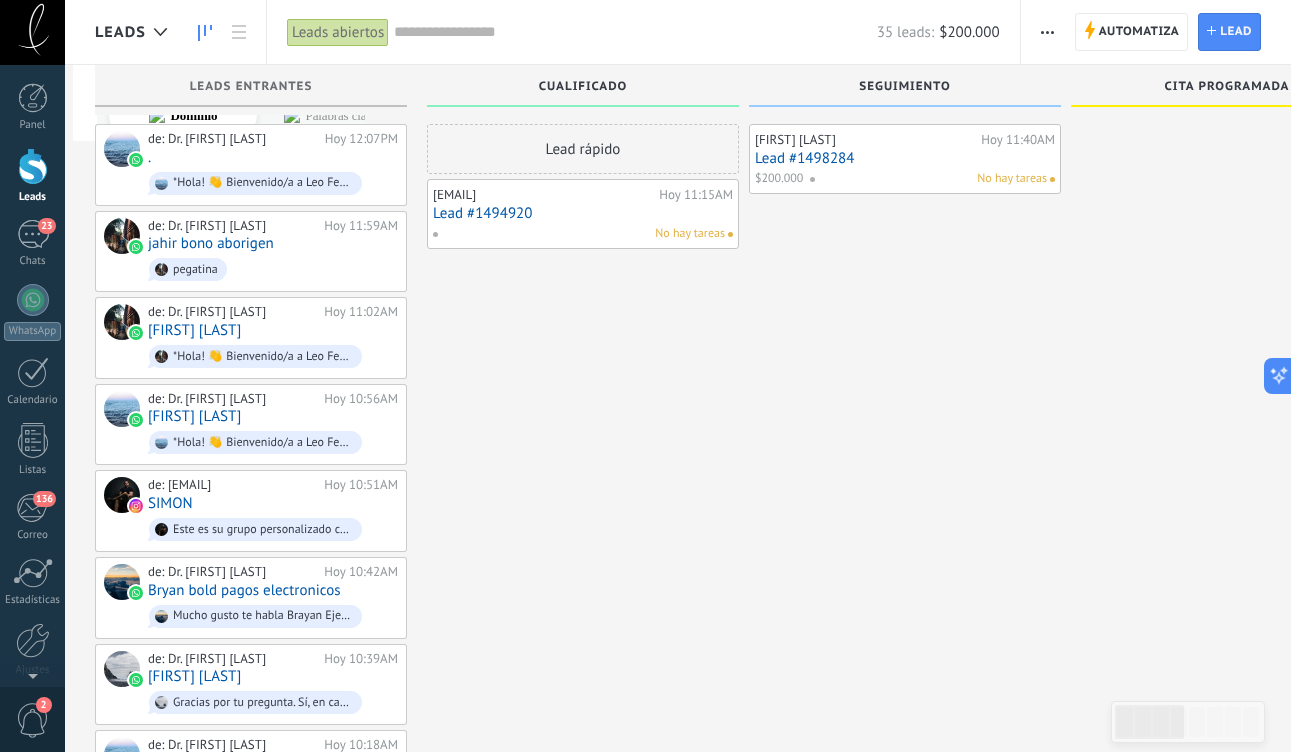scroll, scrollTop: 4, scrollLeft: 0, axis: vertical 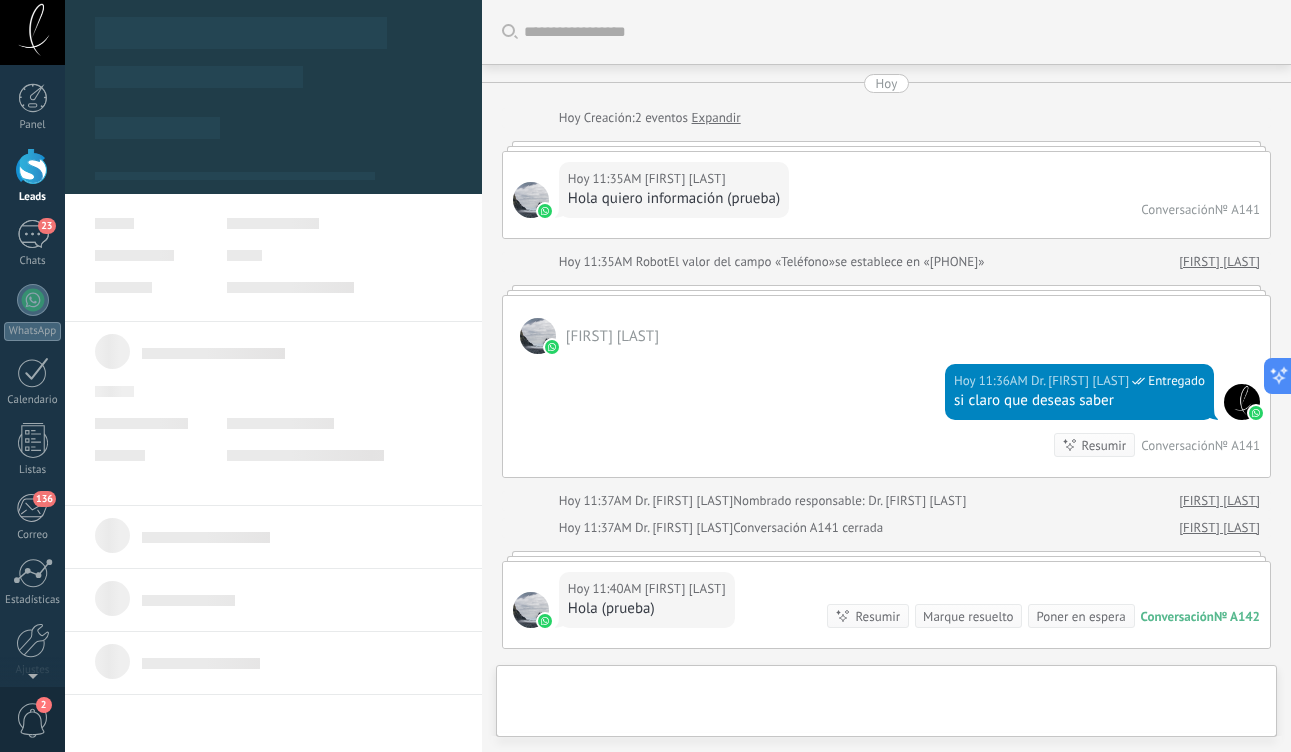 type on "**********" 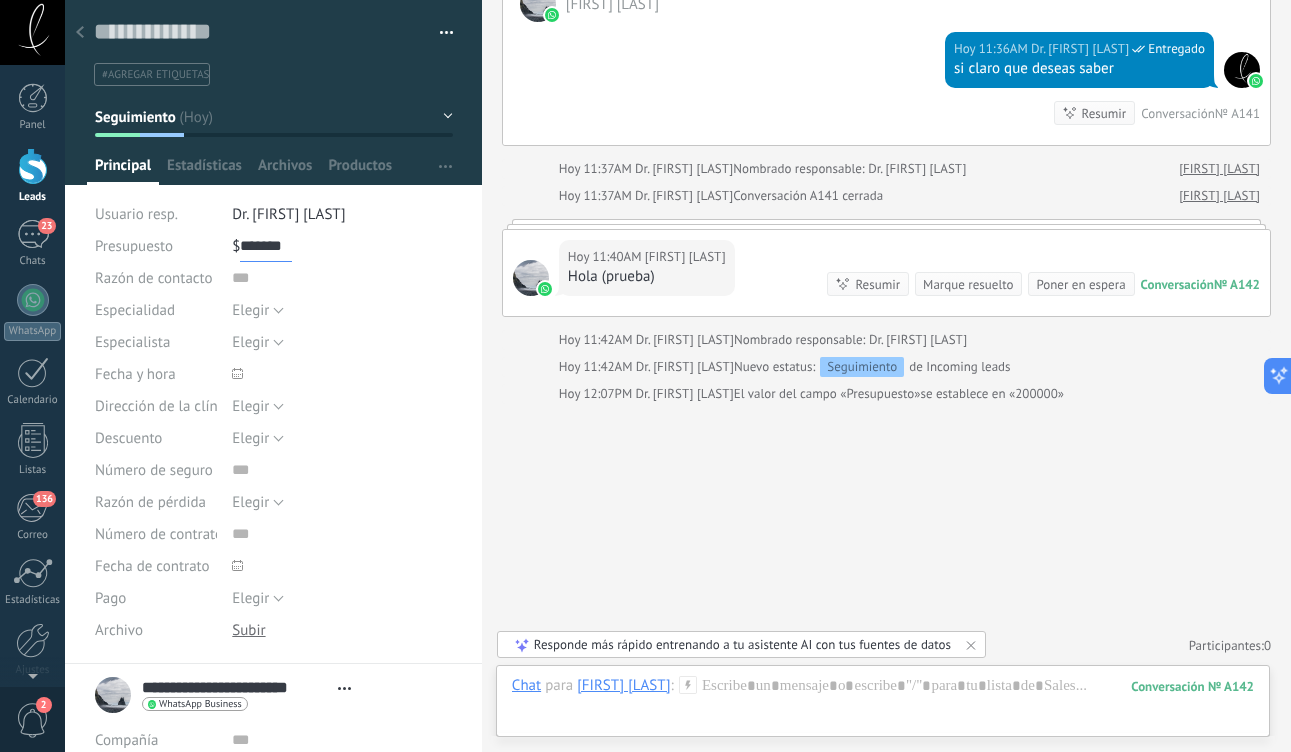 click on "*******" at bounding box center (266, 246) 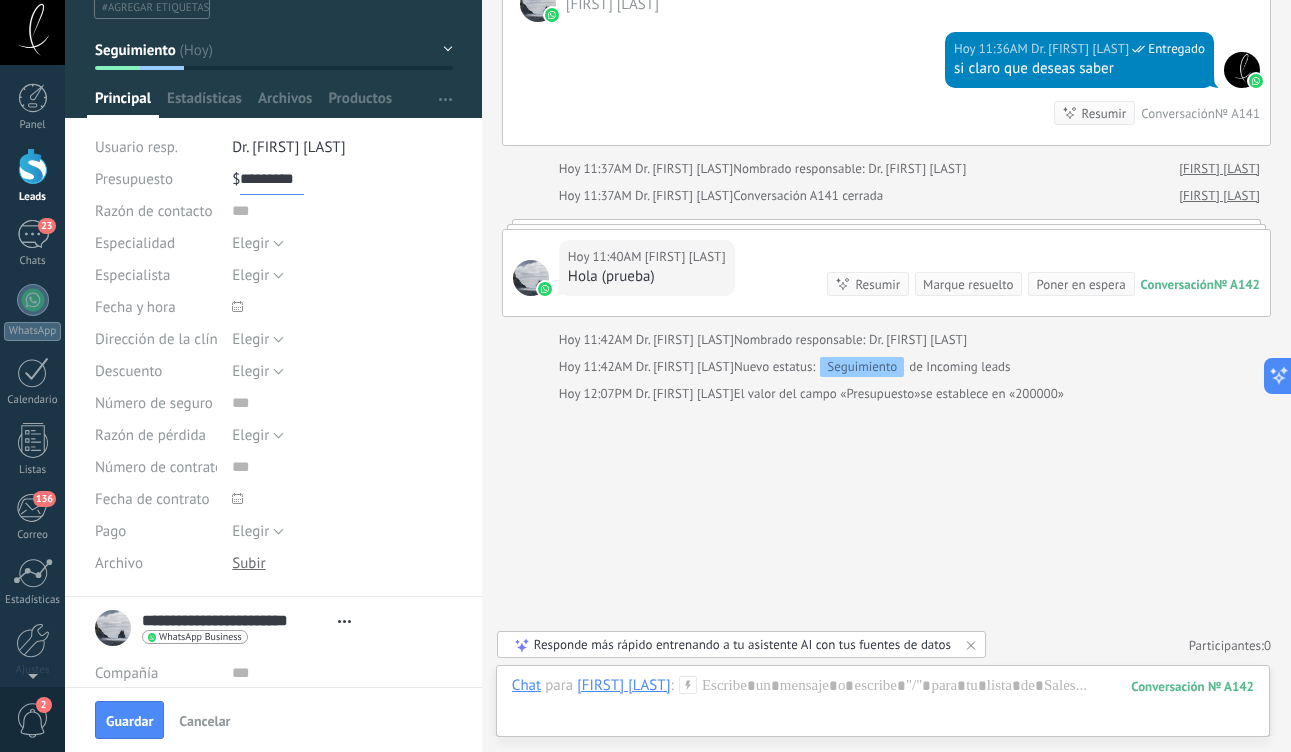 scroll, scrollTop: 84, scrollLeft: 0, axis: vertical 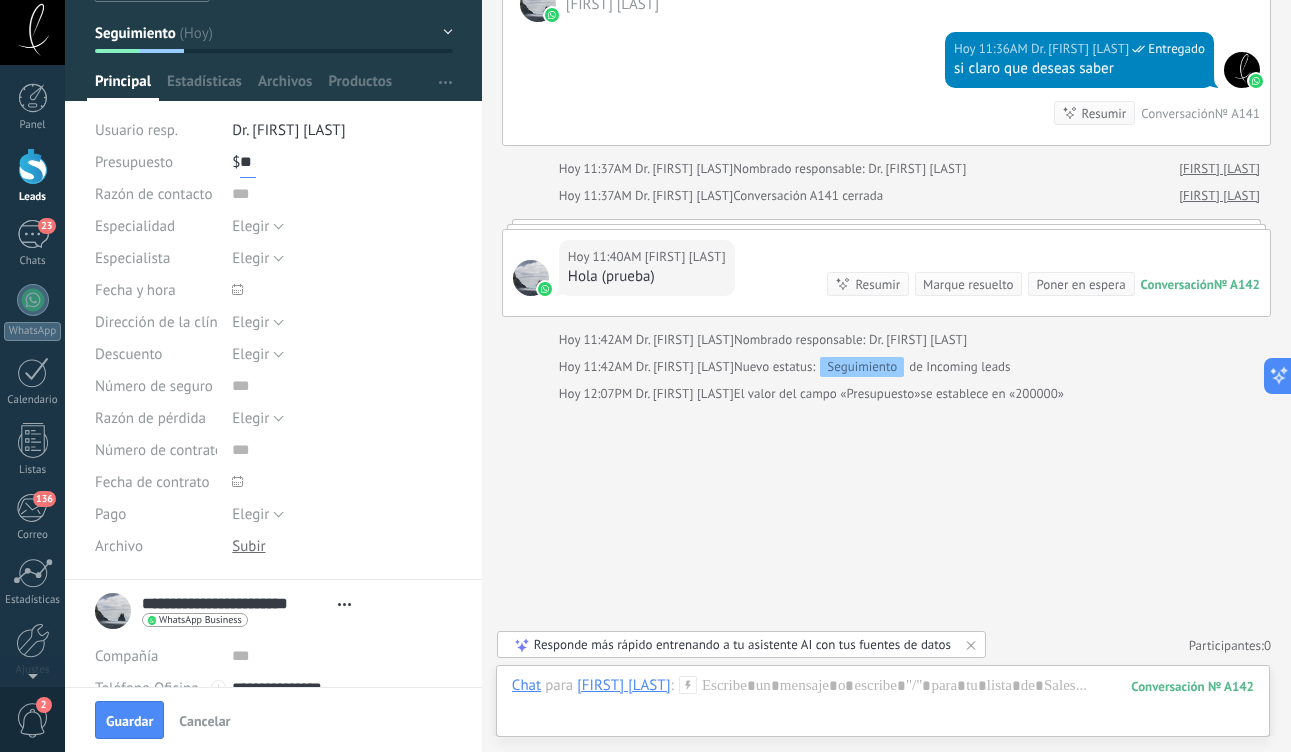 type on "*" 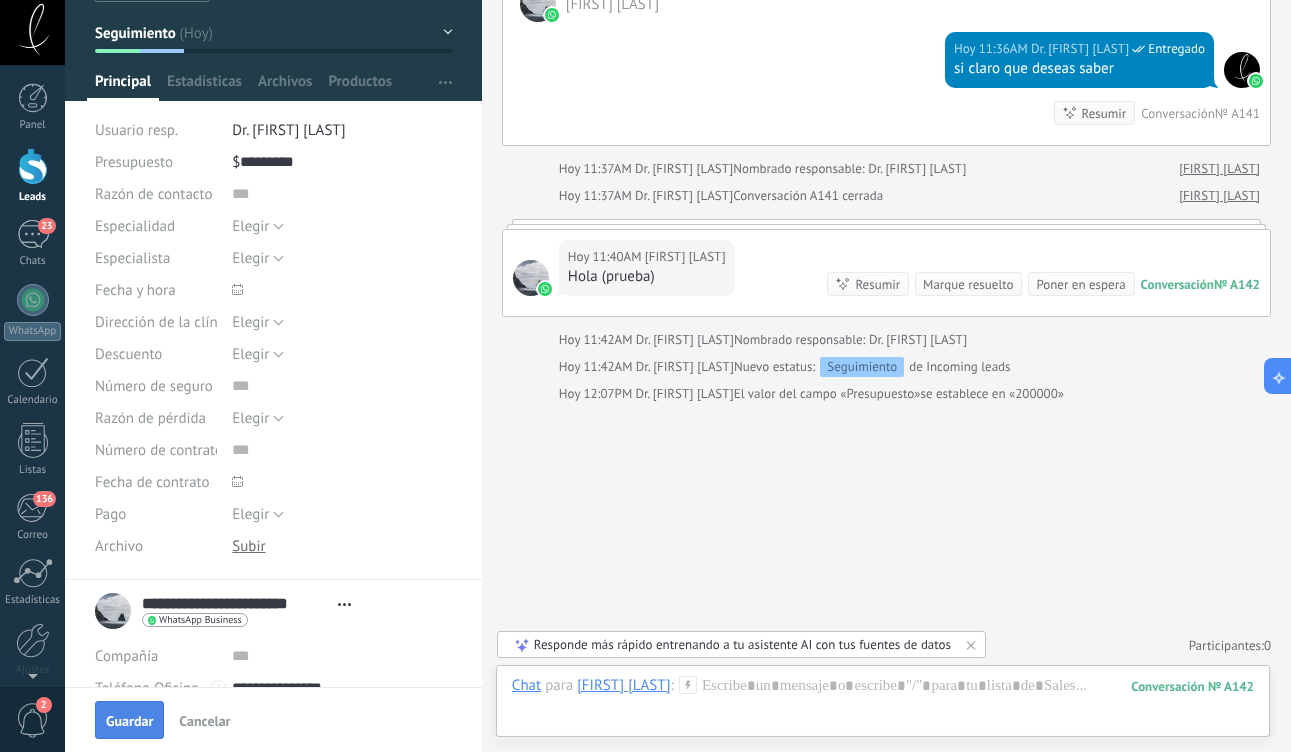 click on "Guardar" at bounding box center (129, 720) 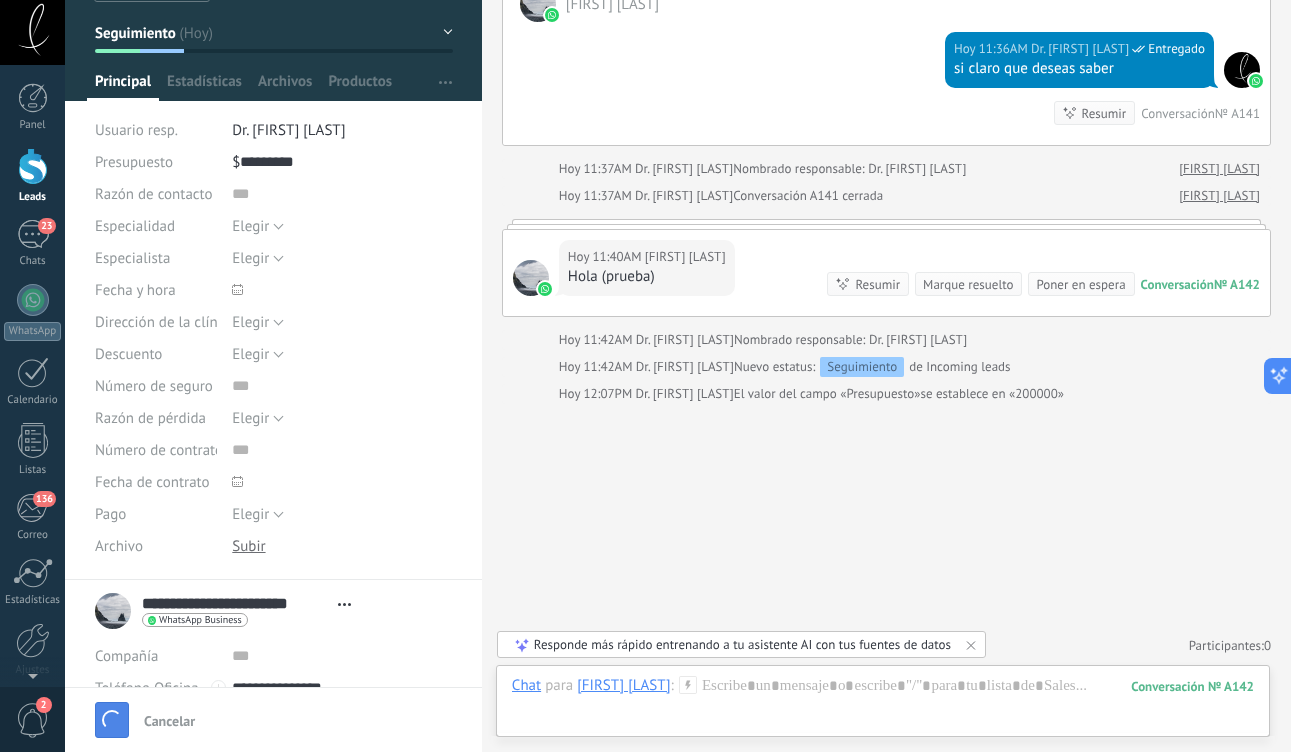 type on "*********" 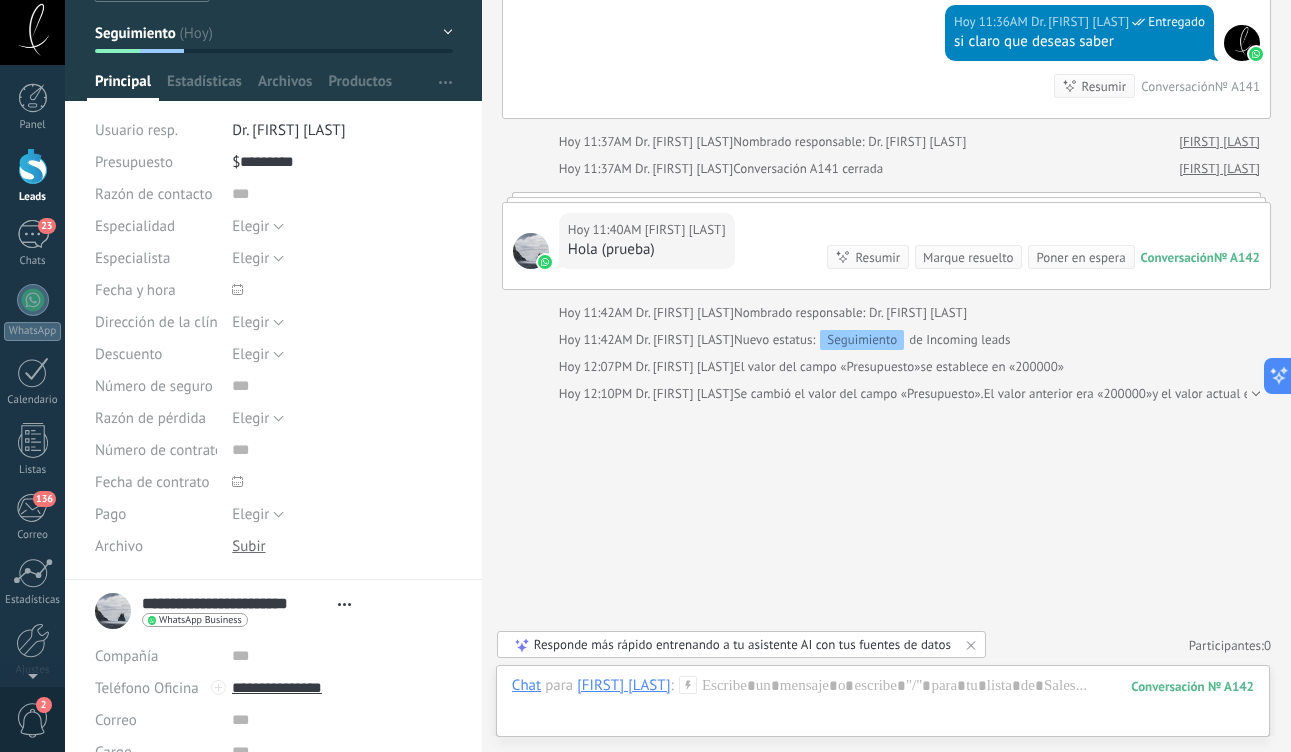 click at bounding box center (33, 166) 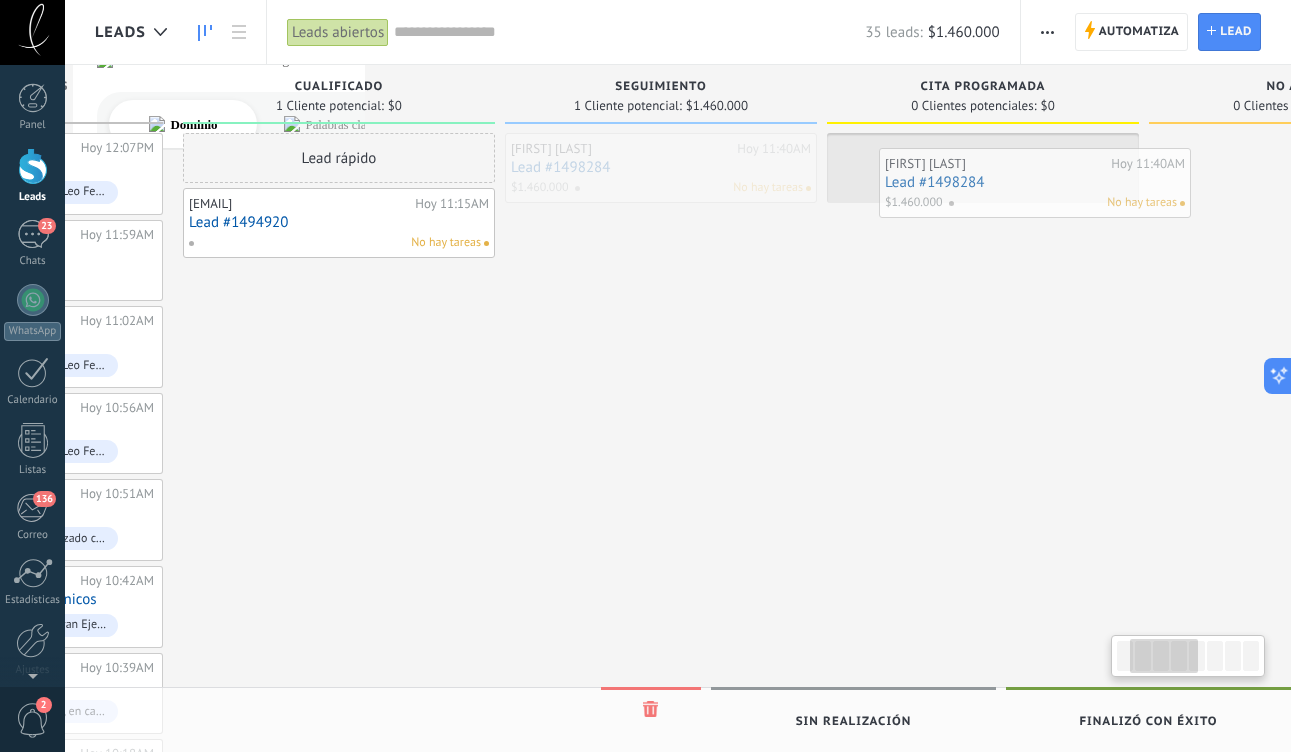 scroll, scrollTop: 0, scrollLeft: 272, axis: horizontal 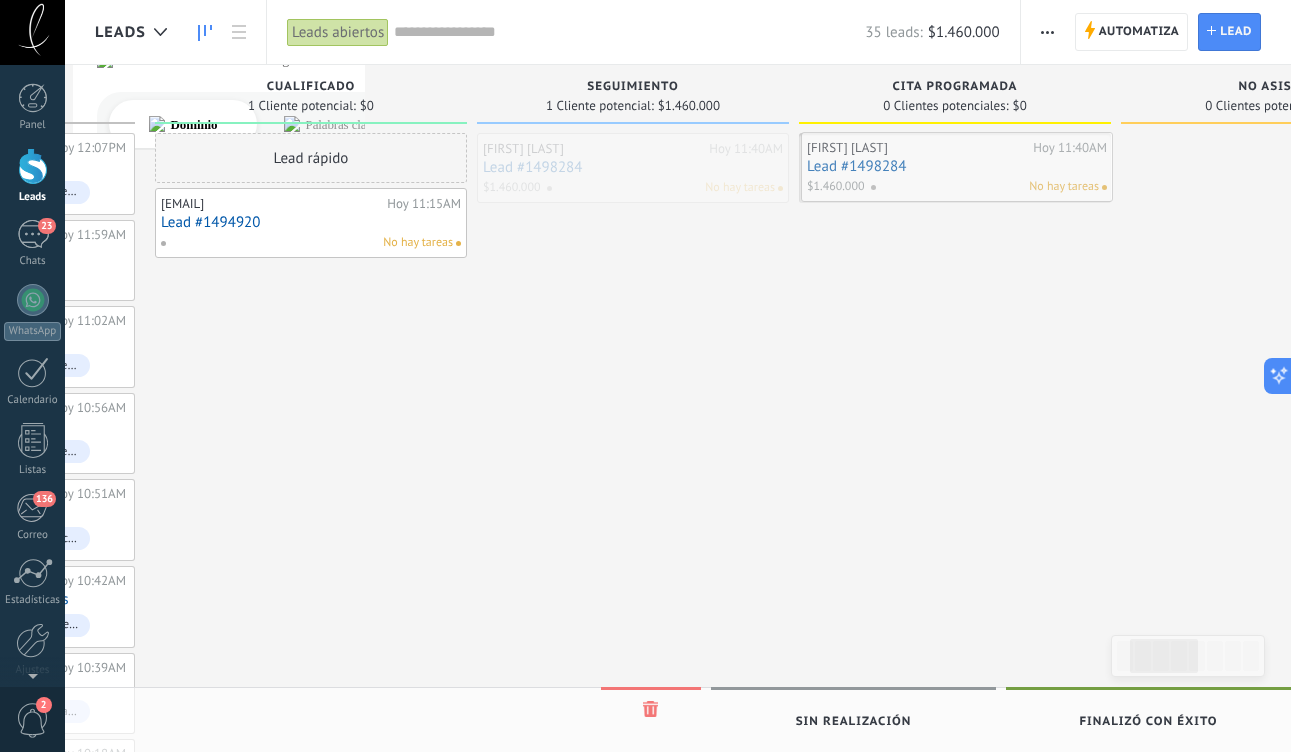 drag, startPoint x: 924, startPoint y: 154, endPoint x: 976, endPoint y: 153, distance: 52.009613 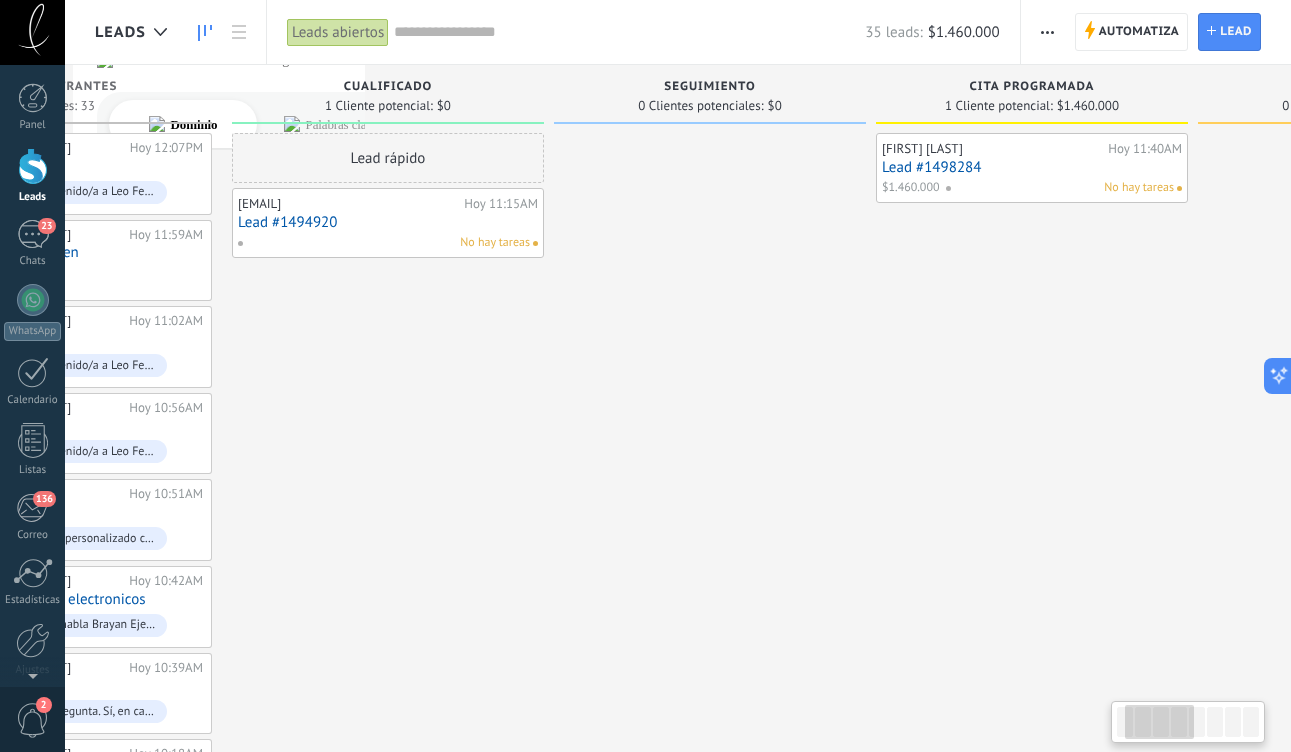 scroll, scrollTop: 0, scrollLeft: 199, axis: horizontal 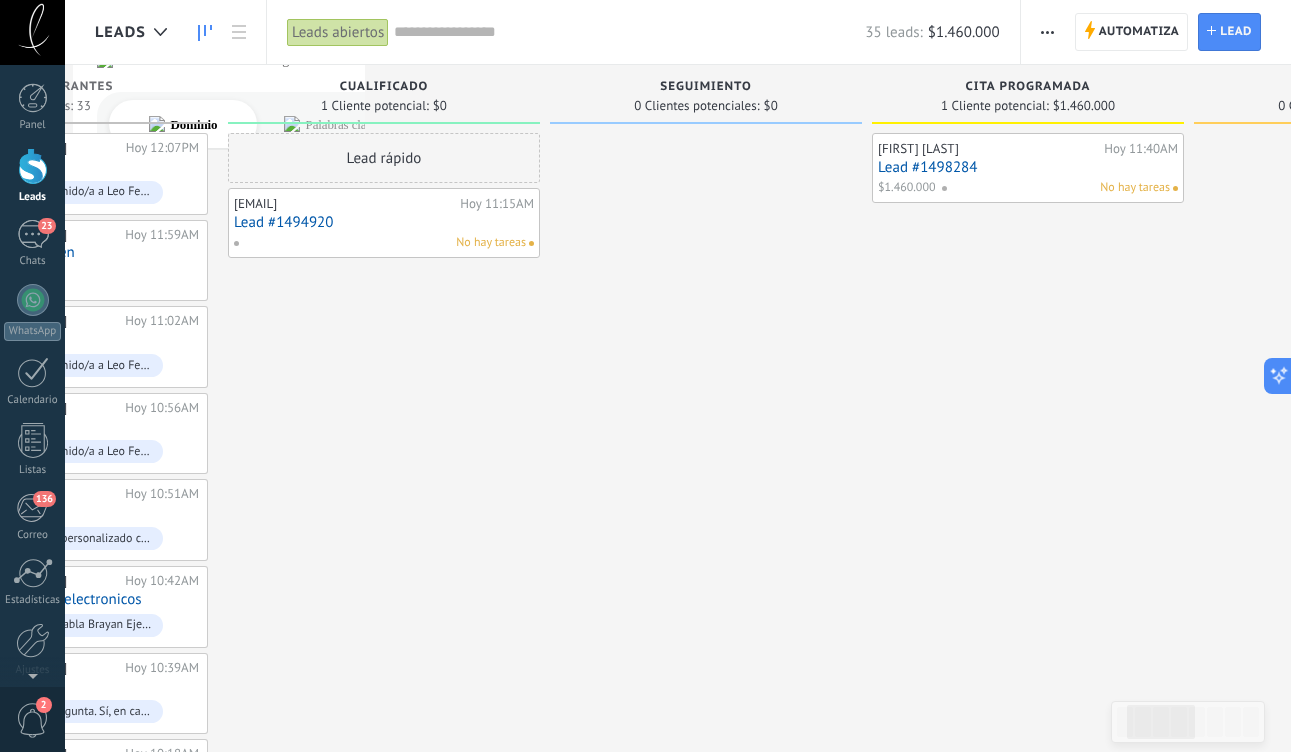click on "Lead #1498284" at bounding box center (1028, 167) 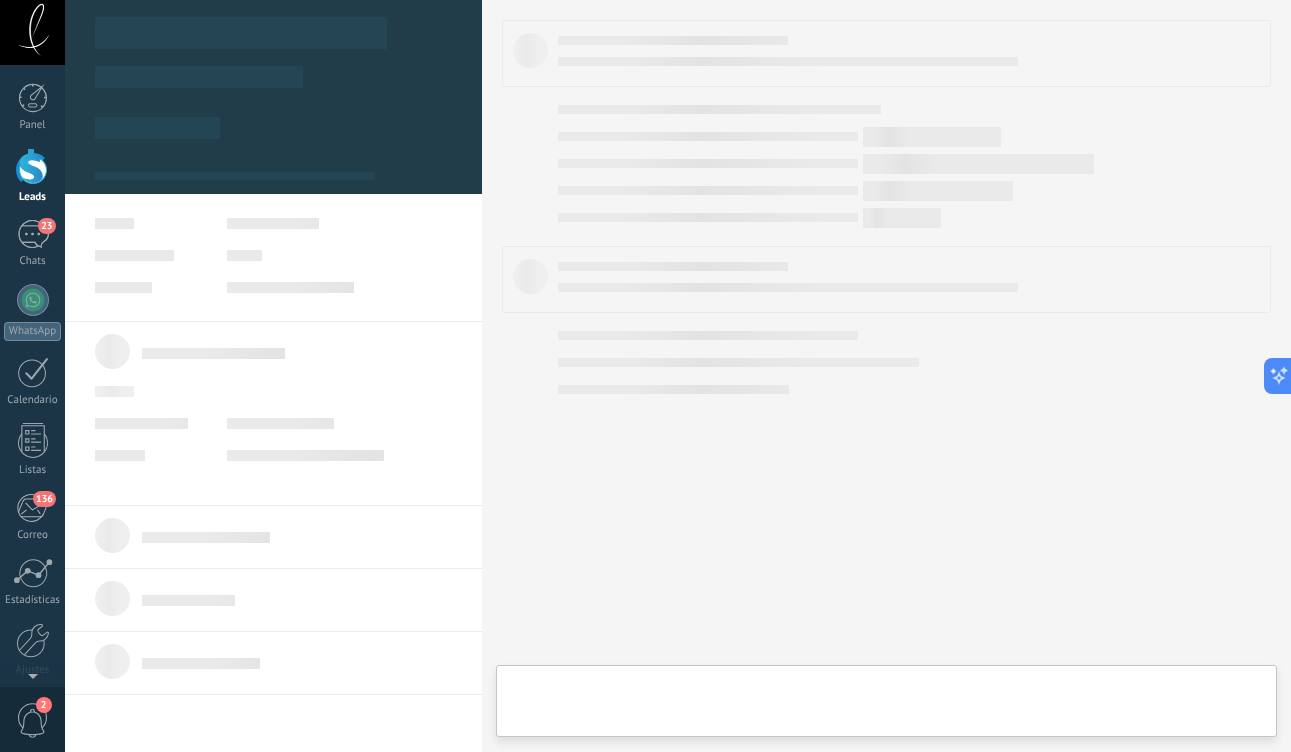 type on "**********" 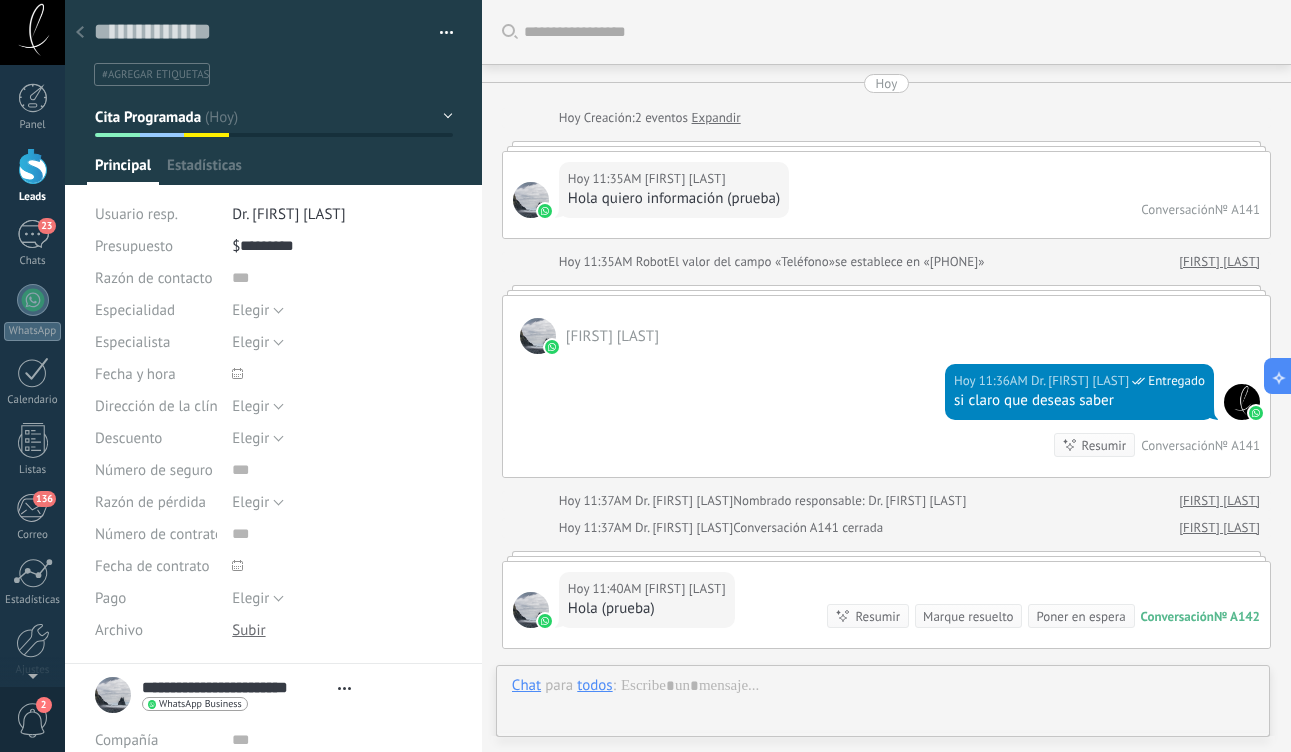 scroll, scrollTop: 30, scrollLeft: 0, axis: vertical 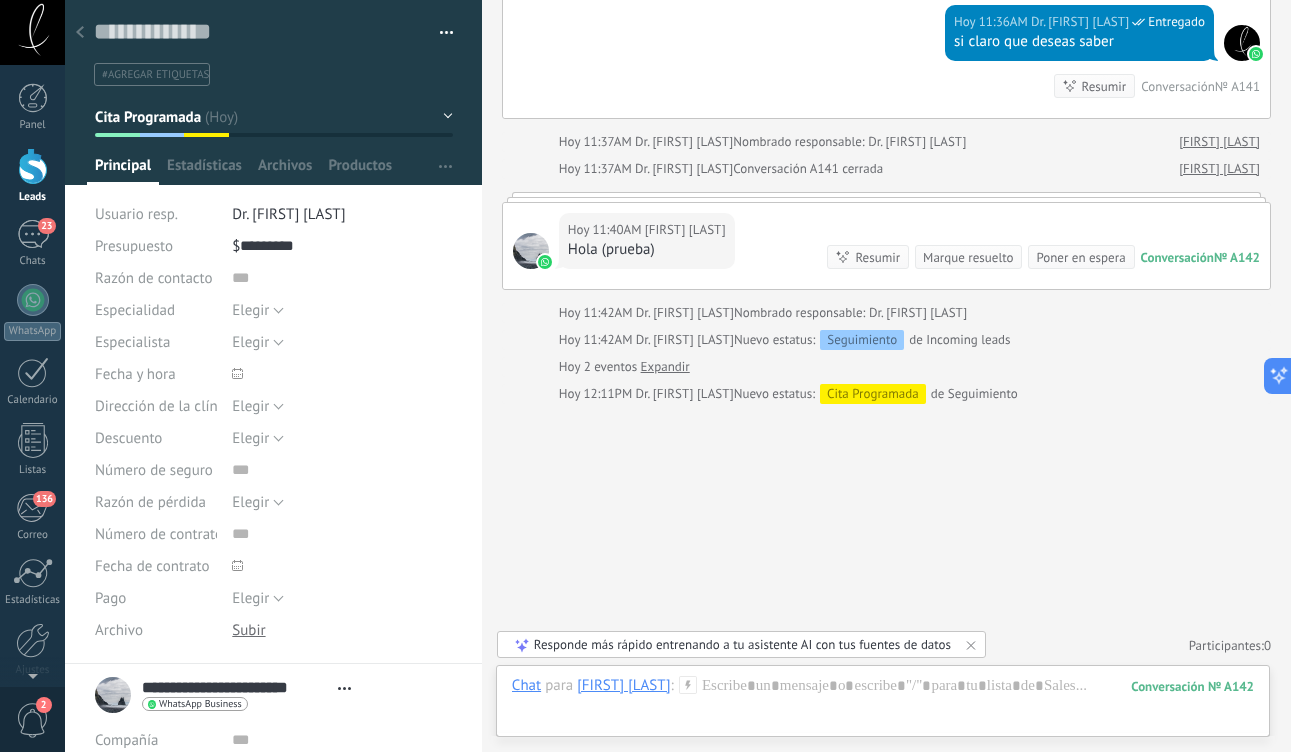click on "$
********* 1.460.000" at bounding box center [342, 246] 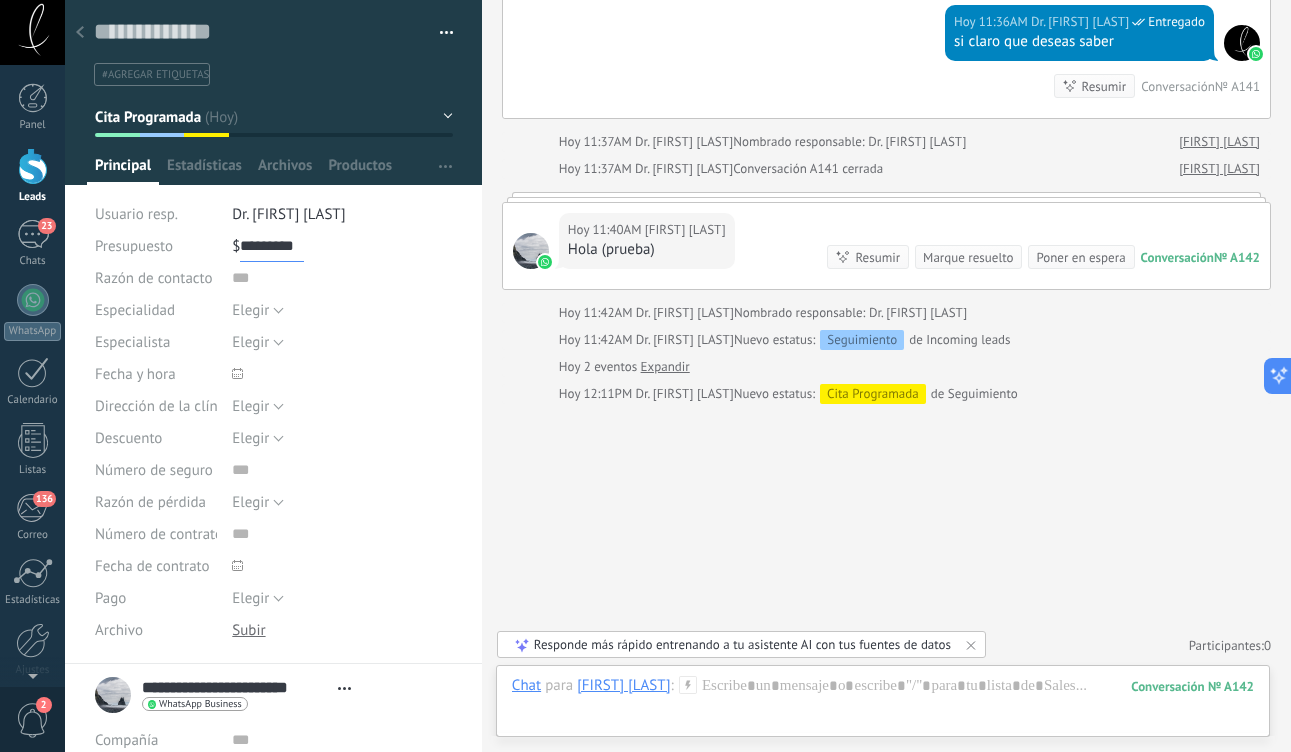 click on "*********" at bounding box center [272, 246] 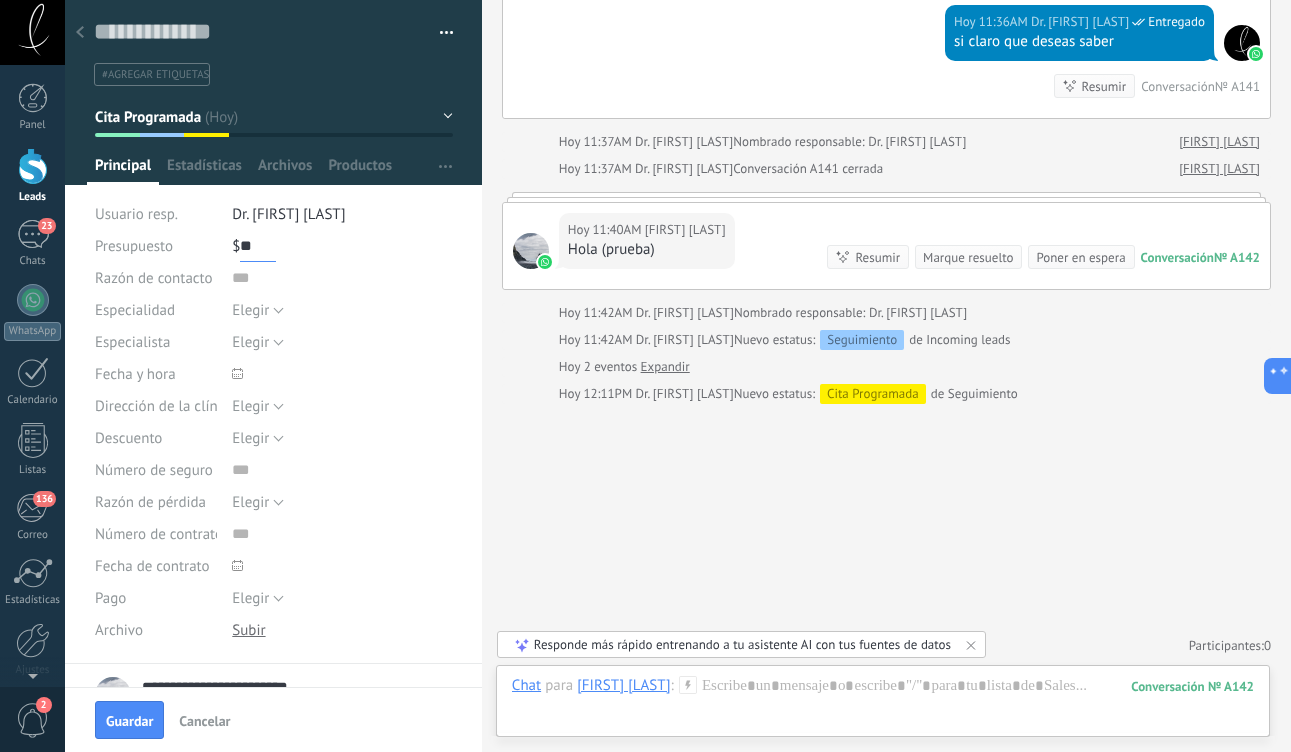 type on "*" 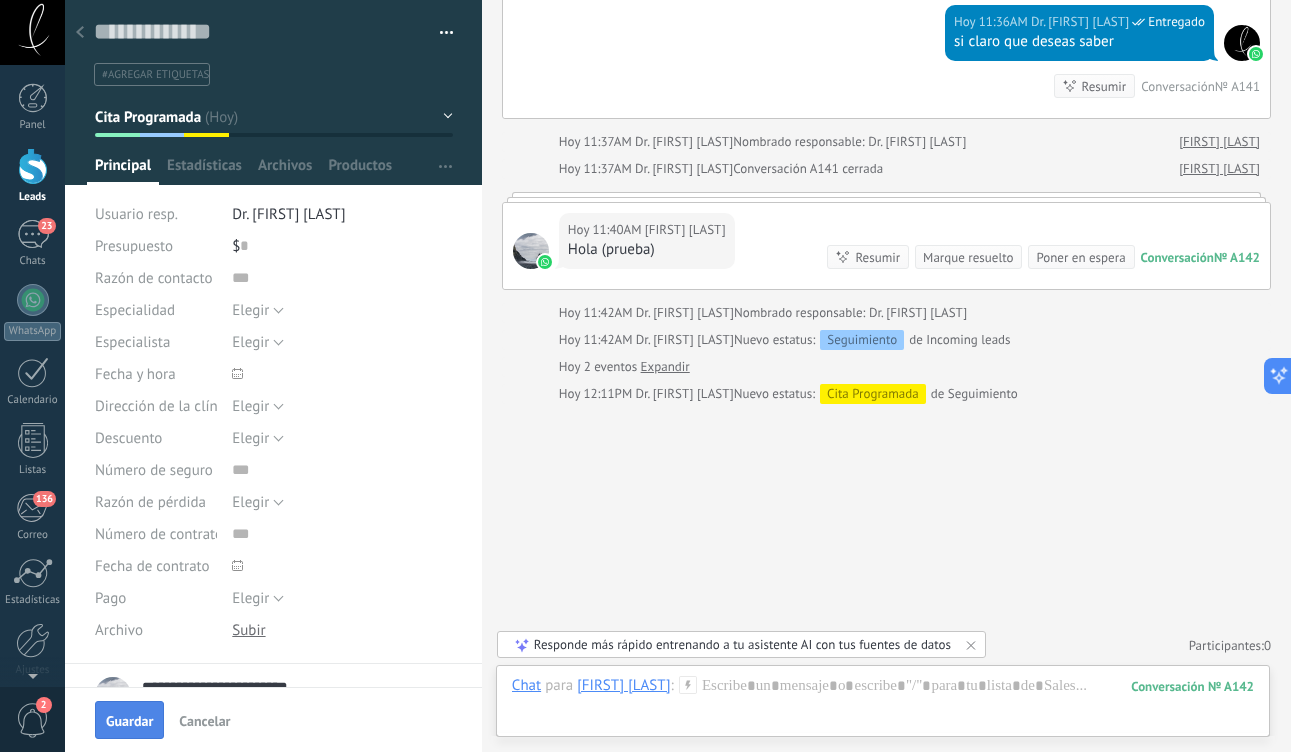 click on "Guardar" at bounding box center [129, 721] 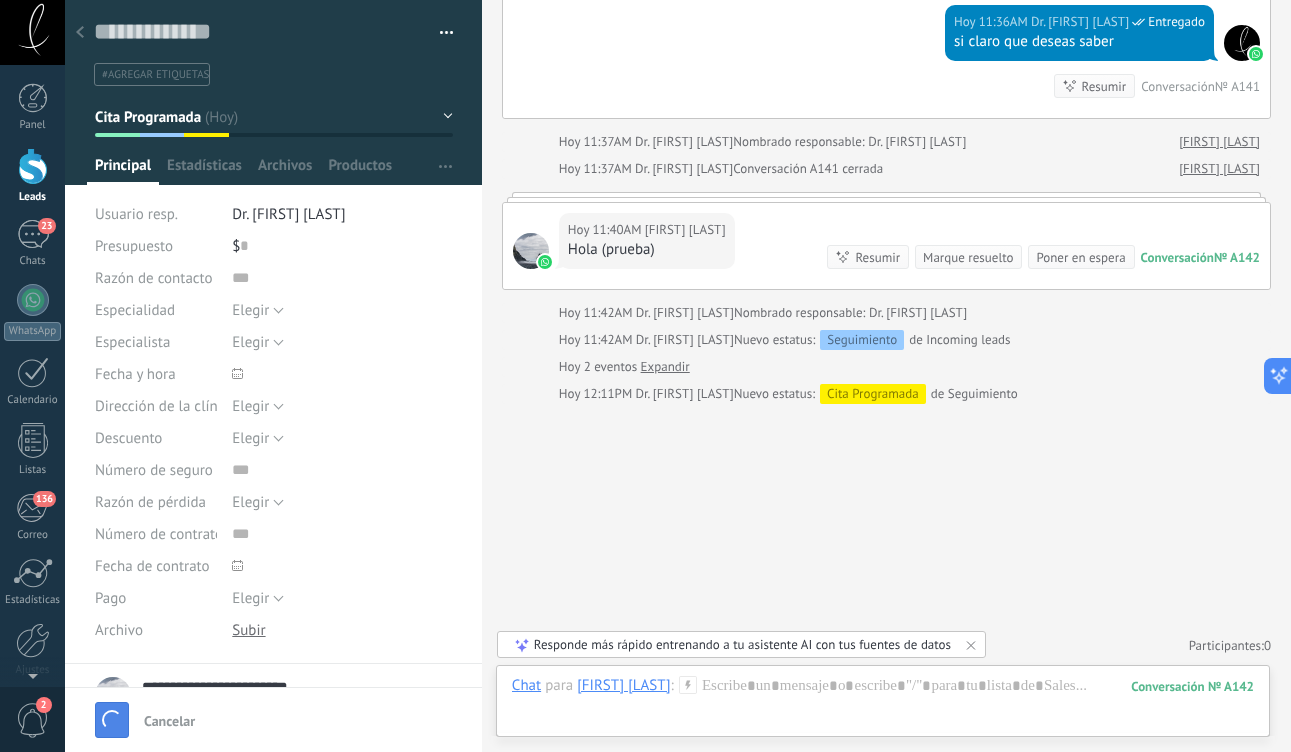 type on "*" 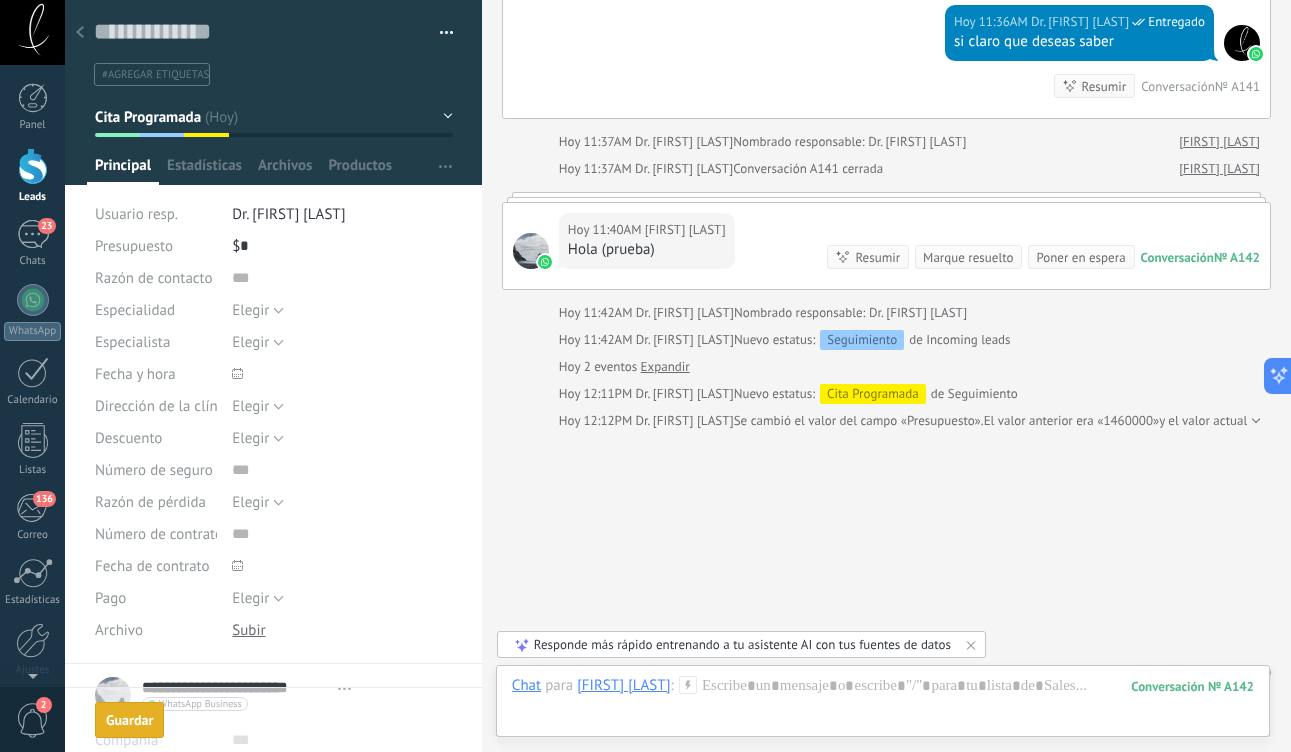 scroll, scrollTop: 386, scrollLeft: 0, axis: vertical 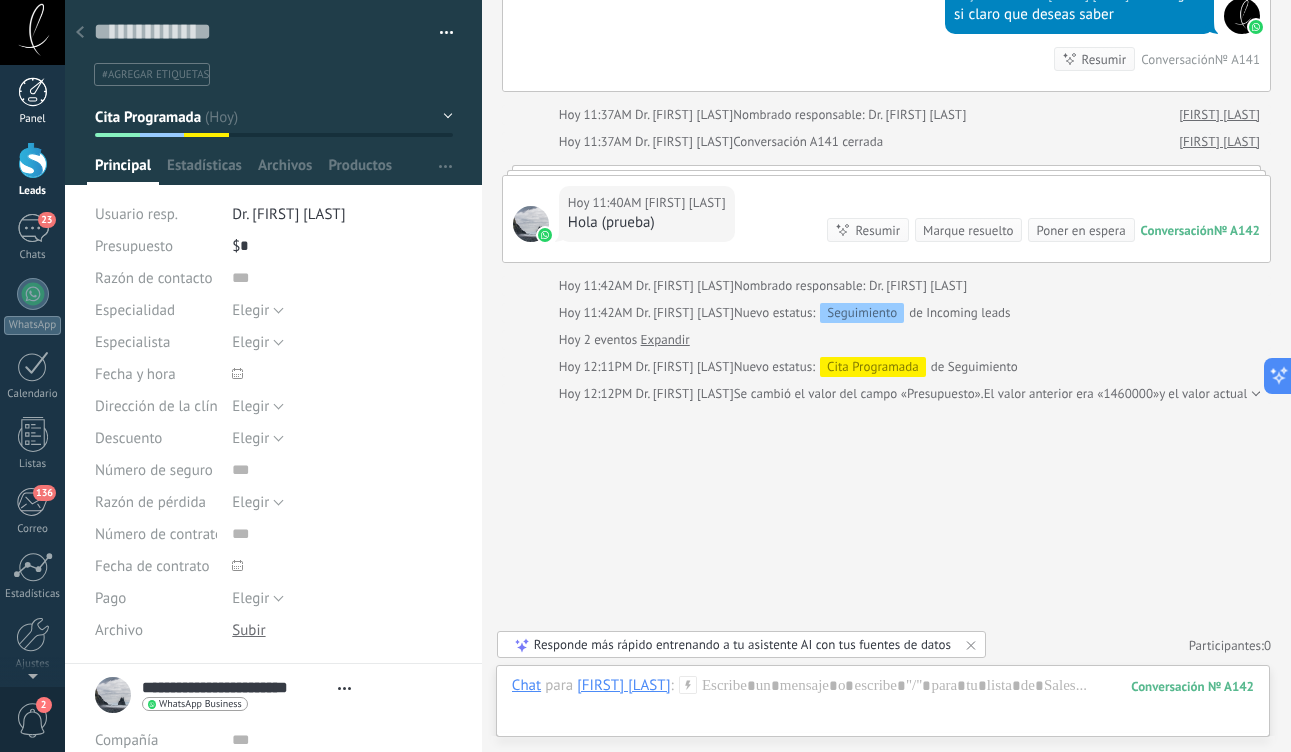 click on "Panel" at bounding box center [32, 101] 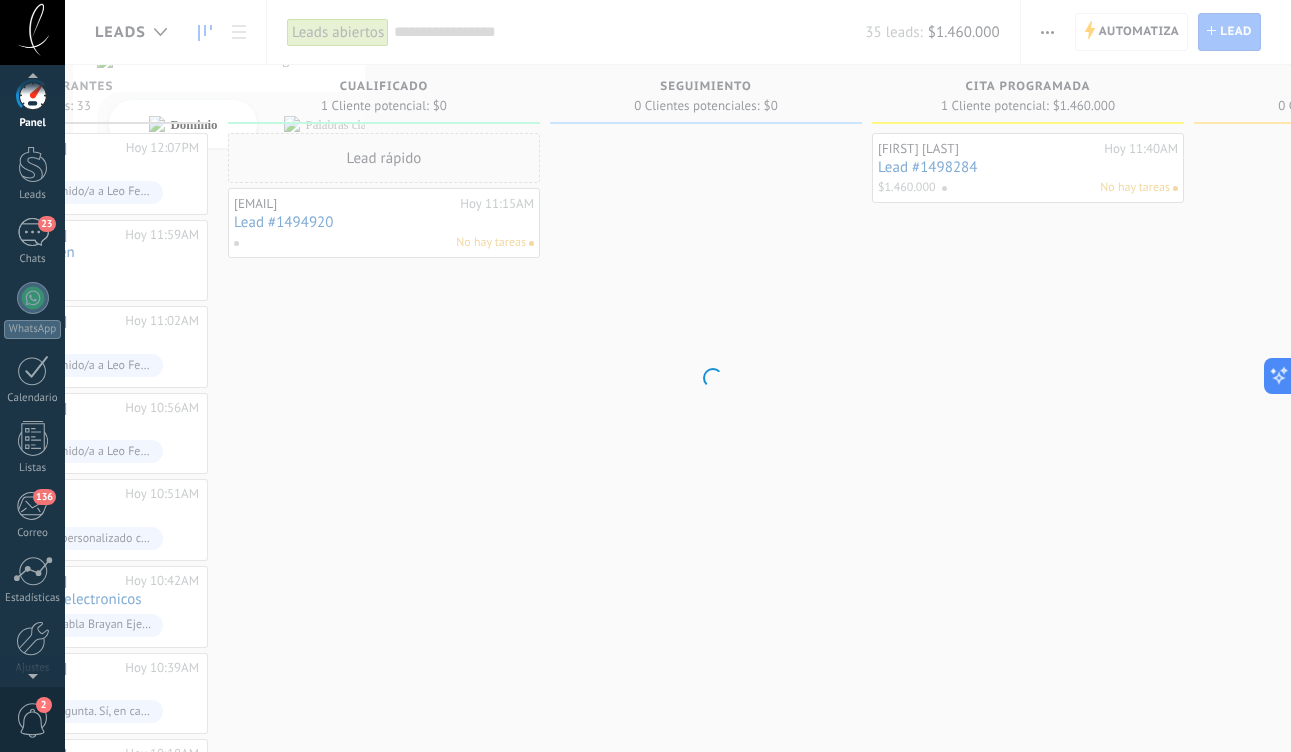 scroll, scrollTop: 0, scrollLeft: 0, axis: both 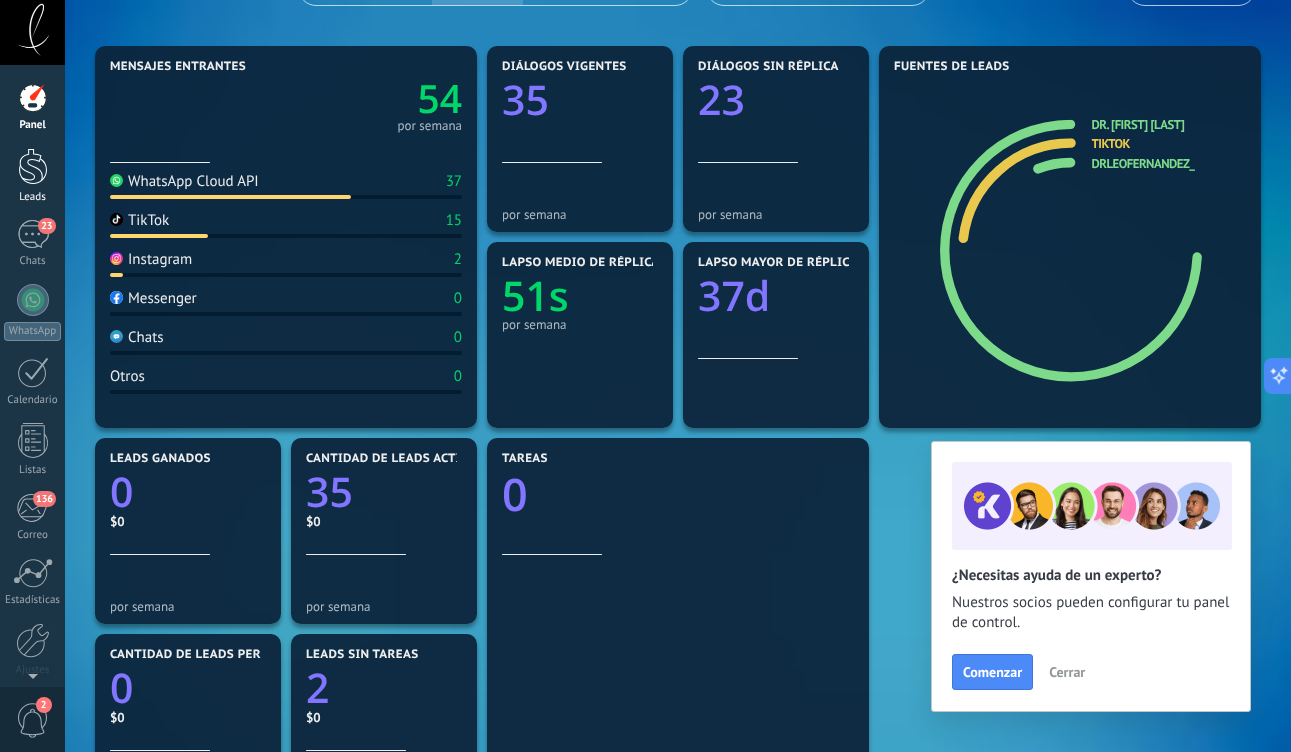 click at bounding box center (33, 166) 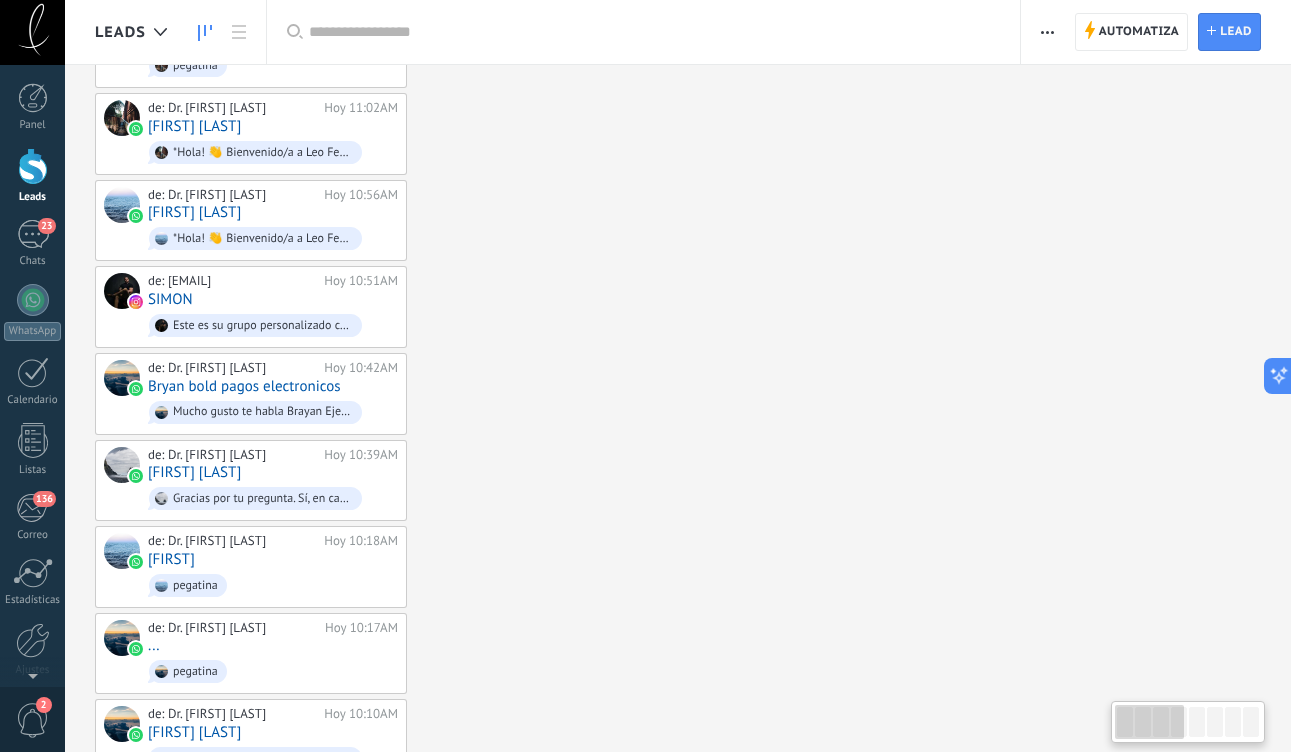 scroll, scrollTop: 0, scrollLeft: 0, axis: both 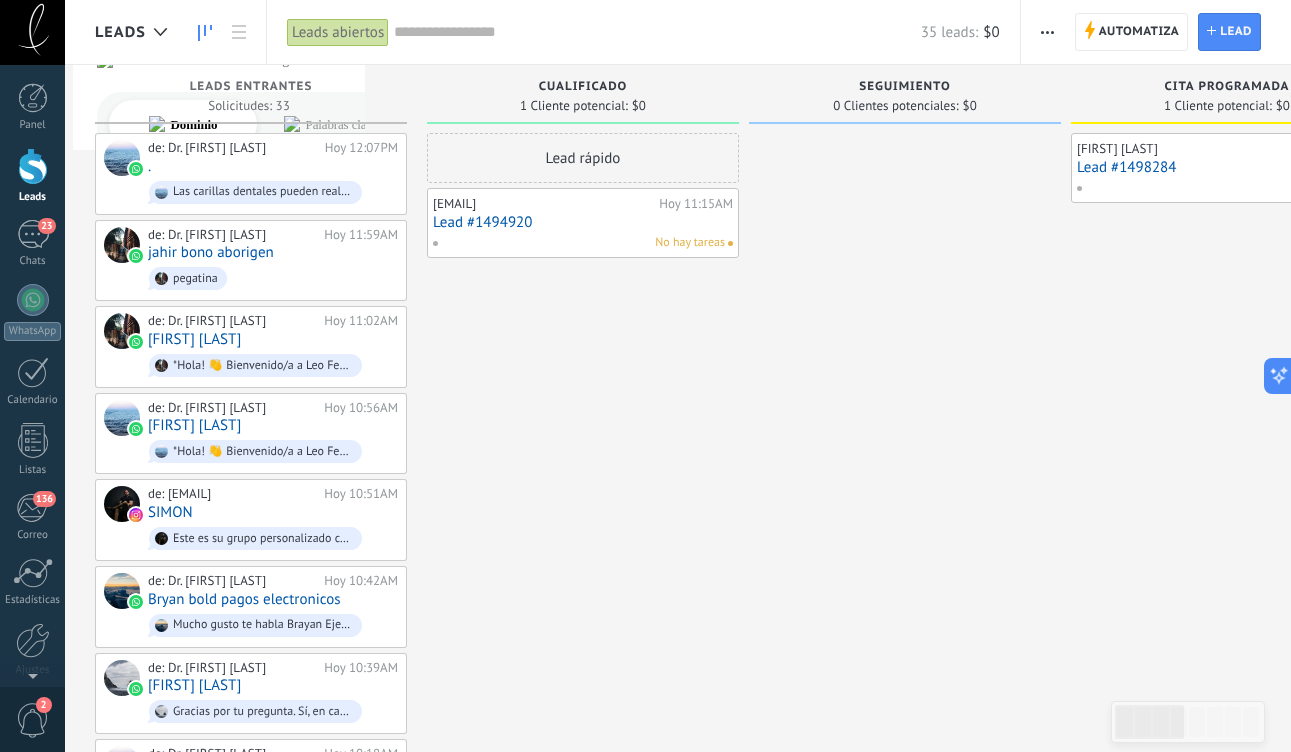 click on "[FIRST] [LAST] [LAST]" at bounding box center (1187, 149) 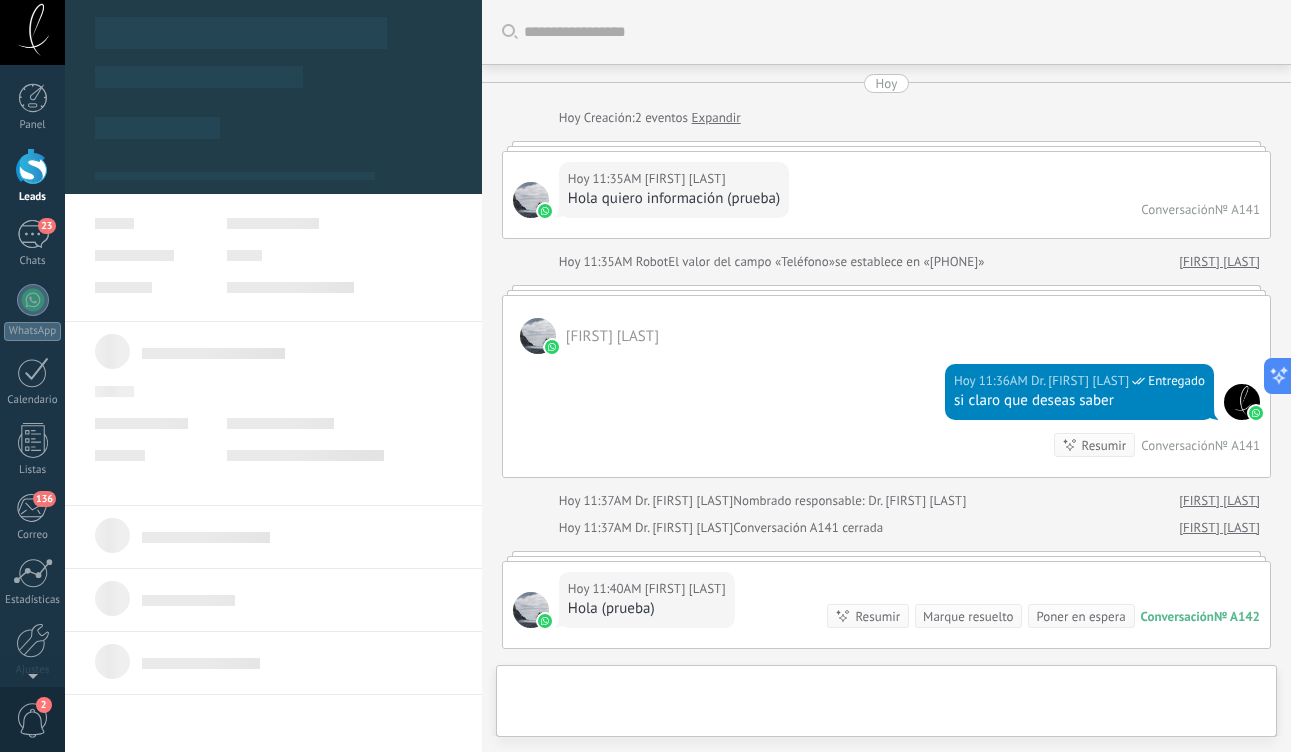 type on "**********" 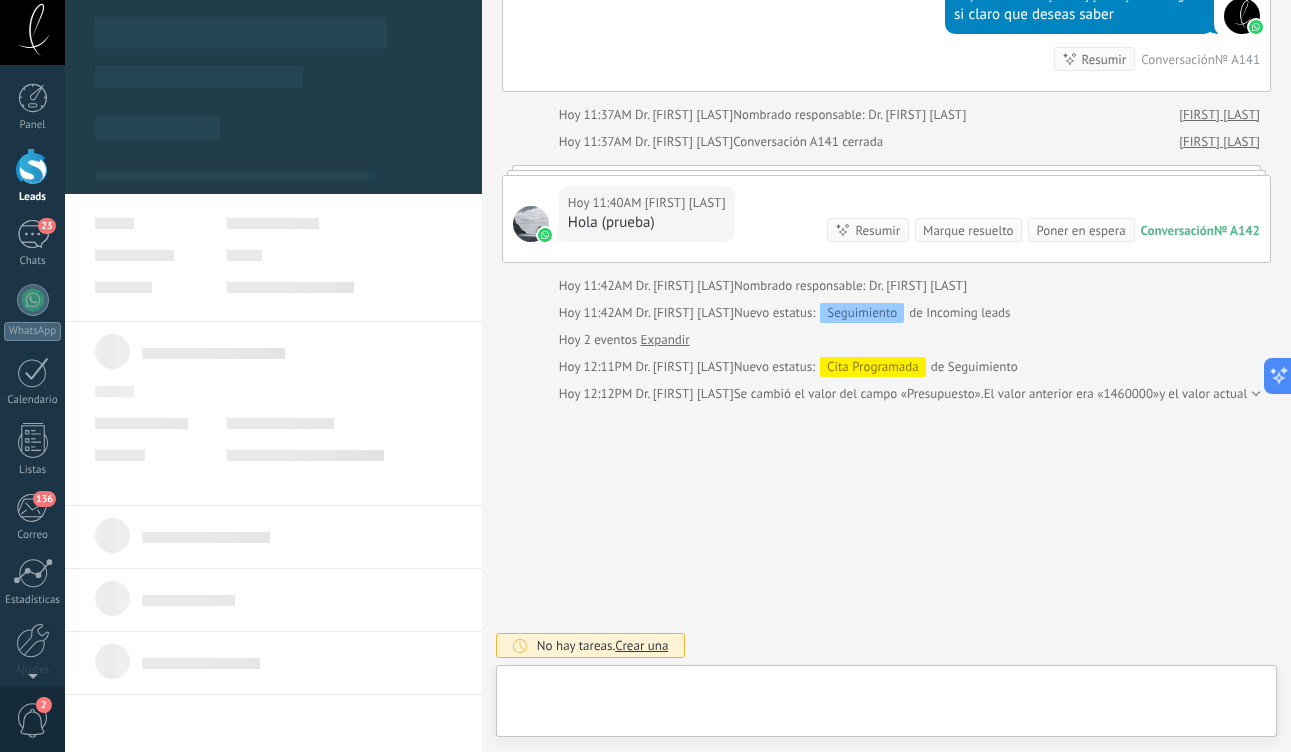 scroll, scrollTop: 30, scrollLeft: 0, axis: vertical 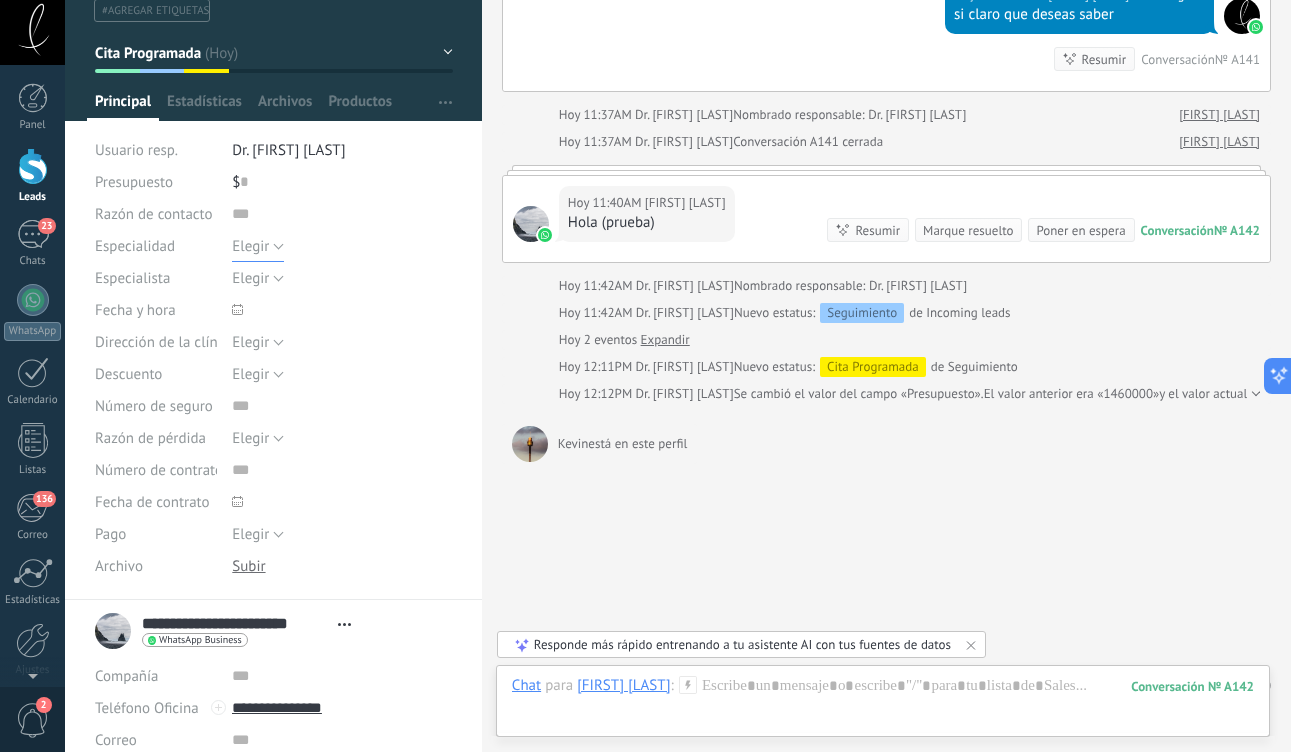 click on "Elegir" at bounding box center [258, 246] 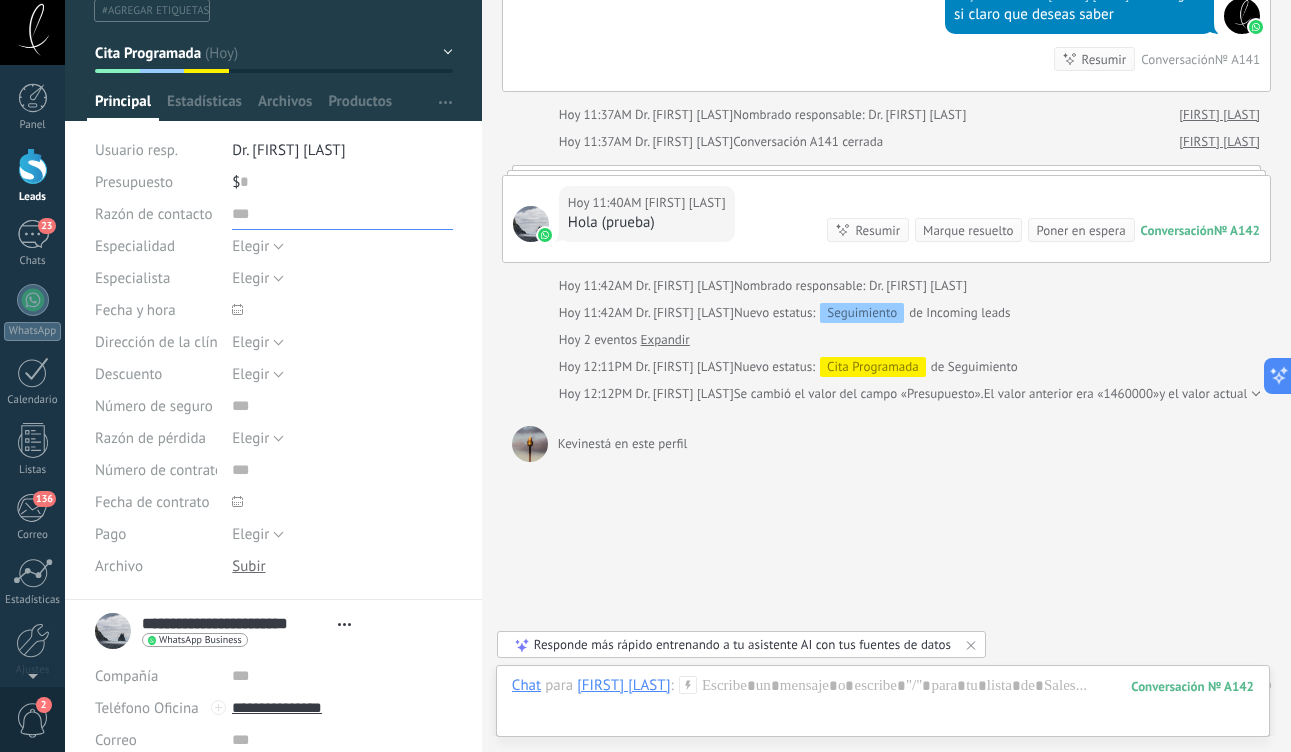 click at bounding box center [342, 214] 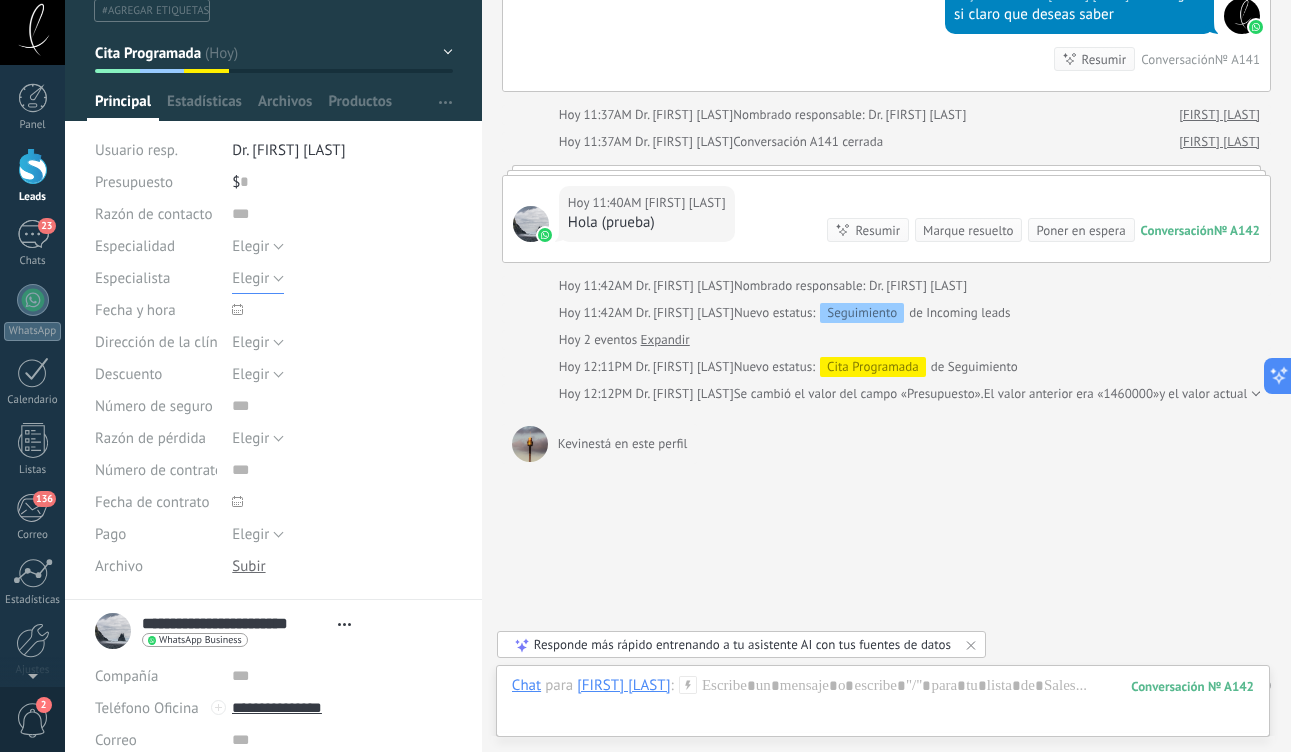 click on "Elegir" at bounding box center [258, 278] 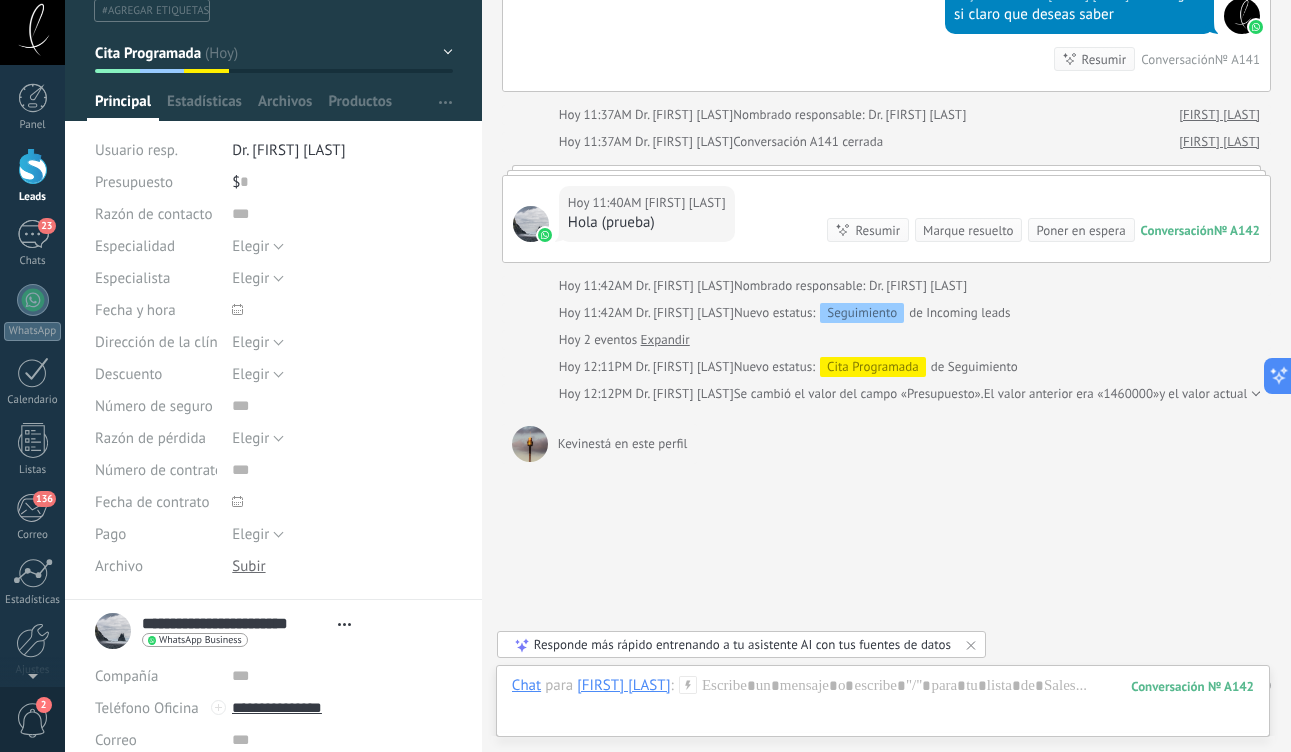 click on "Guardar y crear
Imprimir
Administrar etiquetas
Exportar a excel" at bounding box center (274, 268) 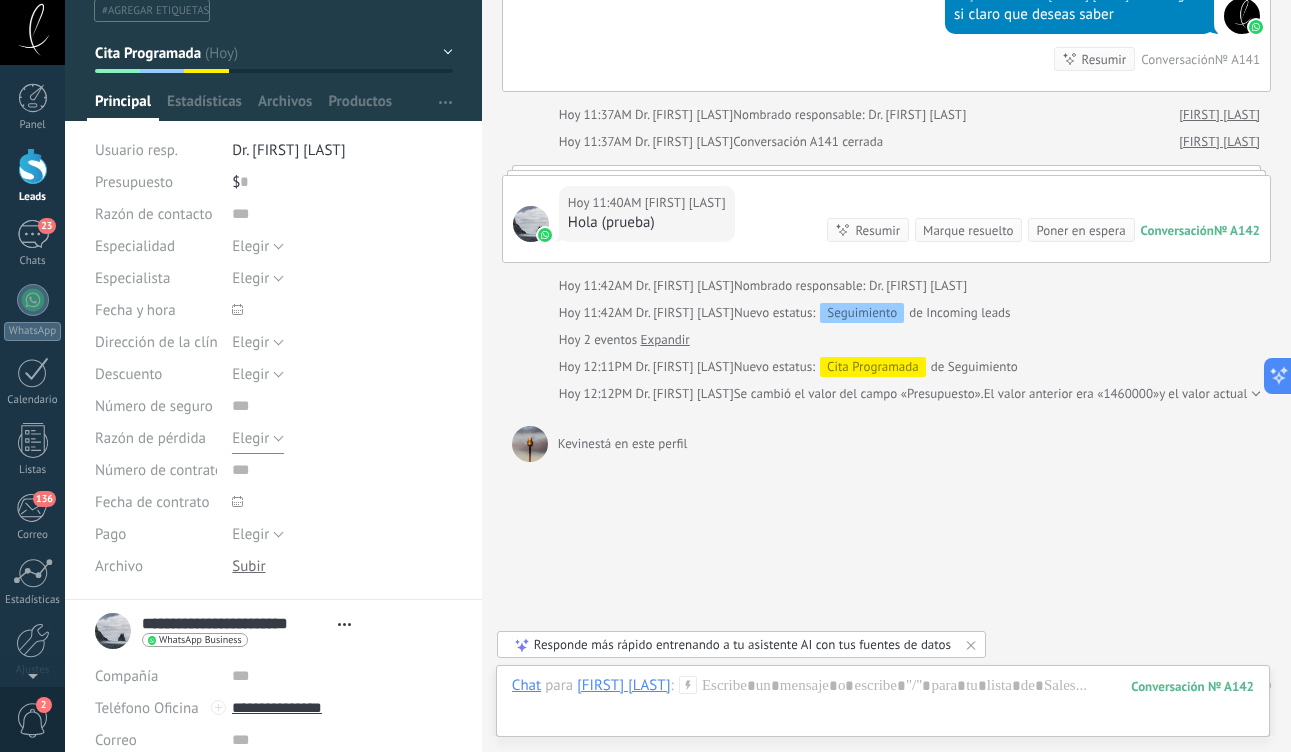 click on "Elegir" at bounding box center [258, 438] 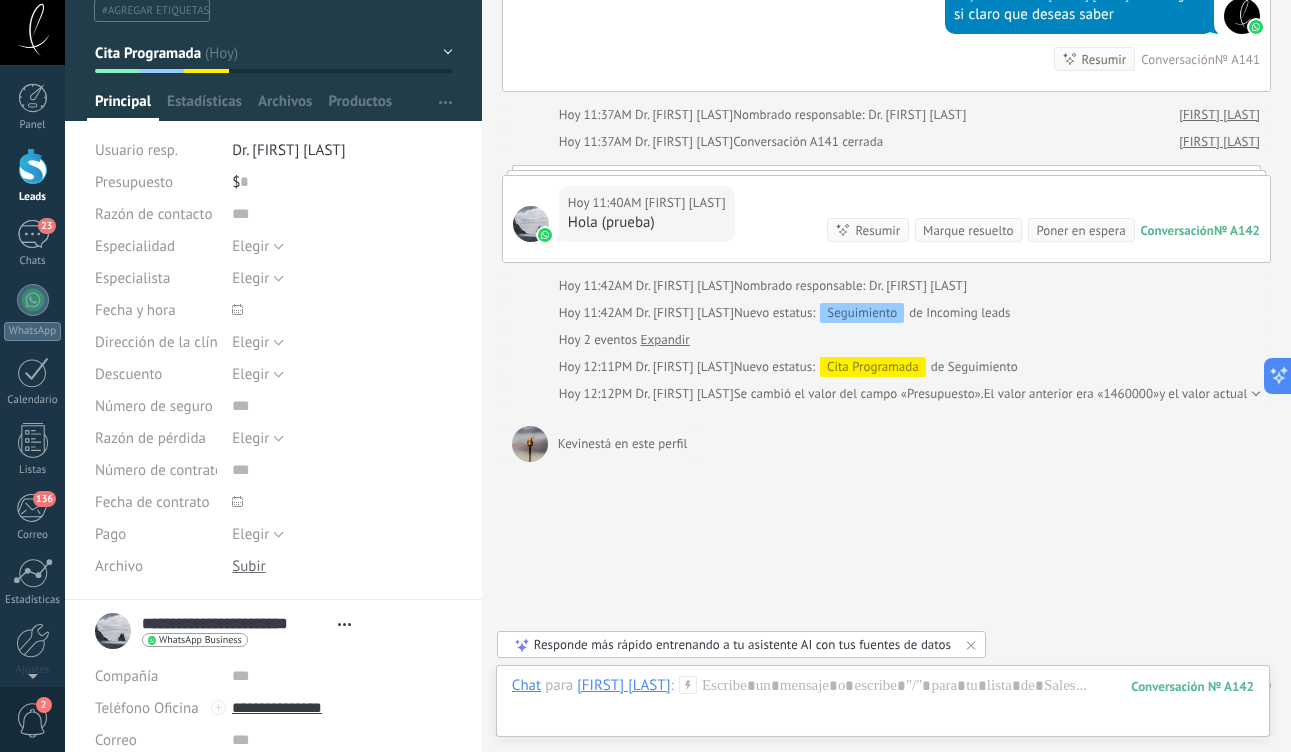 click on "Elegir
John Doe
Sara Mendes
Carl Woo
Den Cambel
Ali Alivo
Elegir" at bounding box center (342, 278) 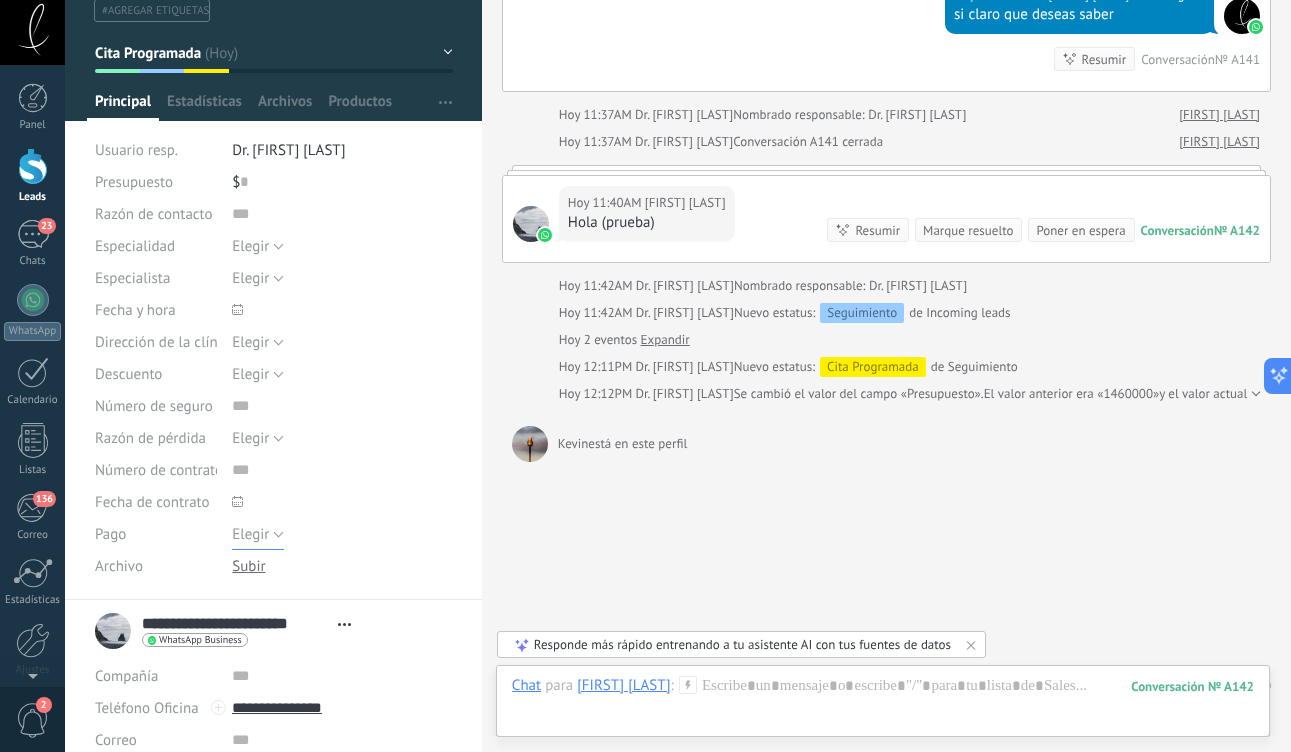 click on "Elegir" at bounding box center [258, 534] 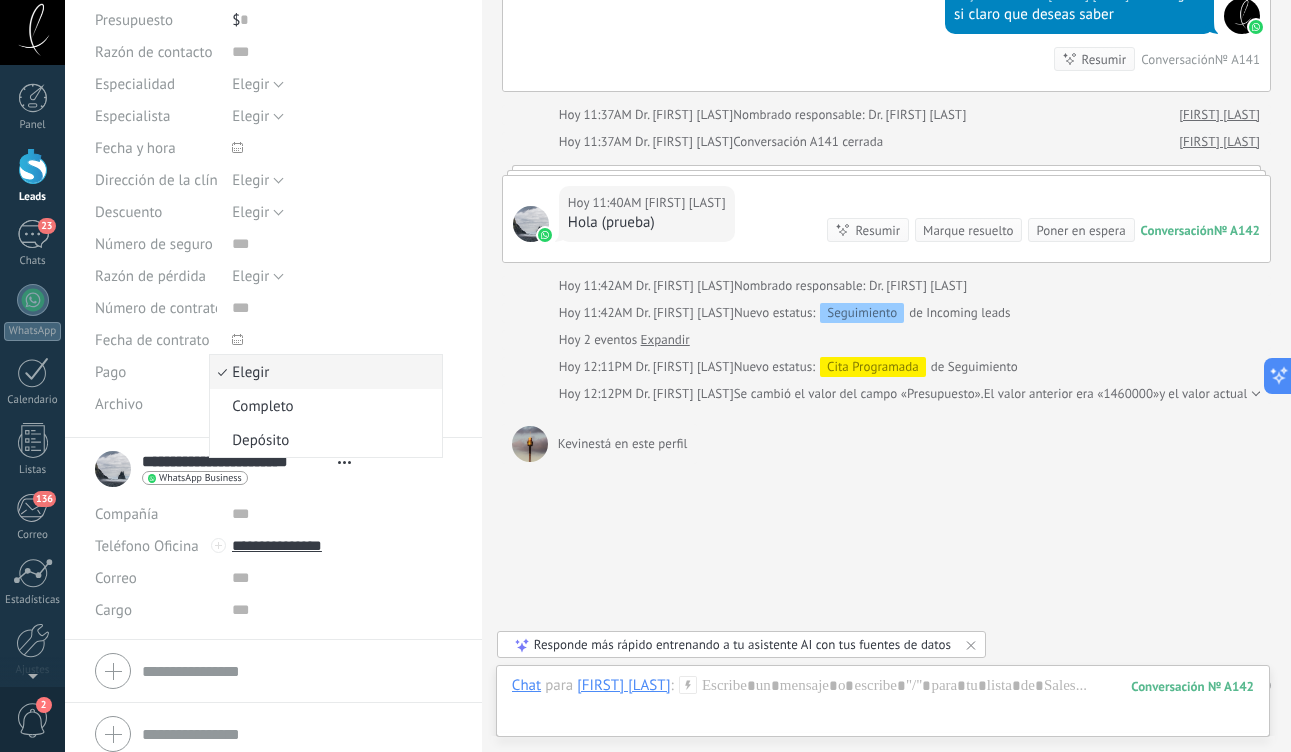 scroll, scrollTop: 240, scrollLeft: 0, axis: vertical 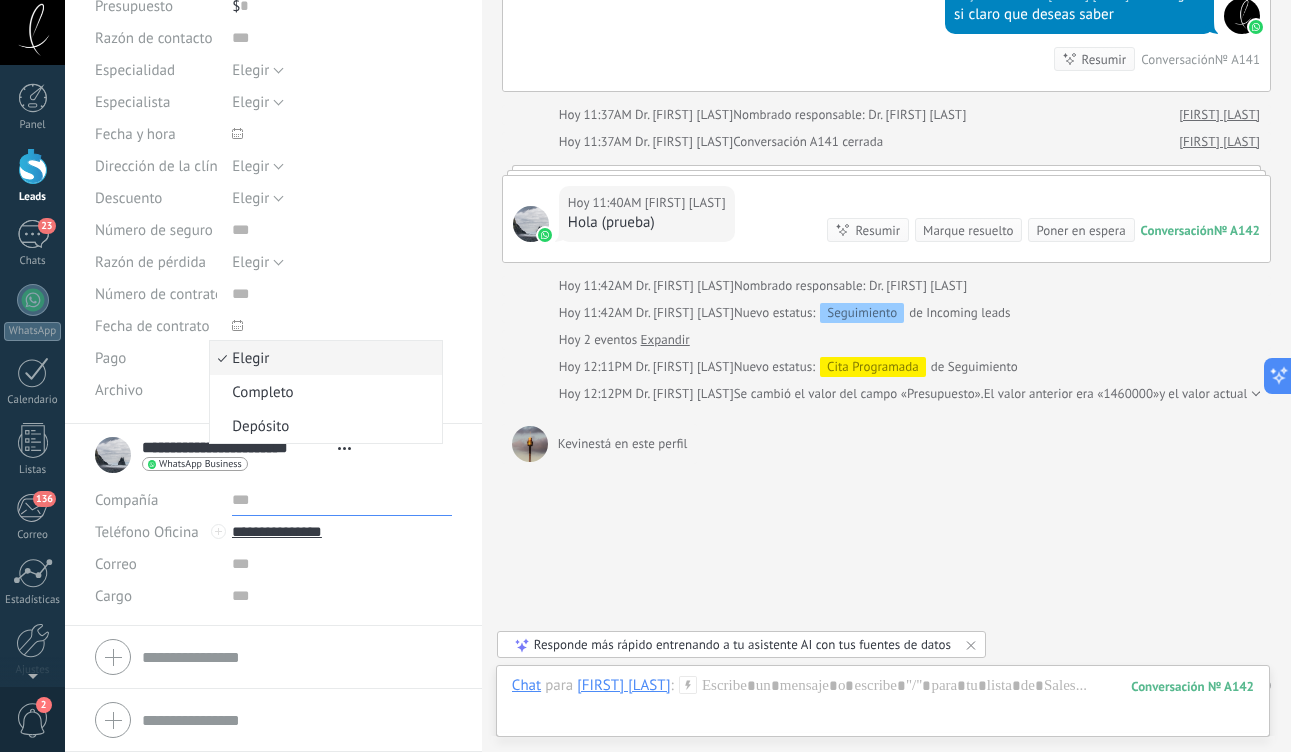 click at bounding box center (342, 500) 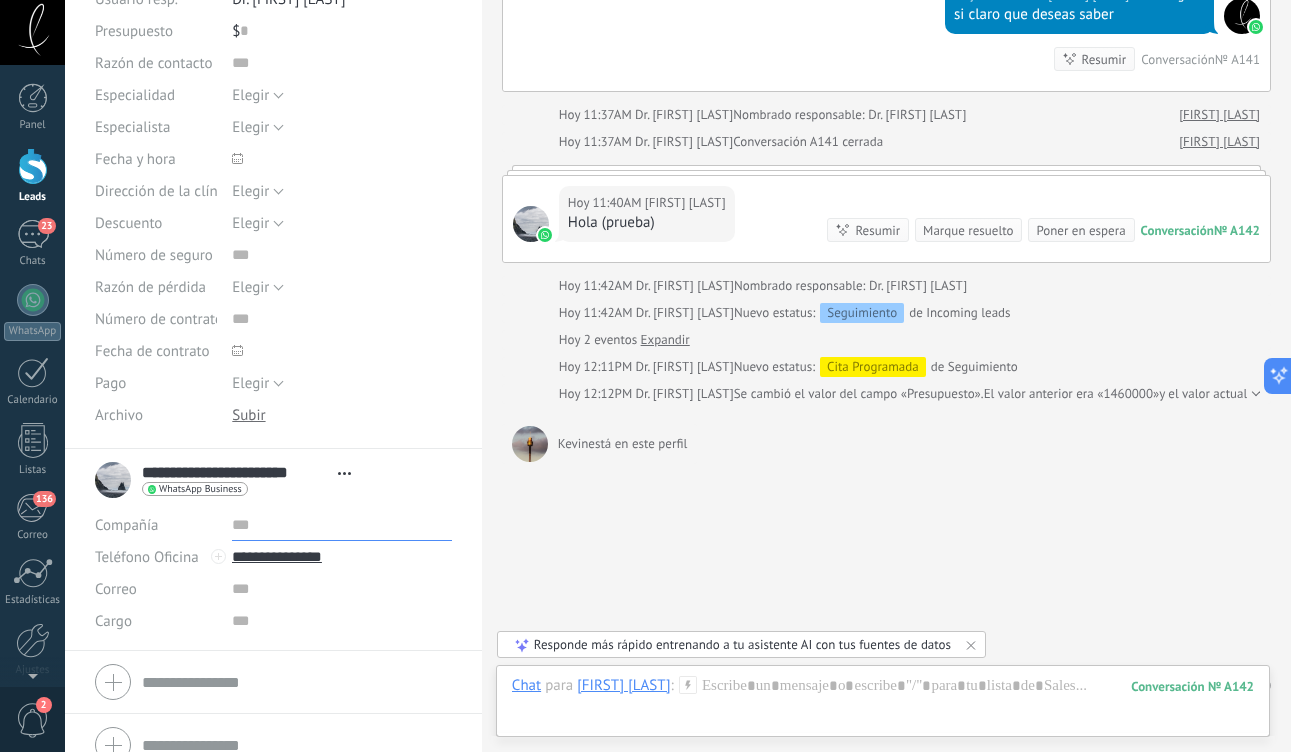 scroll, scrollTop: 240, scrollLeft: 0, axis: vertical 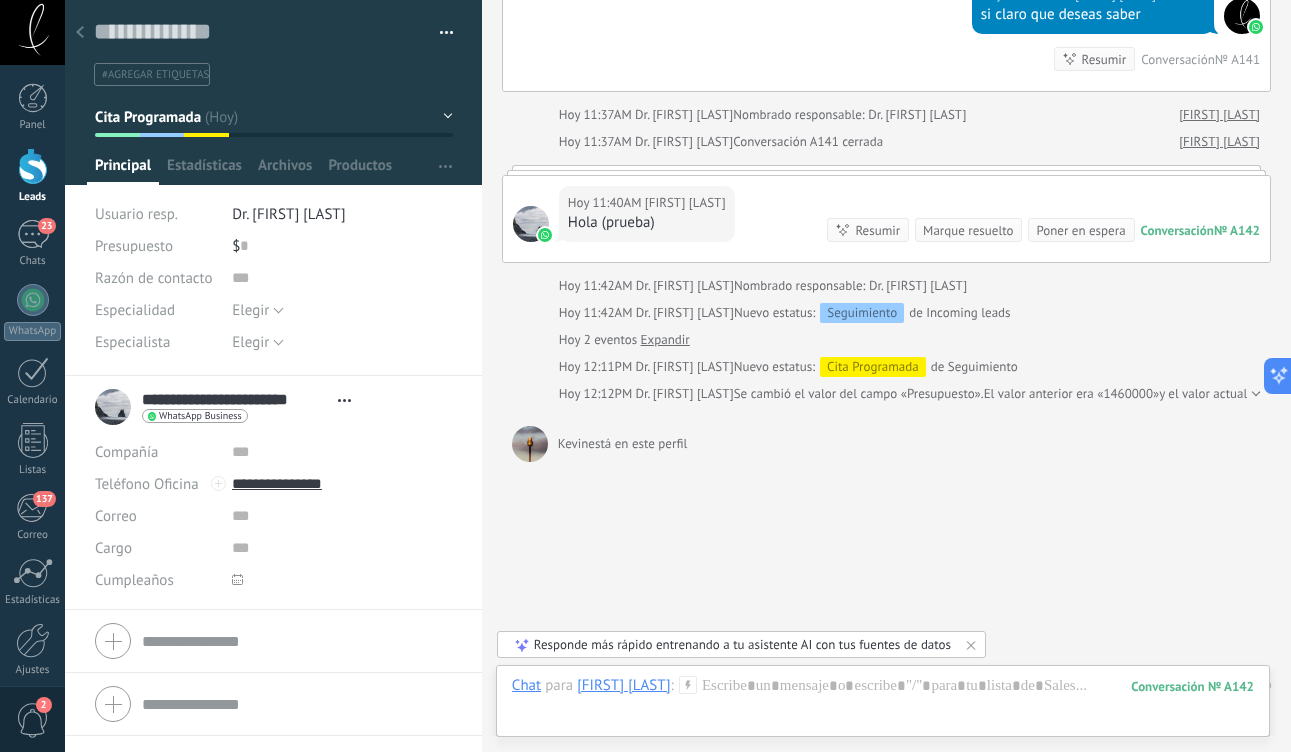 click 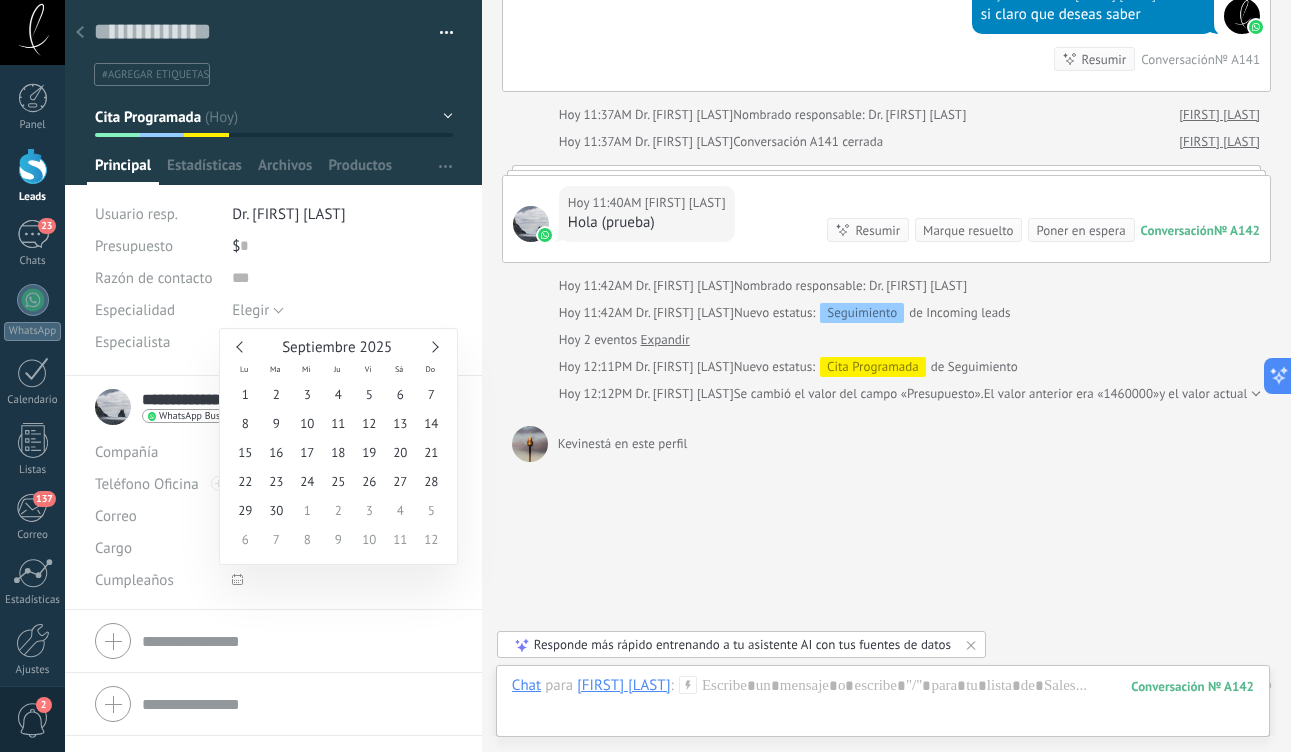 click at bounding box center (432, 346) 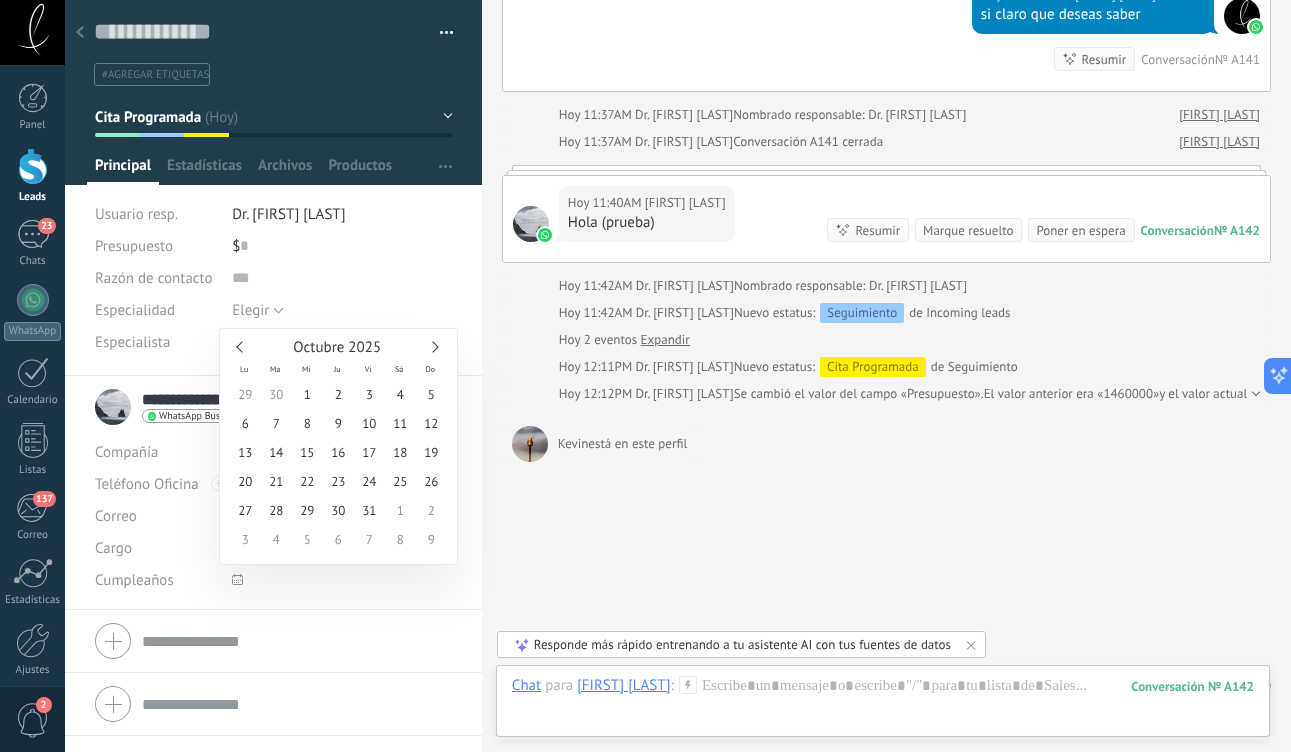click at bounding box center [432, 346] 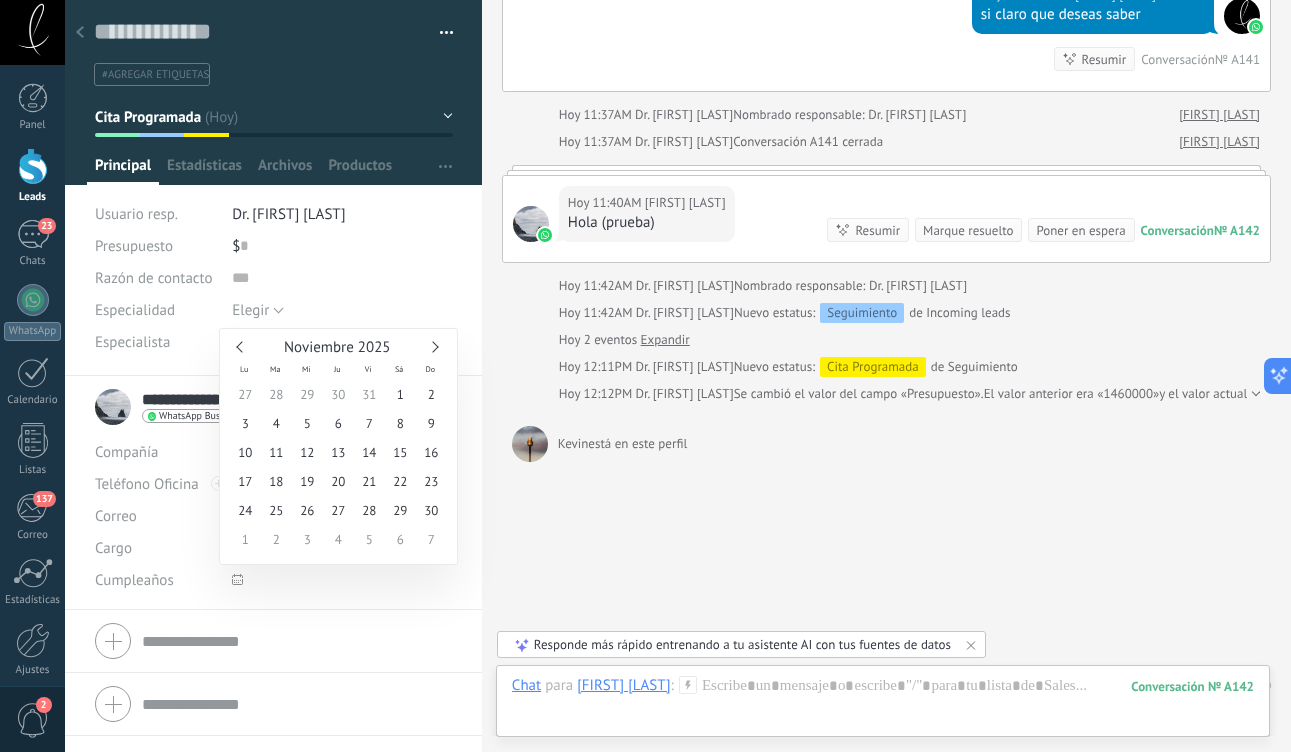 click at bounding box center [432, 346] 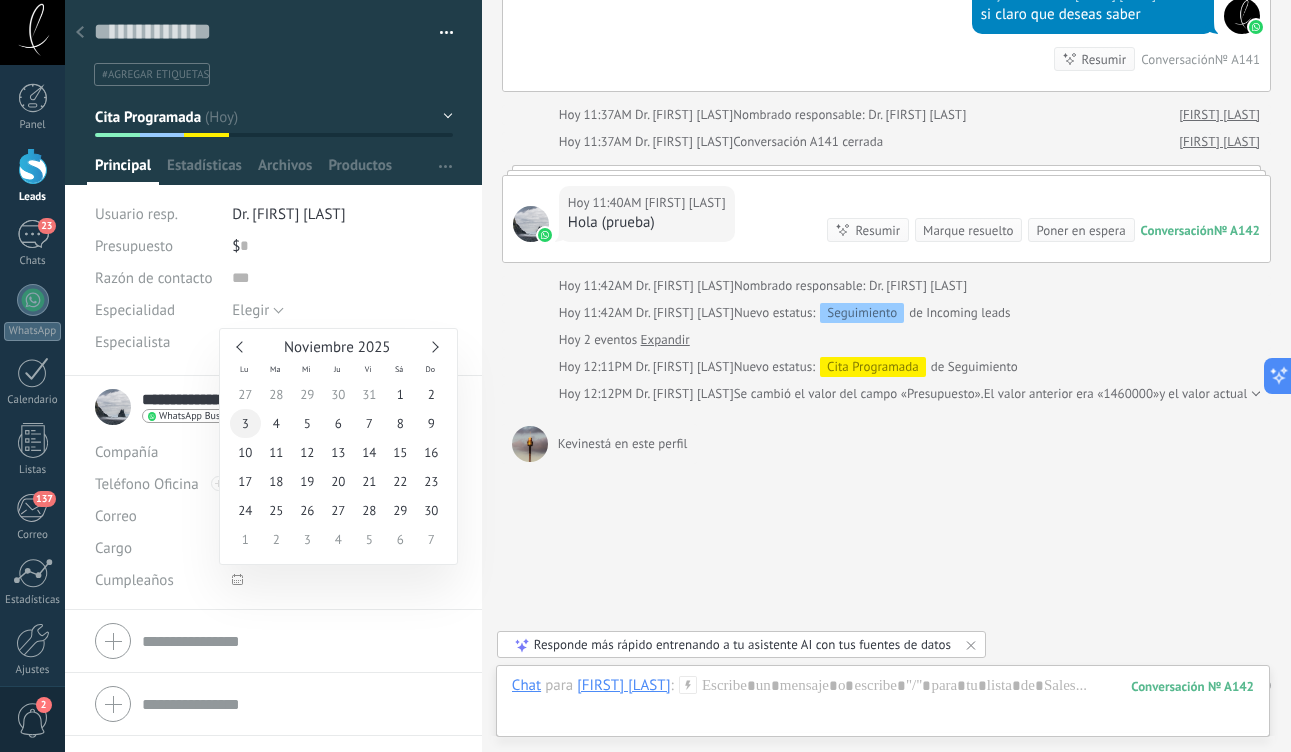 type on "**********" 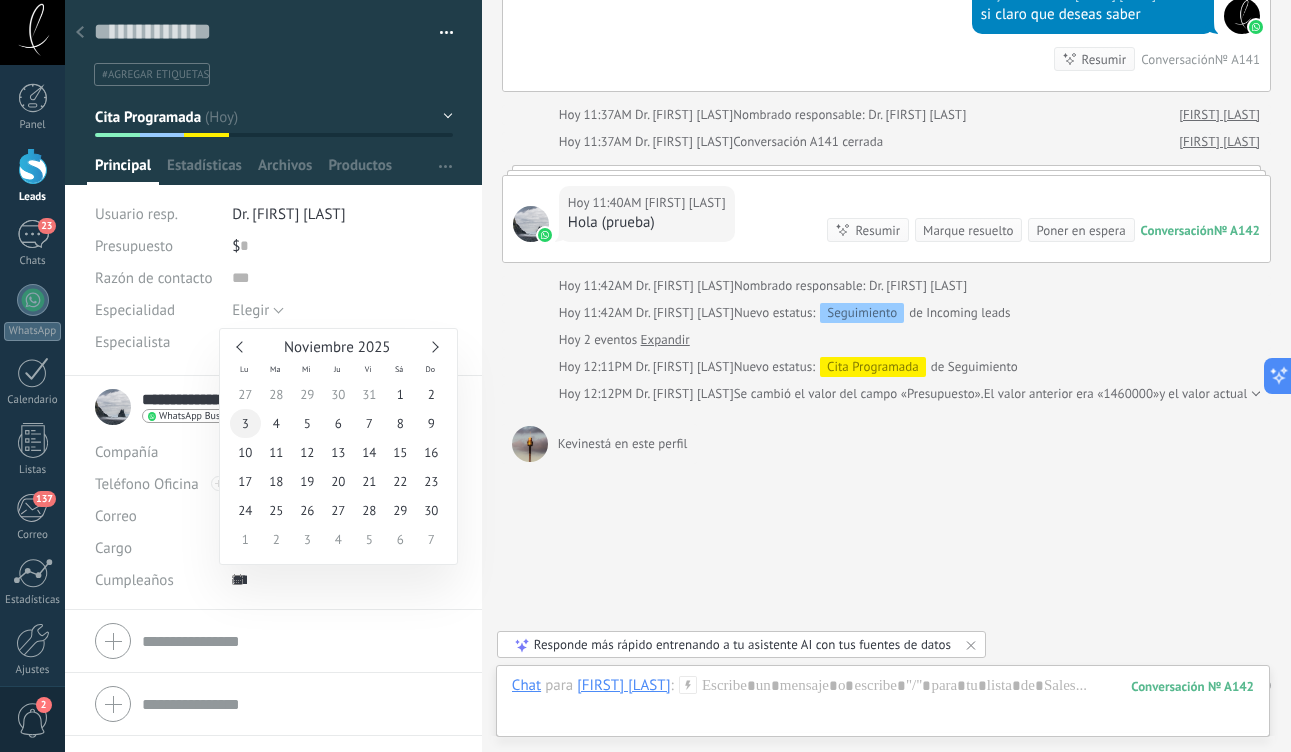 click on "3" at bounding box center [245, 423] 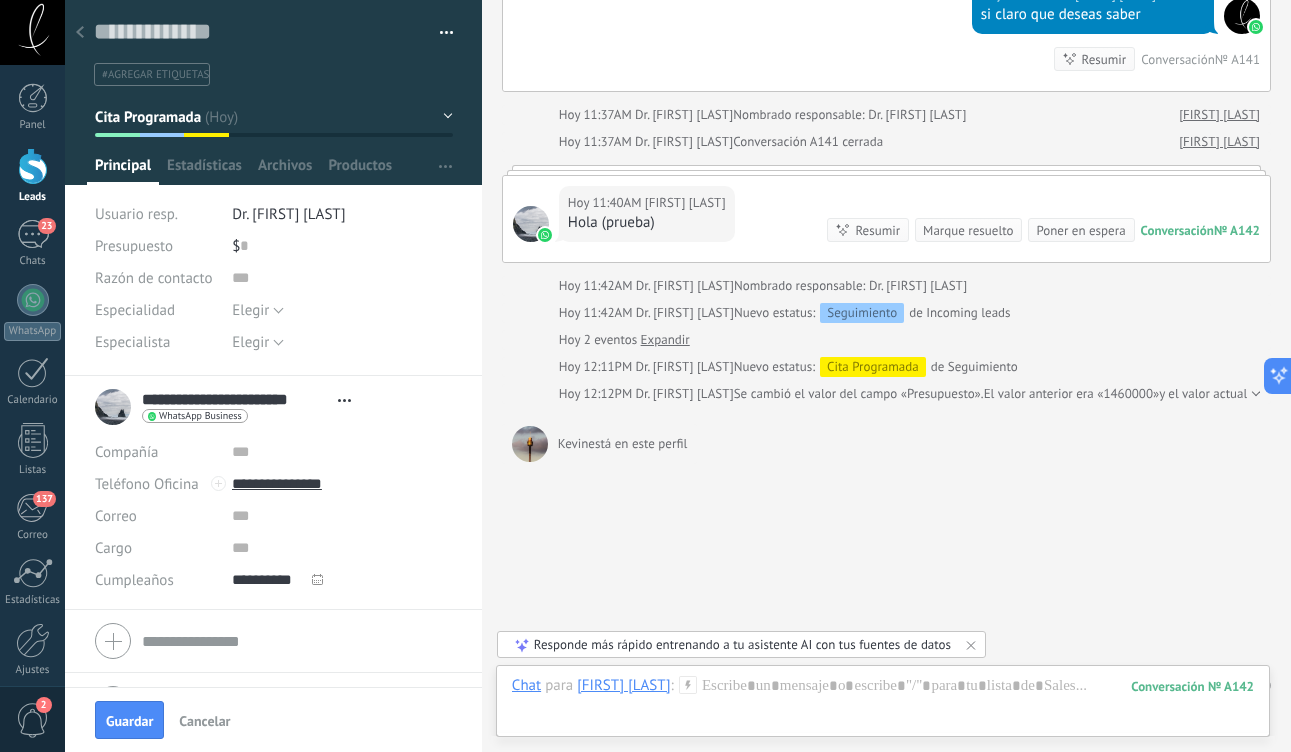scroll, scrollTop: 0, scrollLeft: 0, axis: both 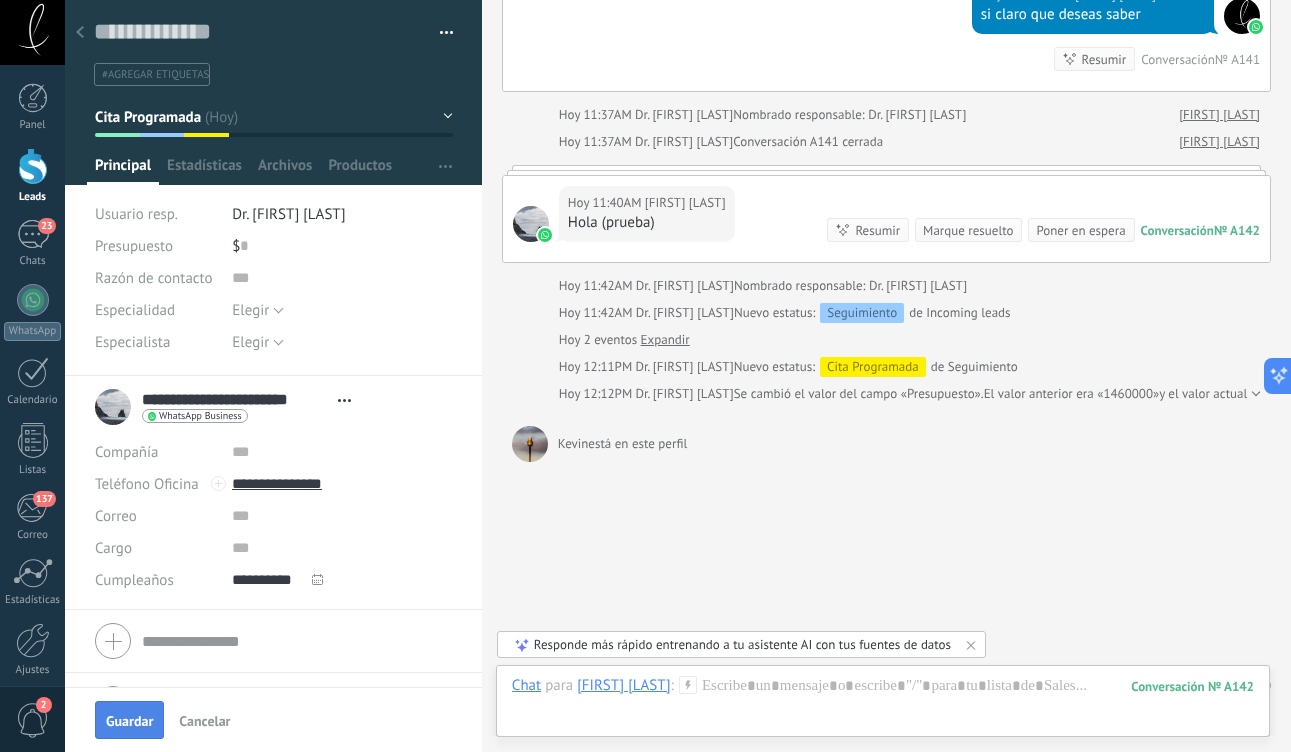 click on "Guardar" at bounding box center (129, 721) 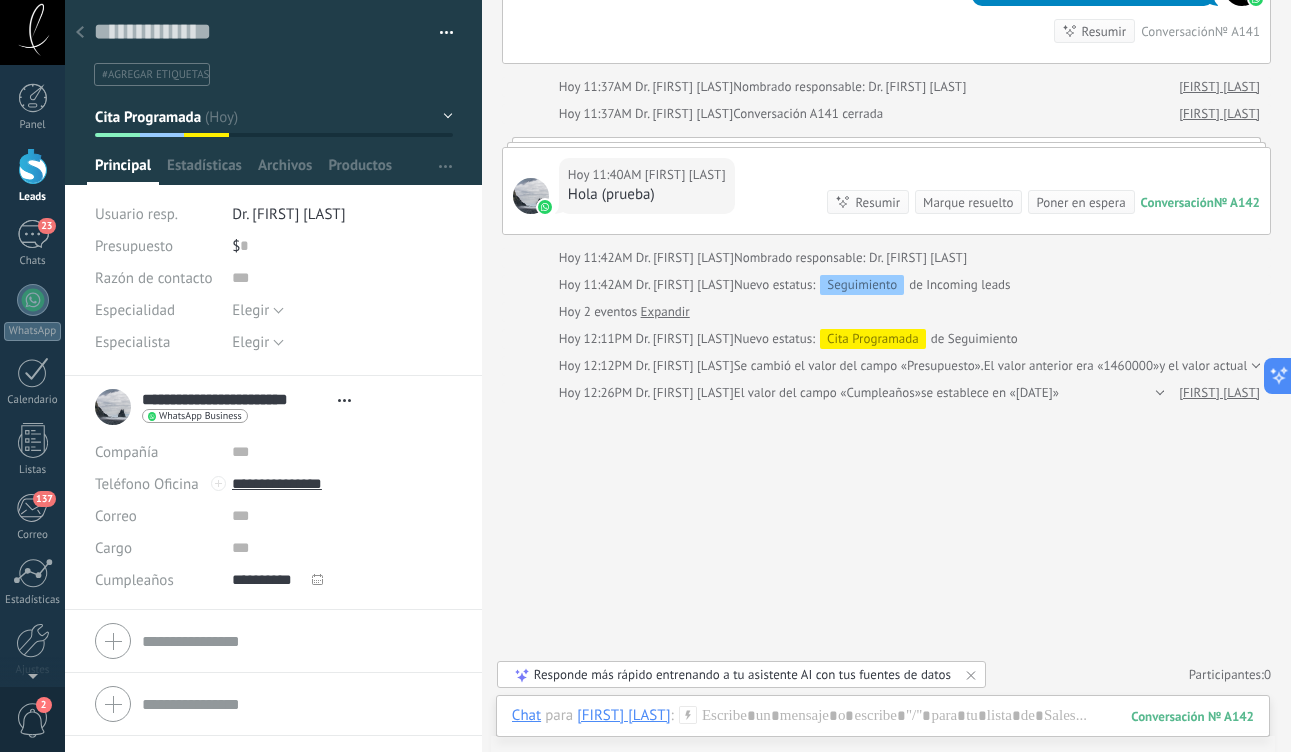 scroll, scrollTop: 413, scrollLeft: 0, axis: vertical 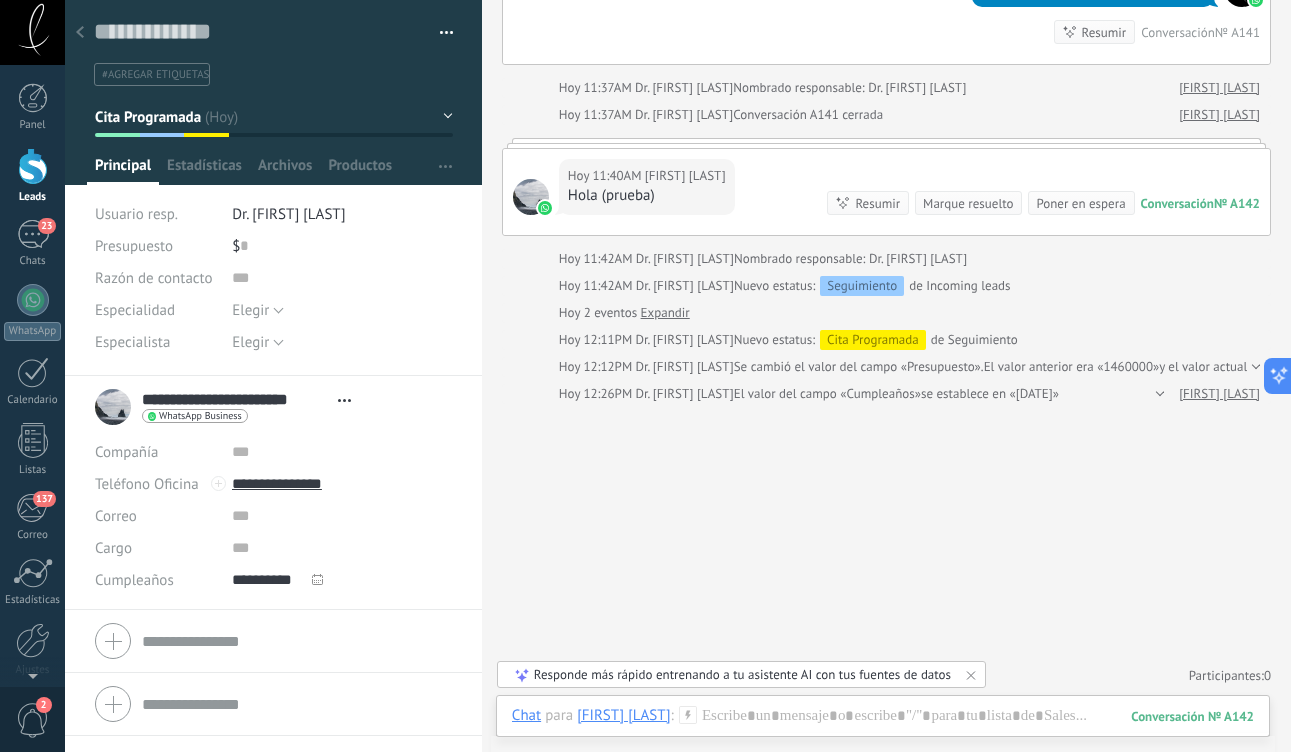 click at bounding box center (33, 166) 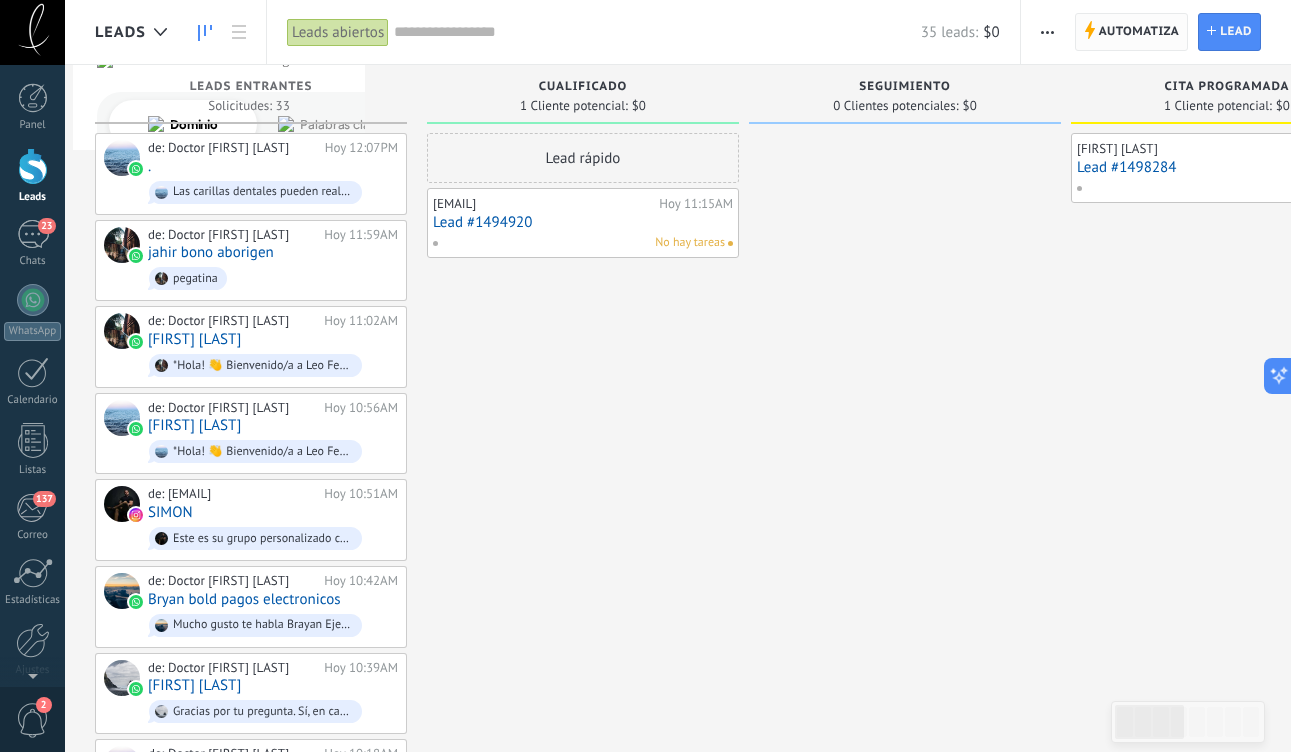 click on "Automatiza" at bounding box center (1139, 32) 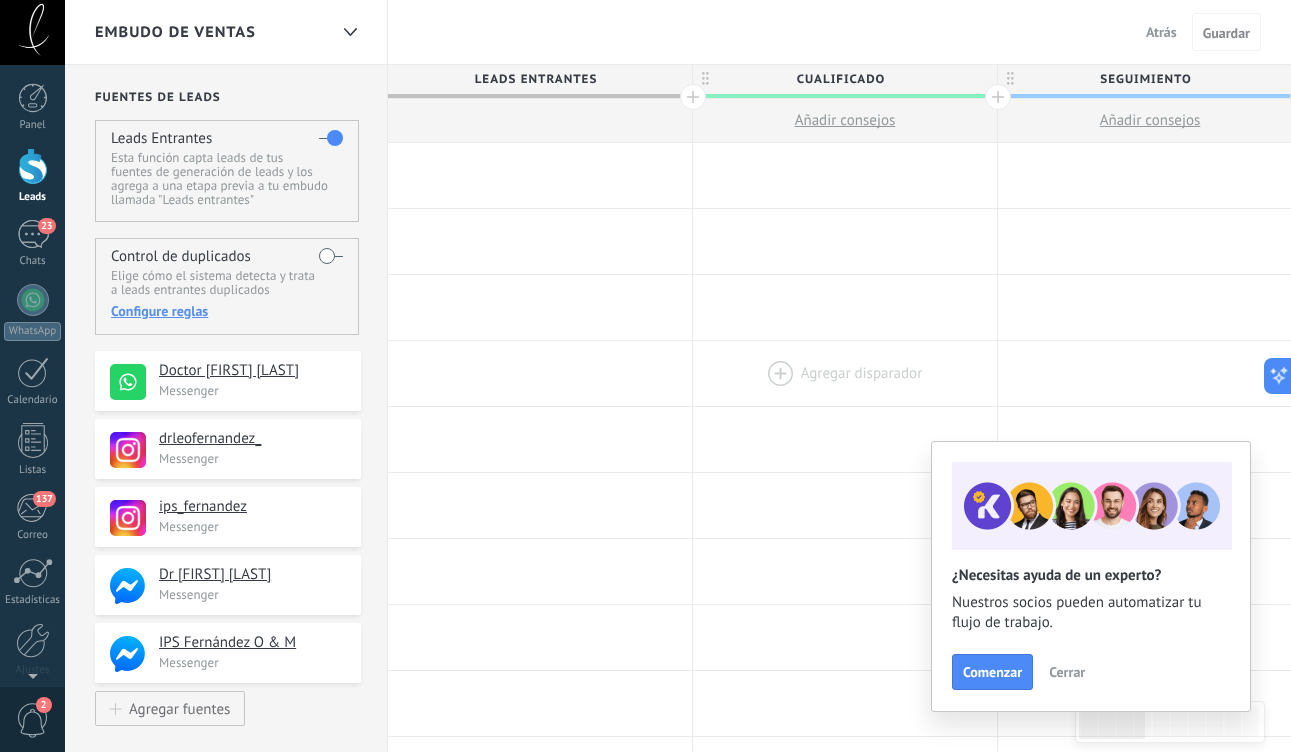 scroll, scrollTop: 0, scrollLeft: 0, axis: both 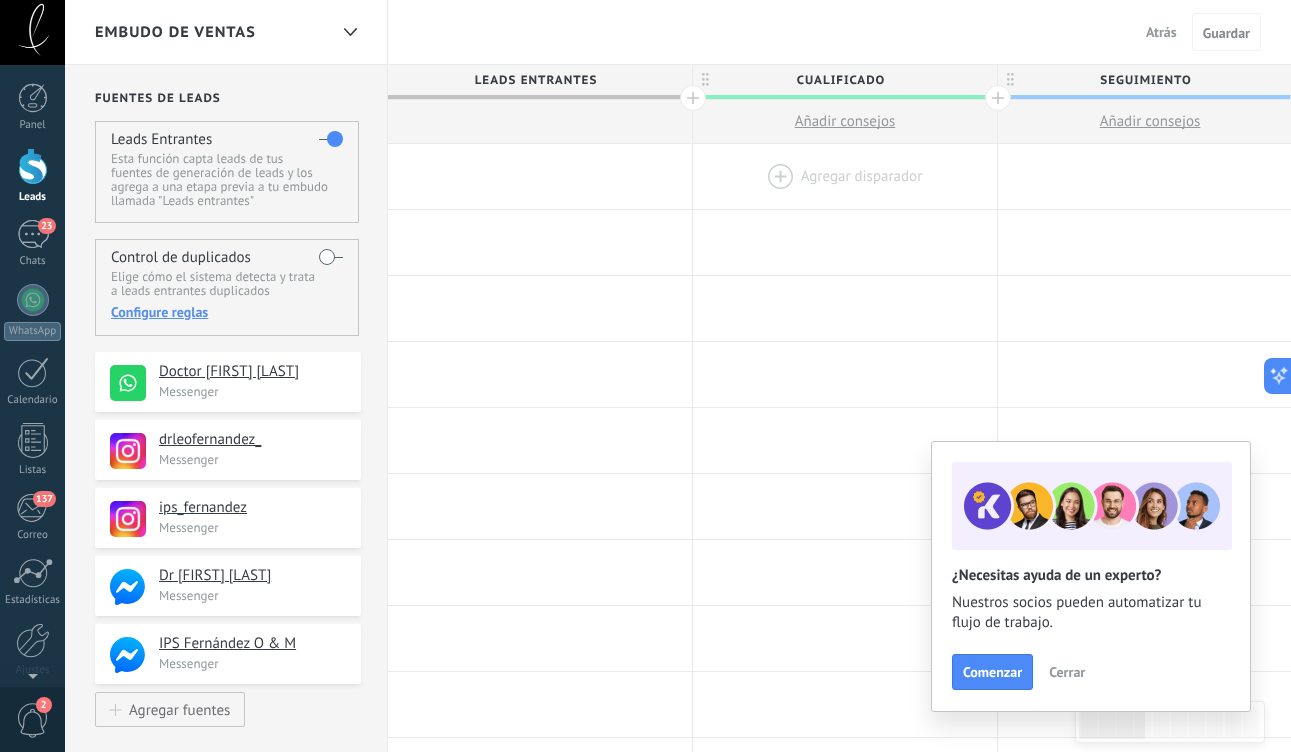 click at bounding box center [845, 176] 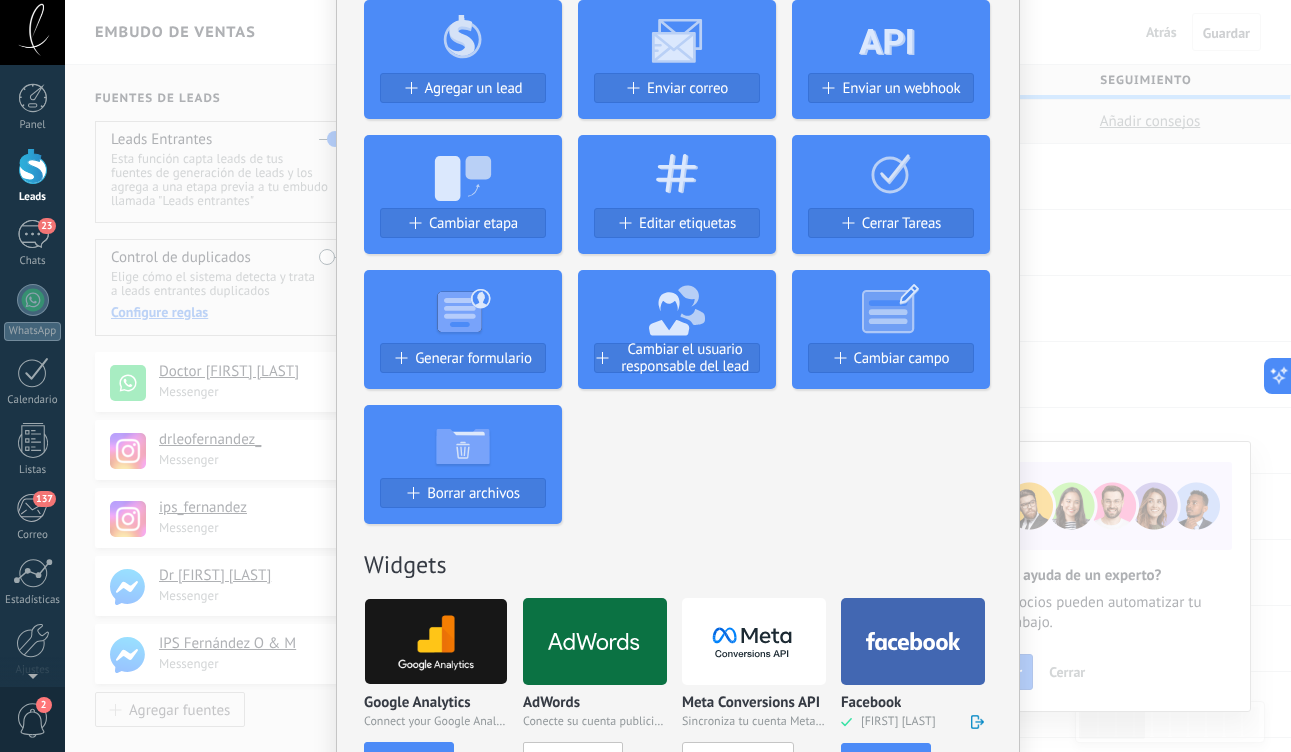 scroll, scrollTop: 315, scrollLeft: 0, axis: vertical 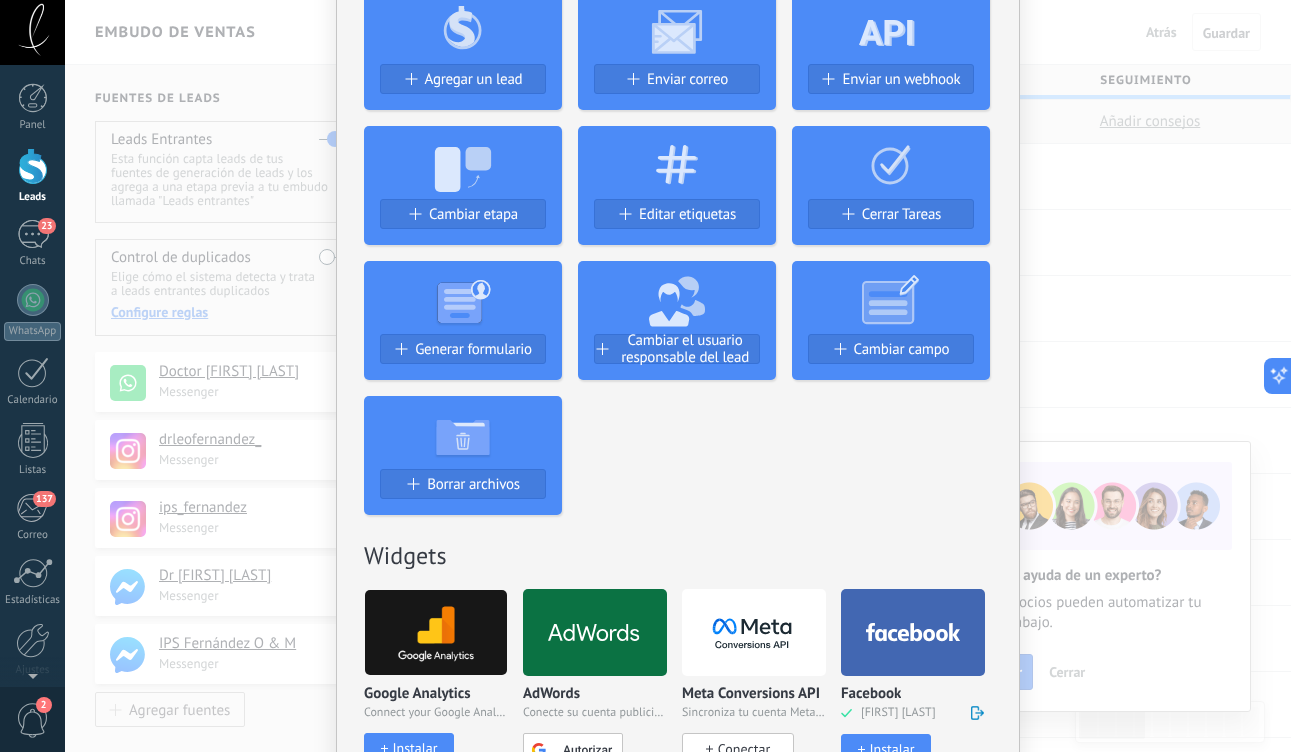 click on "Conectar Facebook [FIRST] [LAST]" at bounding box center (678, 376) 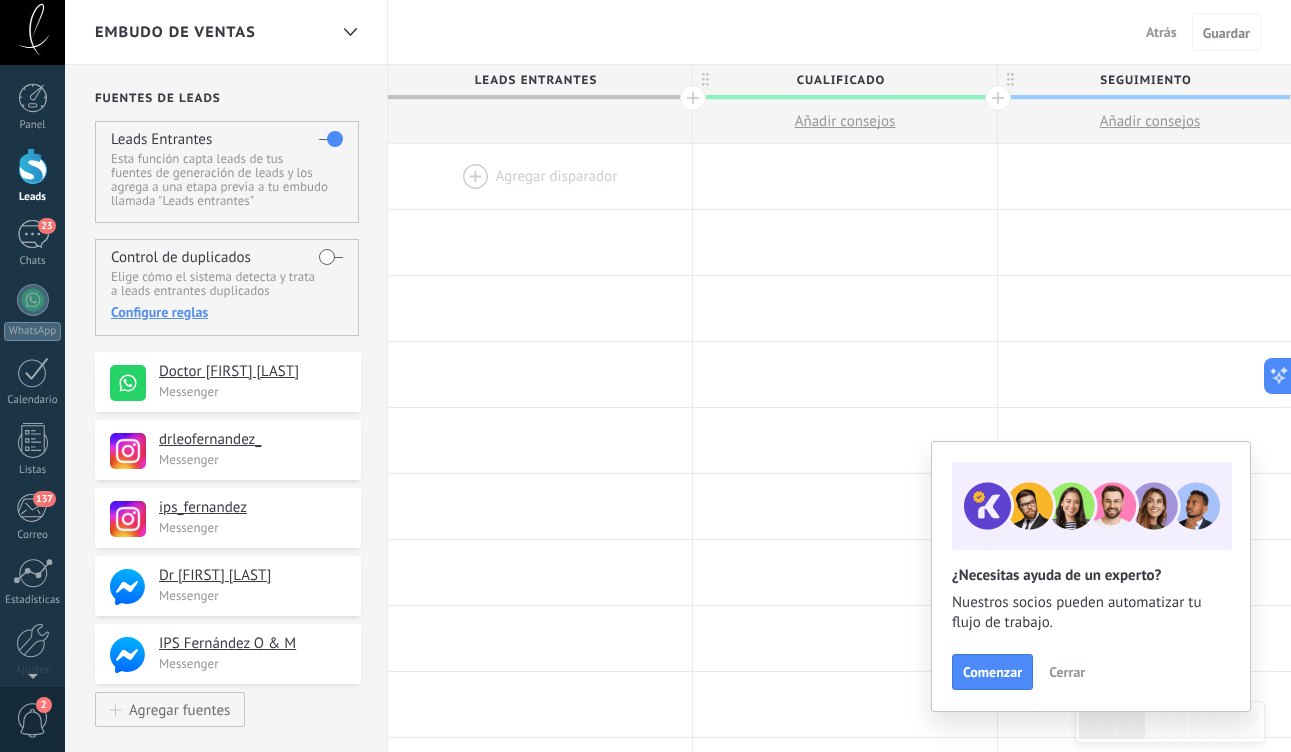 scroll, scrollTop: 0, scrollLeft: 0, axis: both 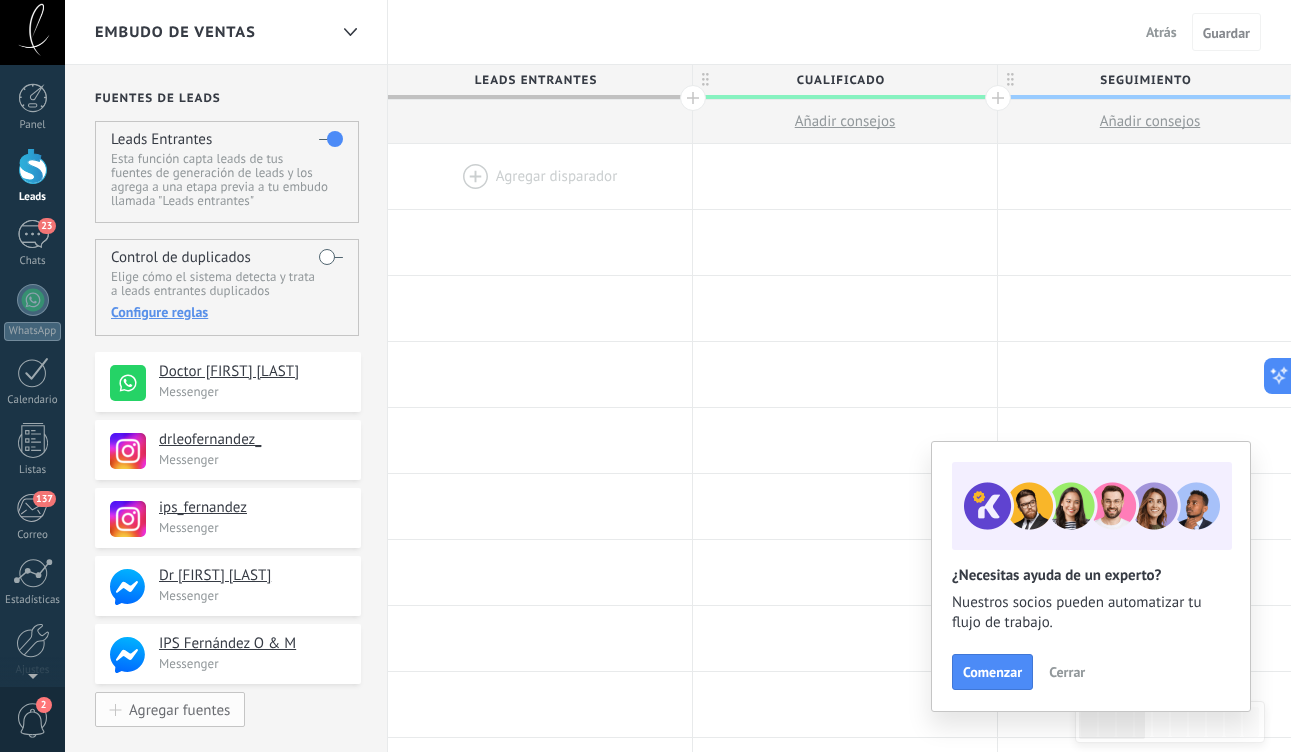 click on "Agregar fuentes" at bounding box center [179, 709] 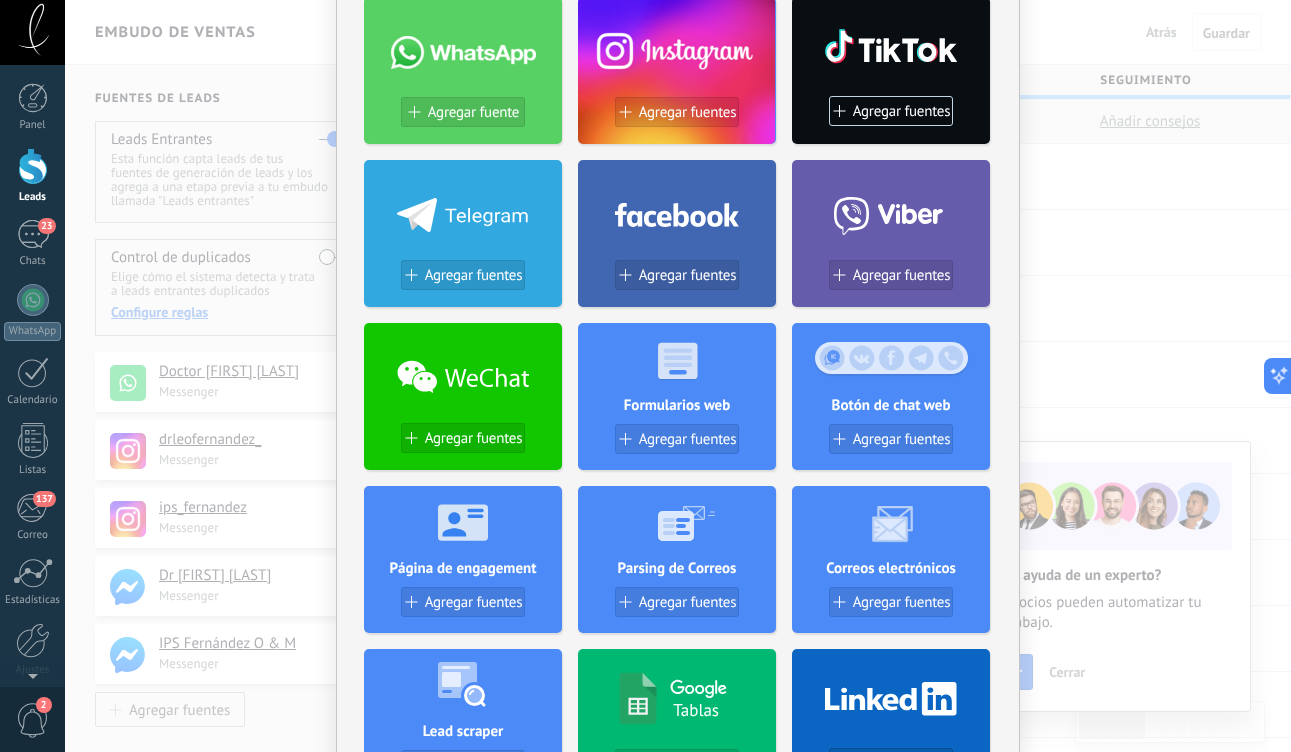 scroll, scrollTop: 147, scrollLeft: 0, axis: vertical 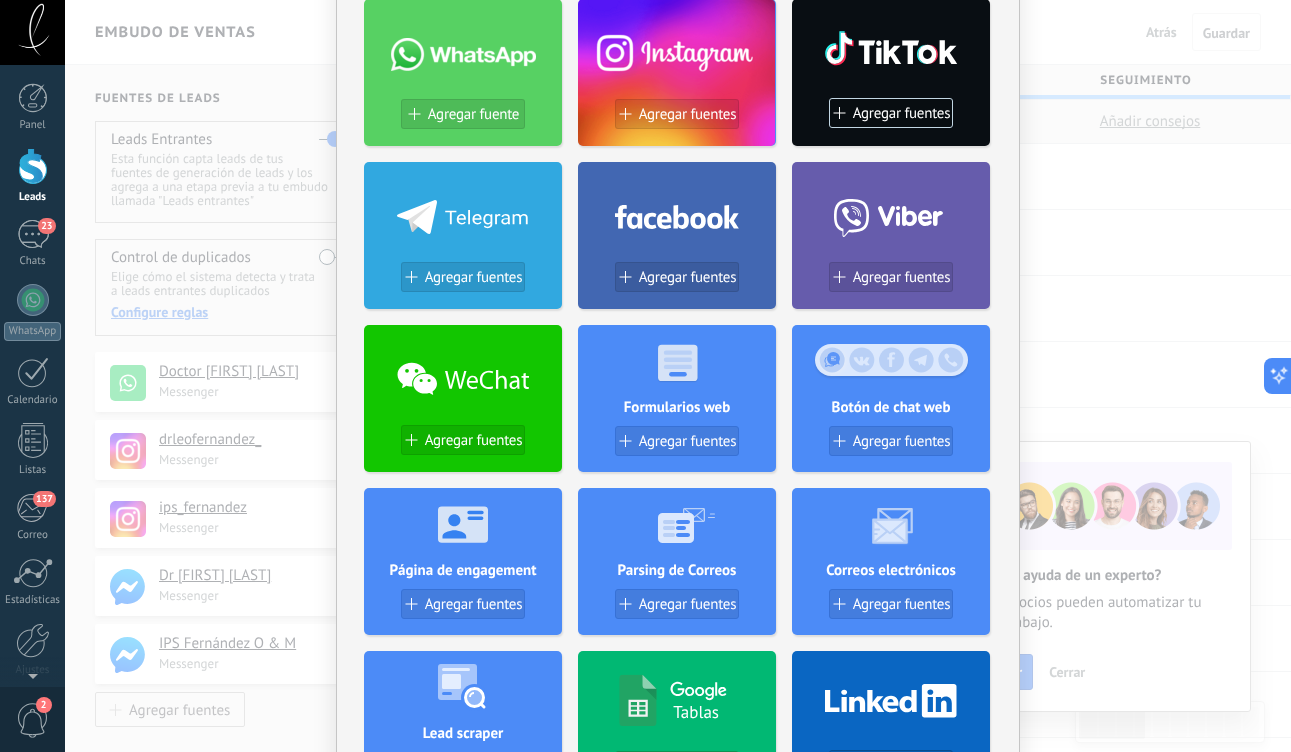 click on "No hay resultados Fuentes de leads Agregar fuente Agregar fuentes Agregar fuentes Agregar fuentes Agregar fuentes Agregar fuentes Agregar fuentes Formularios web Agregar fuentes Botón de chat web Agregar fuentes Página de engagement Agregar fuentes Parsing de Correos Agregar fuentes Correos electrónicos Agregar fuentes Lead scraper Añadir Fuente Tablas Agregar fuentes Agregar fuentes Widgets WebConnect por KWID Reciba datos de cualquier fuente Instalar Avito por Whatcrm Conecta la integración de Avito en un minuto Instalar Chatter - WA+ChatGPT via Komanda F5 Integración de WhatsApp, Telegram, Avito & VK Instalar Whatsapp de YouMessages Integración de Whatsapp y creador de bots Instalar WPForms Wordpress via CRMapp Conecta formularios en minutos Instalar Woocommerce Wordpress via CRMapp Conecte la tienda en minutos Instalar" at bounding box center [678, 376] 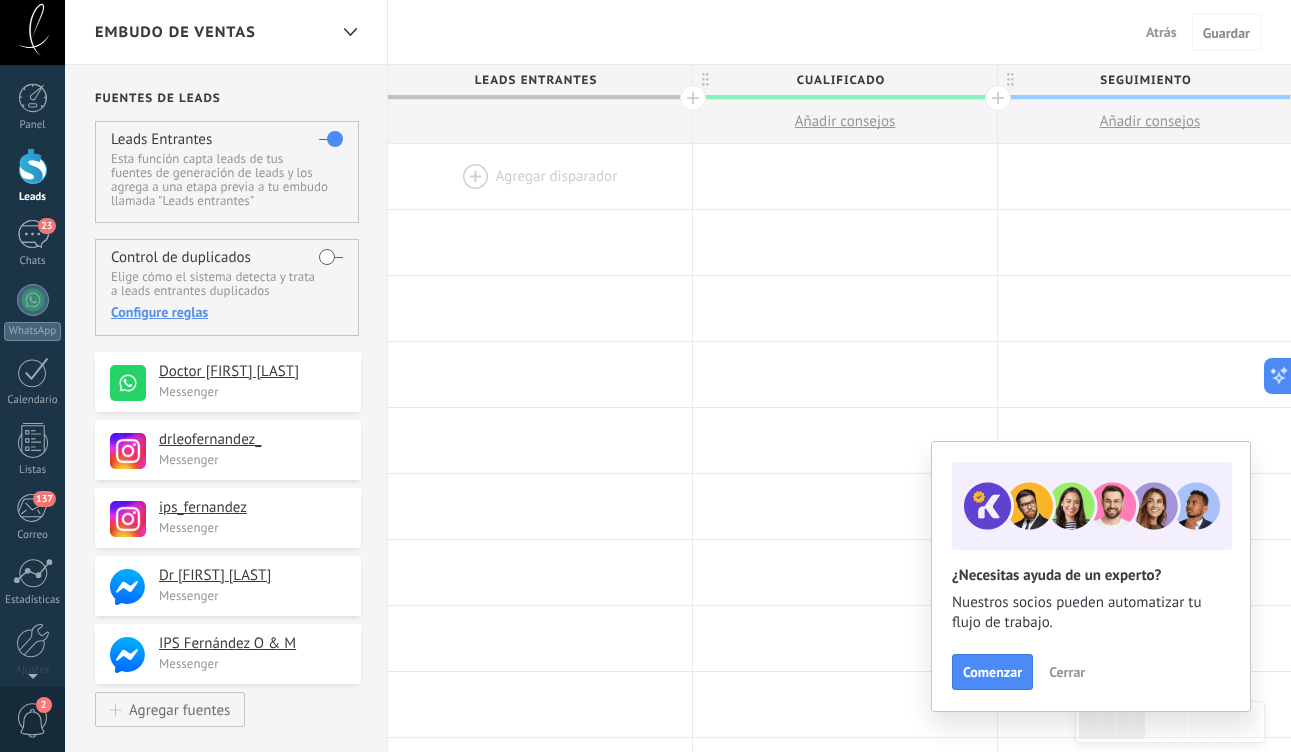 click at bounding box center (33, 166) 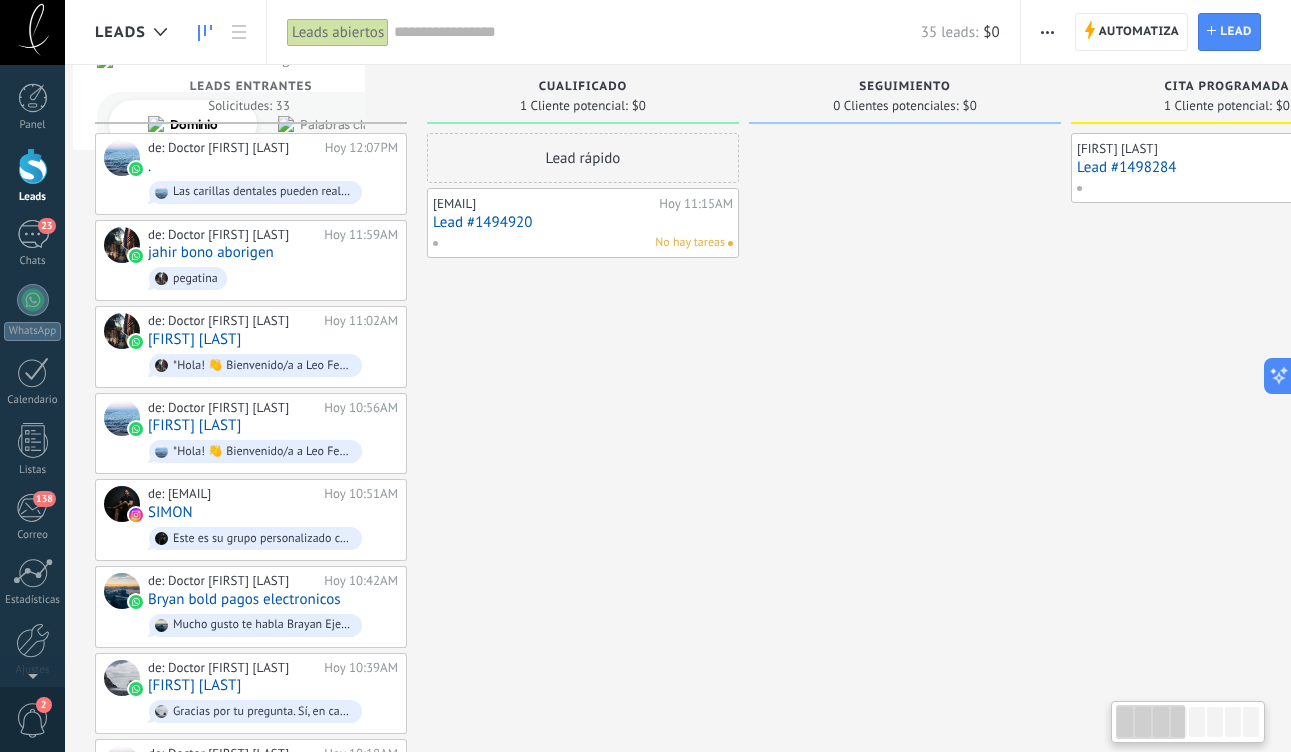 scroll, scrollTop: 0, scrollLeft: 26, axis: horizontal 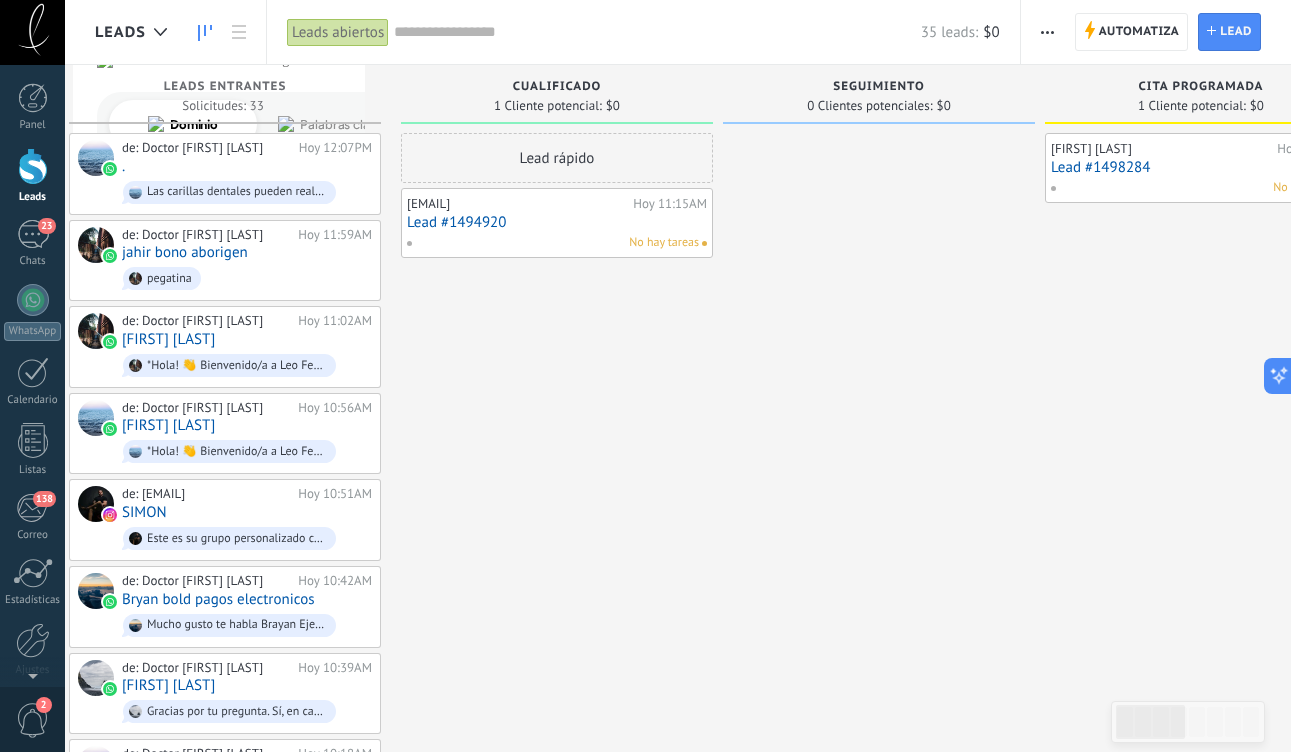 click on "Lead #1498284" at bounding box center (1201, 167) 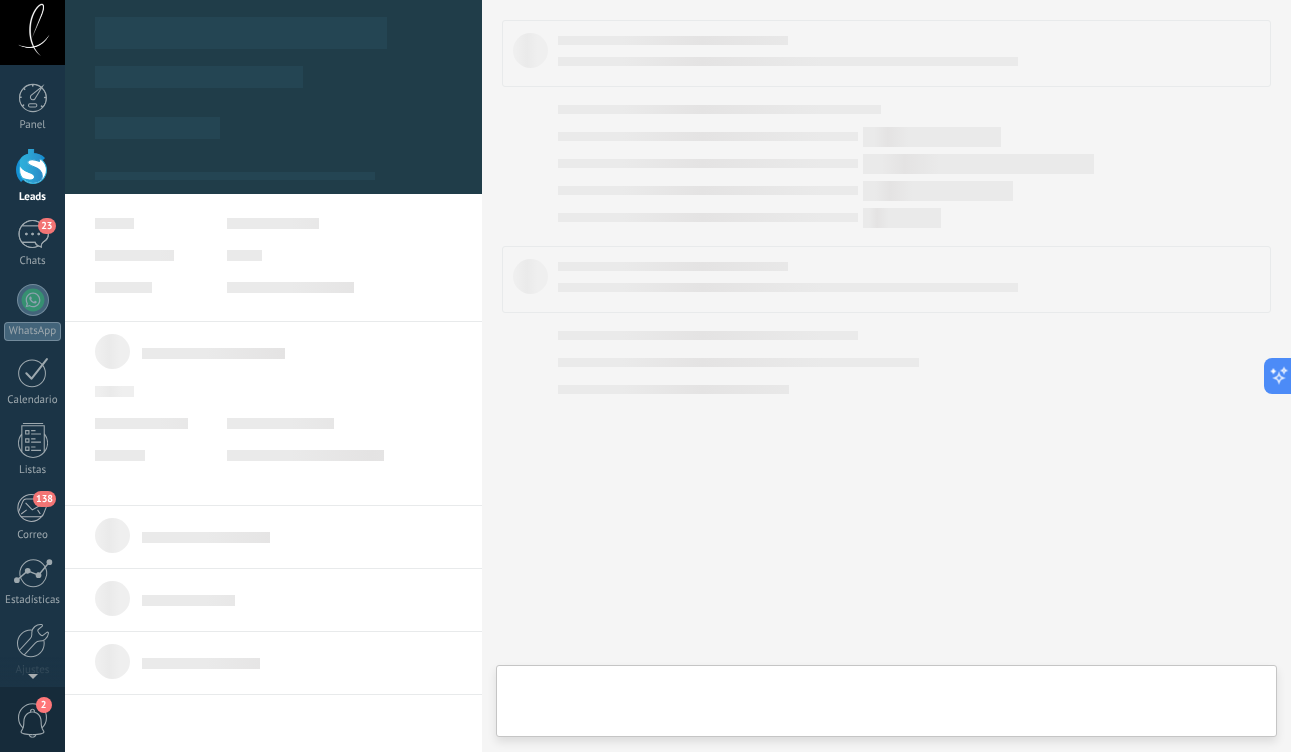 type on "**********" 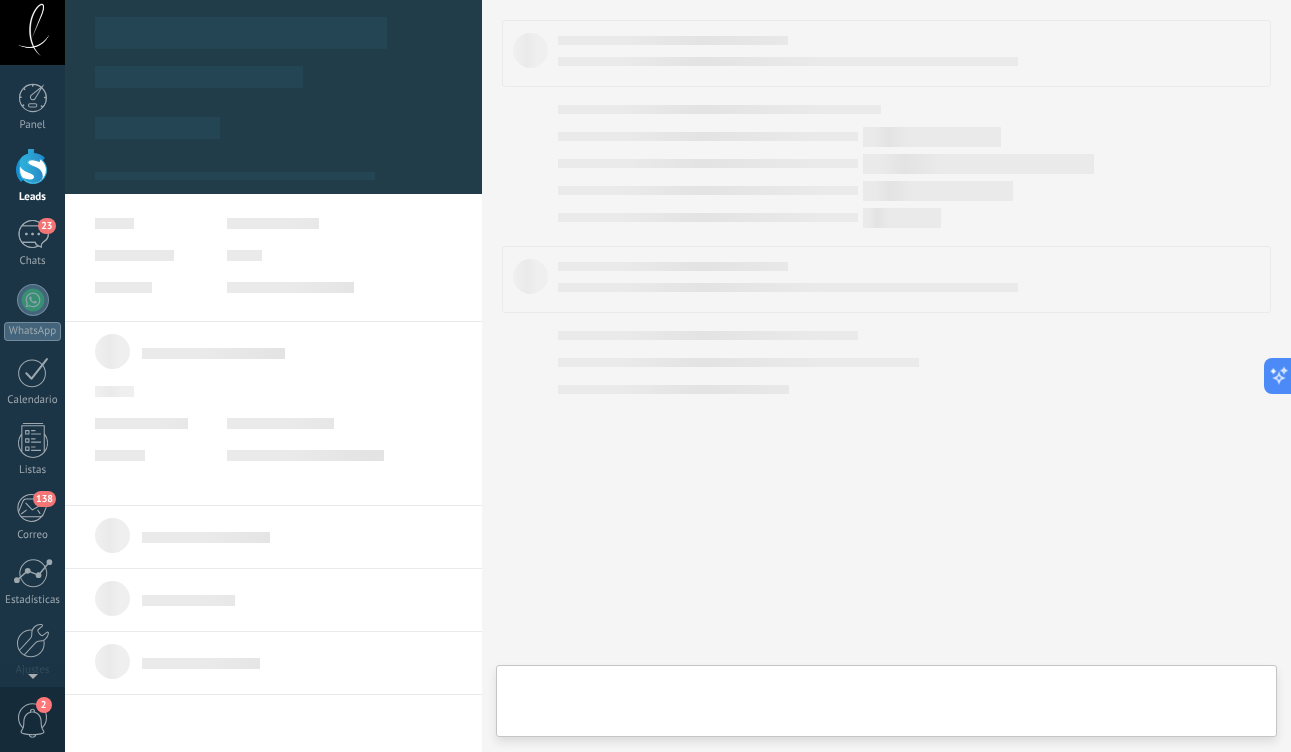 scroll, scrollTop: 30, scrollLeft: 0, axis: vertical 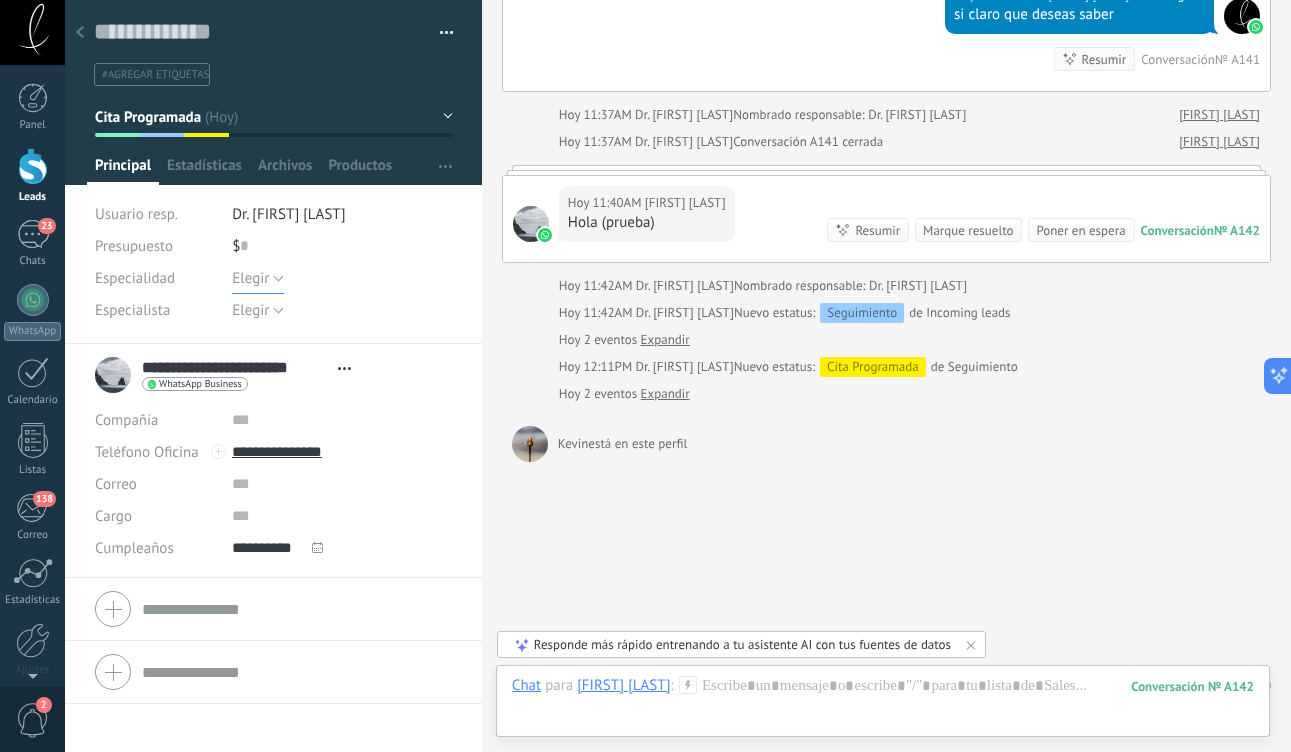 click on "Elegir" at bounding box center (258, 278) 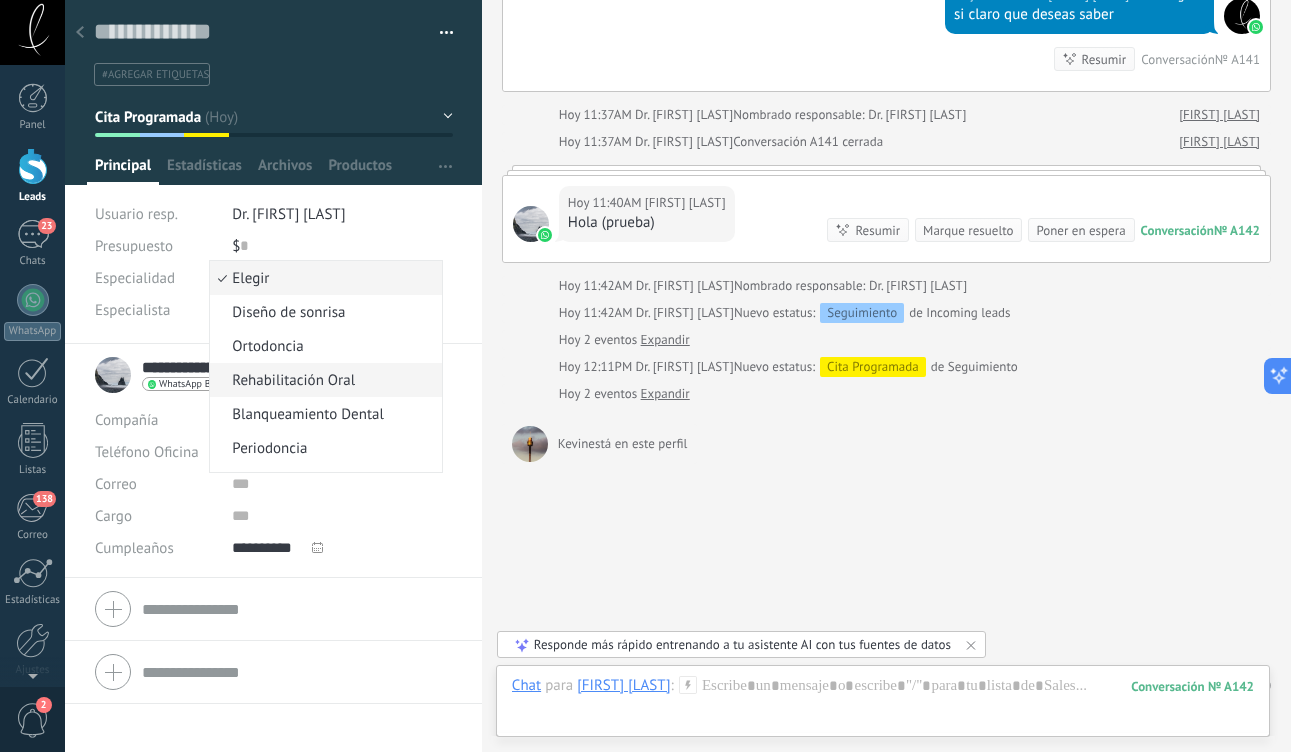 scroll, scrollTop: 30, scrollLeft: 0, axis: vertical 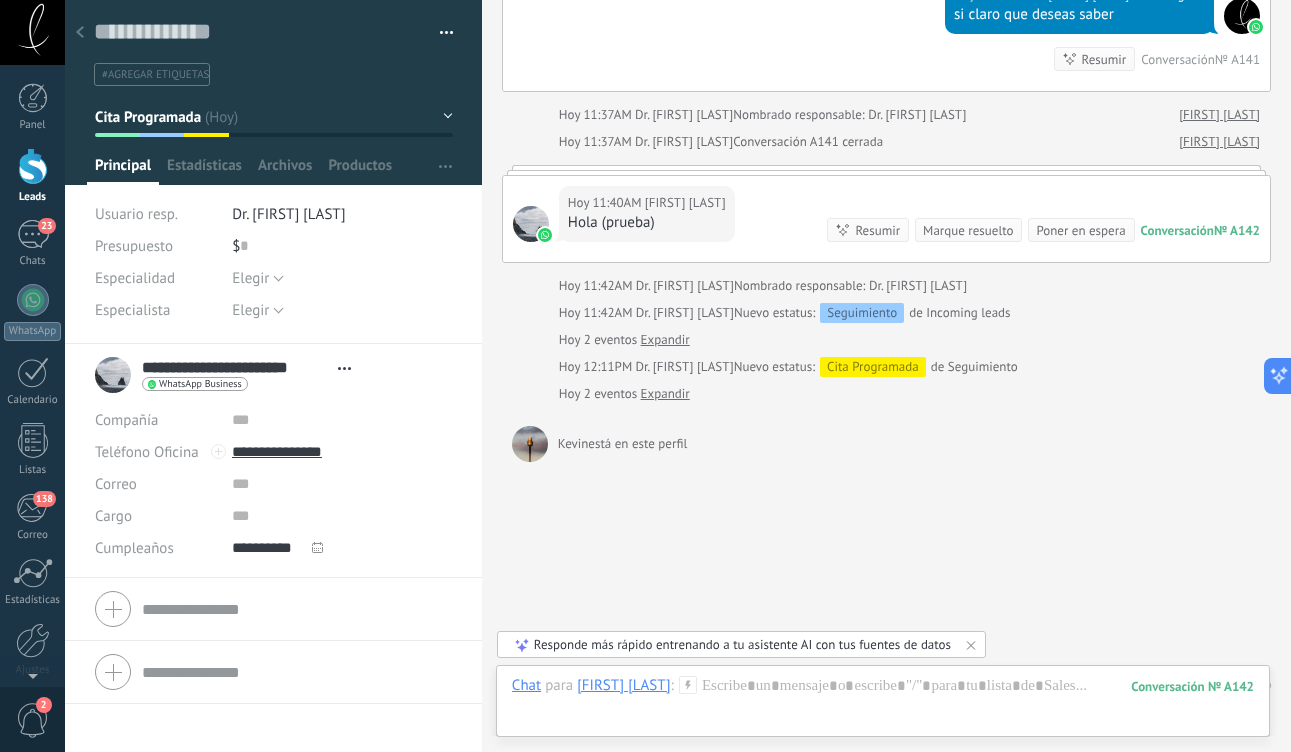 click on "**********" at bounding box center [273, 461] 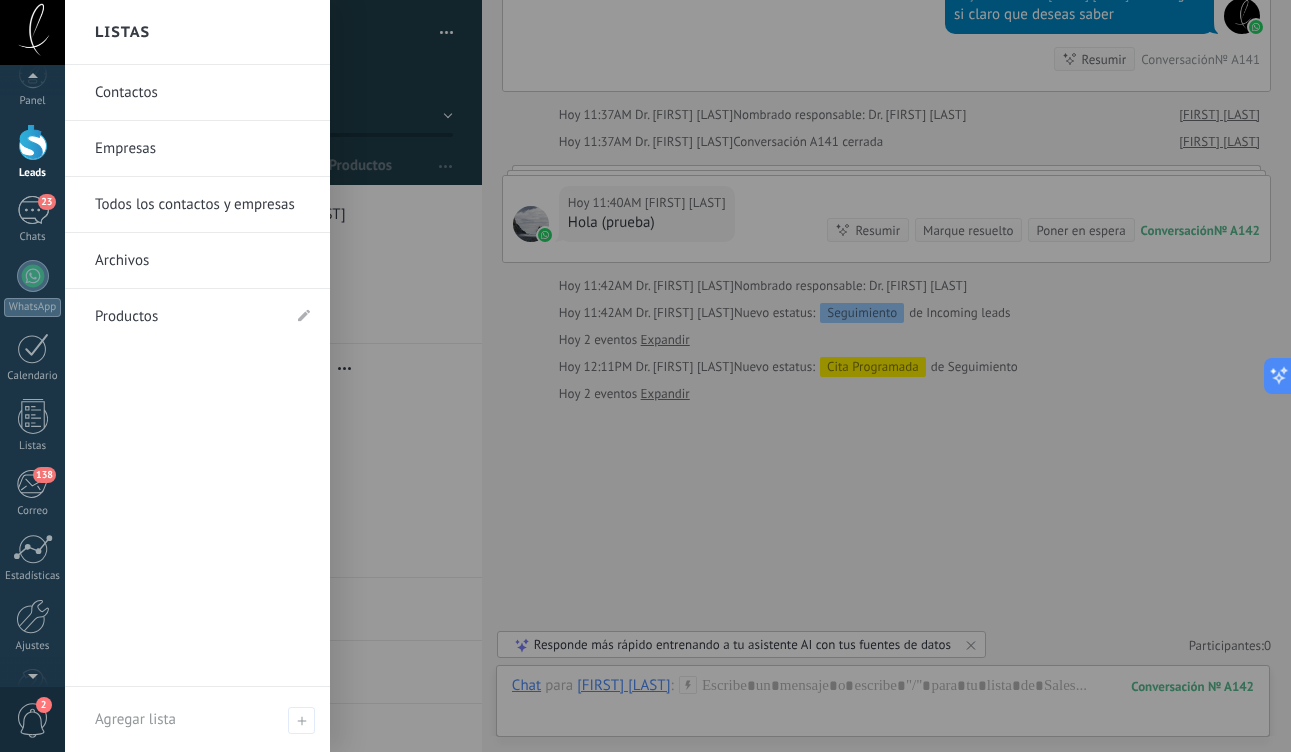 scroll, scrollTop: 0, scrollLeft: 0, axis: both 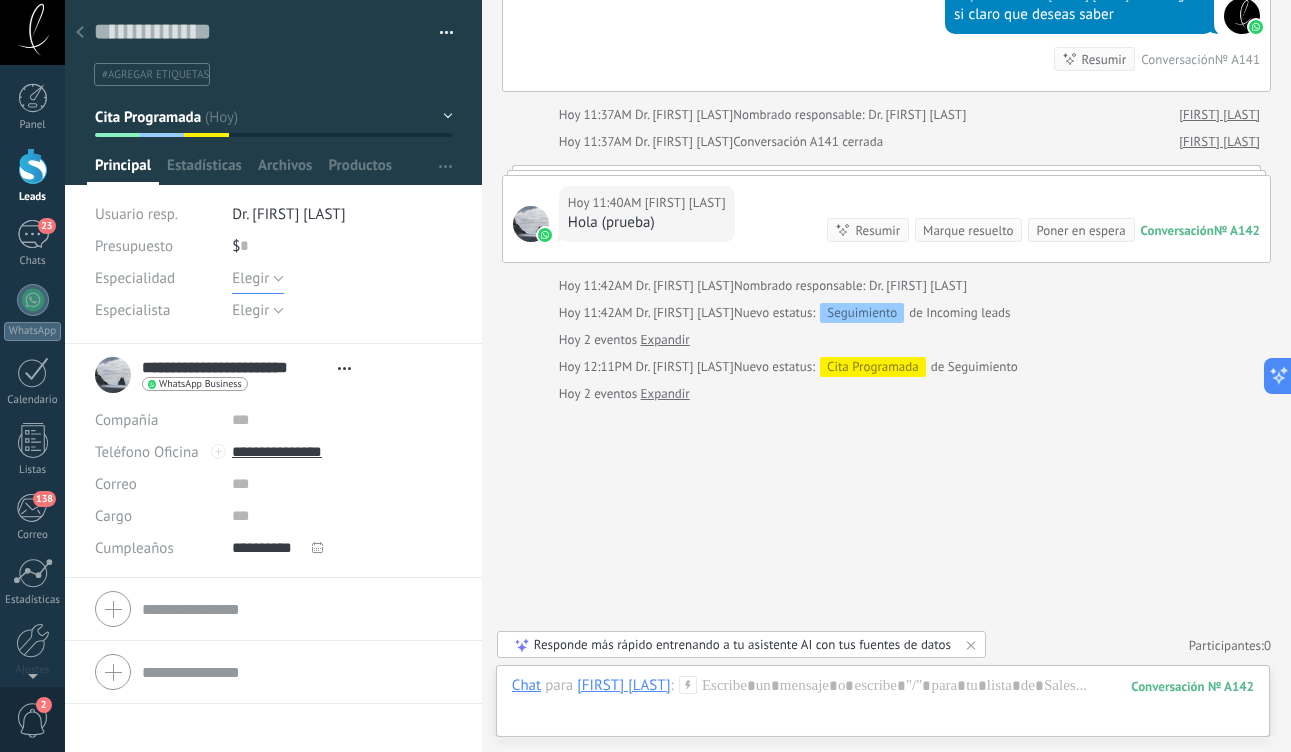 click on "Elegir" at bounding box center (258, 278) 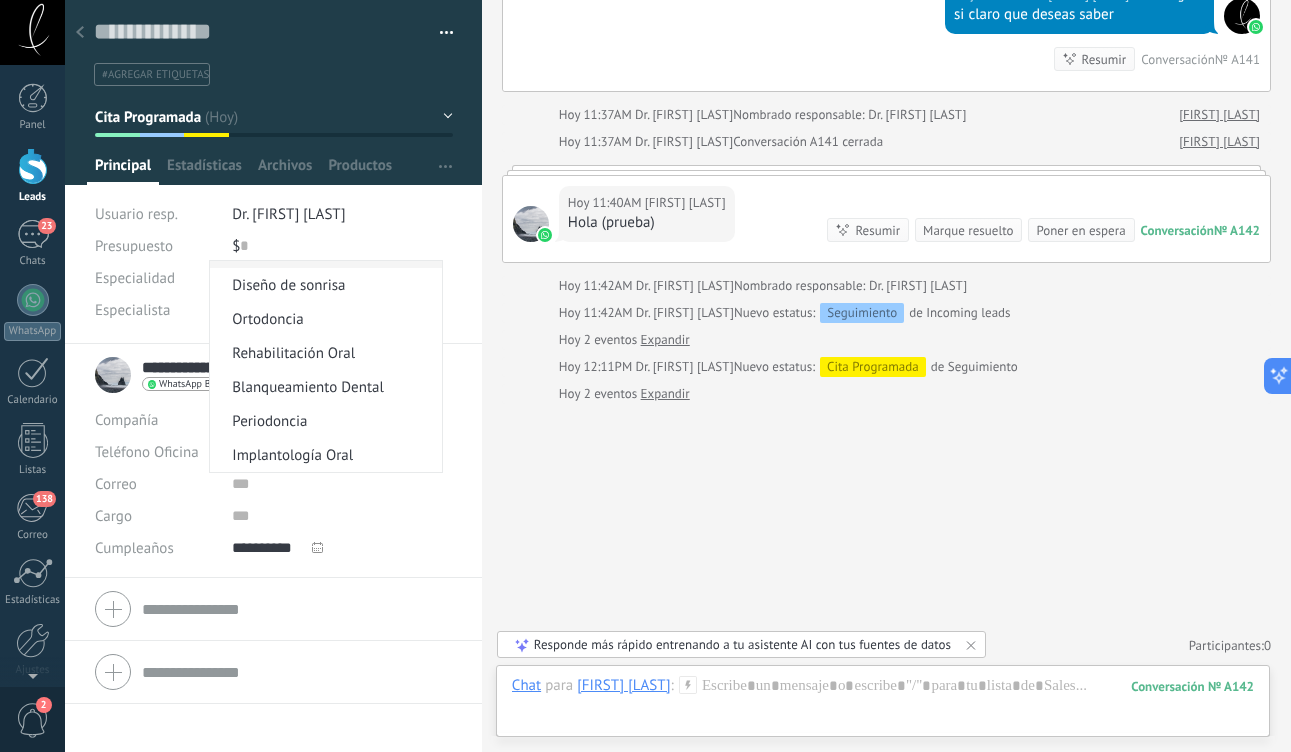 scroll, scrollTop: 0, scrollLeft: 0, axis: both 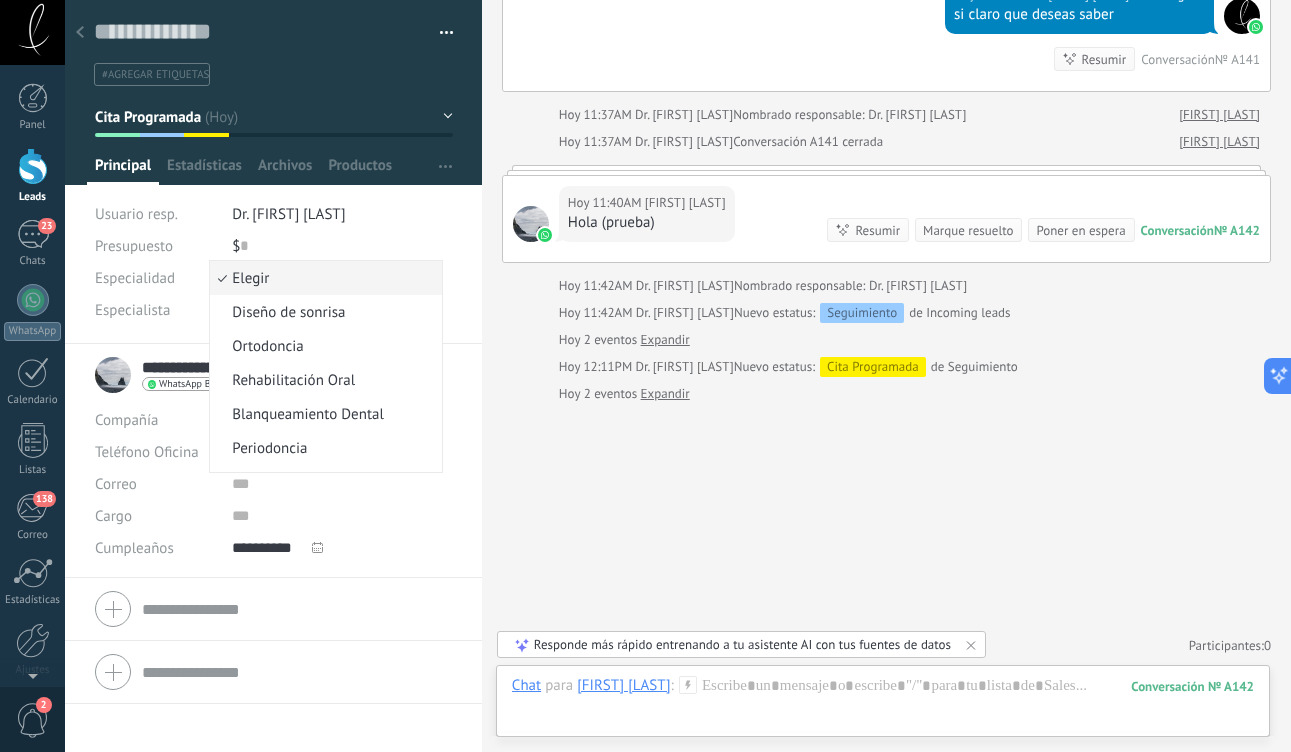 click on "Elegir" at bounding box center (323, 278) 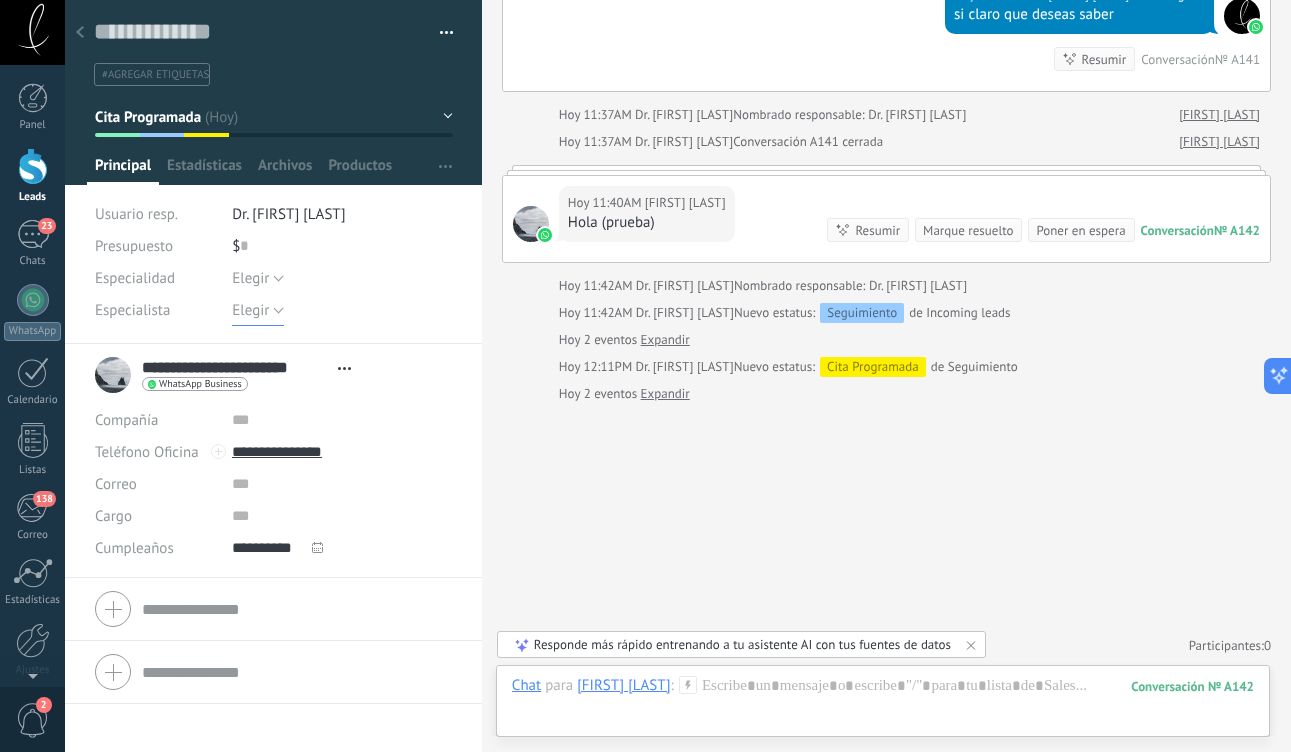 click on "Elegir" at bounding box center (258, 310) 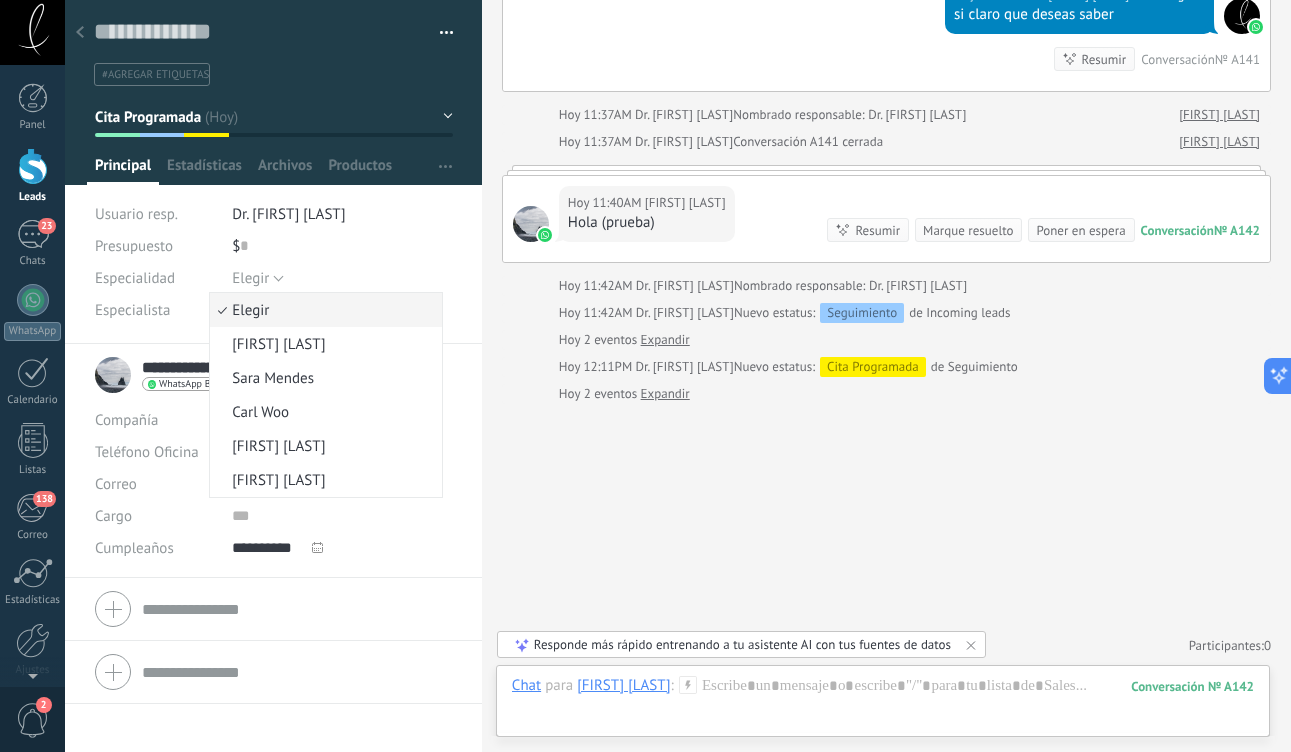 click on "Elegir" at bounding box center [326, 310] 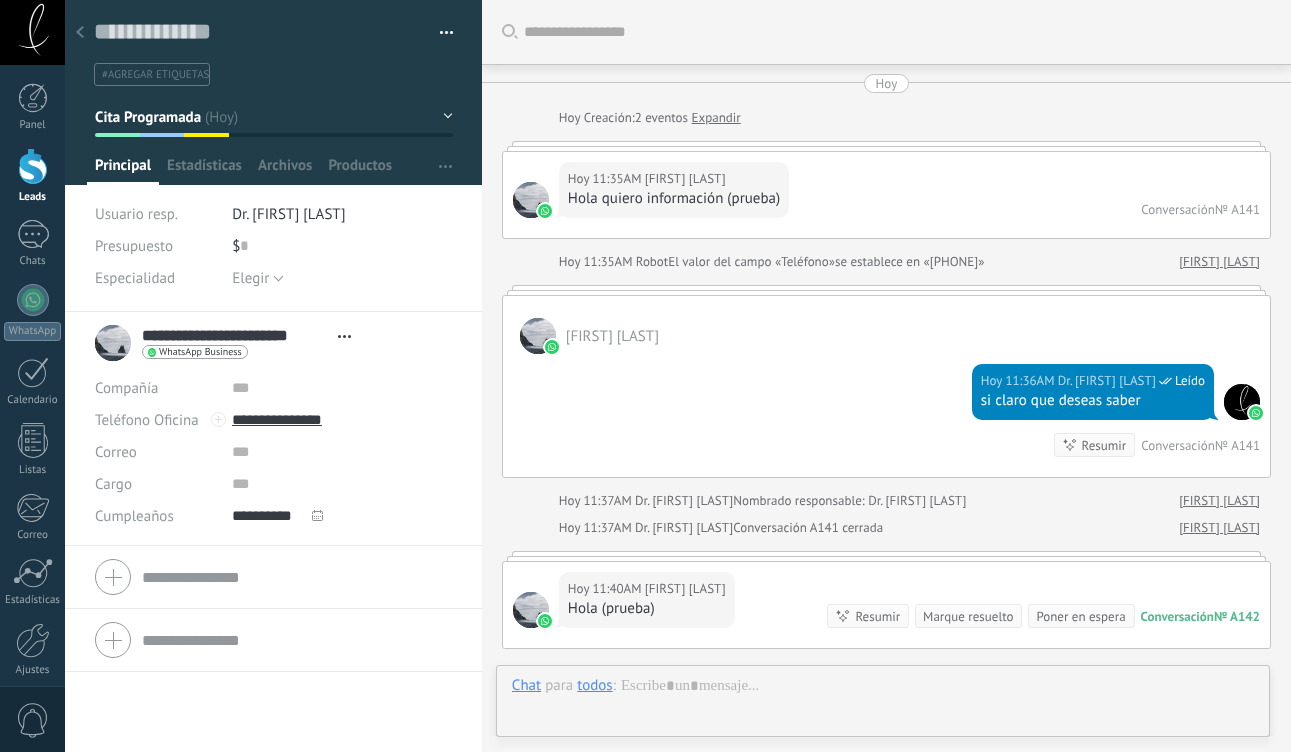 scroll, scrollTop: 0, scrollLeft: 0, axis: both 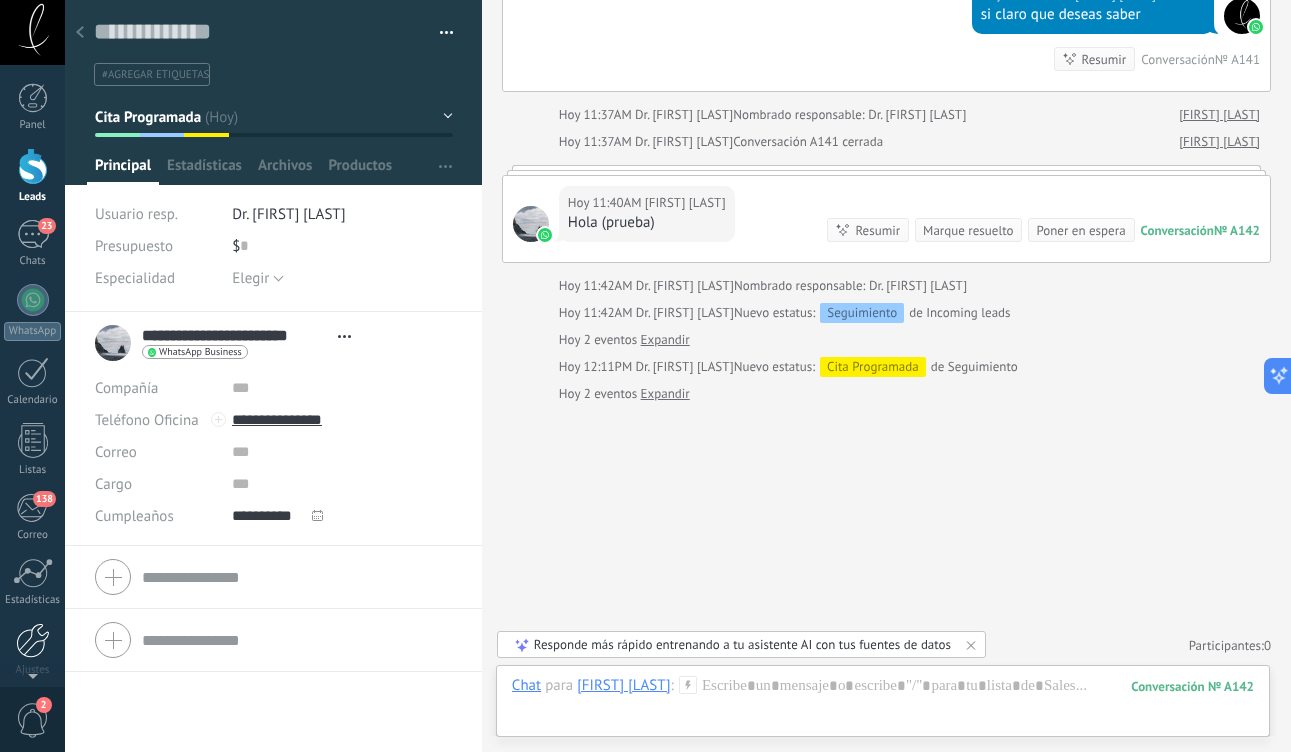 click at bounding box center [33, 640] 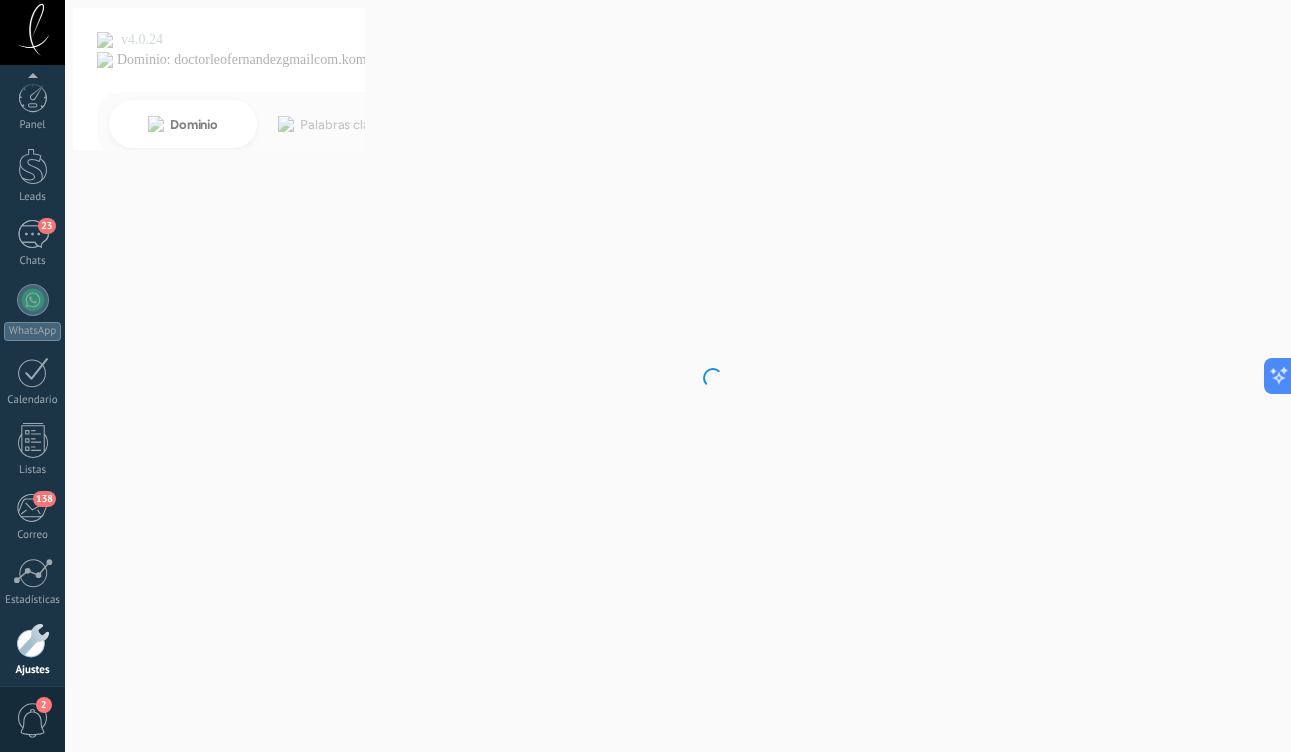 scroll, scrollTop: 80, scrollLeft: 0, axis: vertical 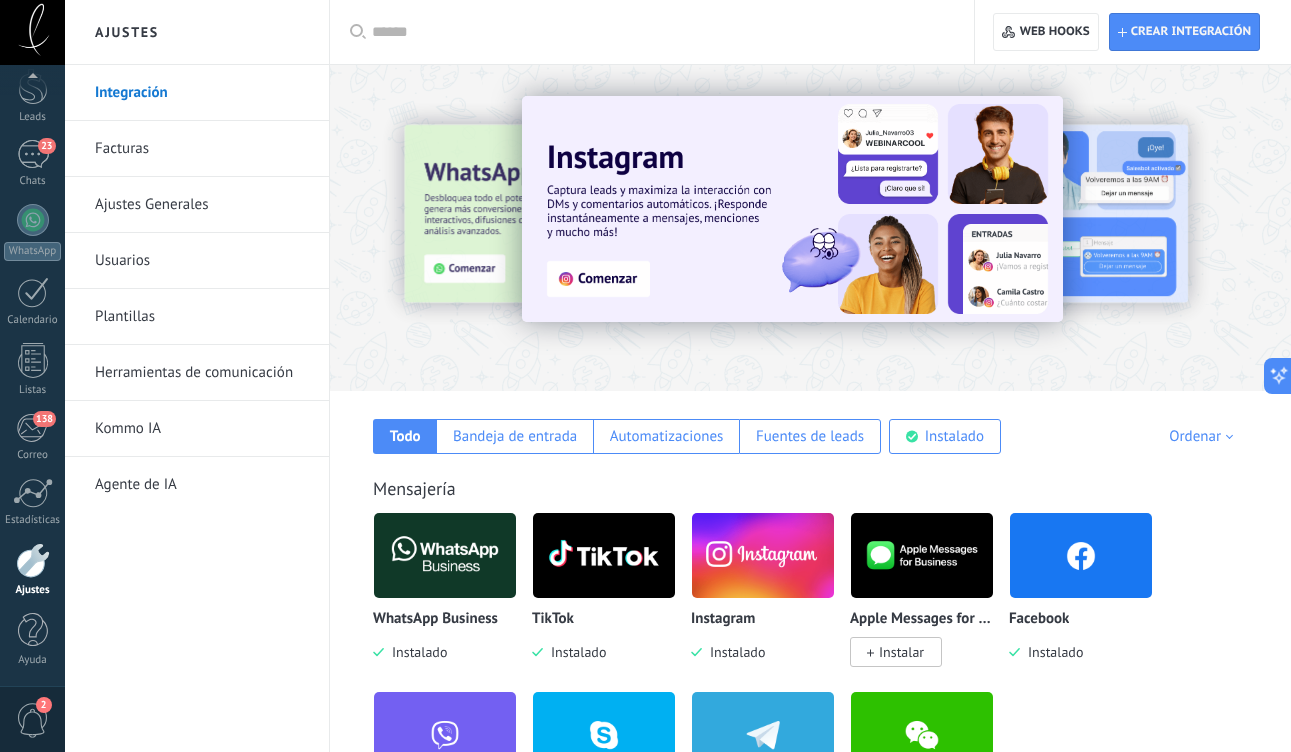 click on "Herramientas de comunicación" at bounding box center (202, 373) 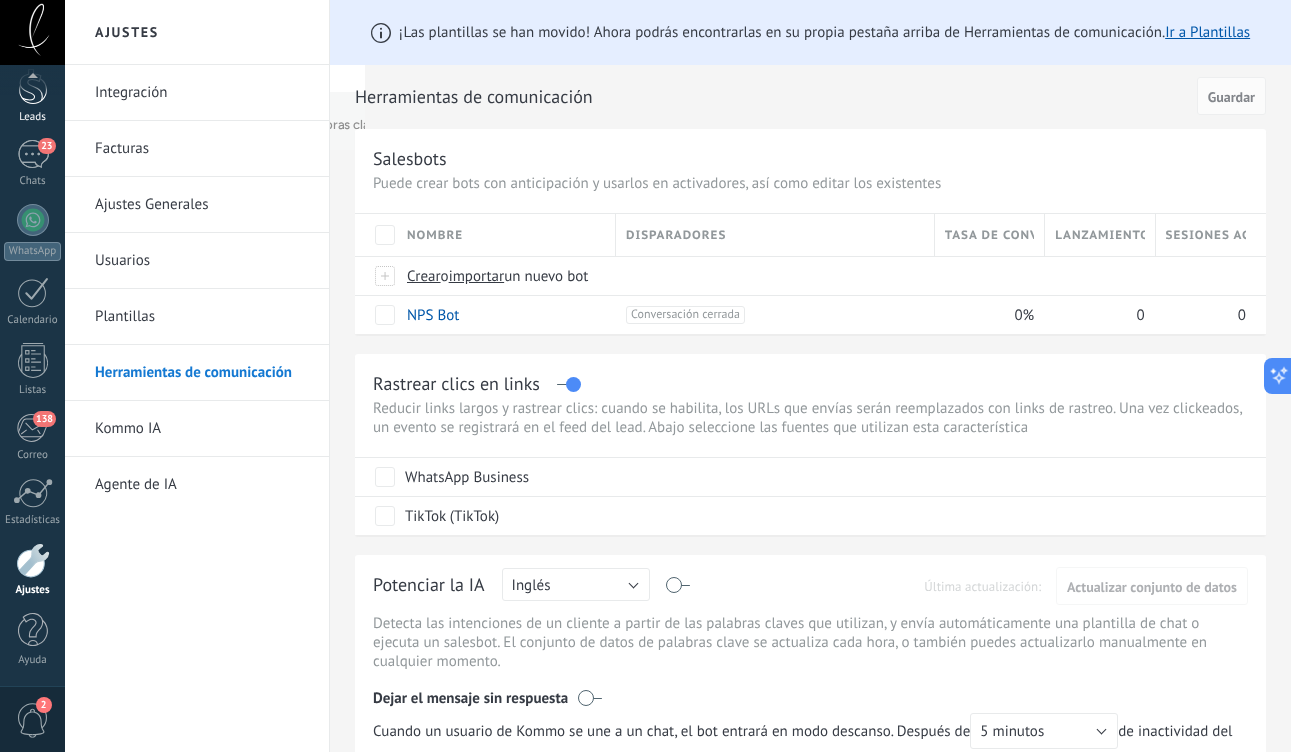 click on "Leads" at bounding box center [32, 96] 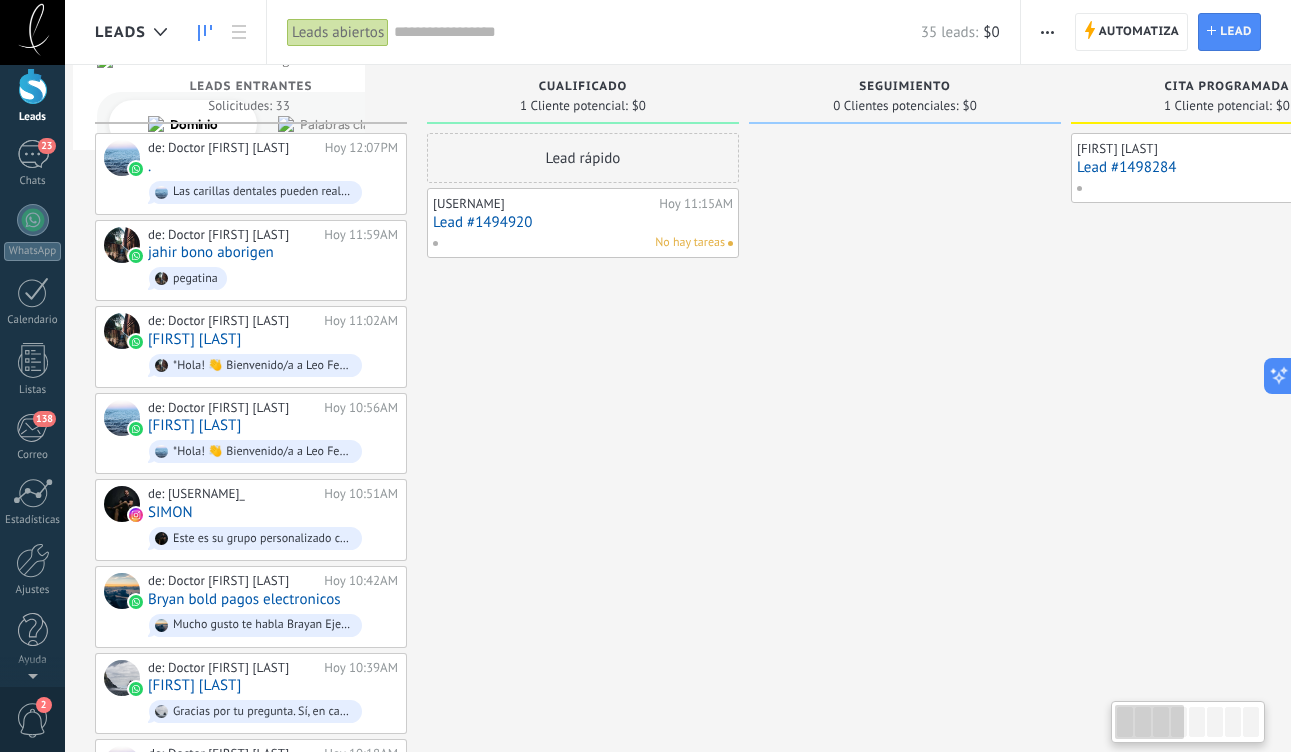 scroll, scrollTop: 0, scrollLeft: 0, axis: both 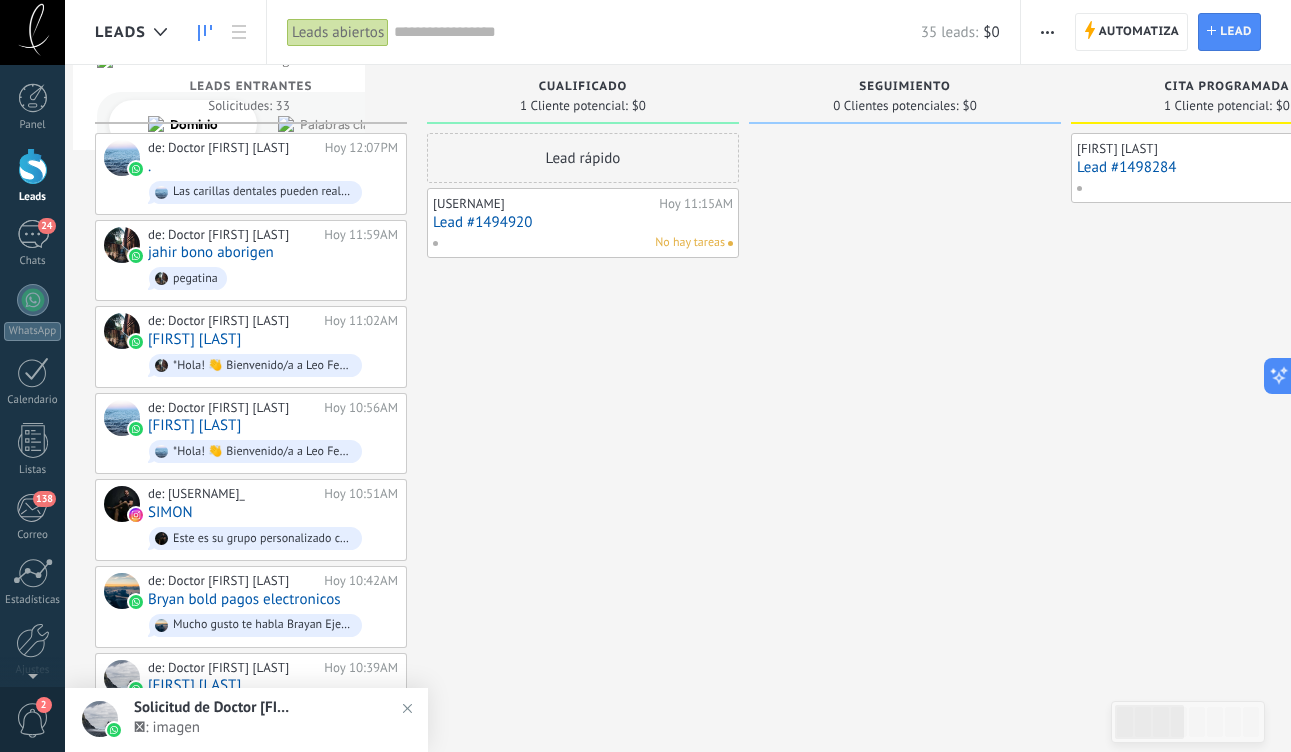 click at bounding box center (905, 996) 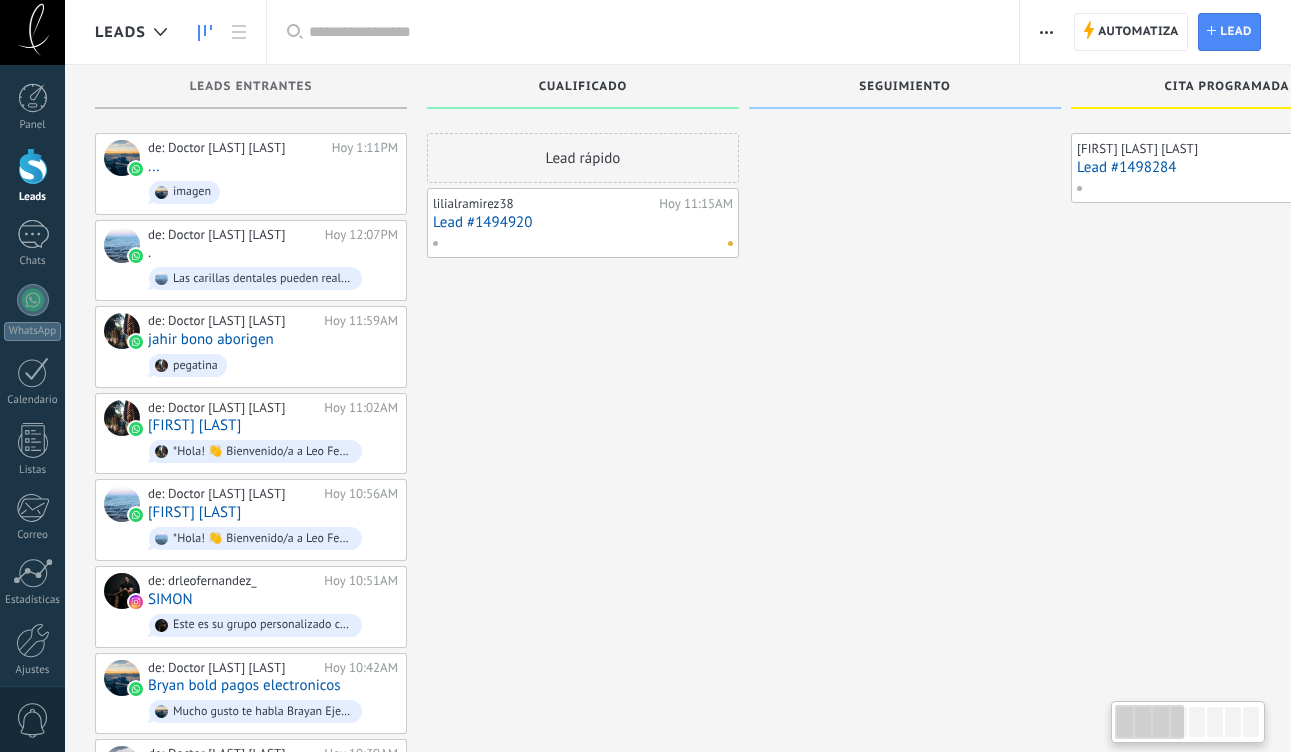 scroll, scrollTop: 0, scrollLeft: 0, axis: both 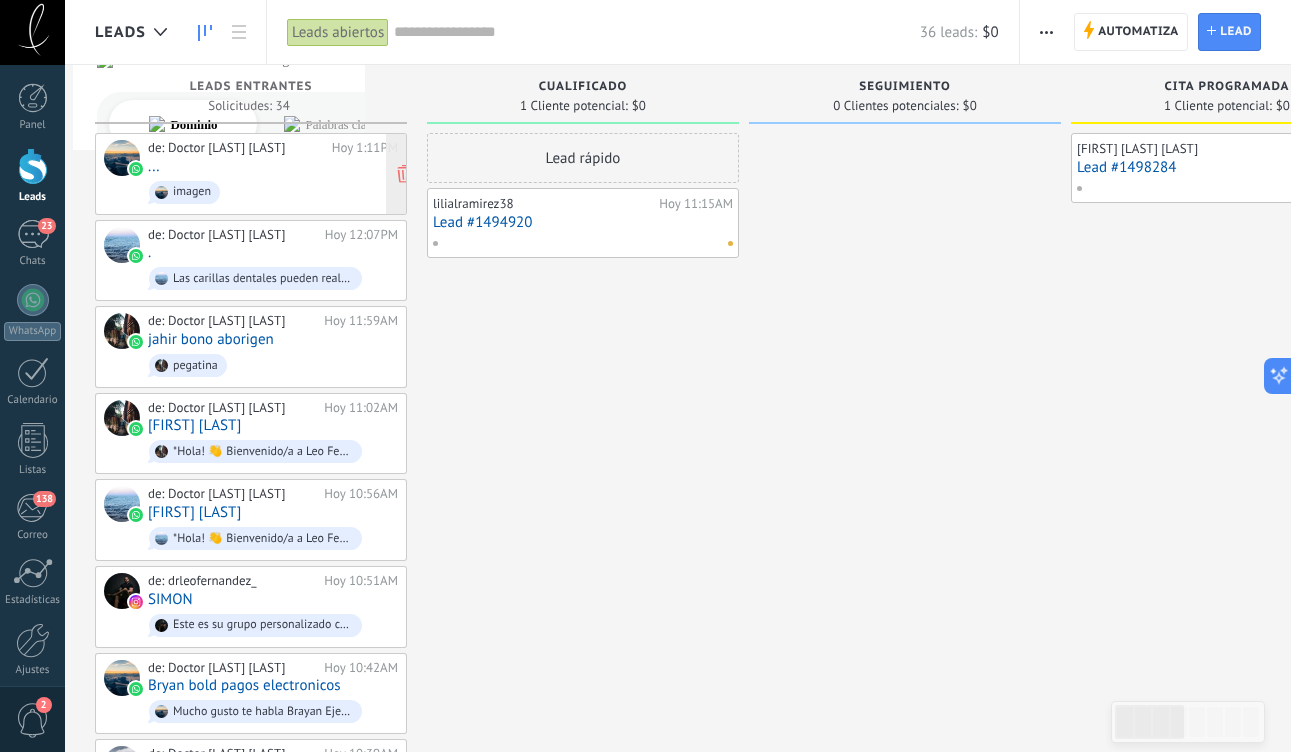 click on "de: Doctor [LAST] [LAST]" at bounding box center (236, 148) 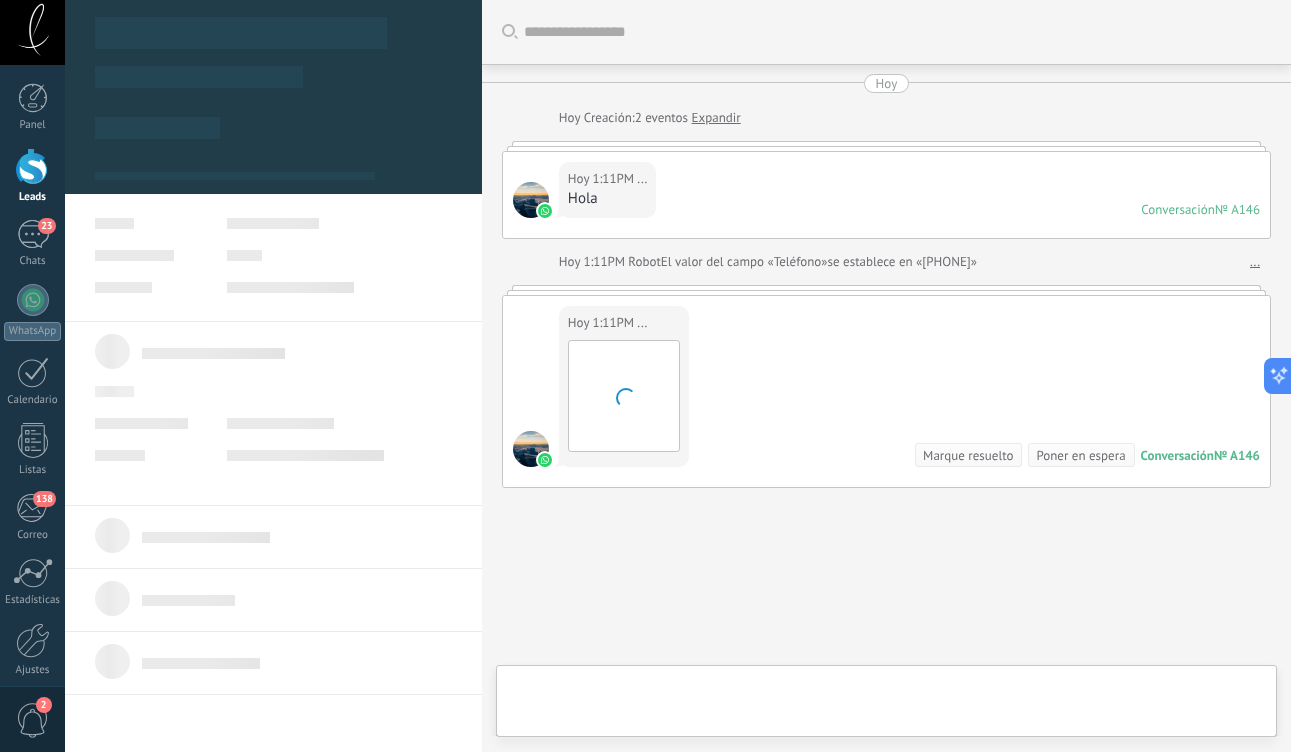 scroll, scrollTop: 84, scrollLeft: 0, axis: vertical 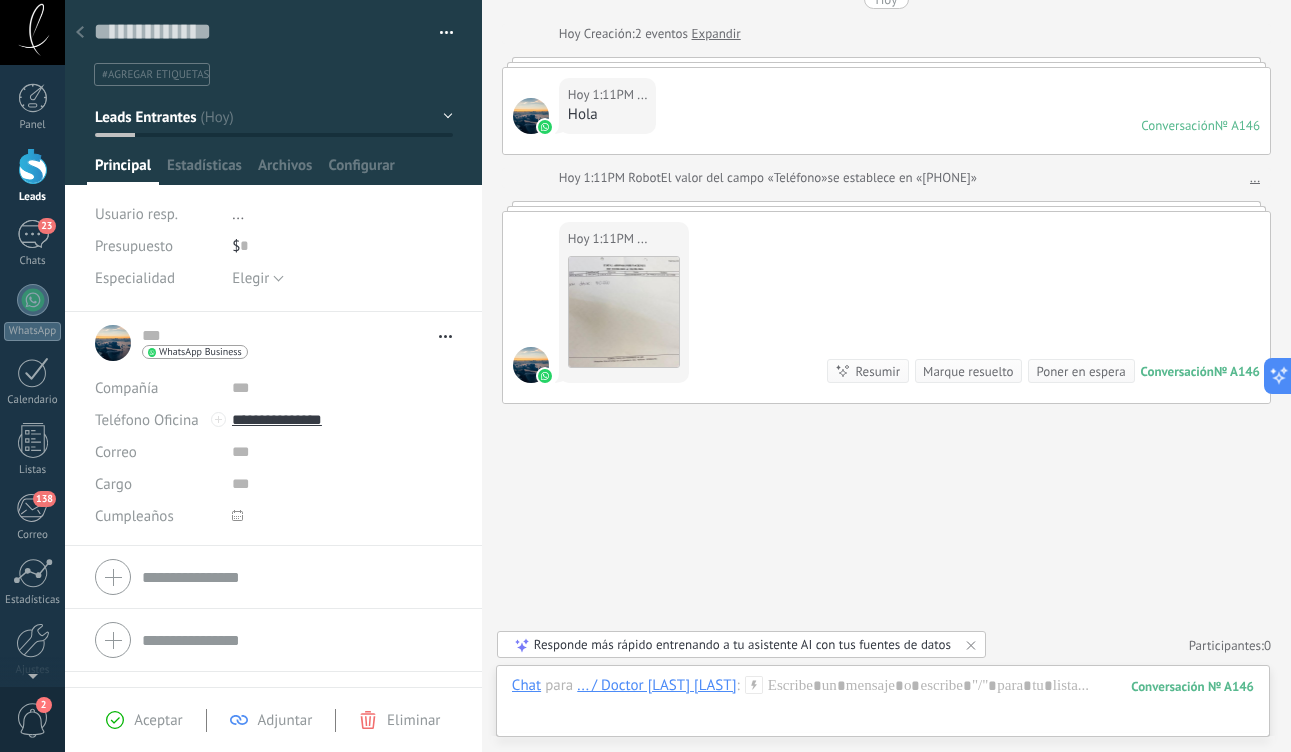 click 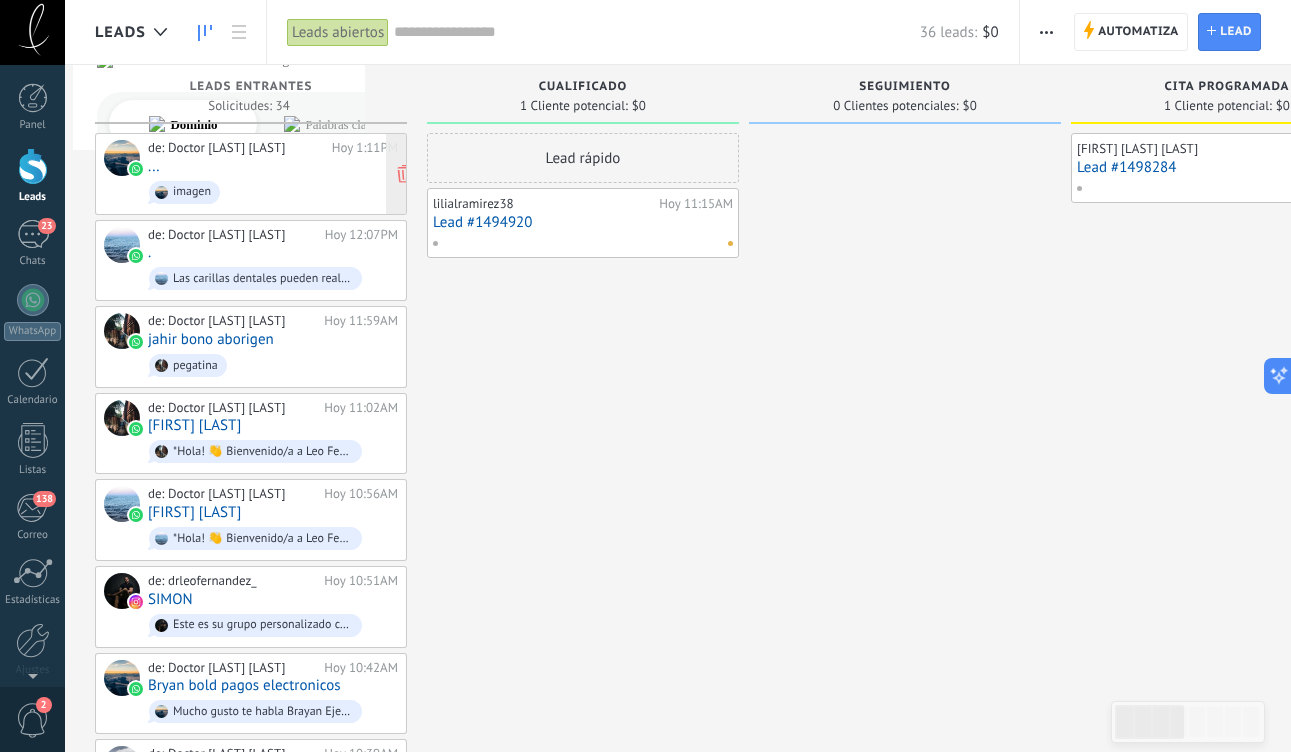 click on "de: Doctor [LAST] [LAST]
Hoy 1:11PM
...
imagen" at bounding box center (273, 174) 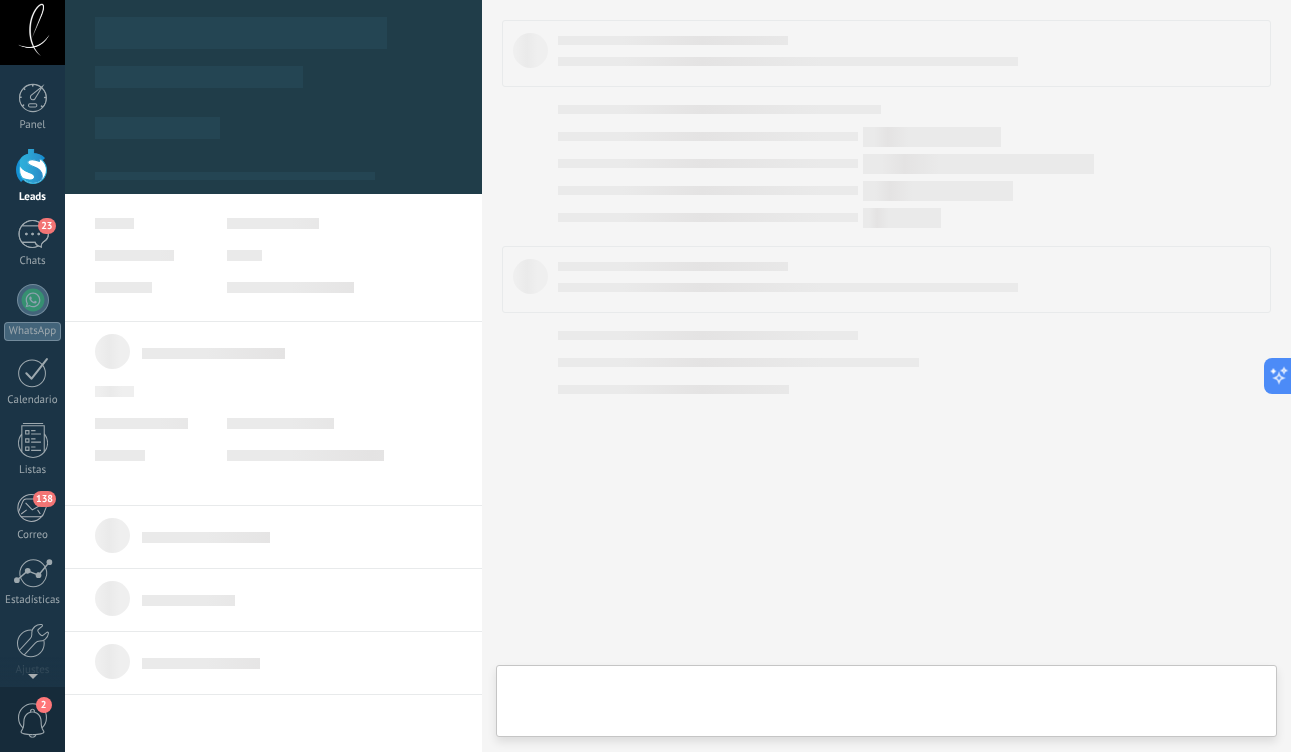 type on "**********" 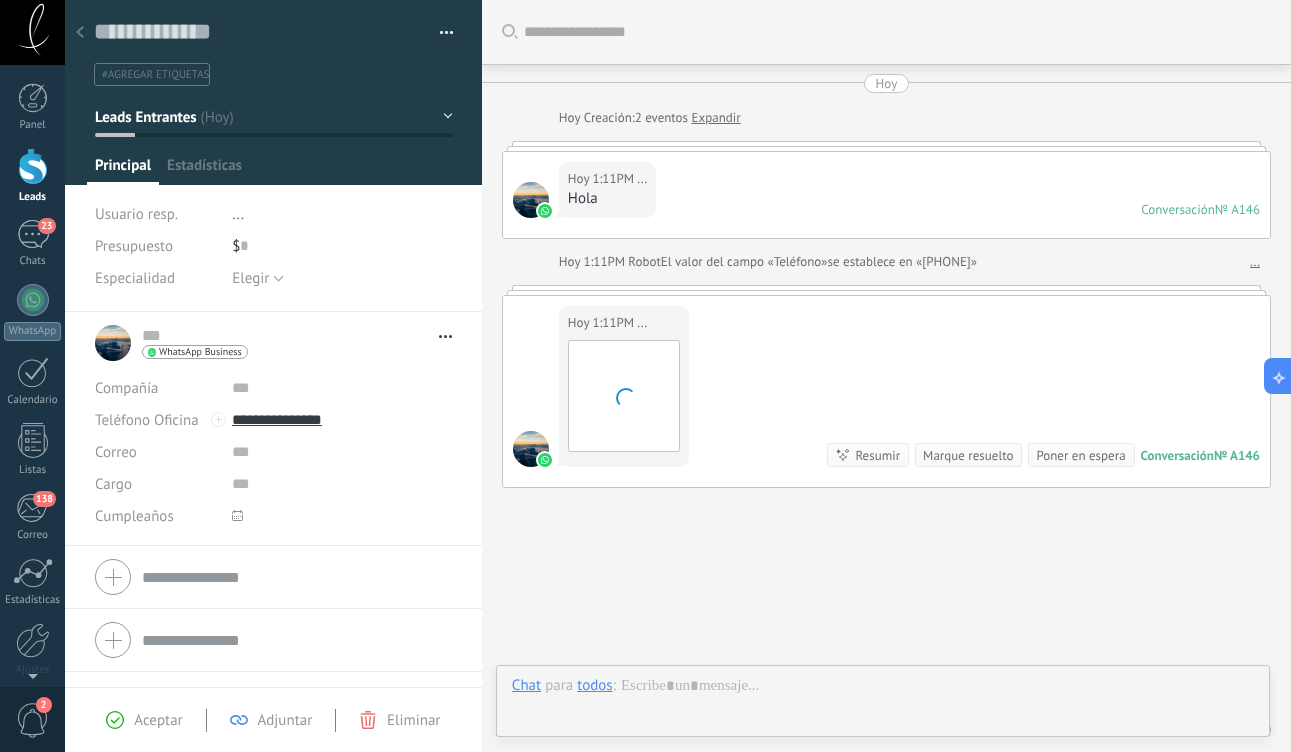 scroll, scrollTop: 30, scrollLeft: 0, axis: vertical 